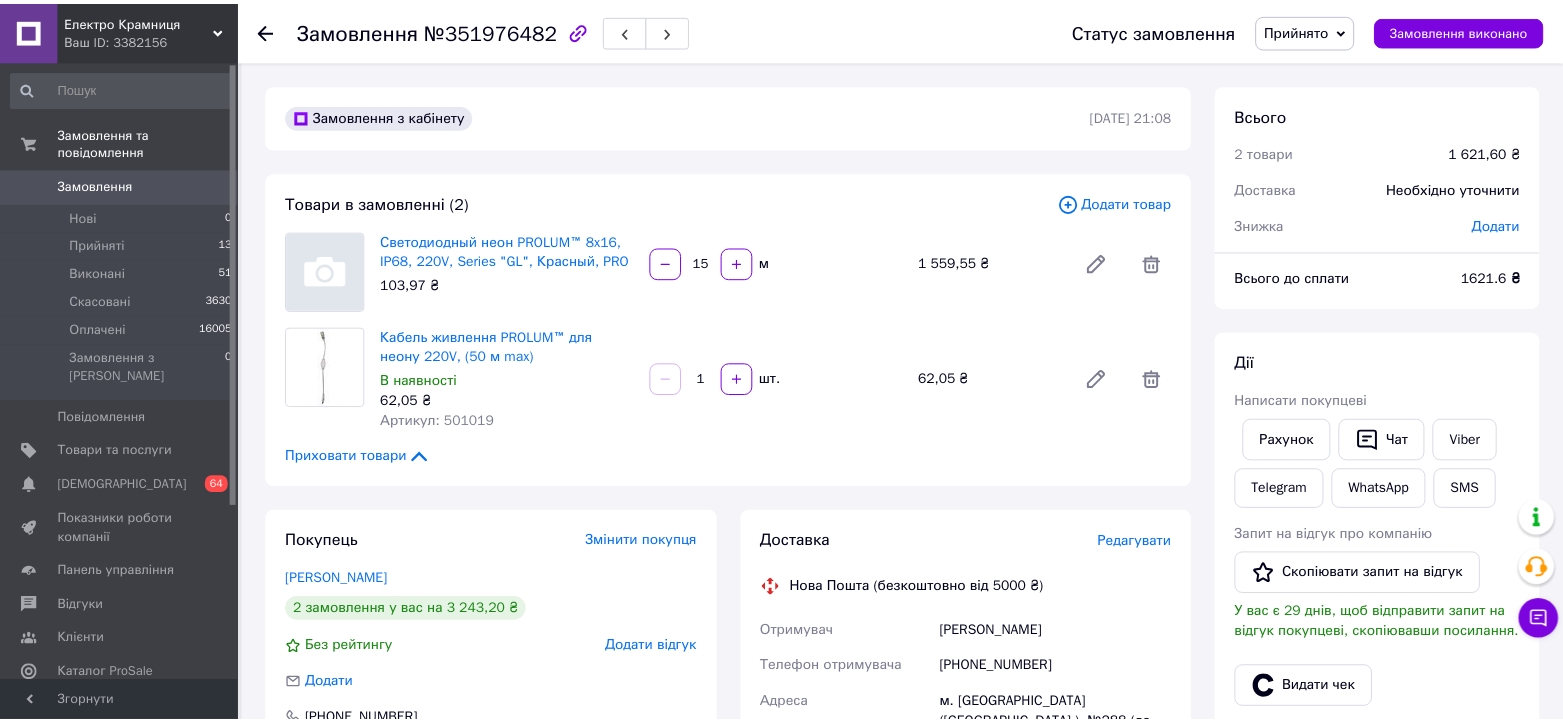 scroll, scrollTop: 0, scrollLeft: 0, axis: both 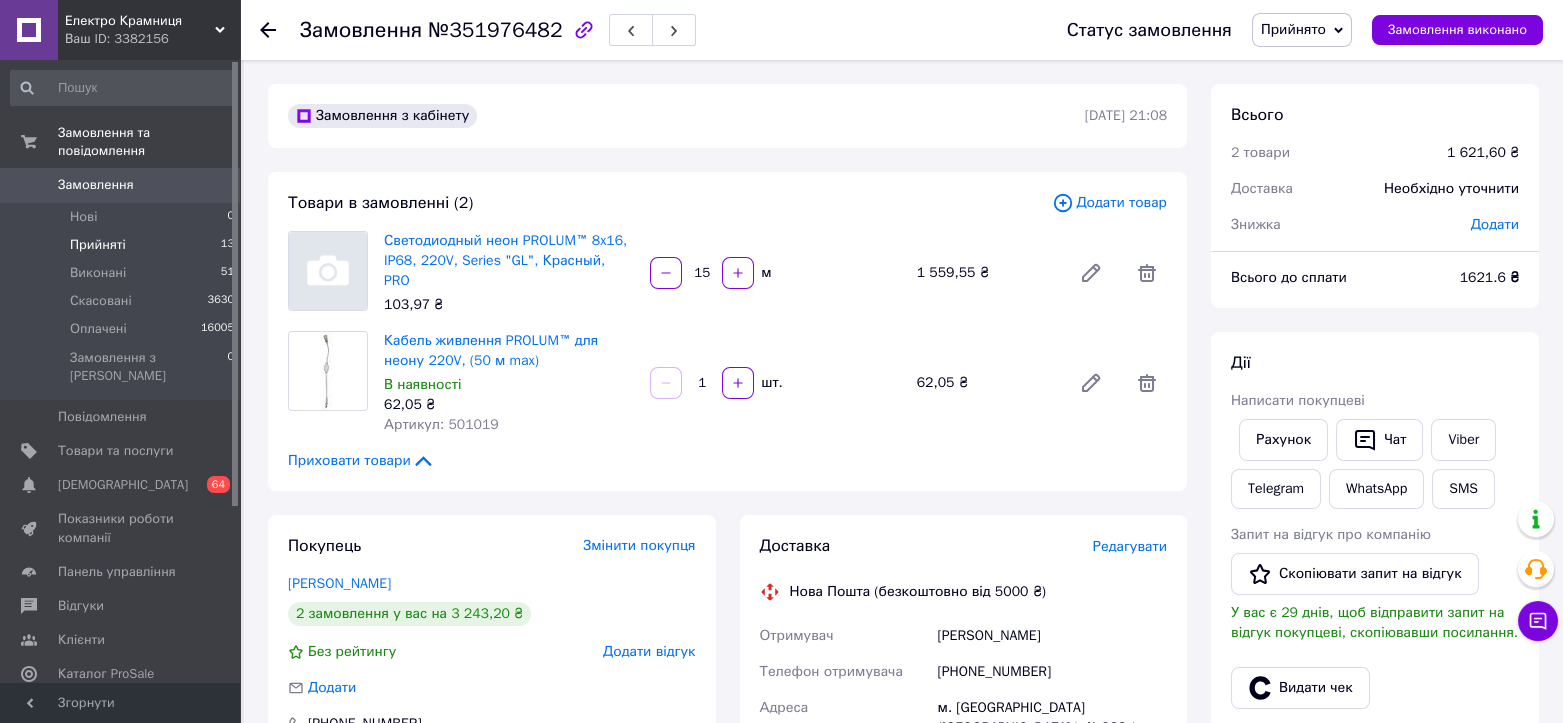 click on "Прийняті" at bounding box center (98, 245) 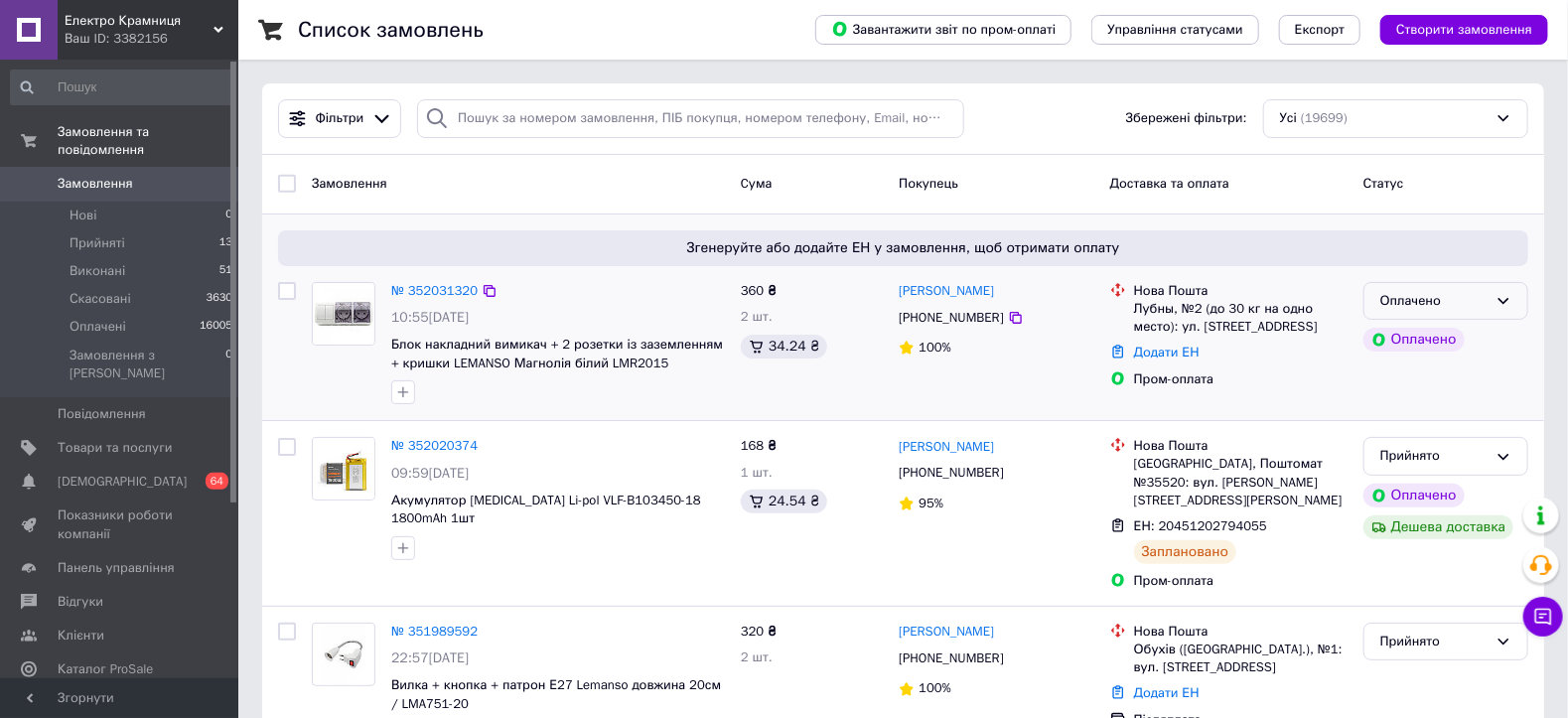 drag, startPoint x: 1471, startPoint y: 309, endPoint x: 1456, endPoint y: 304, distance: 15.811388 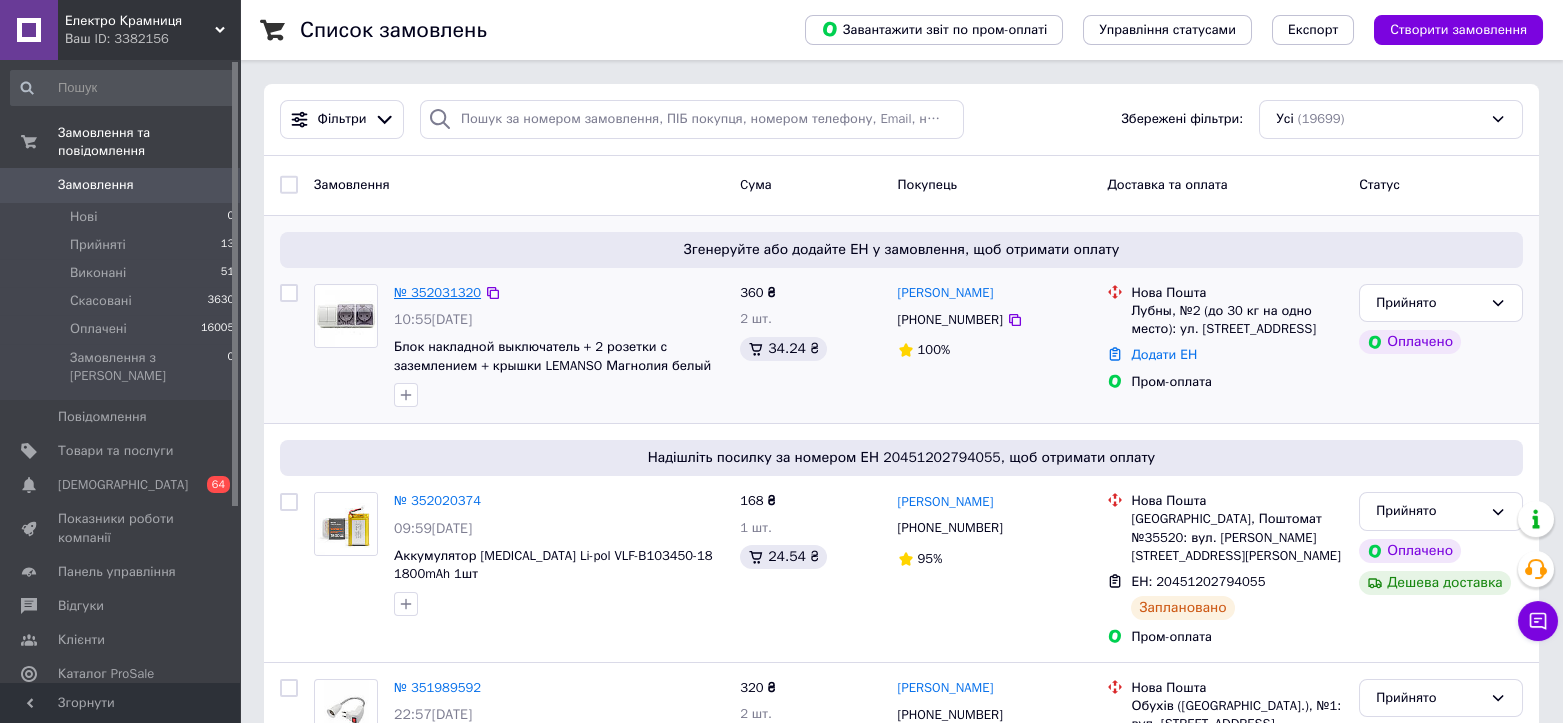 click on "№ 352031320" at bounding box center (437, 292) 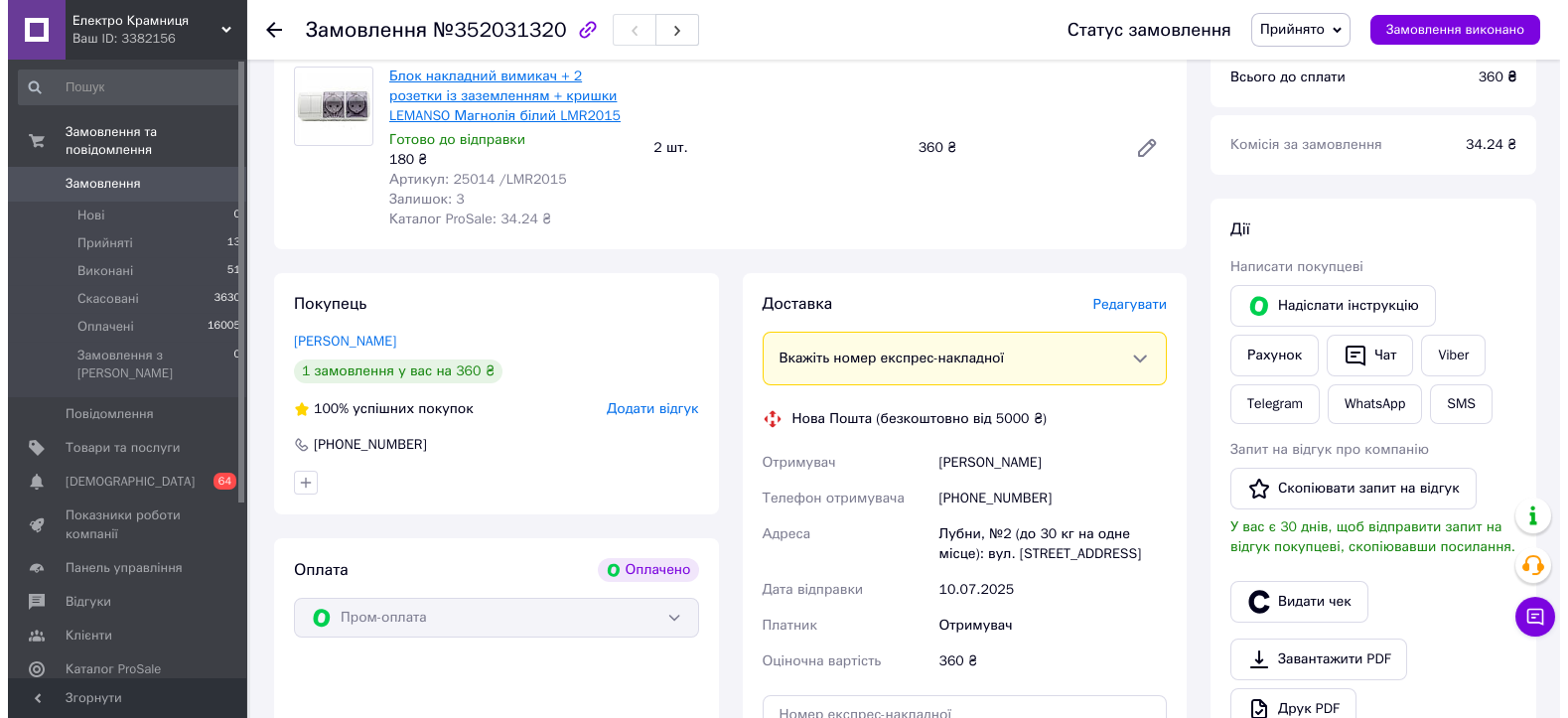 scroll, scrollTop: 331, scrollLeft: 0, axis: vertical 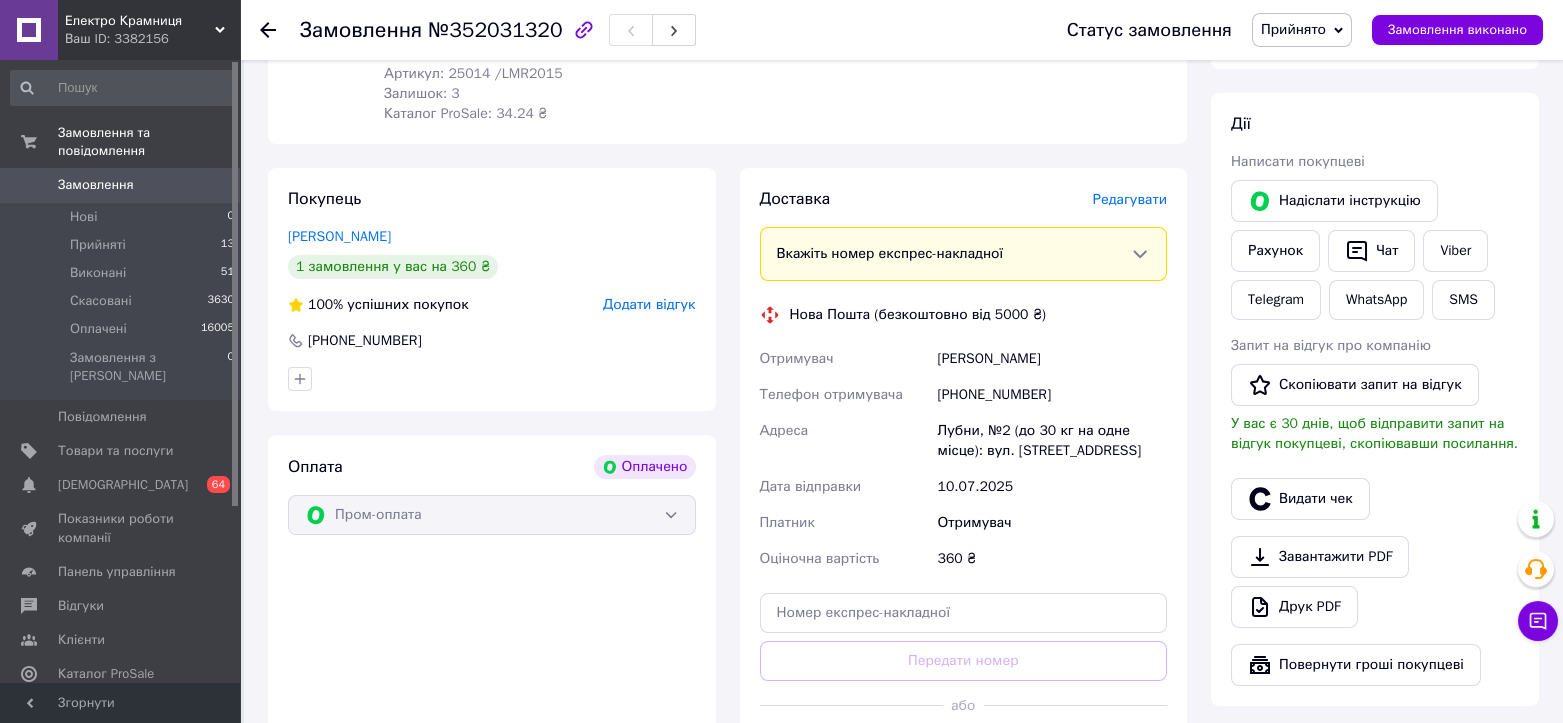 click on "Редагувати" at bounding box center (1130, 199) 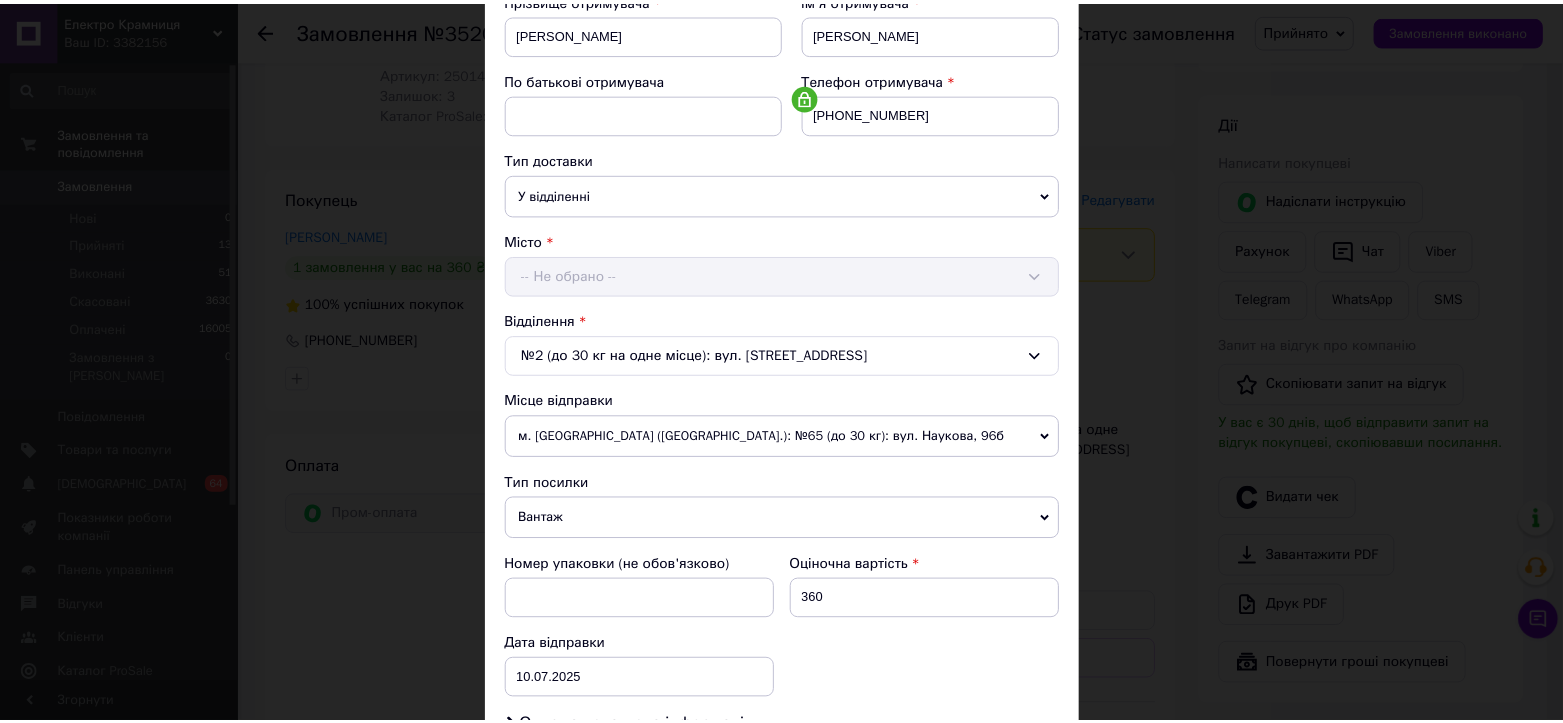 scroll, scrollTop: 600, scrollLeft: 0, axis: vertical 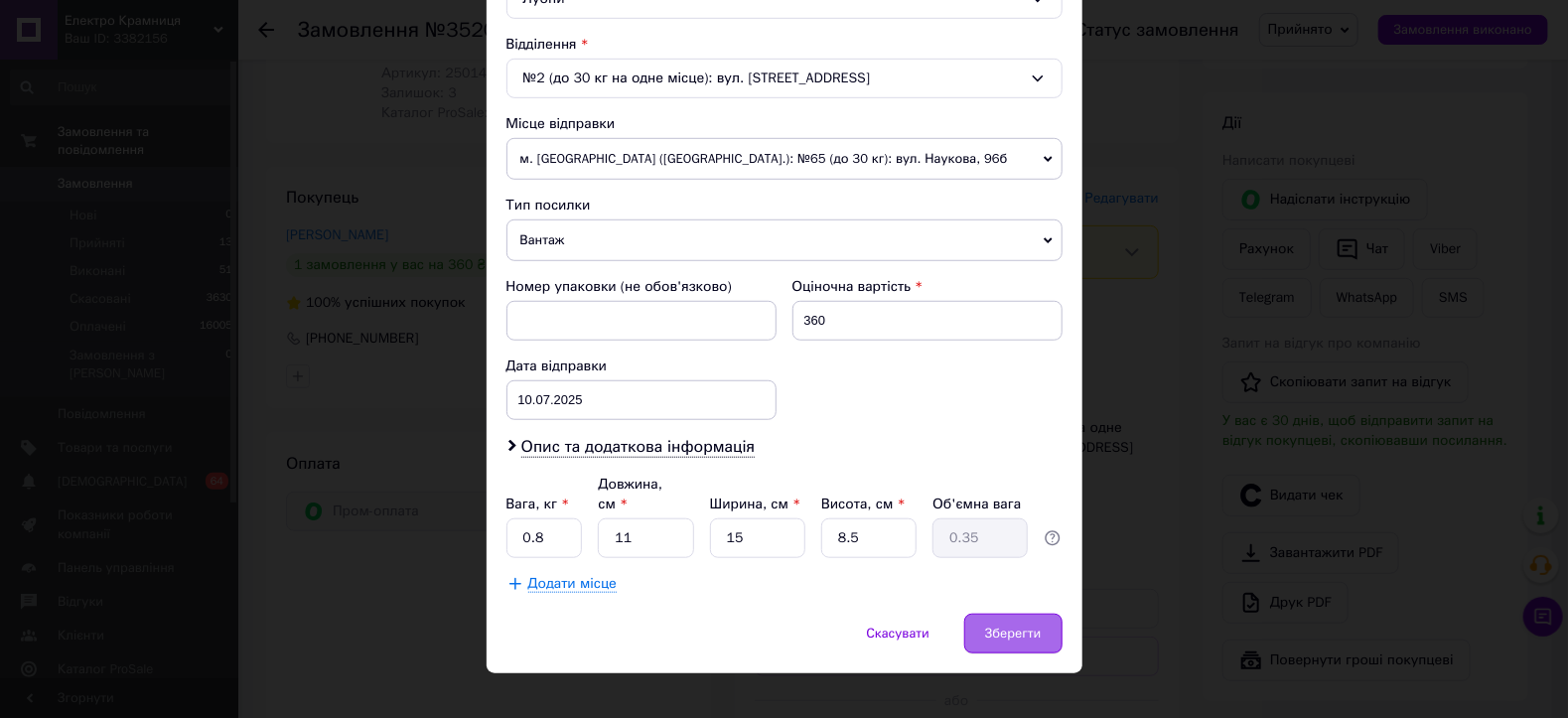 click on "Зберегти" at bounding box center (1013, 634) 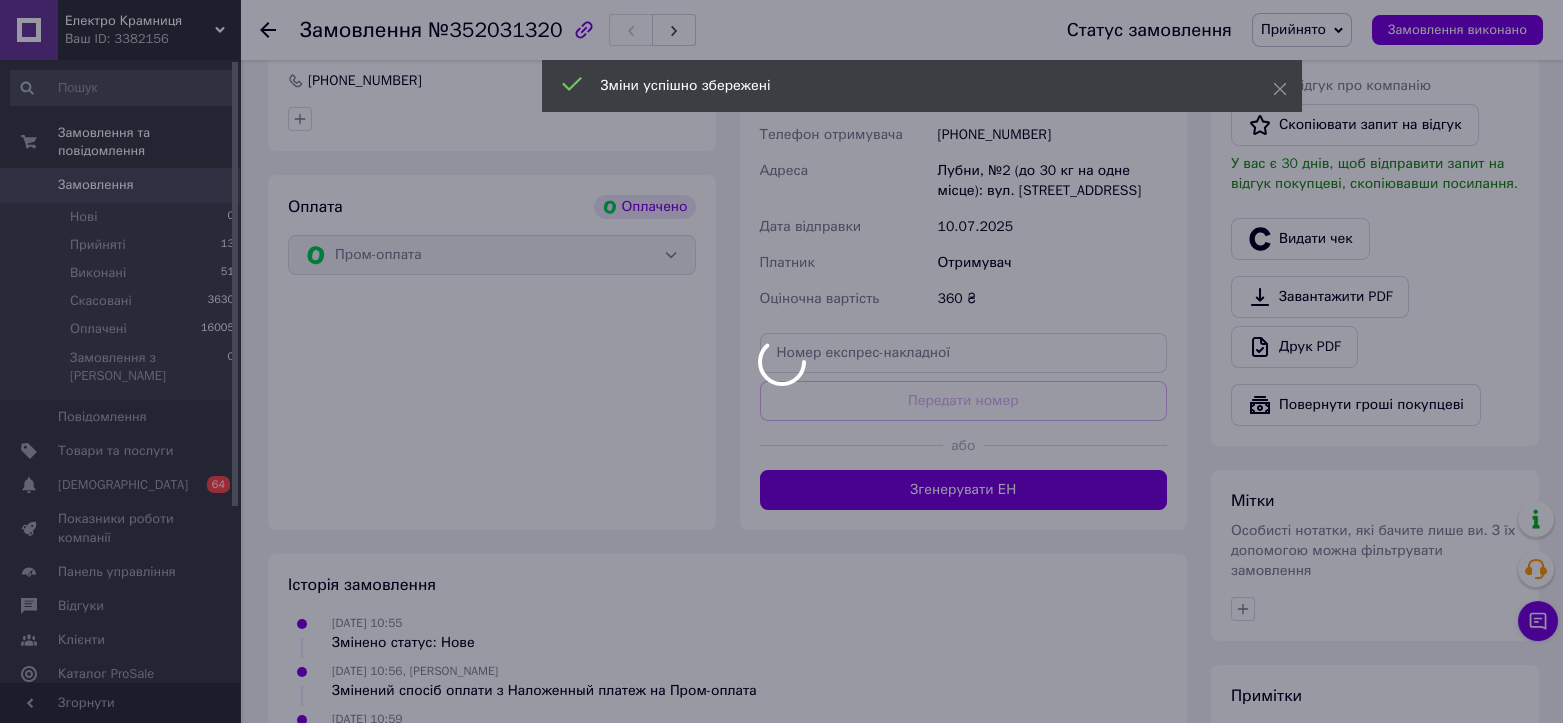 scroll, scrollTop: 666, scrollLeft: 0, axis: vertical 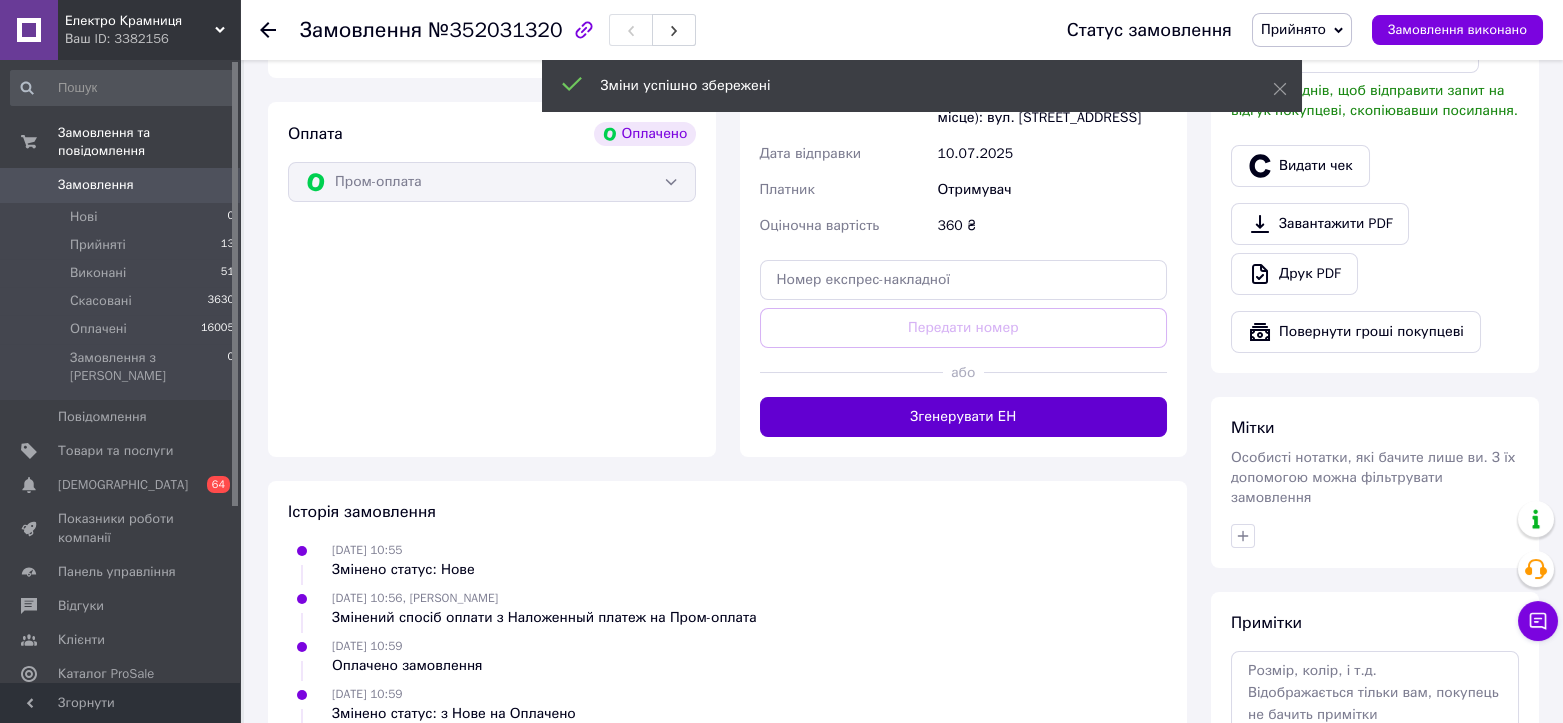 click on "Згенерувати ЕН" at bounding box center [964, 417] 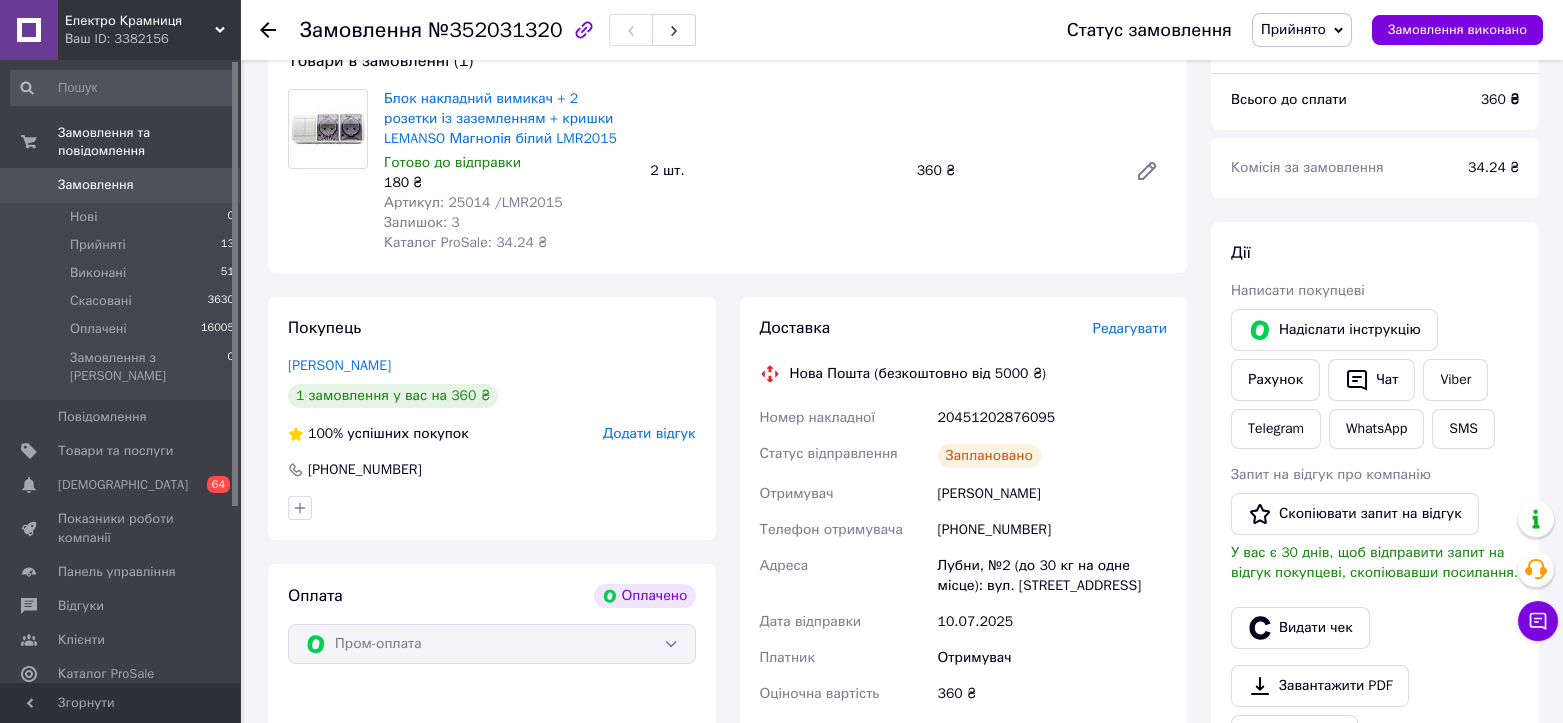 scroll, scrollTop: 222, scrollLeft: 0, axis: vertical 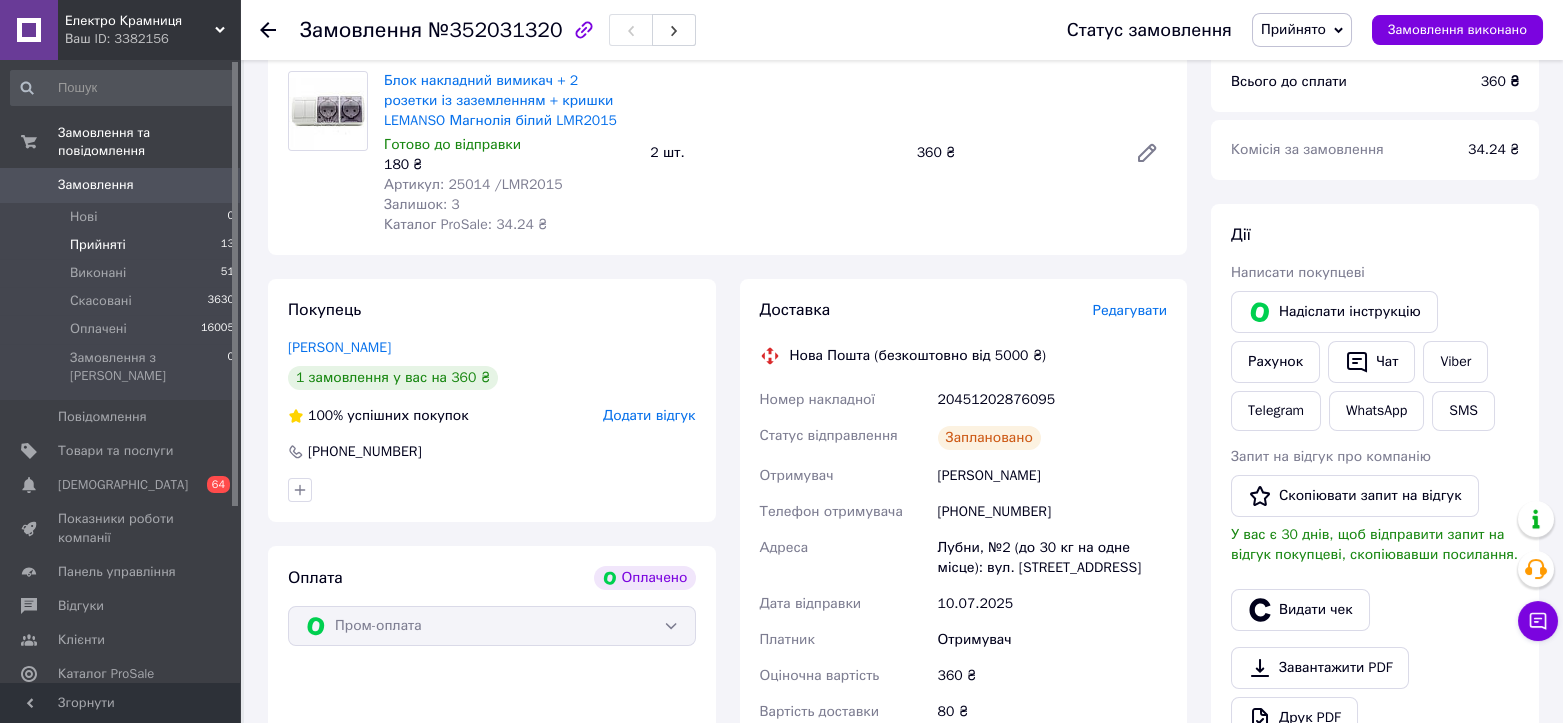 click on "Прийняті" at bounding box center [98, 245] 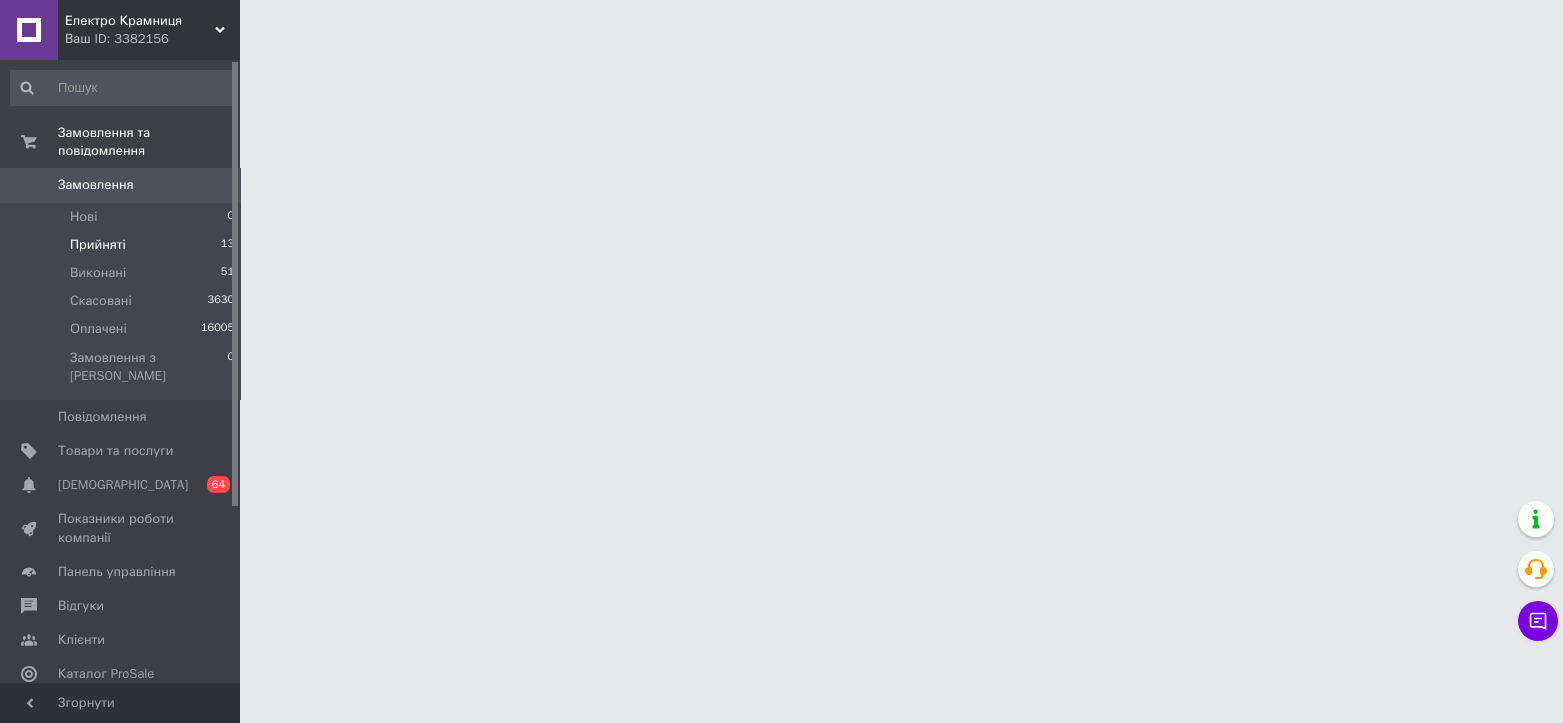 scroll, scrollTop: 0, scrollLeft: 0, axis: both 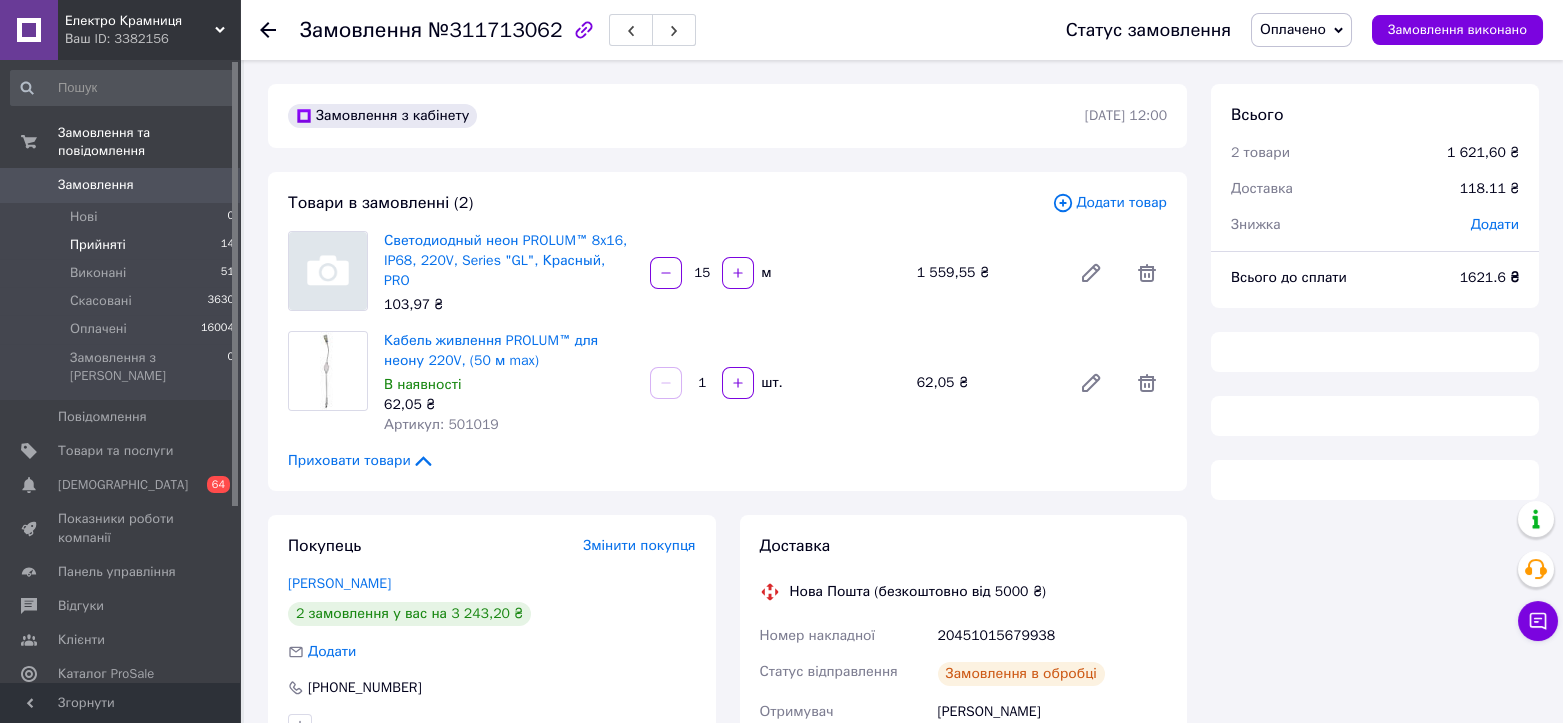click on "Прийняті" at bounding box center [98, 245] 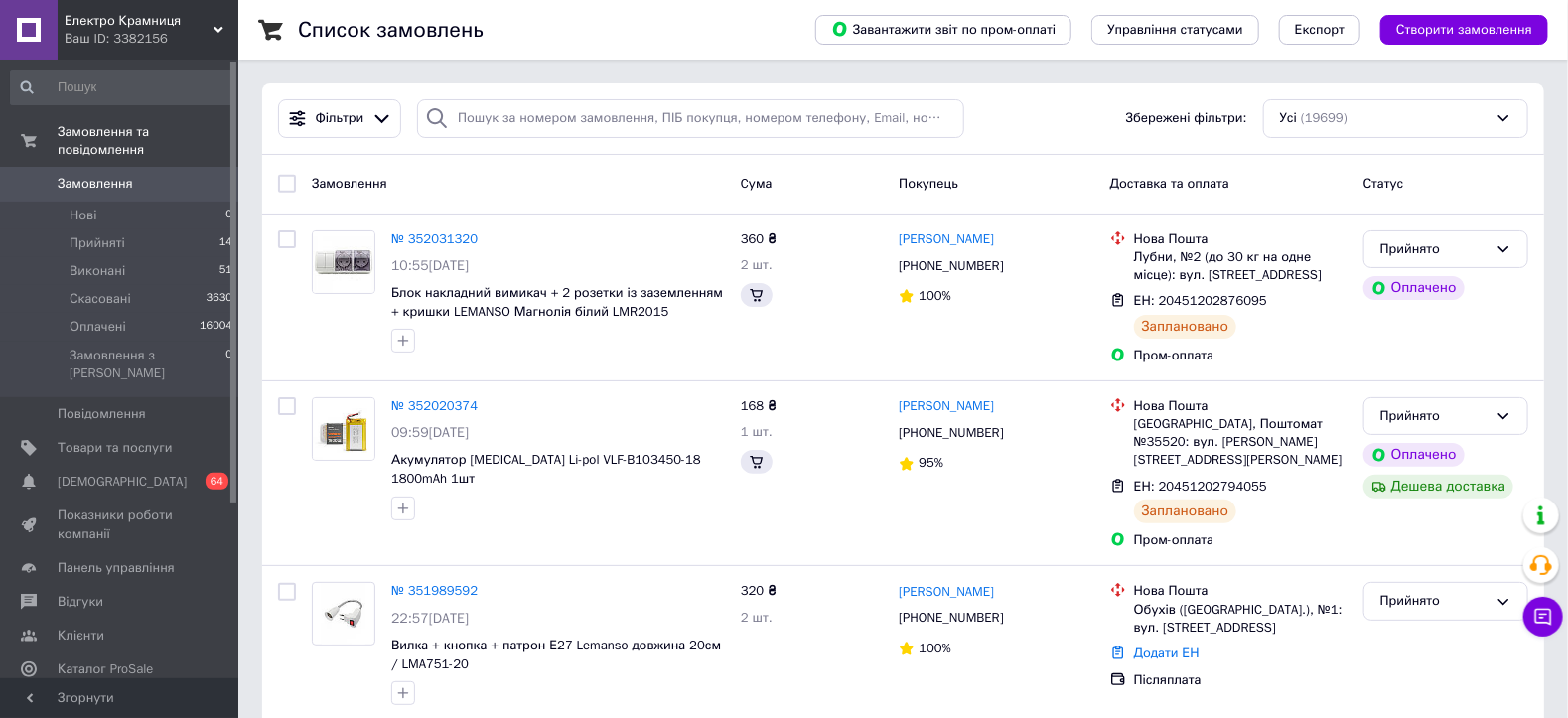 click on "360 ₴ 2 шт." at bounding box center (811, 297) 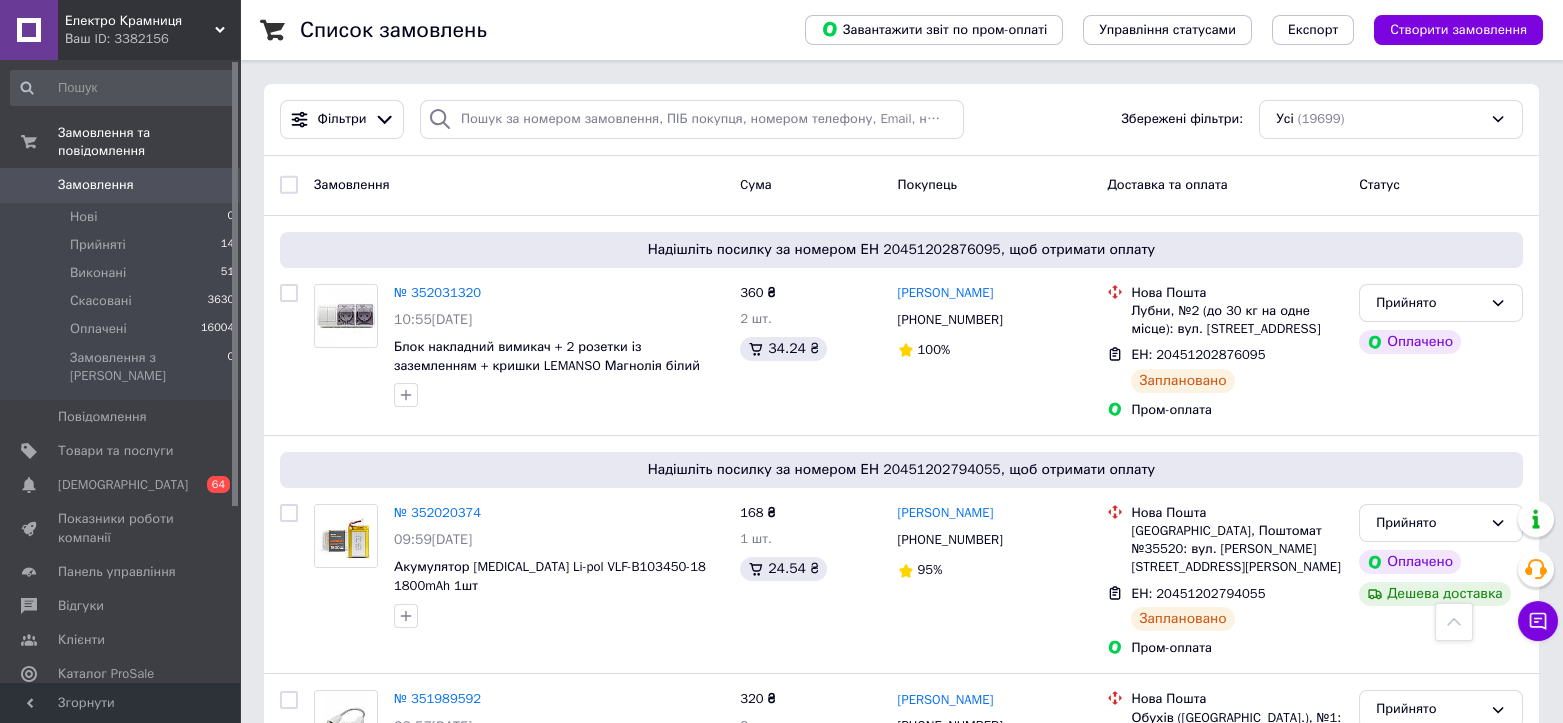 scroll, scrollTop: 548, scrollLeft: 0, axis: vertical 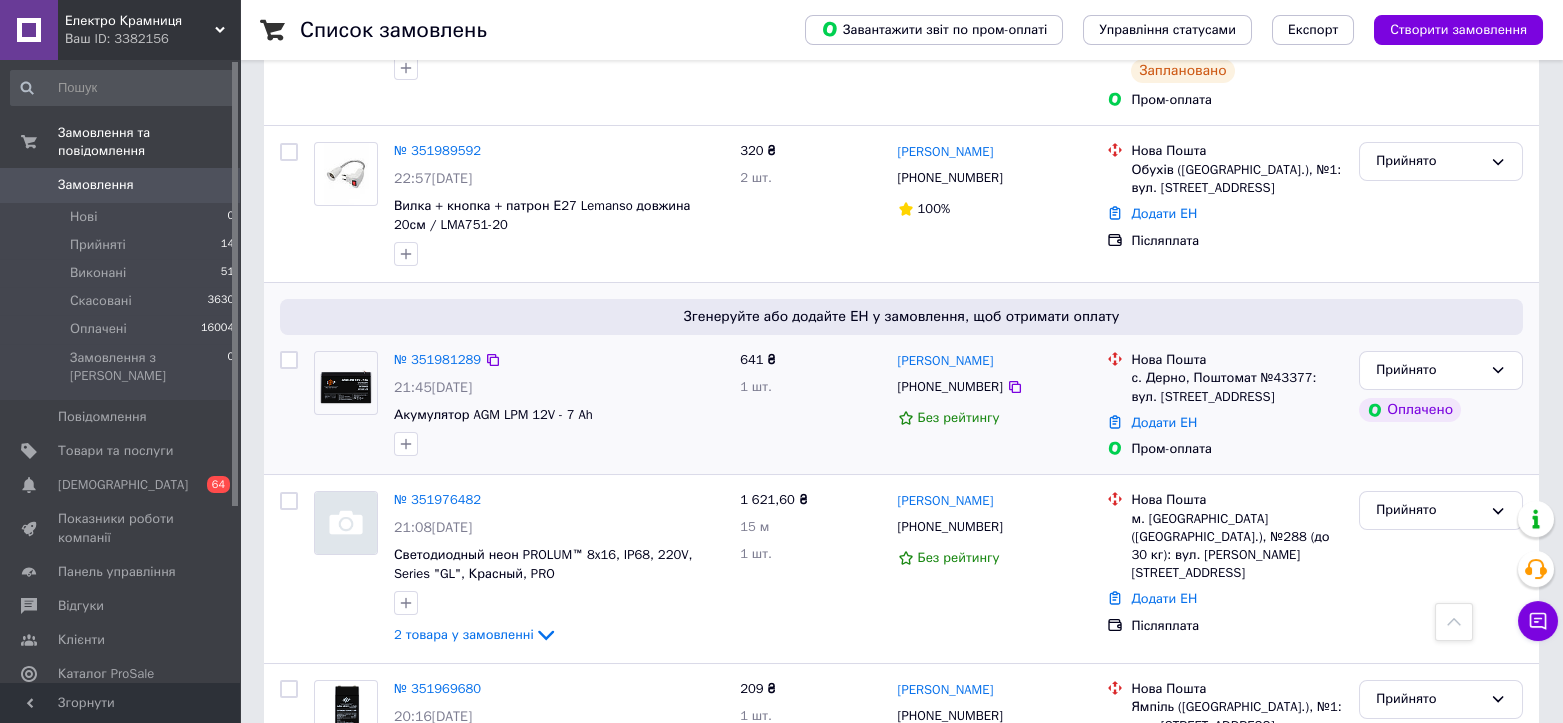 click at bounding box center (559, 444) 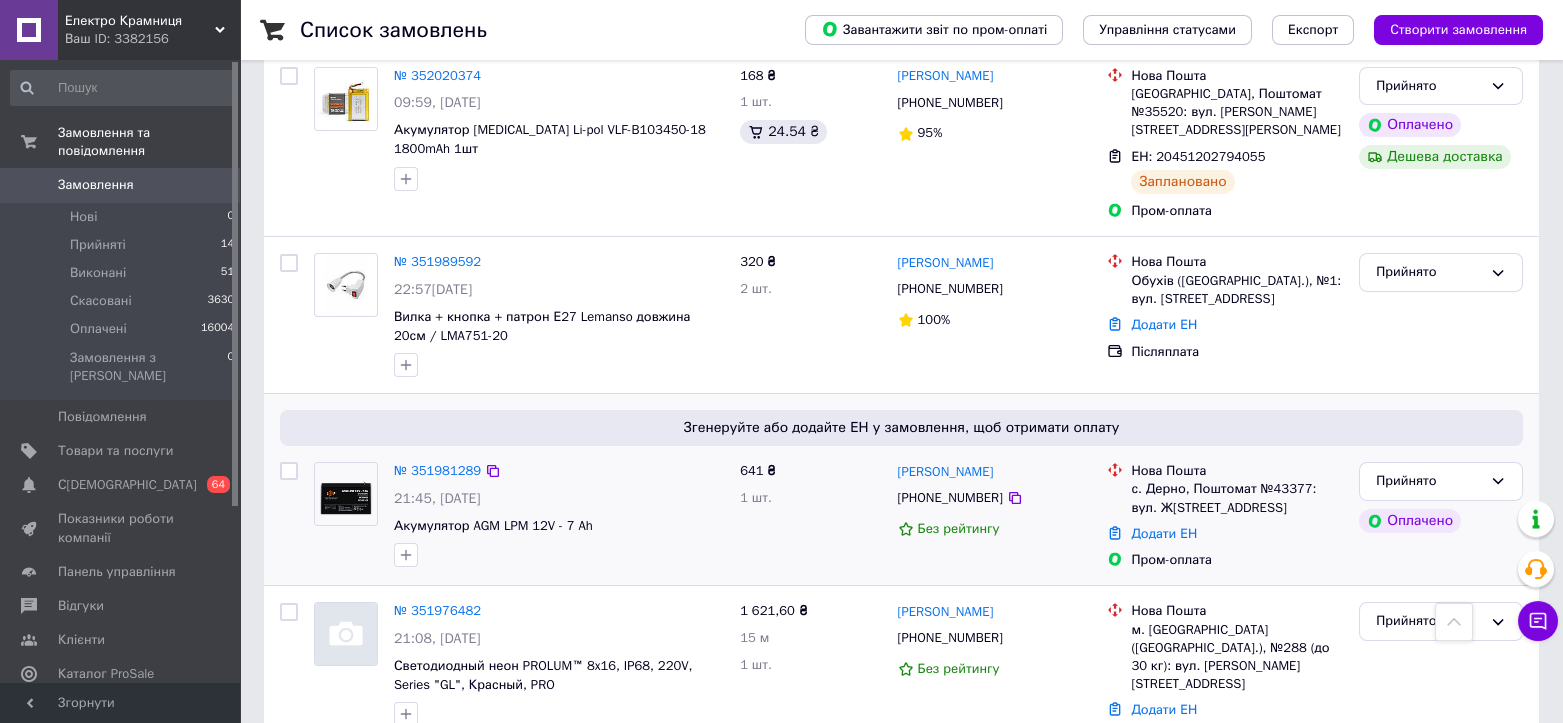 scroll, scrollTop: 541, scrollLeft: 0, axis: vertical 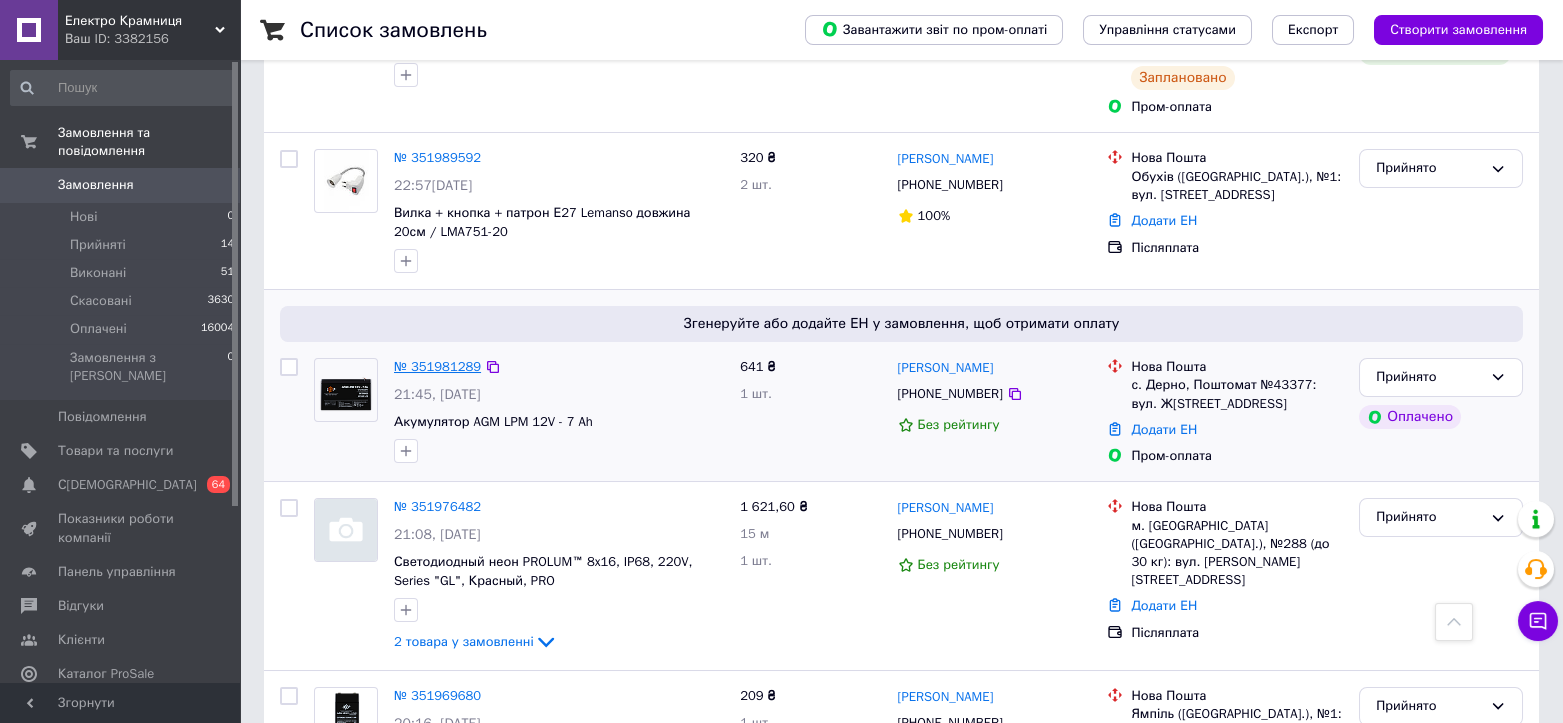 click on "№ 351981289" at bounding box center [437, 366] 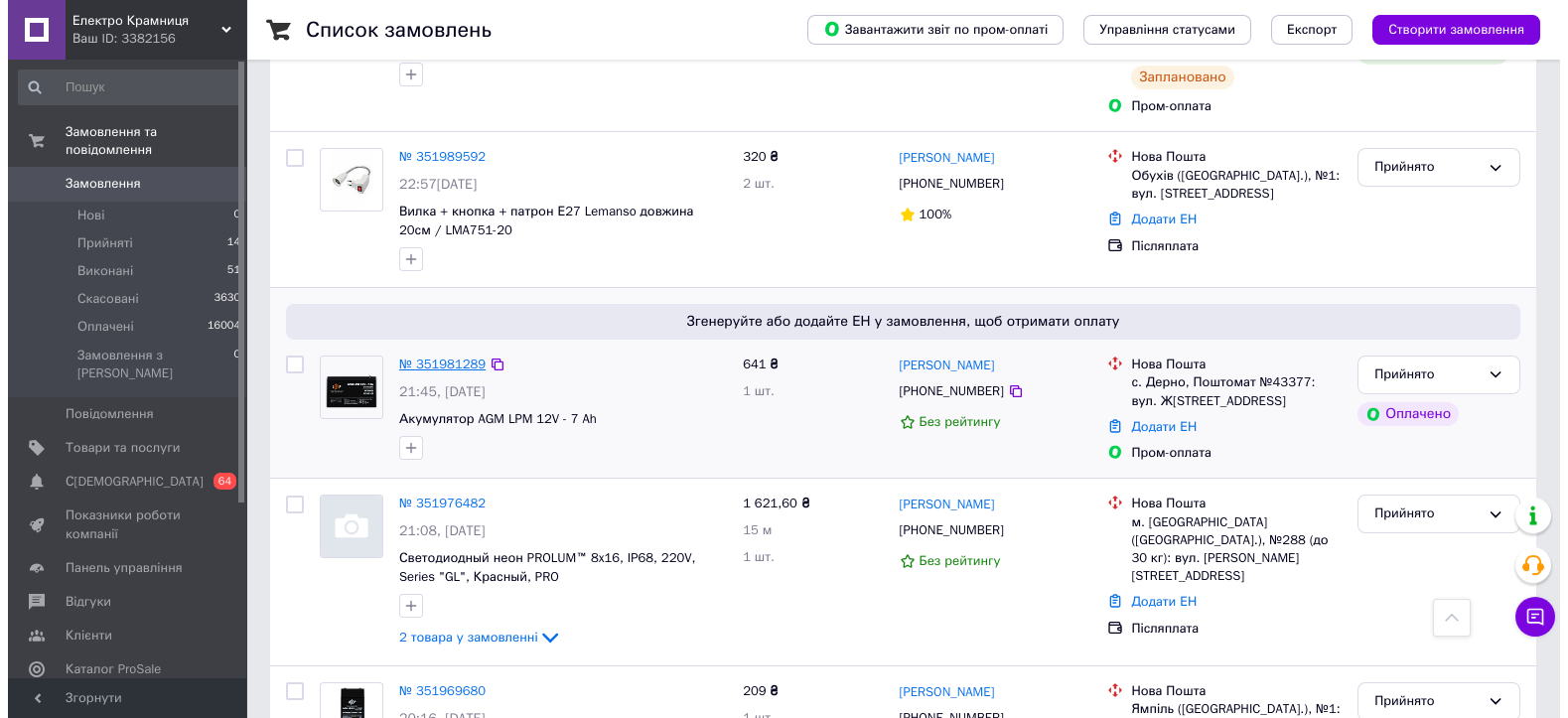 scroll, scrollTop: 0, scrollLeft: 0, axis: both 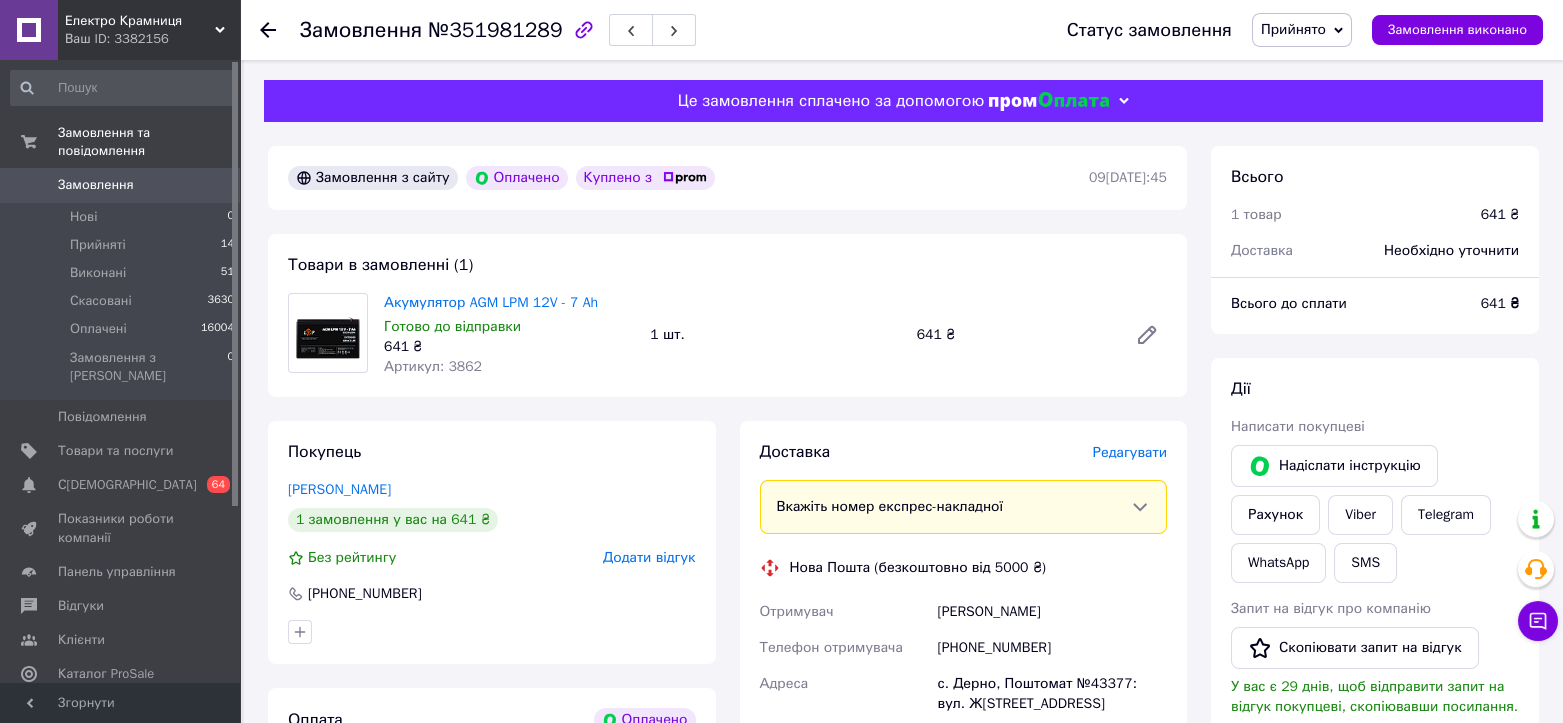 click on "Редагувати" at bounding box center [1130, 452] 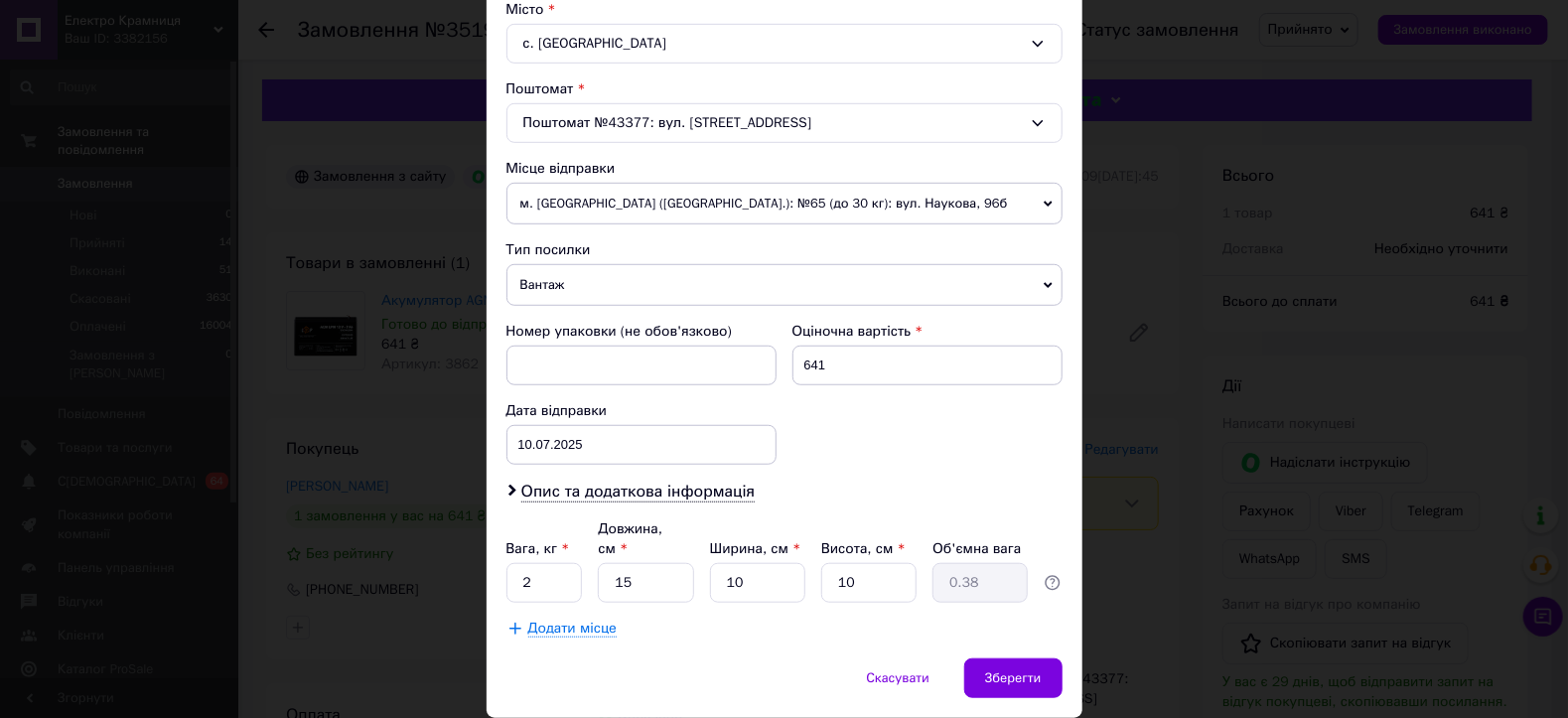 scroll, scrollTop: 441, scrollLeft: 0, axis: vertical 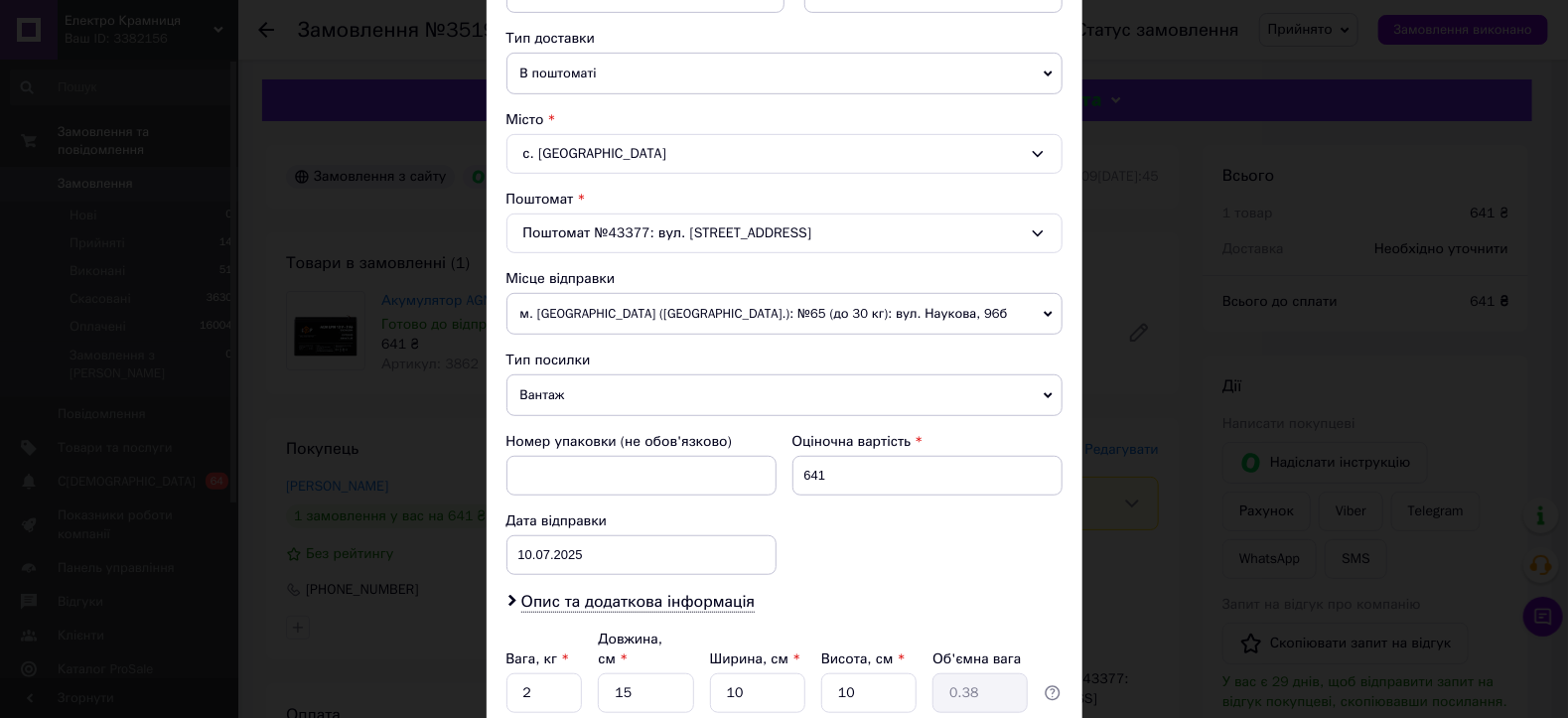 click on "м. [GEOGRAPHIC_DATA] ([GEOGRAPHIC_DATA].): №65 (до 30 кг): вул. Наукова, 96б" at bounding box center (784, 314) 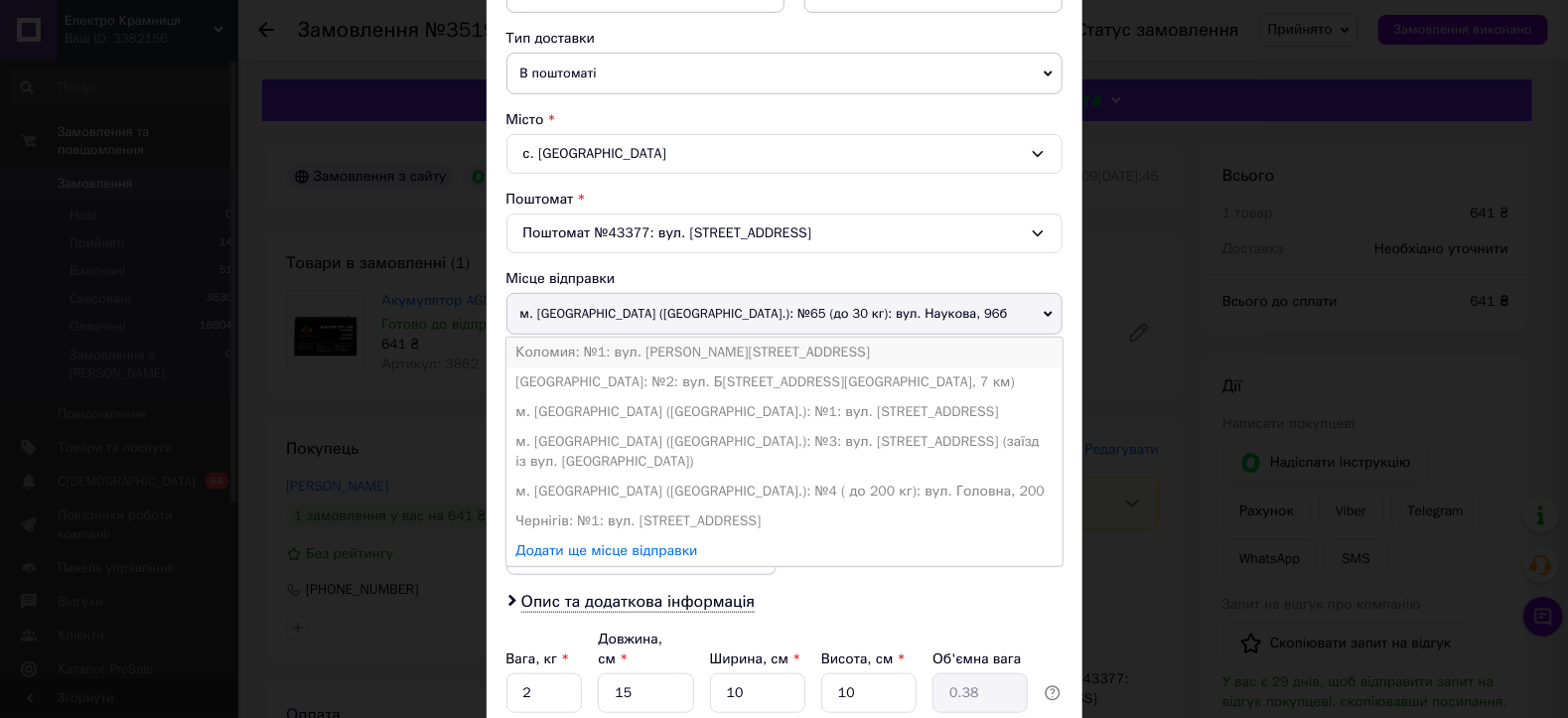 click on "Коломия: №1: вул. [PERSON_NAME][STREET_ADDRESS]" at bounding box center (784, 353) 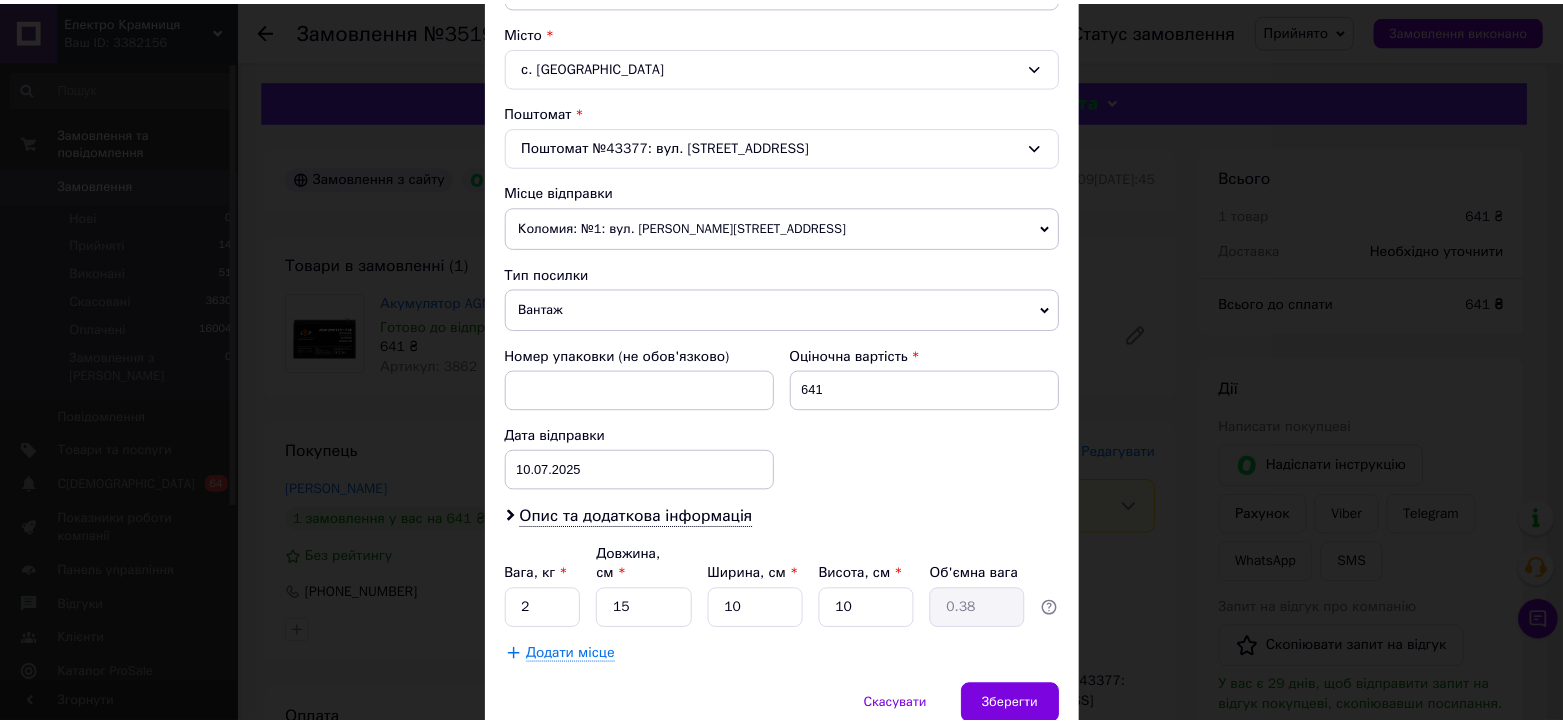 scroll, scrollTop: 600, scrollLeft: 0, axis: vertical 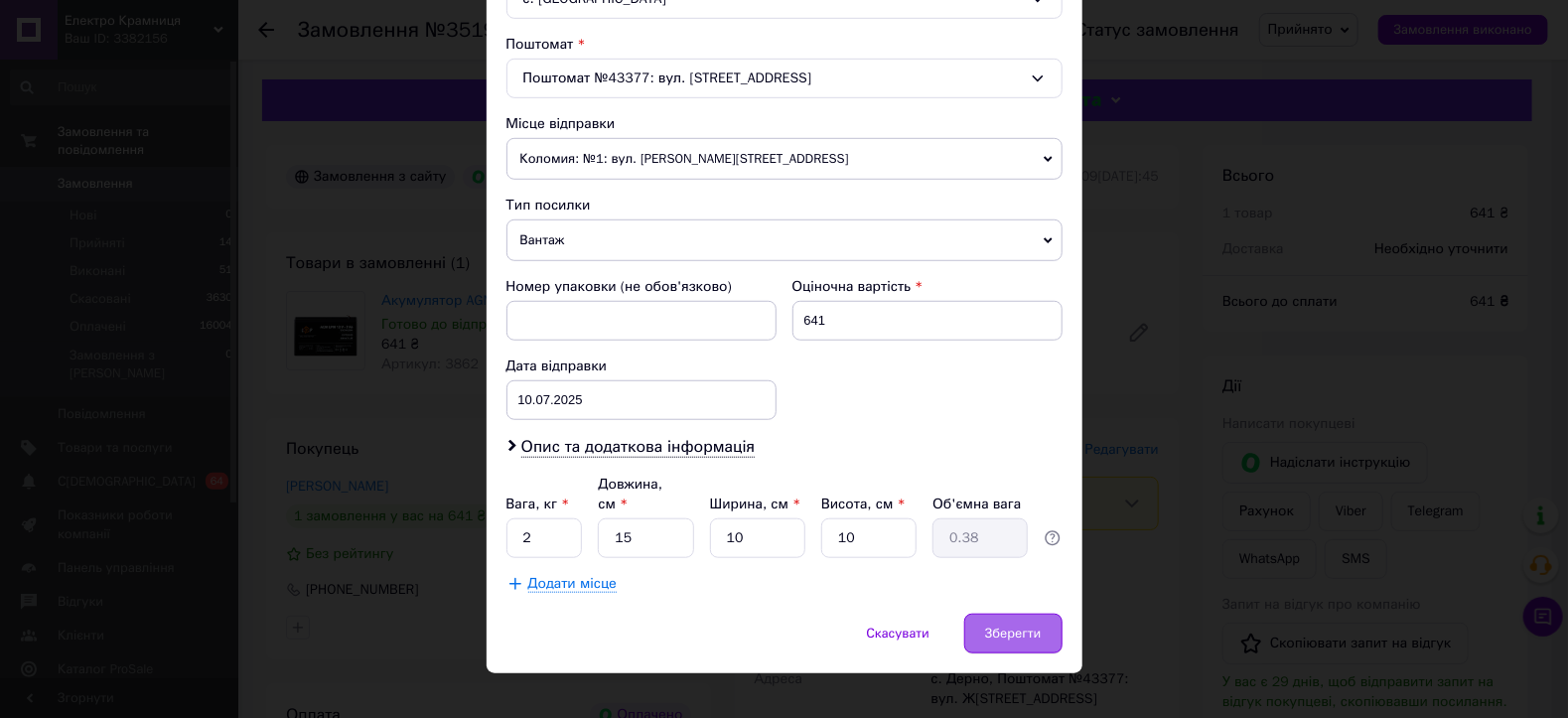 click on "Зберегти" at bounding box center [1013, 634] 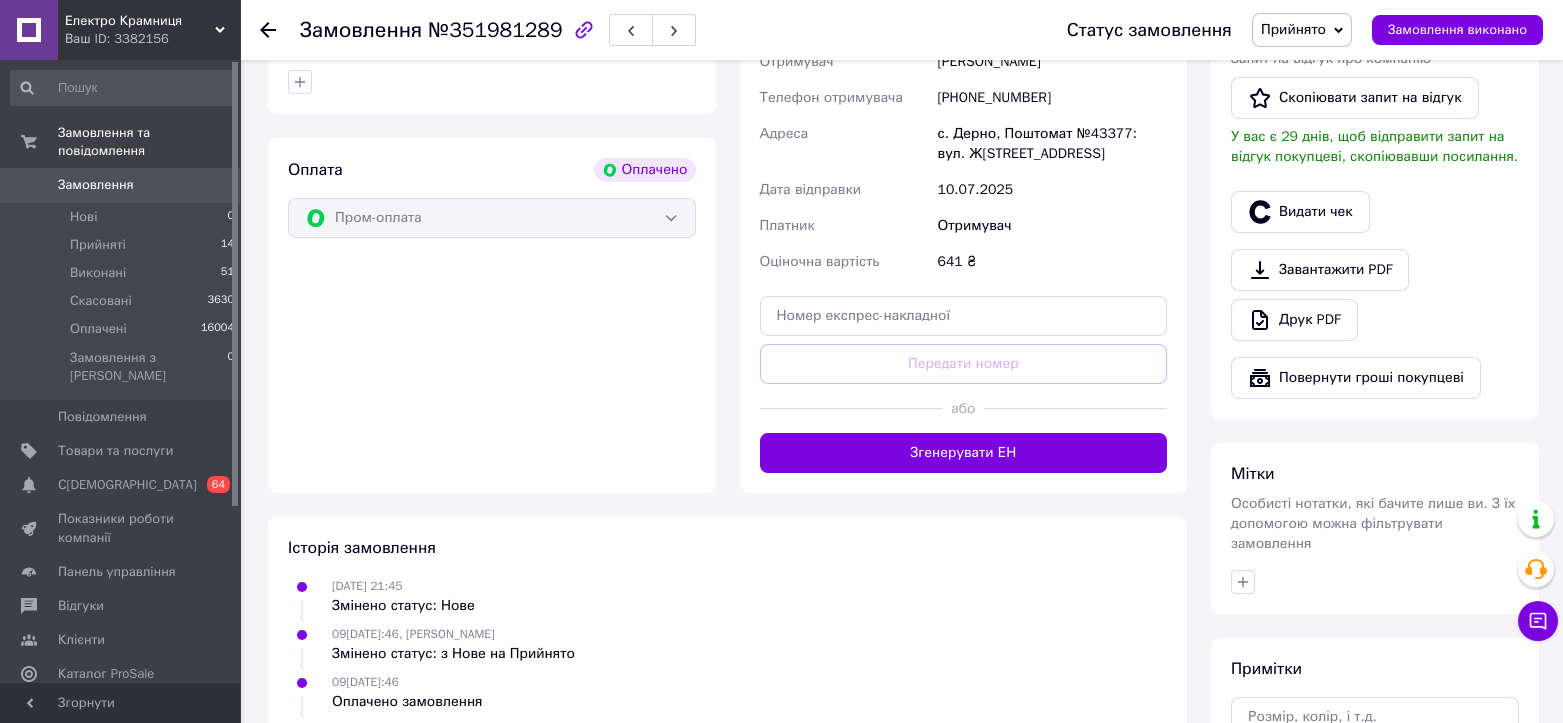 scroll, scrollTop: 555, scrollLeft: 0, axis: vertical 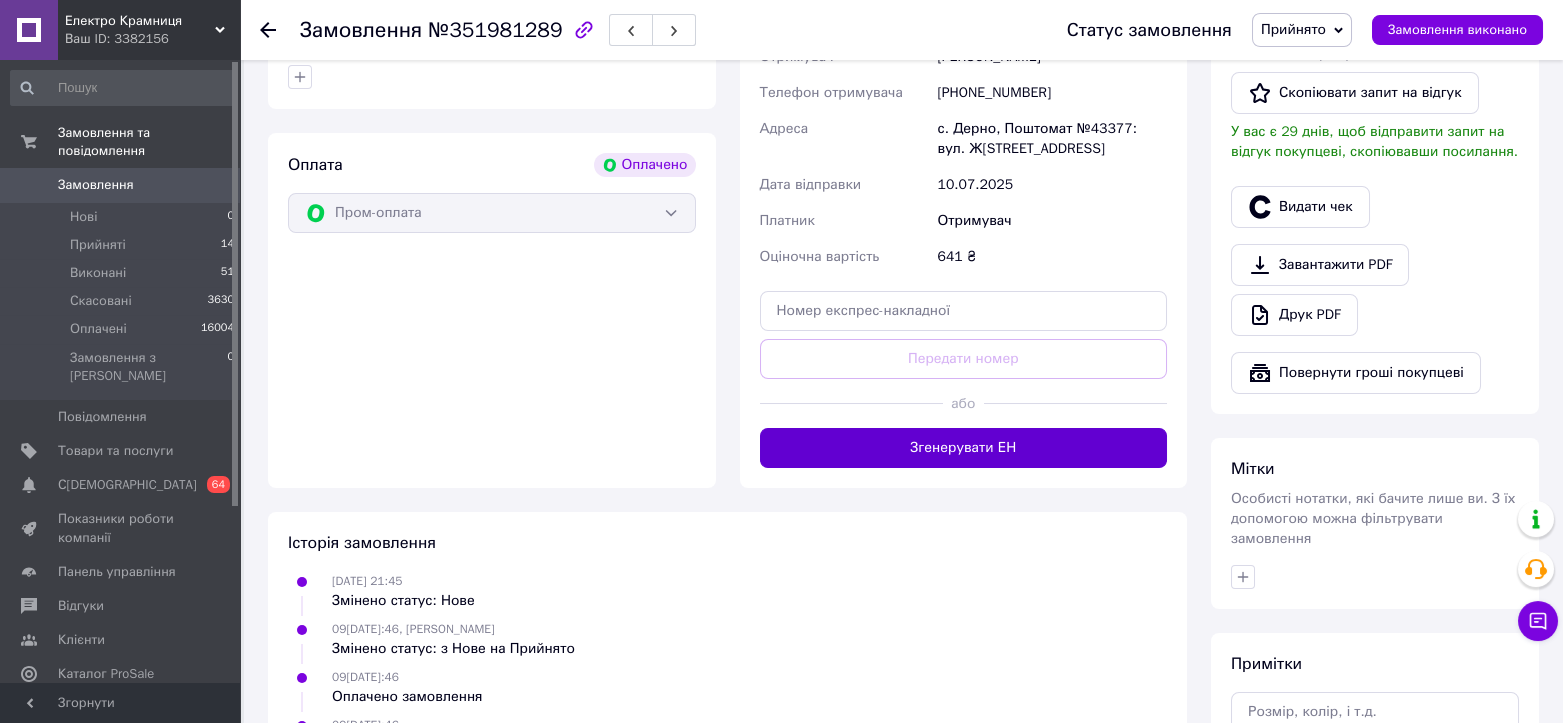 click on "Згенерувати ЕН" at bounding box center [964, 448] 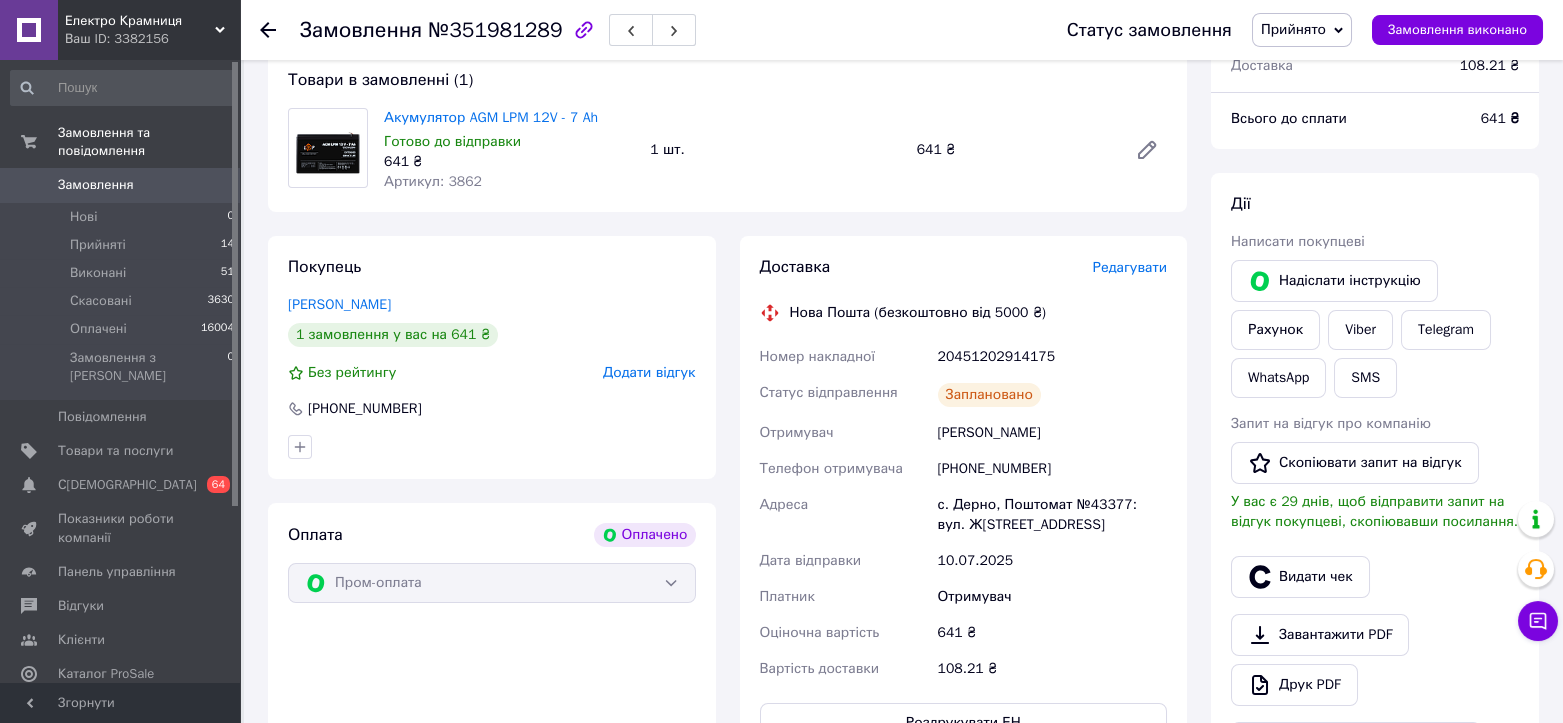 scroll, scrollTop: 222, scrollLeft: 0, axis: vertical 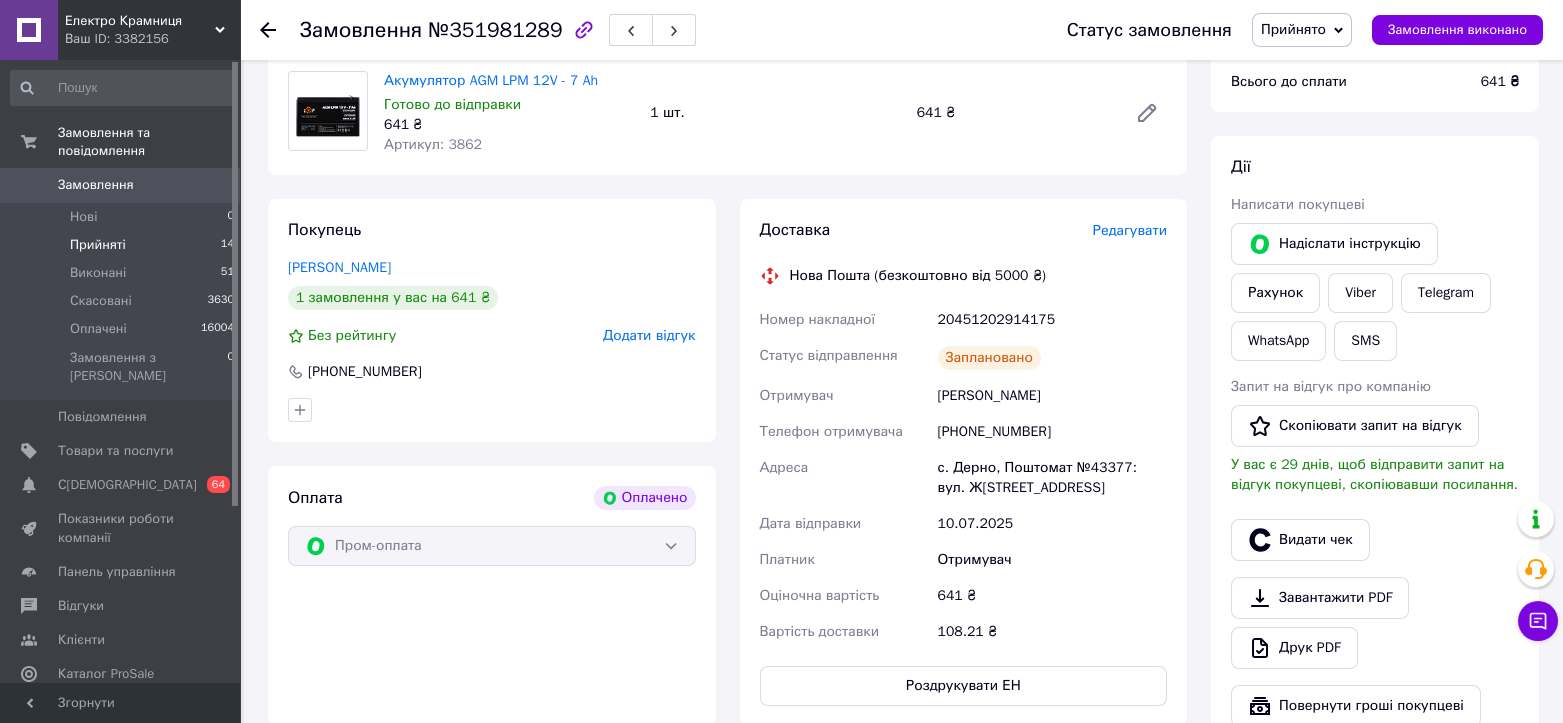 click on "Прийняті" at bounding box center (98, 245) 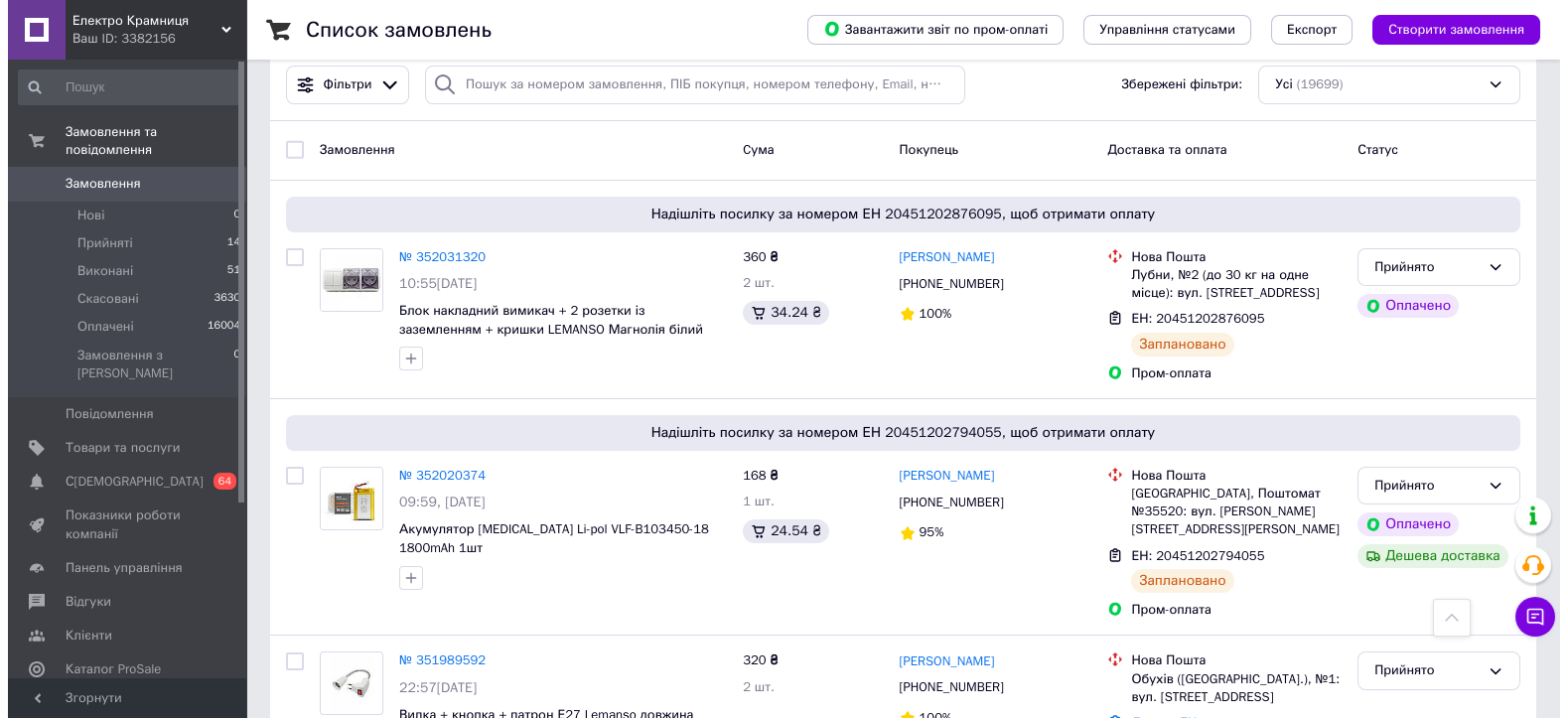 scroll, scrollTop: 0, scrollLeft: 0, axis: both 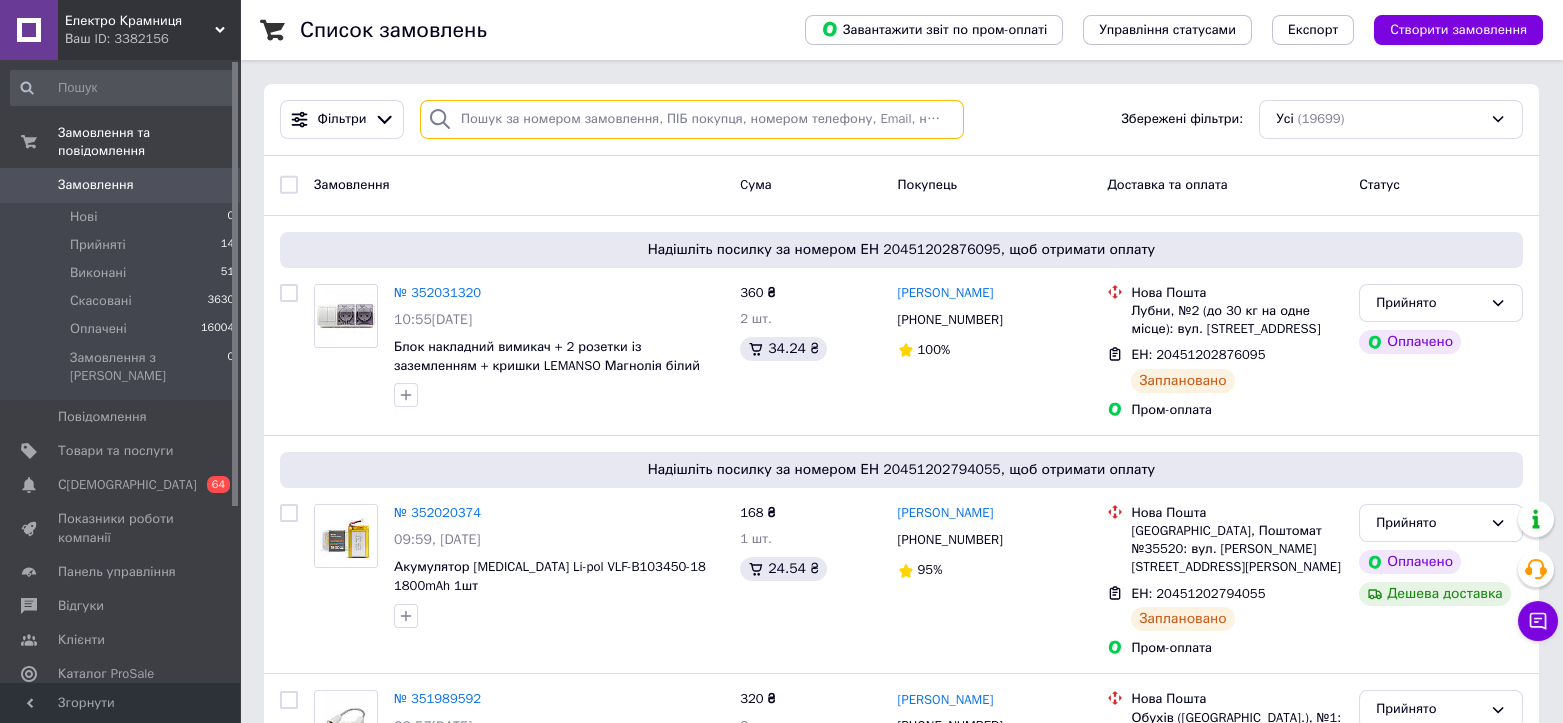 click at bounding box center [692, 119] 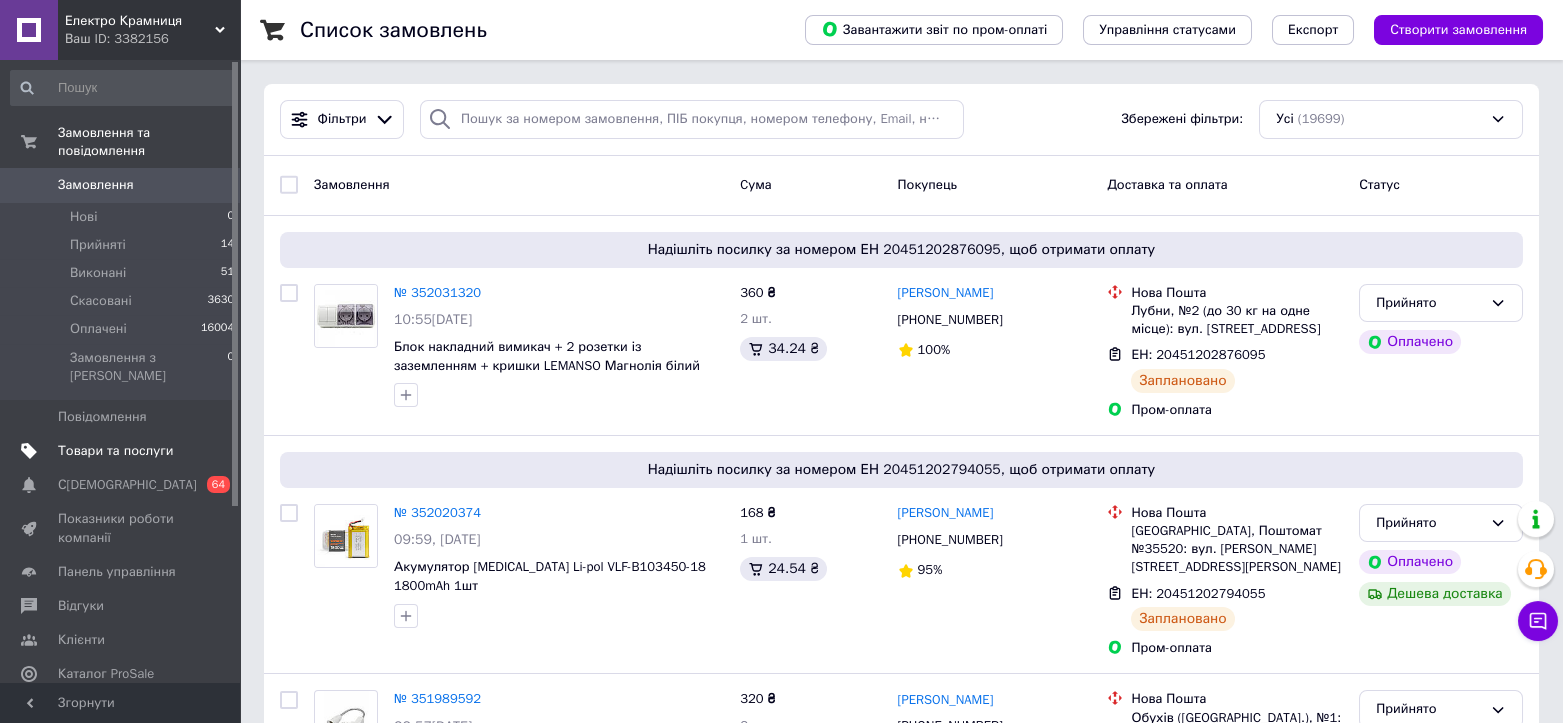 click on "Товари та послуги" at bounding box center [115, 451] 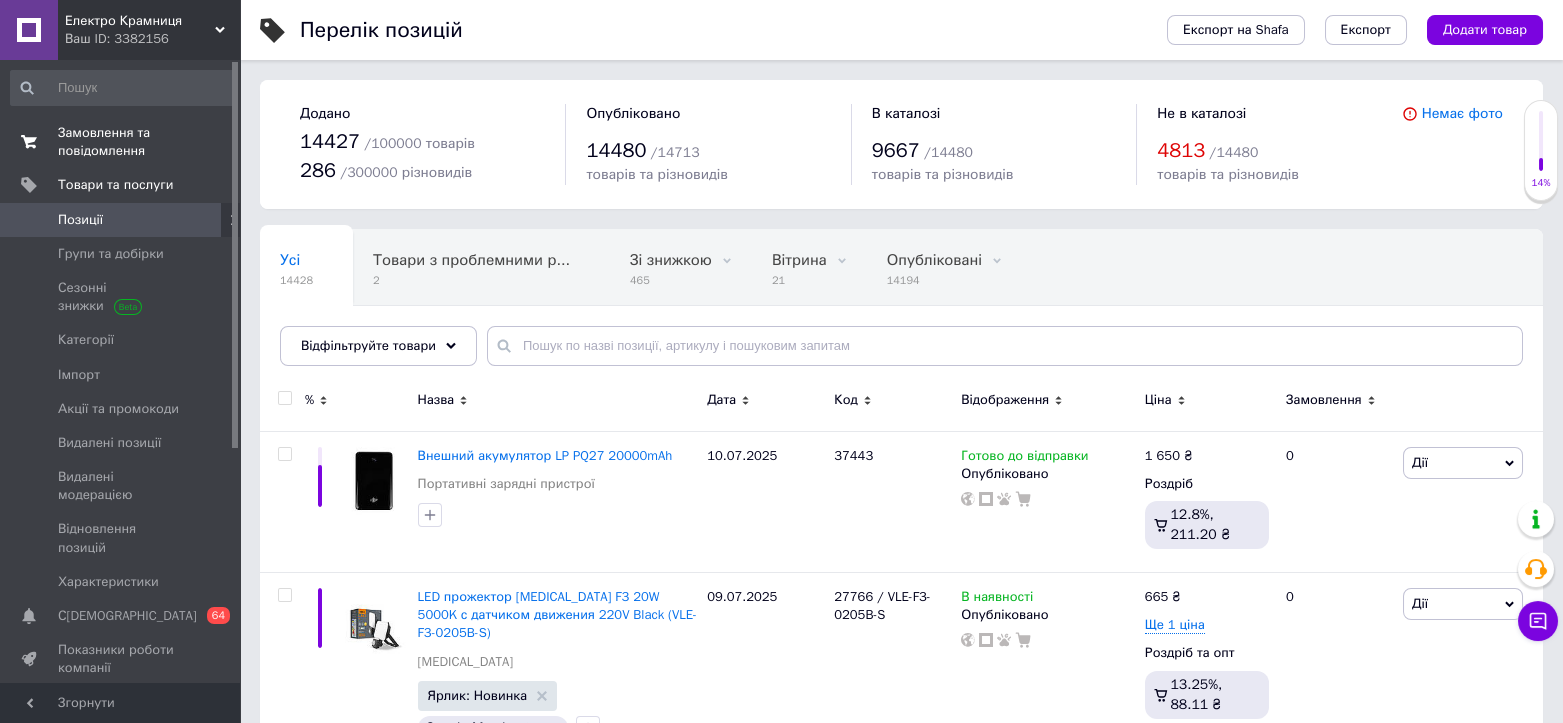 click on "Замовлення та повідомлення" at bounding box center (121, 142) 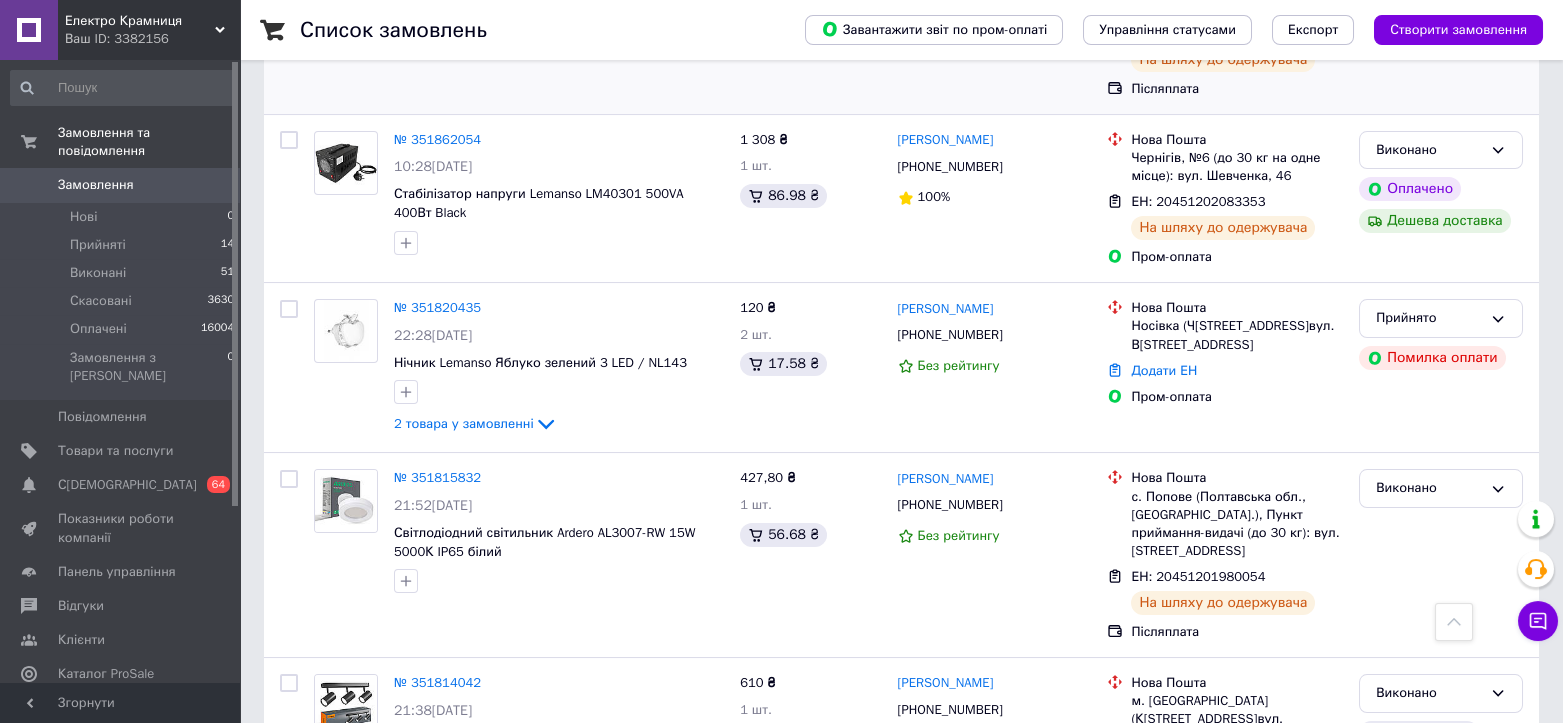 scroll, scrollTop: 2274, scrollLeft: 0, axis: vertical 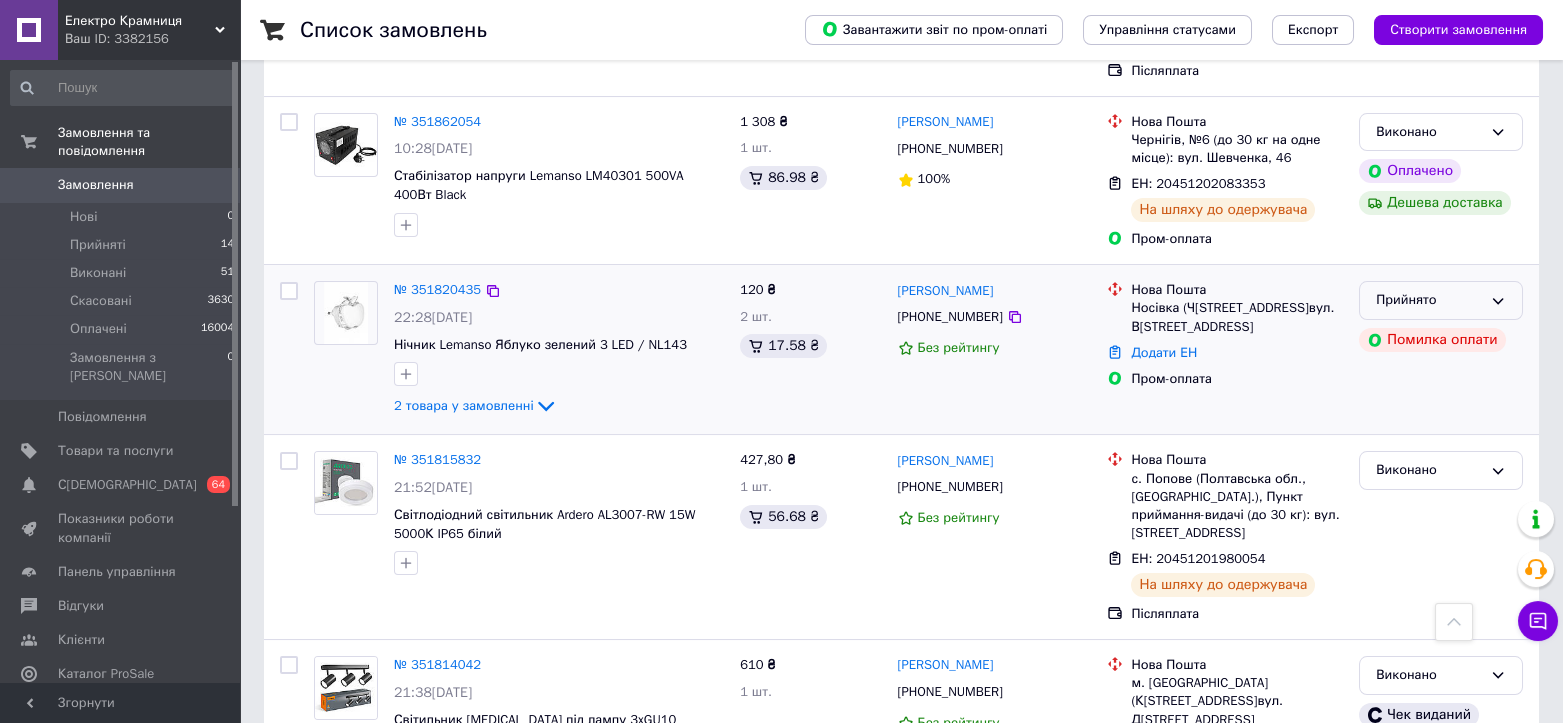 click 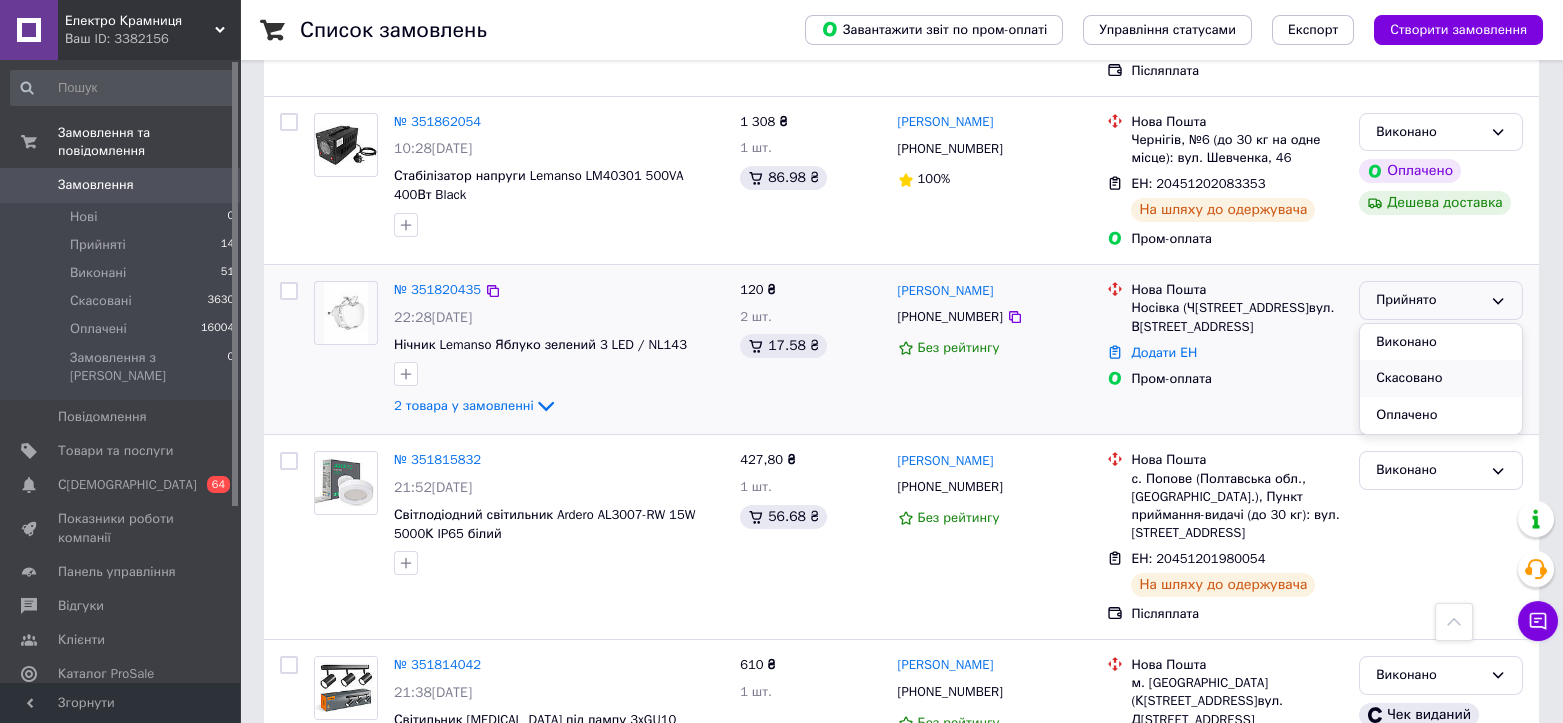 click on "Скасовано" at bounding box center [1441, 378] 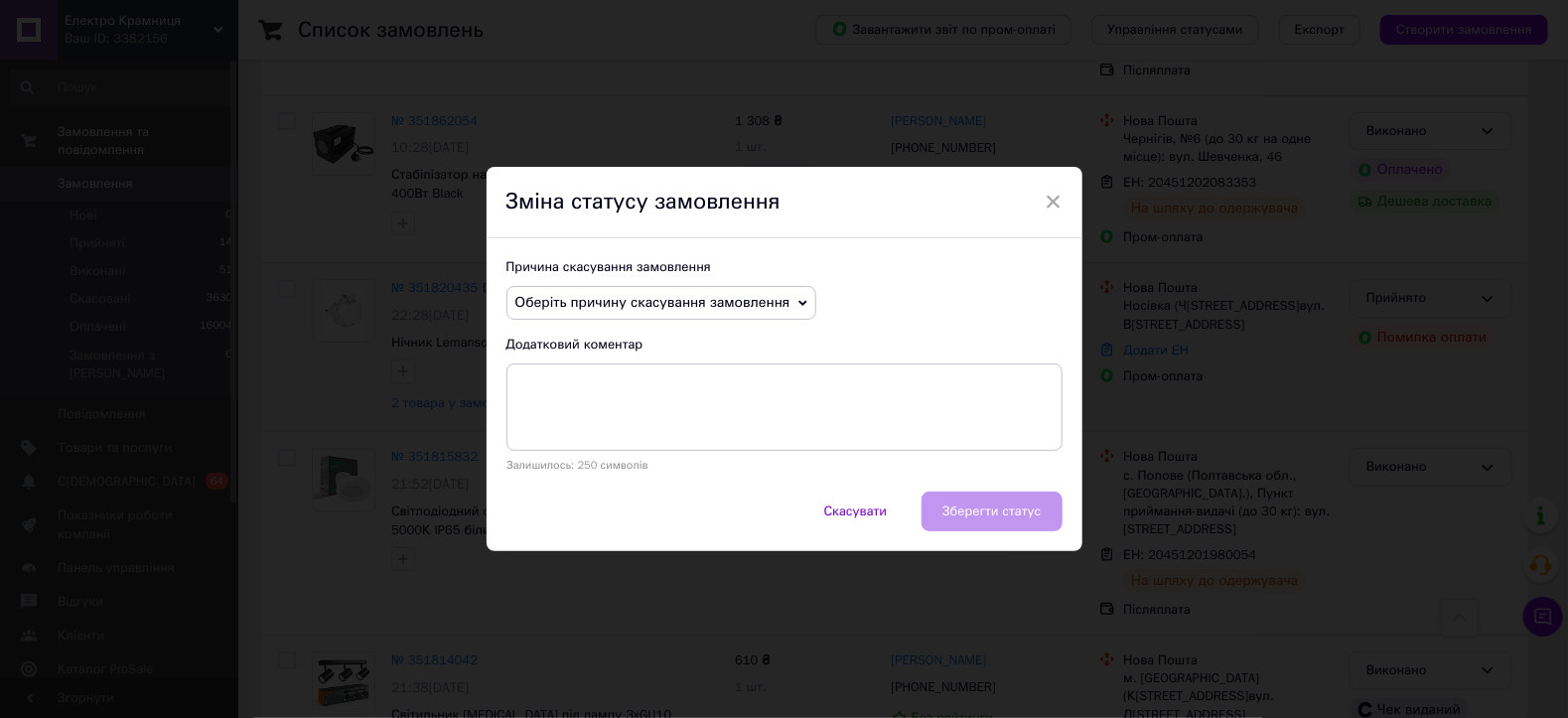 drag, startPoint x: 790, startPoint y: 295, endPoint x: 779, endPoint y: 320, distance: 27.313001 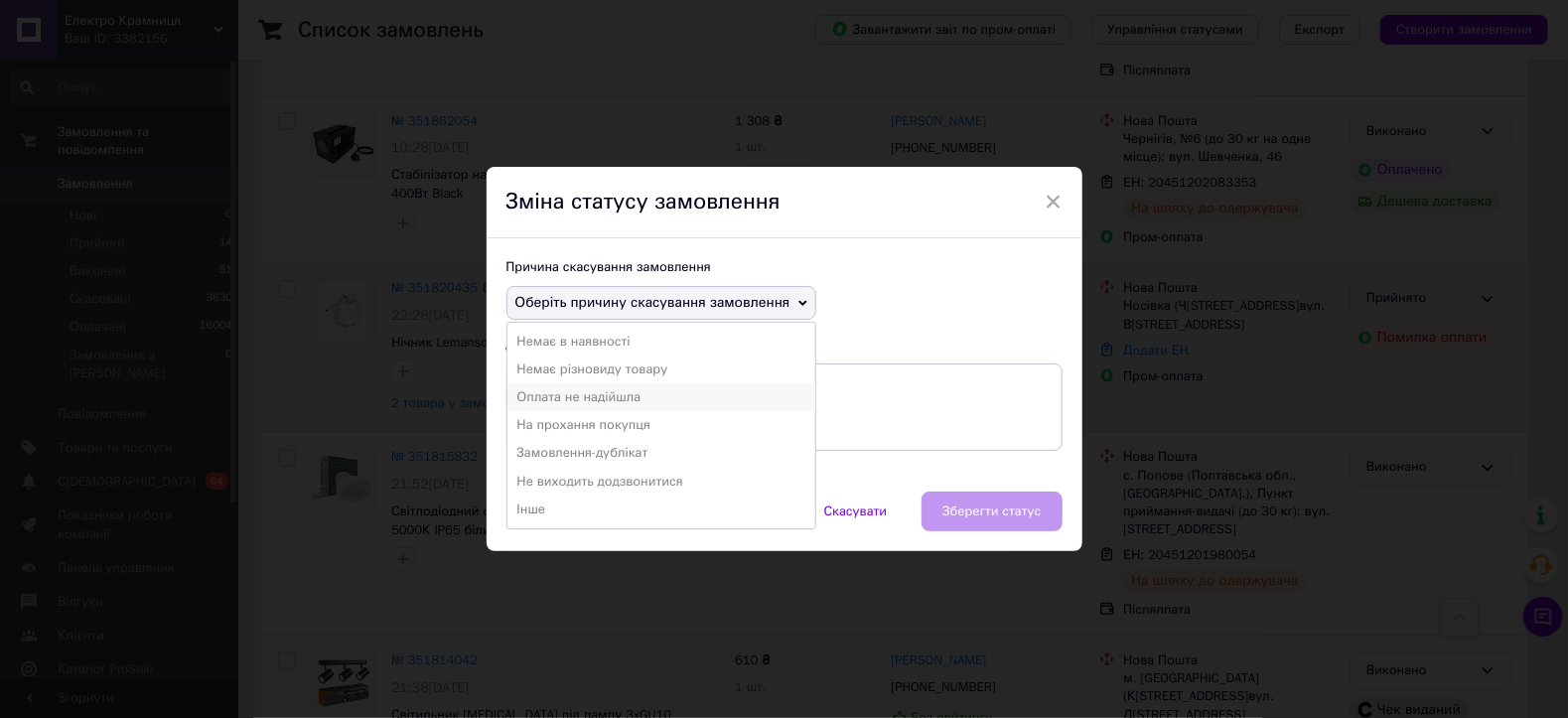 click on "Оплата не надійшла" at bounding box center [661, 397] 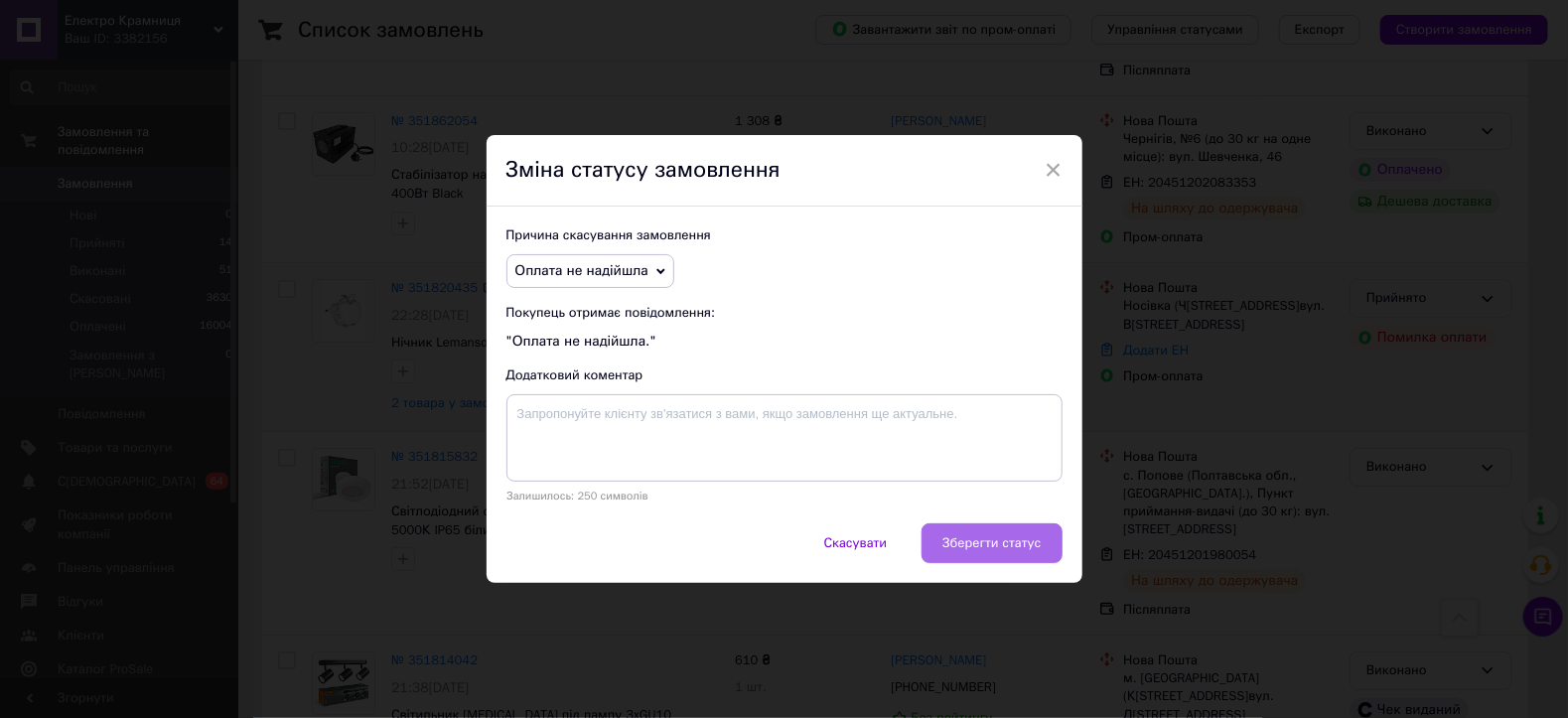 click on "Зберегти статус" at bounding box center (991, 543) 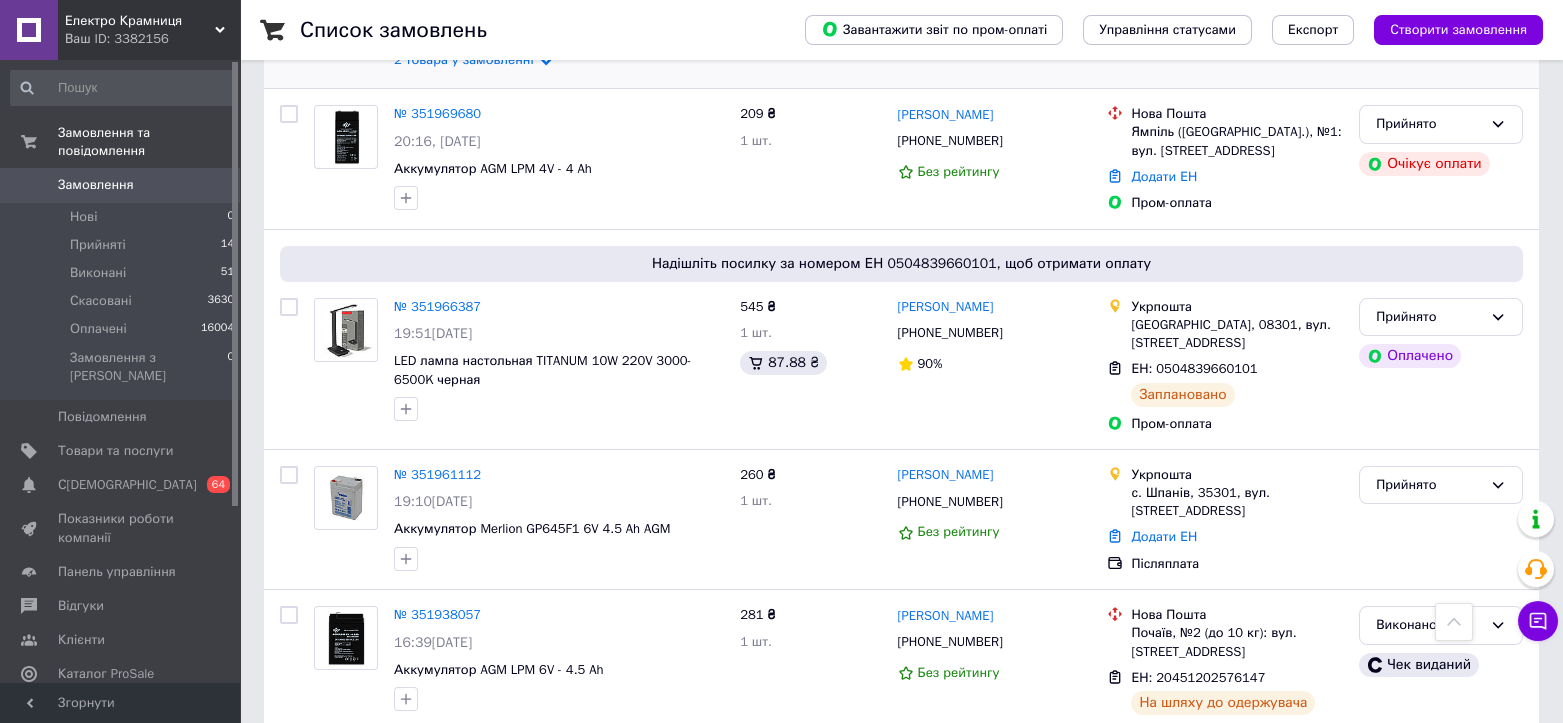 scroll, scrollTop: 1274, scrollLeft: 0, axis: vertical 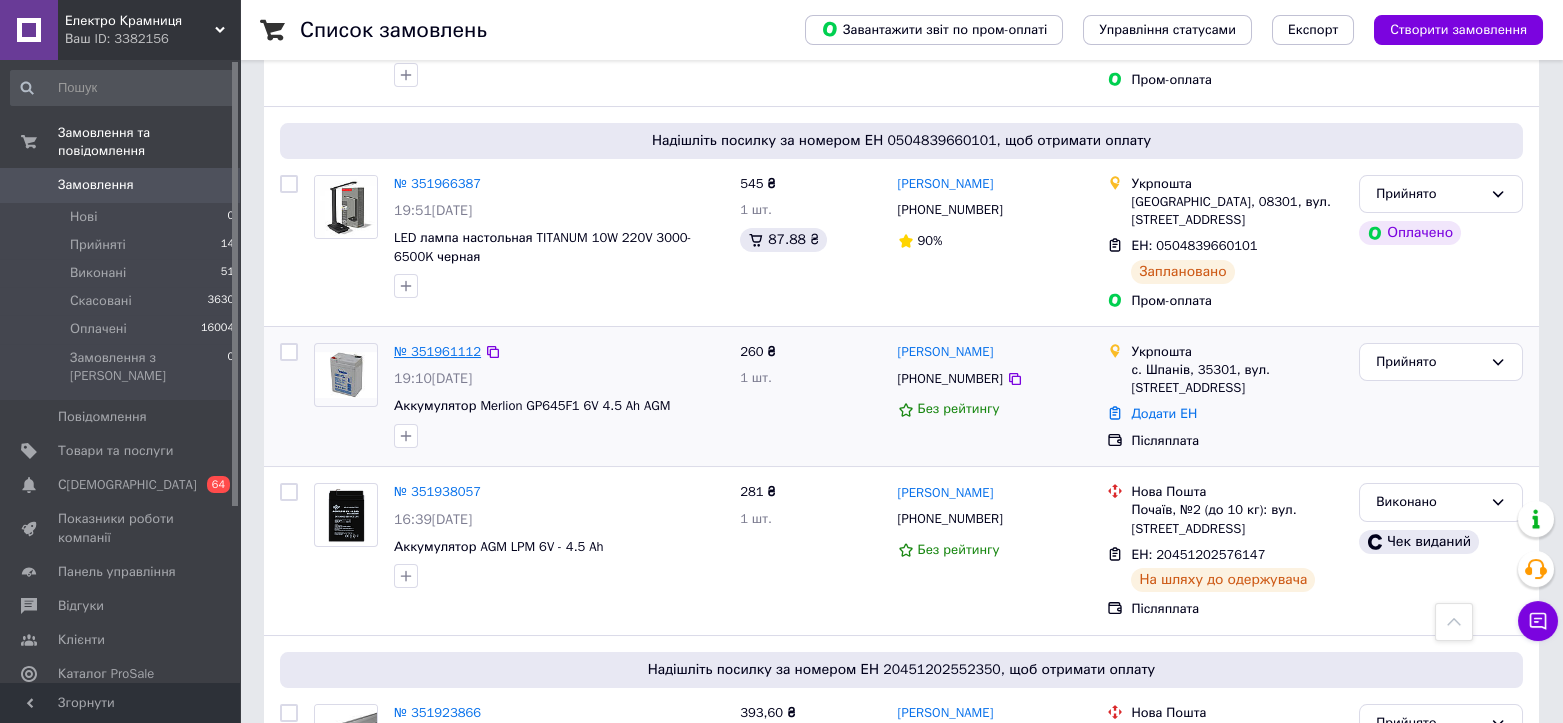 click on "№ 351961112" at bounding box center (437, 351) 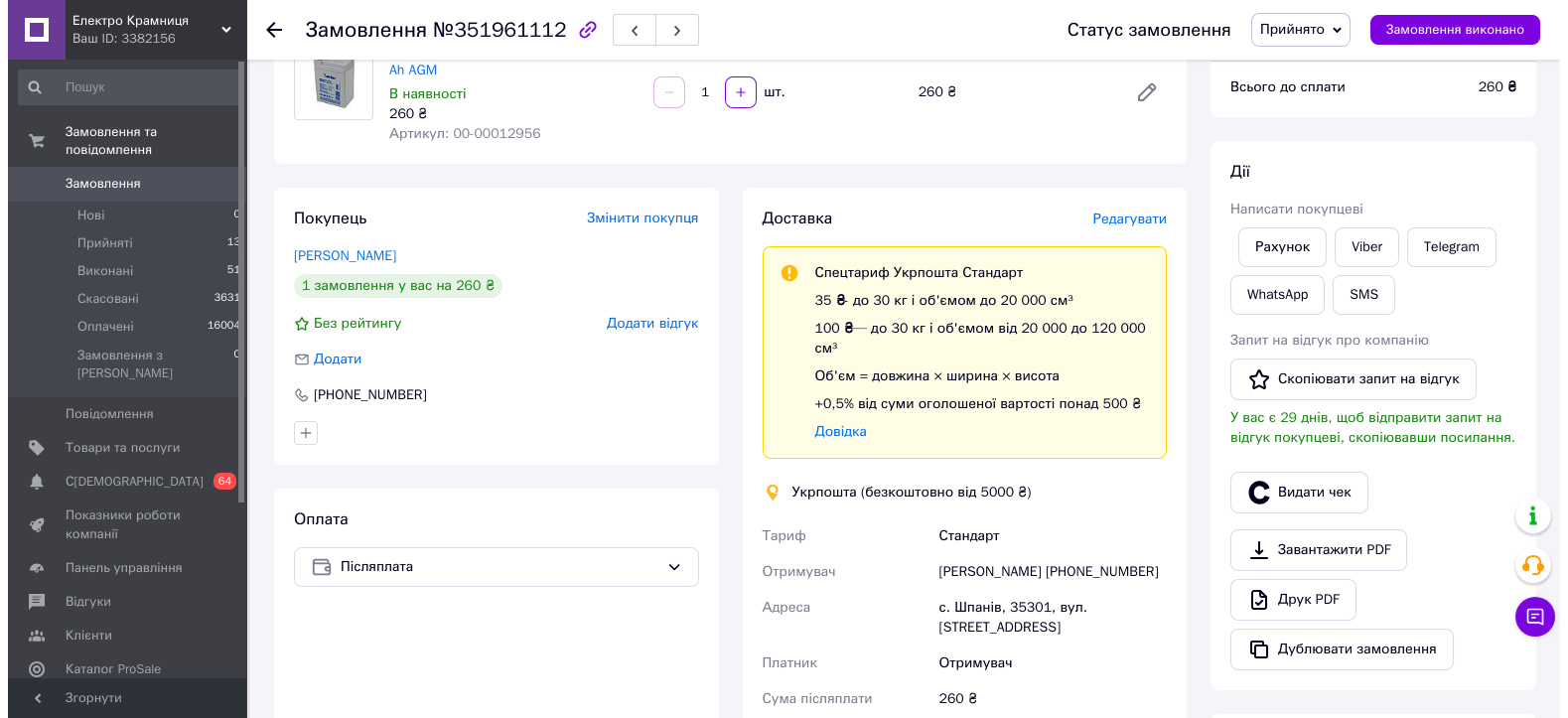 scroll, scrollTop: 18, scrollLeft: 0, axis: vertical 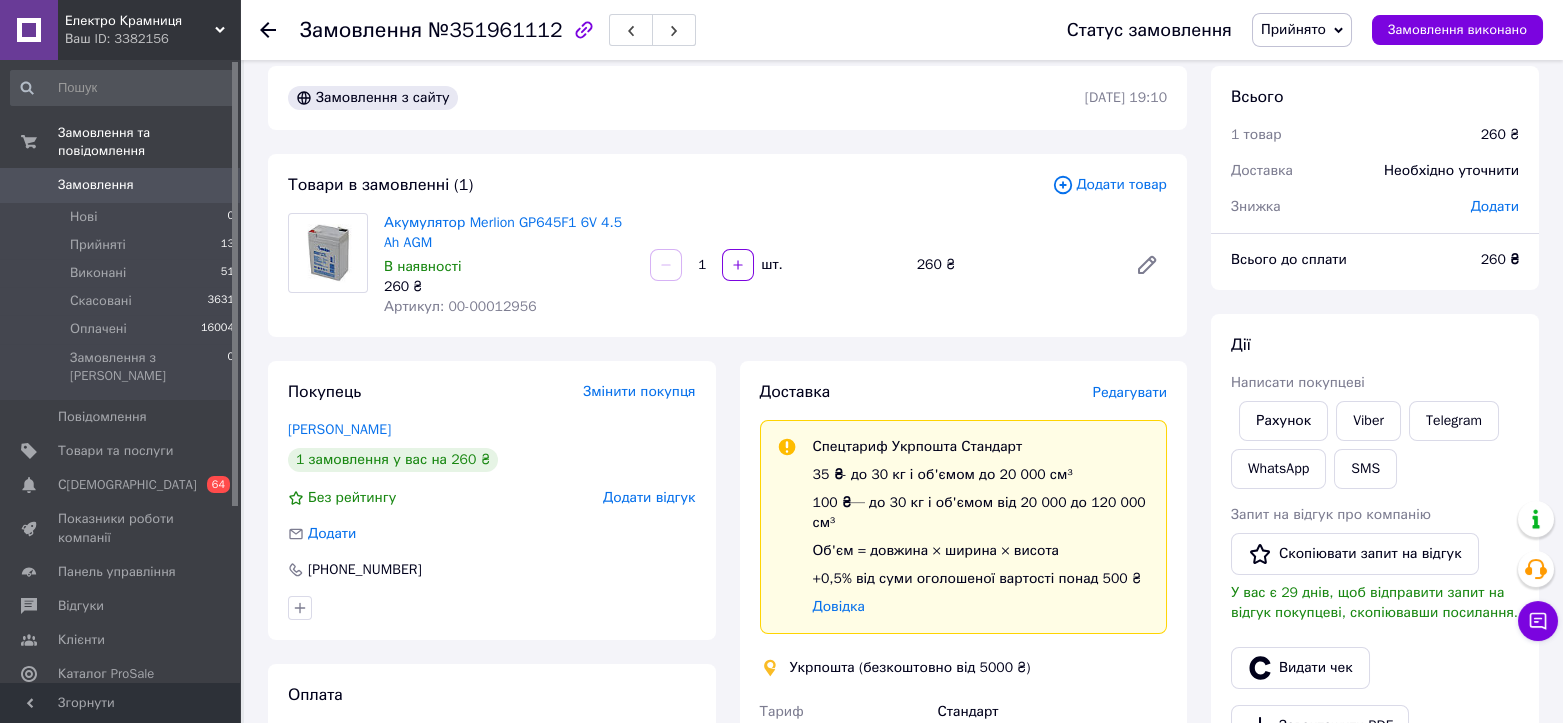 click on "Редагувати" at bounding box center [1130, 392] 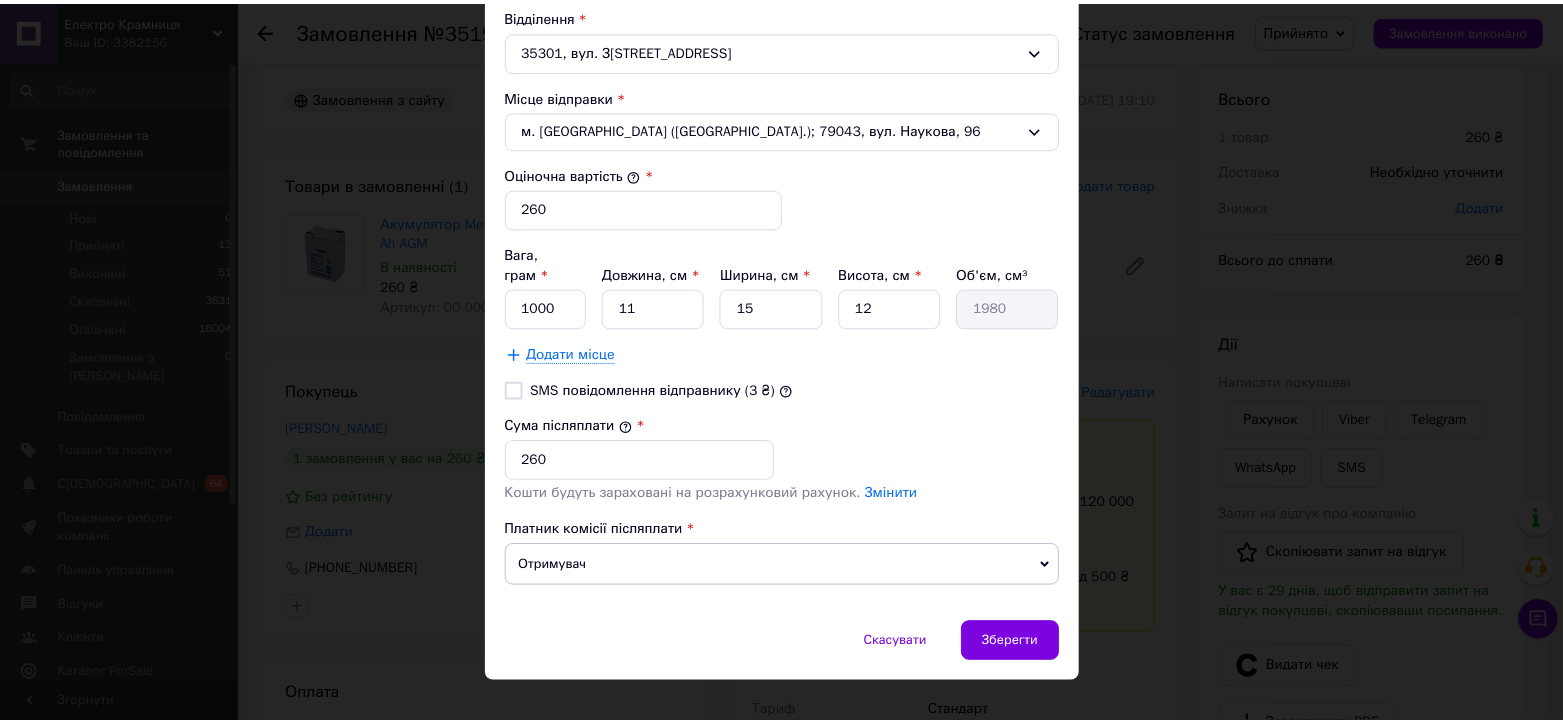 scroll, scrollTop: 708, scrollLeft: 0, axis: vertical 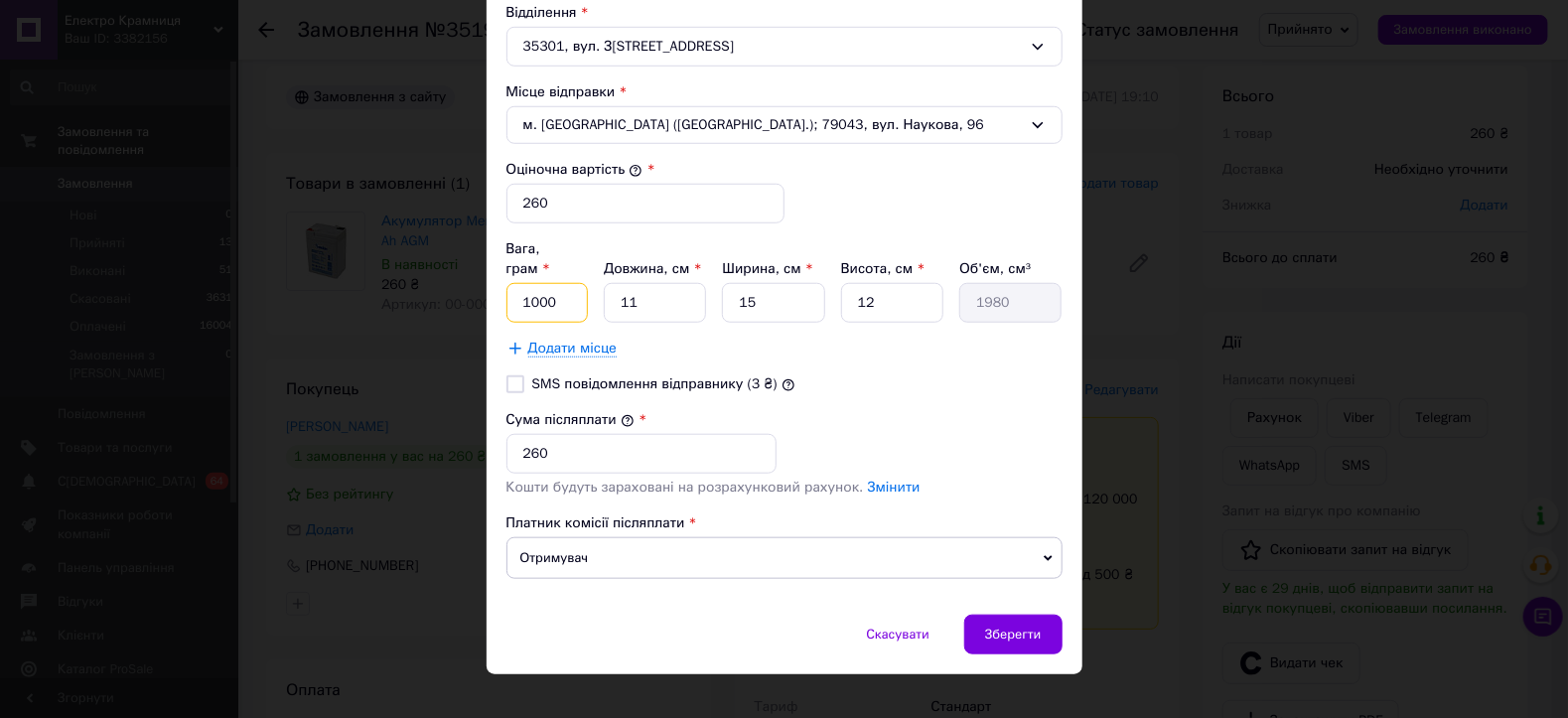 click on "1000" at bounding box center [547, 303] 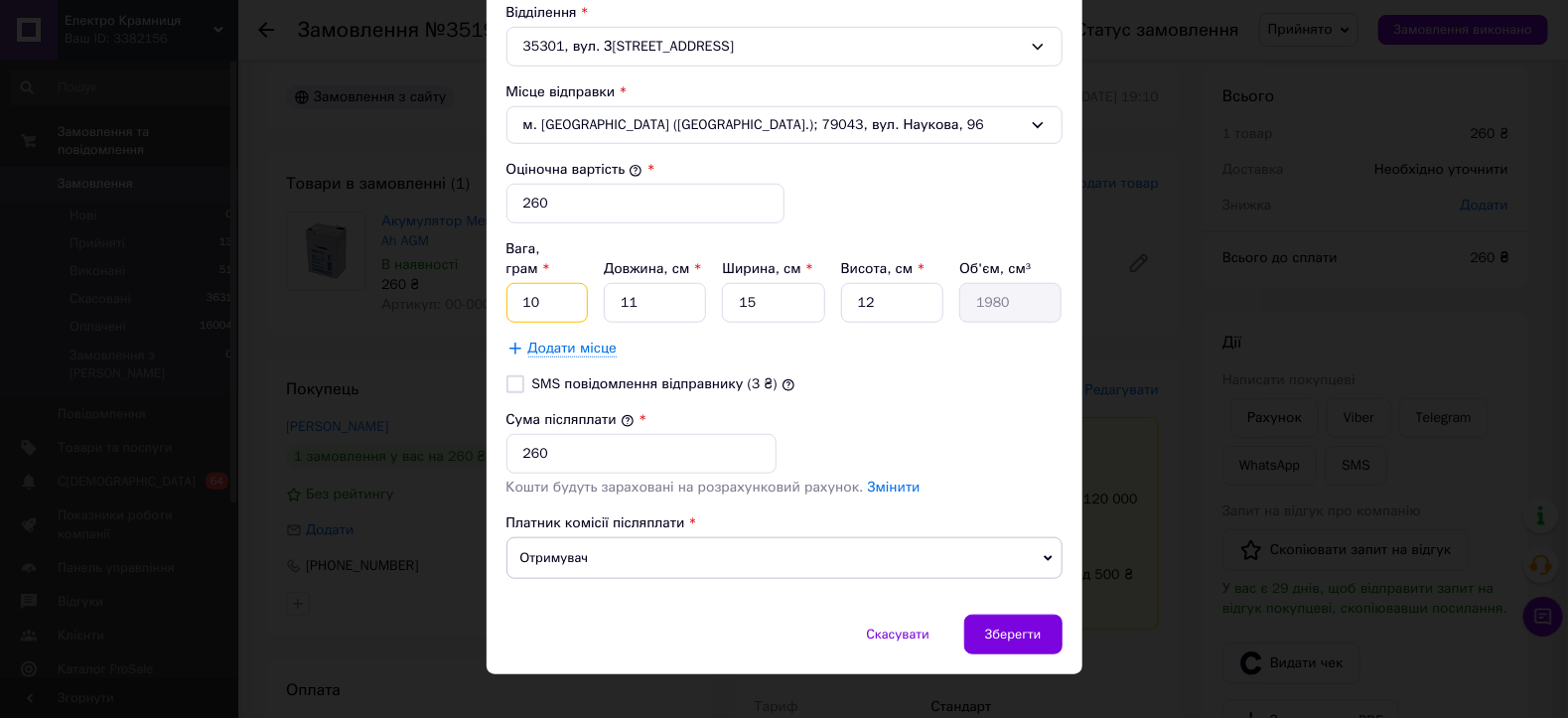 type on "1" 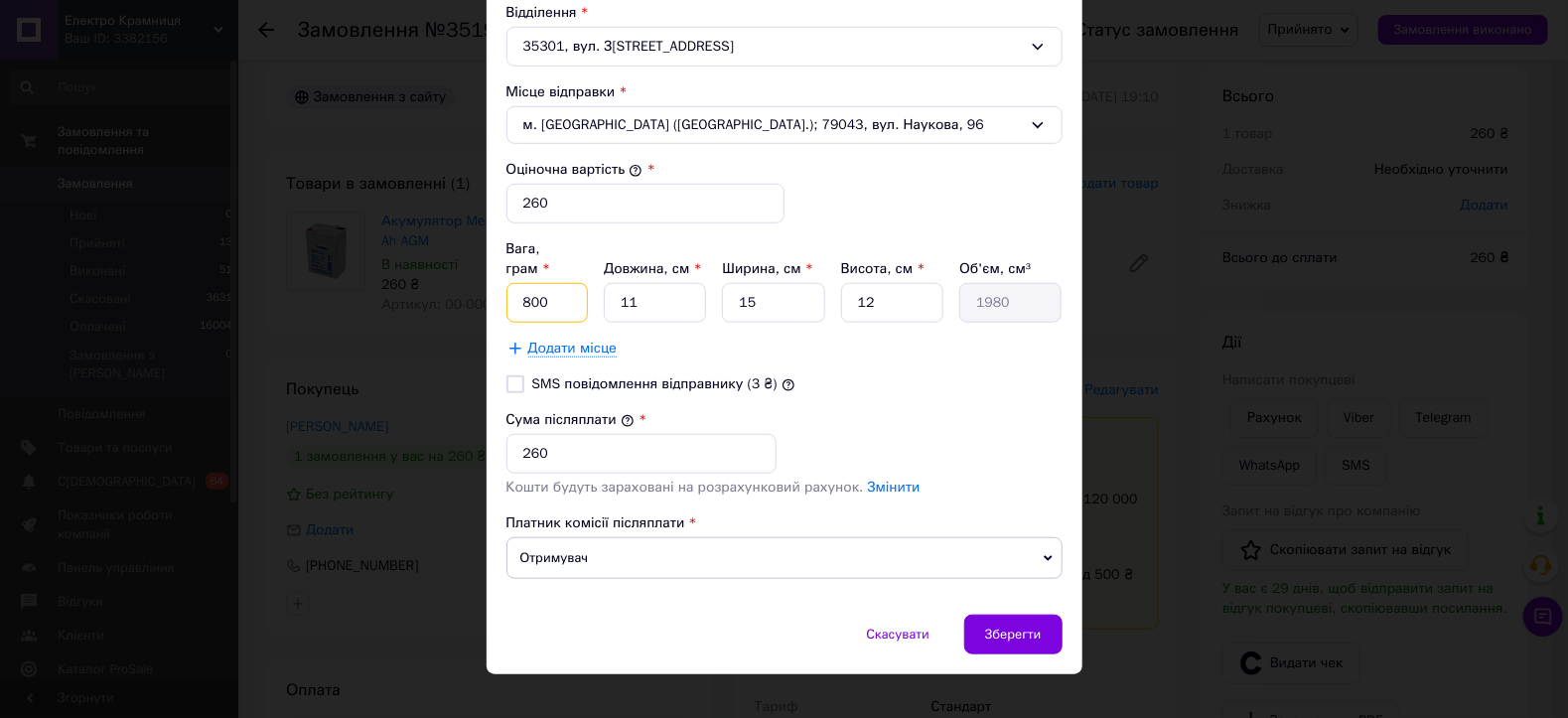 type on "800" 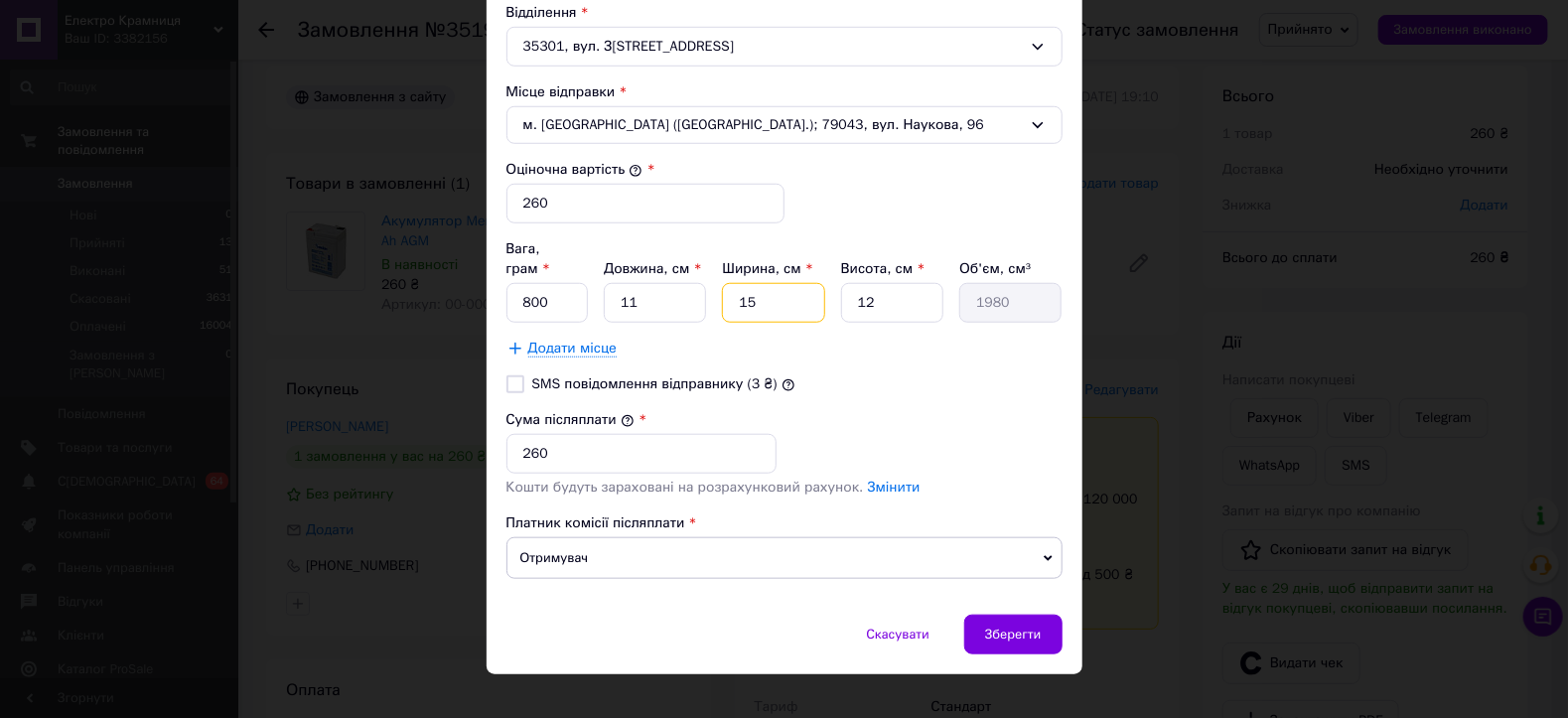 click on "15" at bounding box center (773, 303) 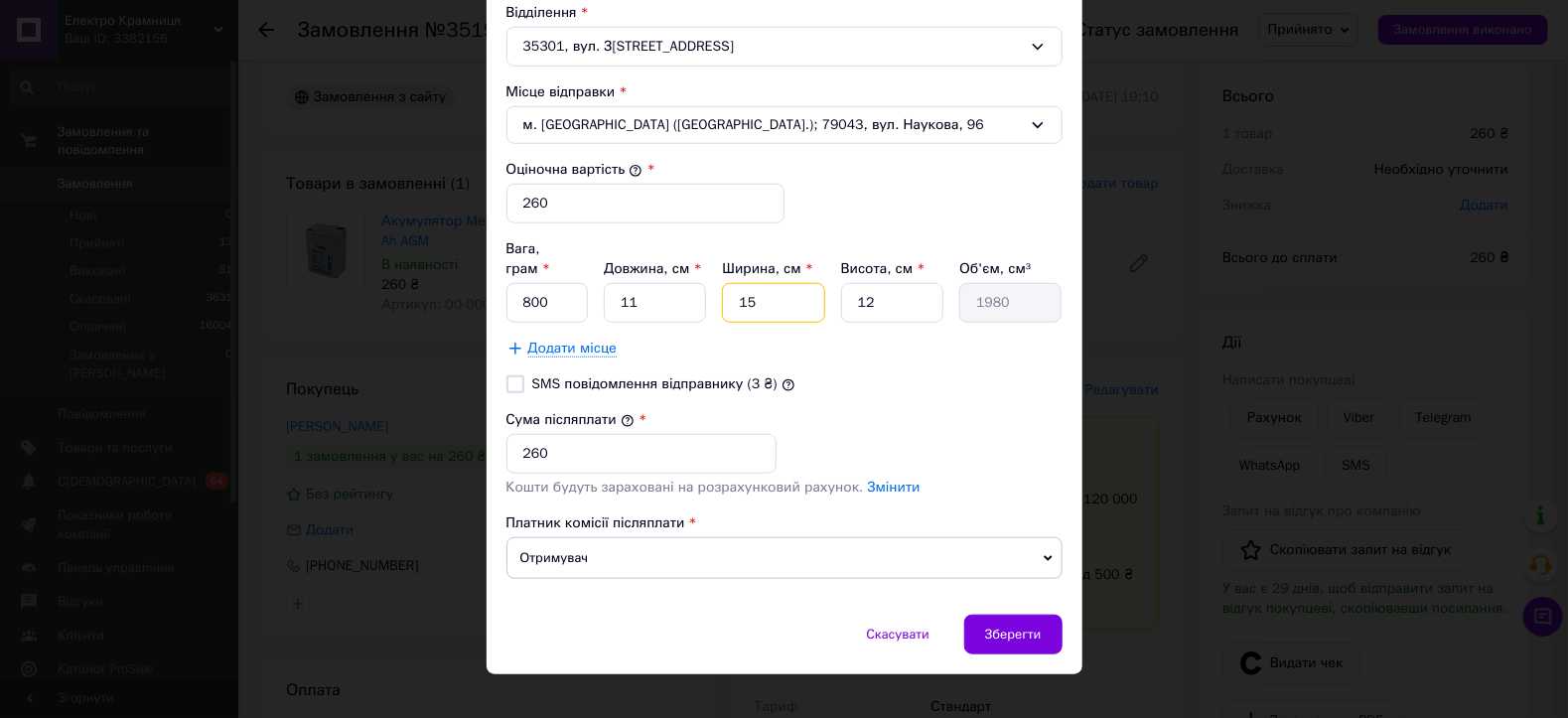 type on "1" 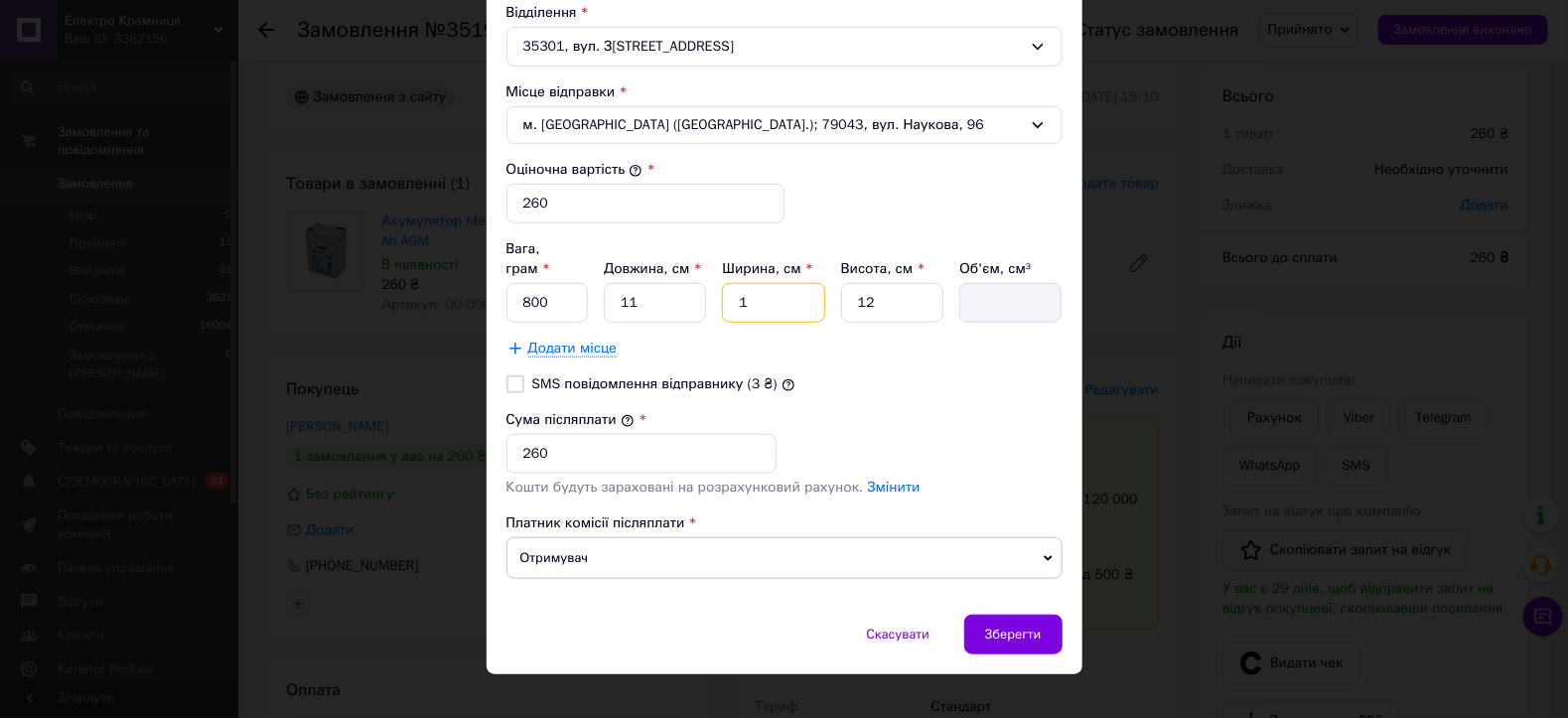 type 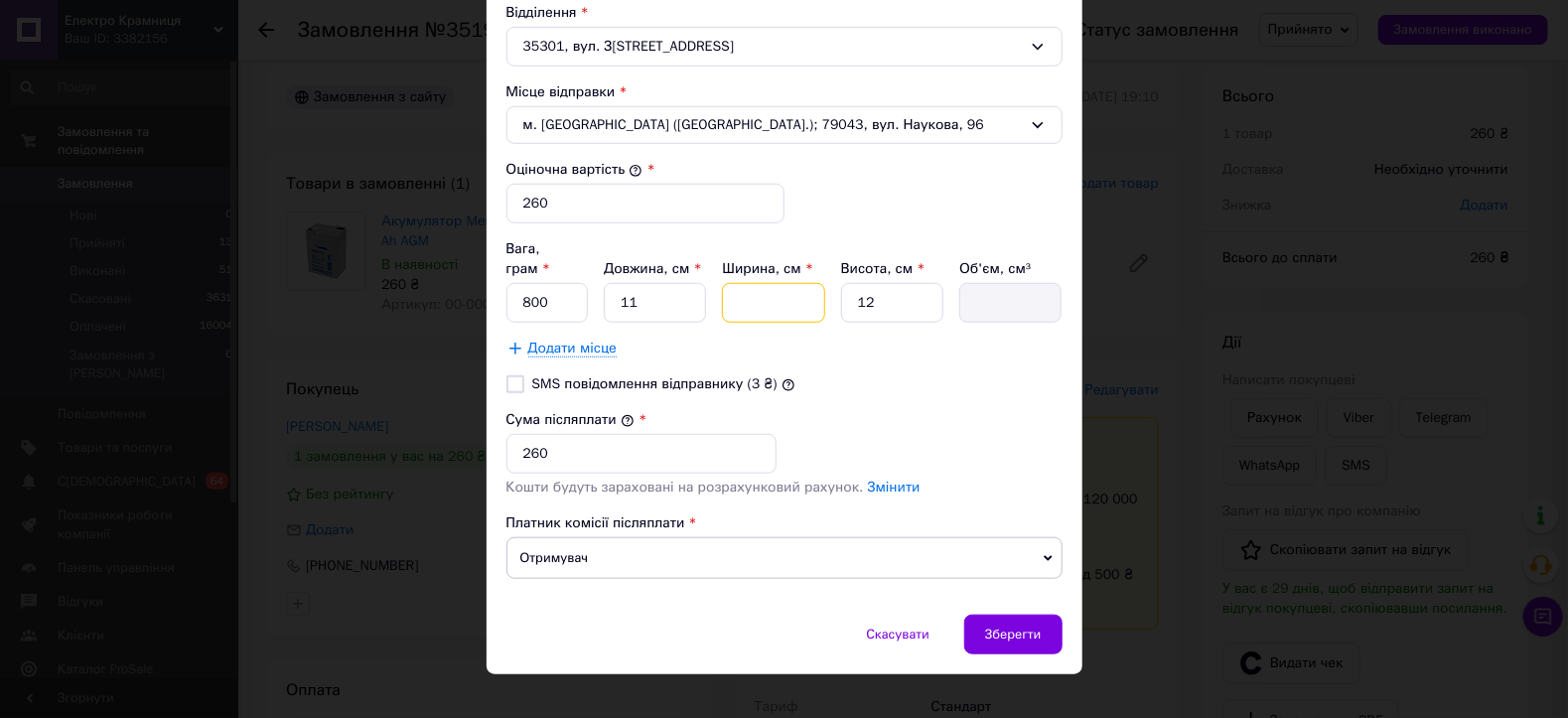 type on "8" 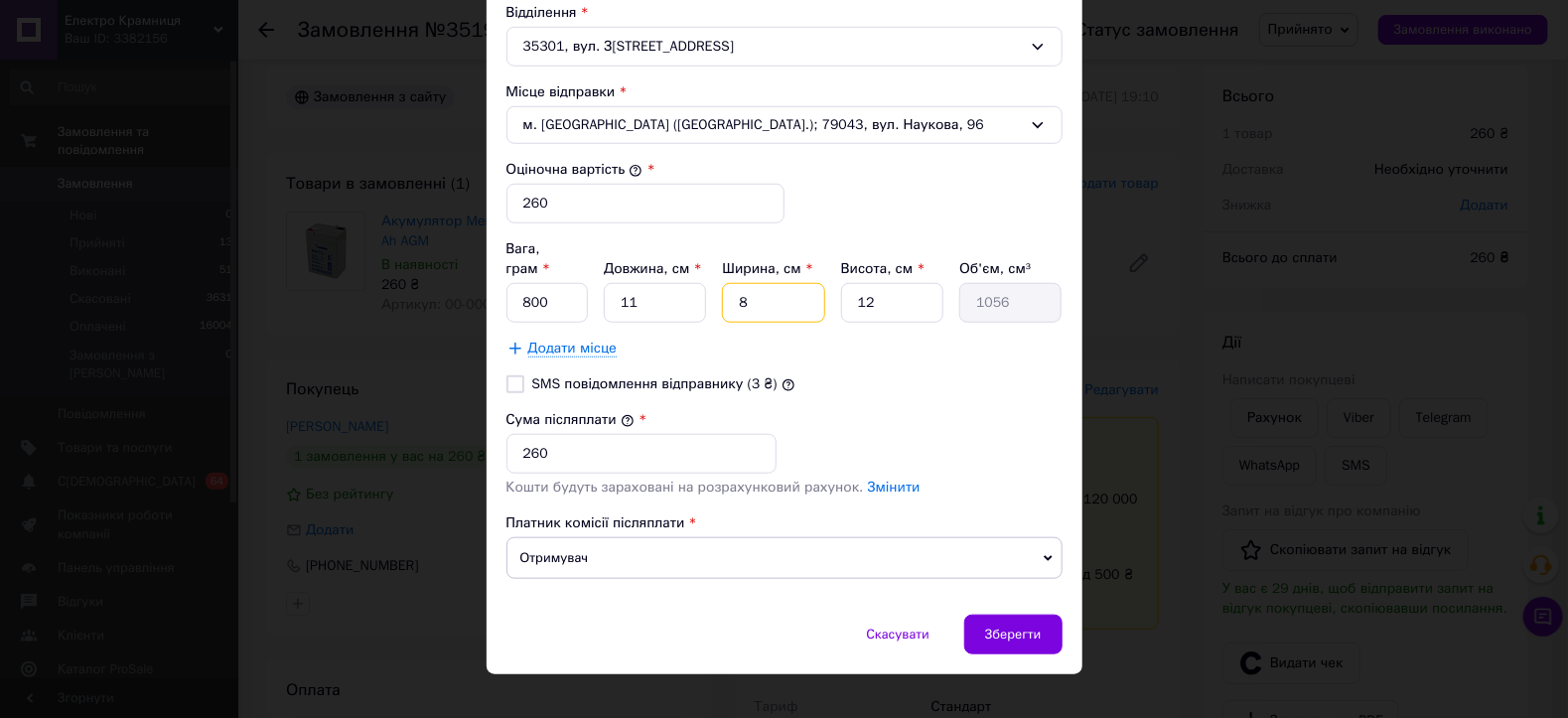 type on "8" 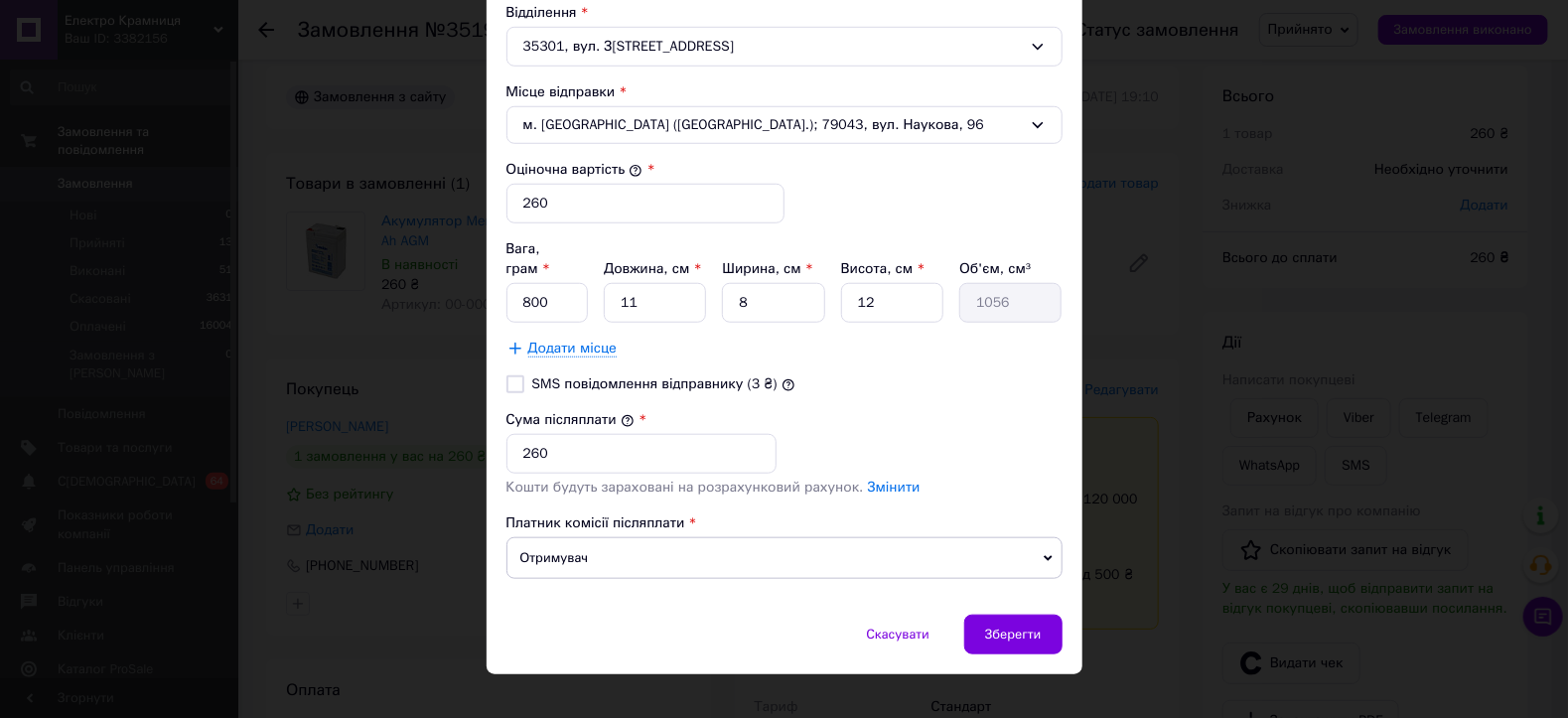click on "Тариф     * Стандарт Платник   * Отримувач Прізвище отримувача   * Одарчук Ім'я отримувача   * Олександр По батькові отримувача Телефон отримувача   * +380961371427 Тип доставки     * Склад - склад Місто с. Шпанів Відділення 35301, вул. Заводська, 7 Місце відправки   * м. Львів (Львівська обл.); 79043, вул. Наукова, 96 Оціночна вартість     * 260 Вага, грам   * 800 Довжина, см   * 11 Ширина, см   * 8 Висота, см   * 12 Об'єм, см³ 1056 Додати місце SMS повідомлення відправнику (3 ₴)   Сума післяплати     * 260 Кошти будуть зараховані на розрахунковий рахунок.   Змінити Платник комісії післяплати" at bounding box center [784, 61] 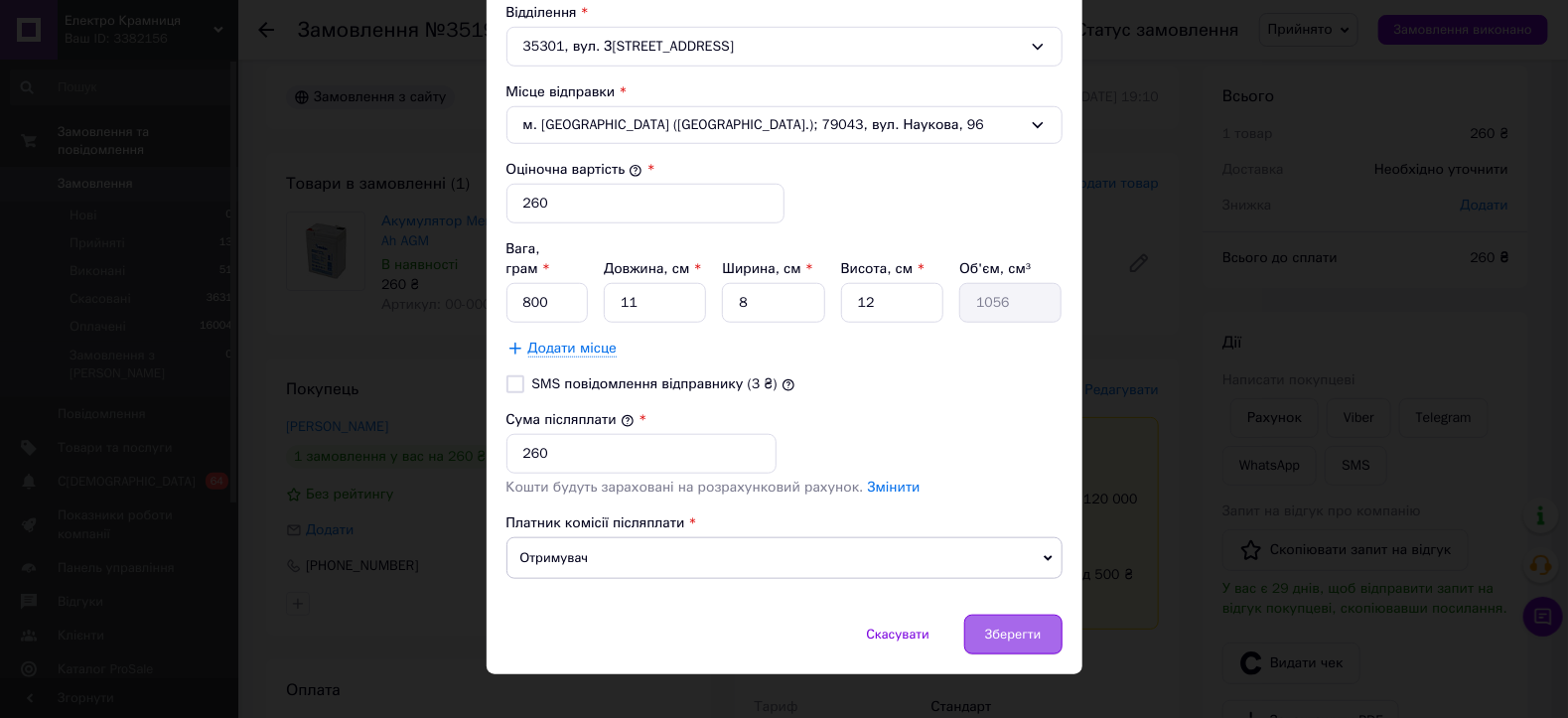 click on "Зберегти" at bounding box center (1013, 635) 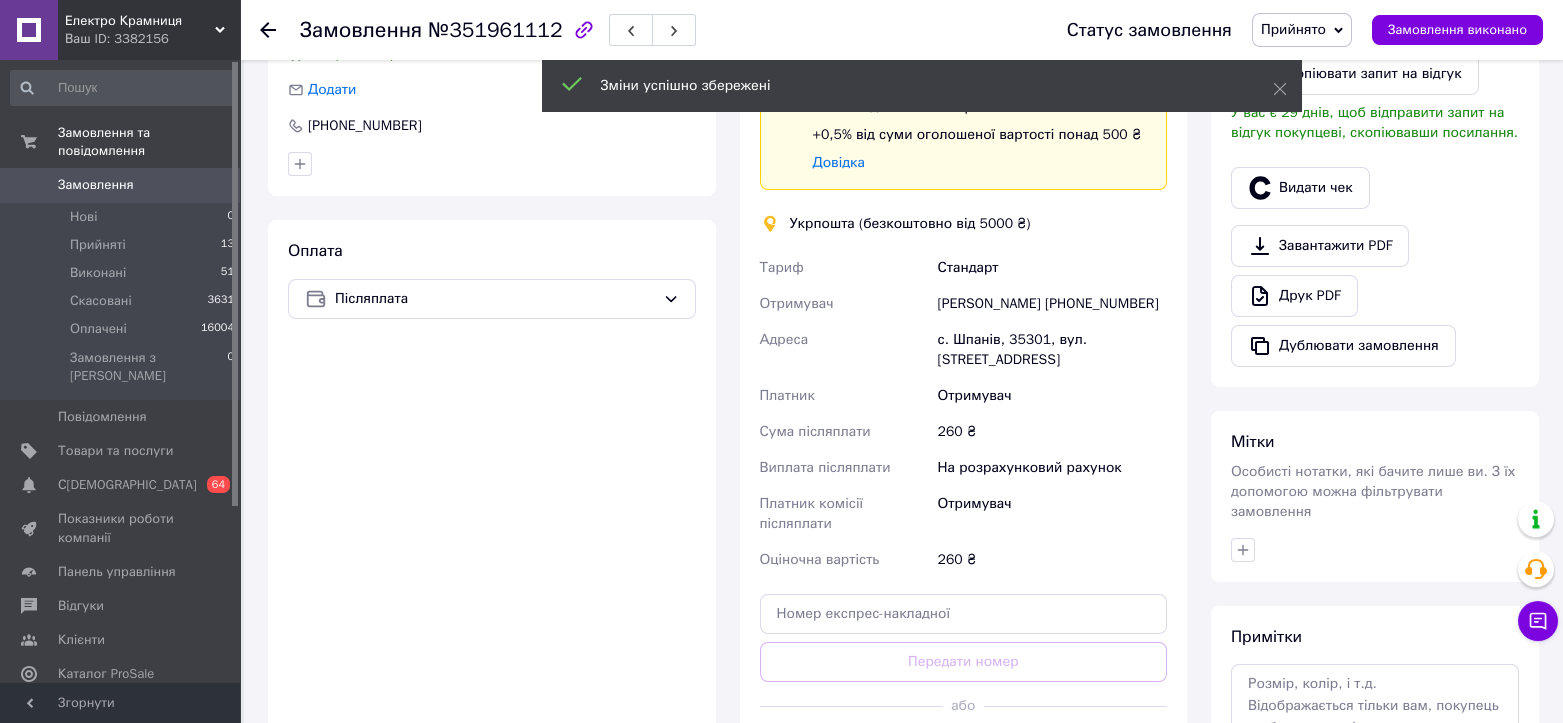 scroll, scrollTop: 573, scrollLeft: 0, axis: vertical 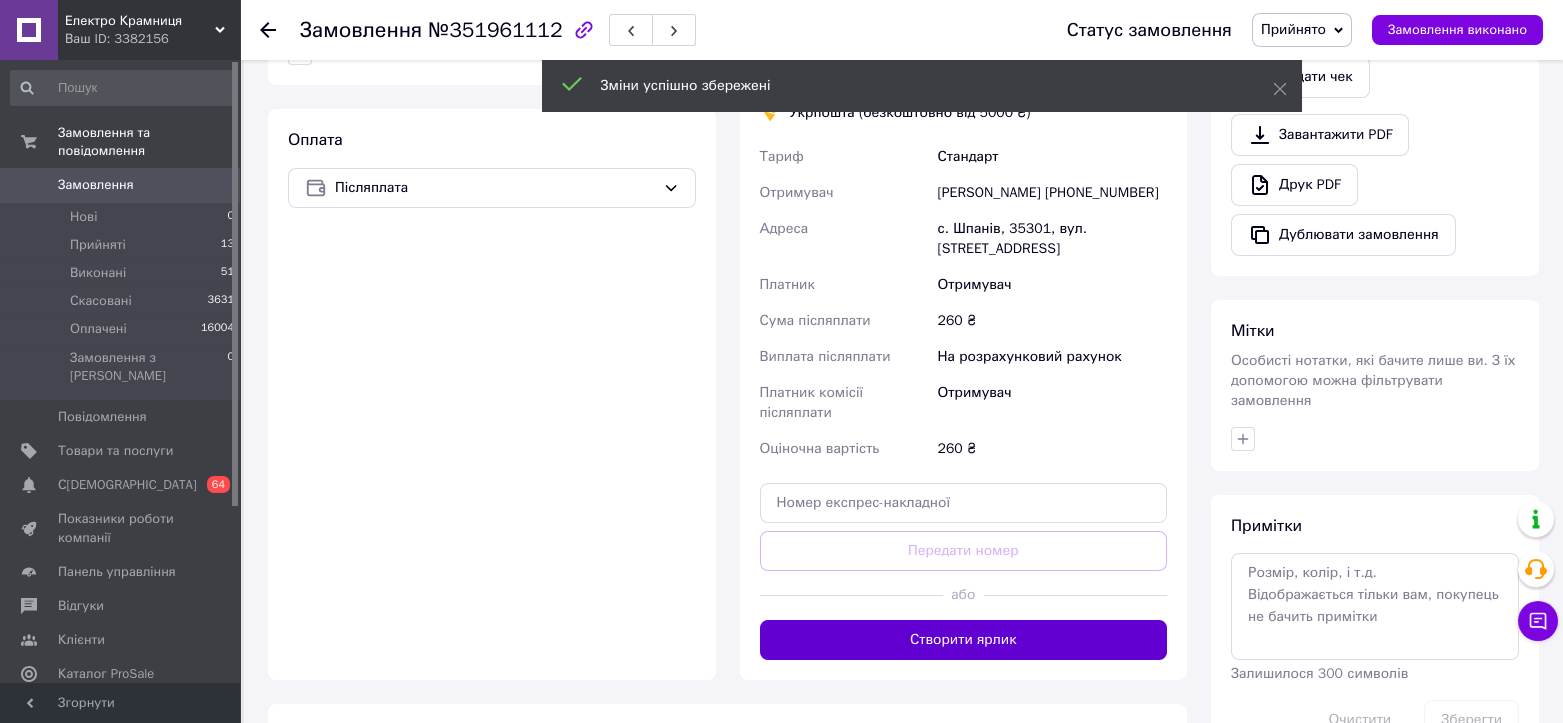 click on "Створити ярлик" at bounding box center (964, 640) 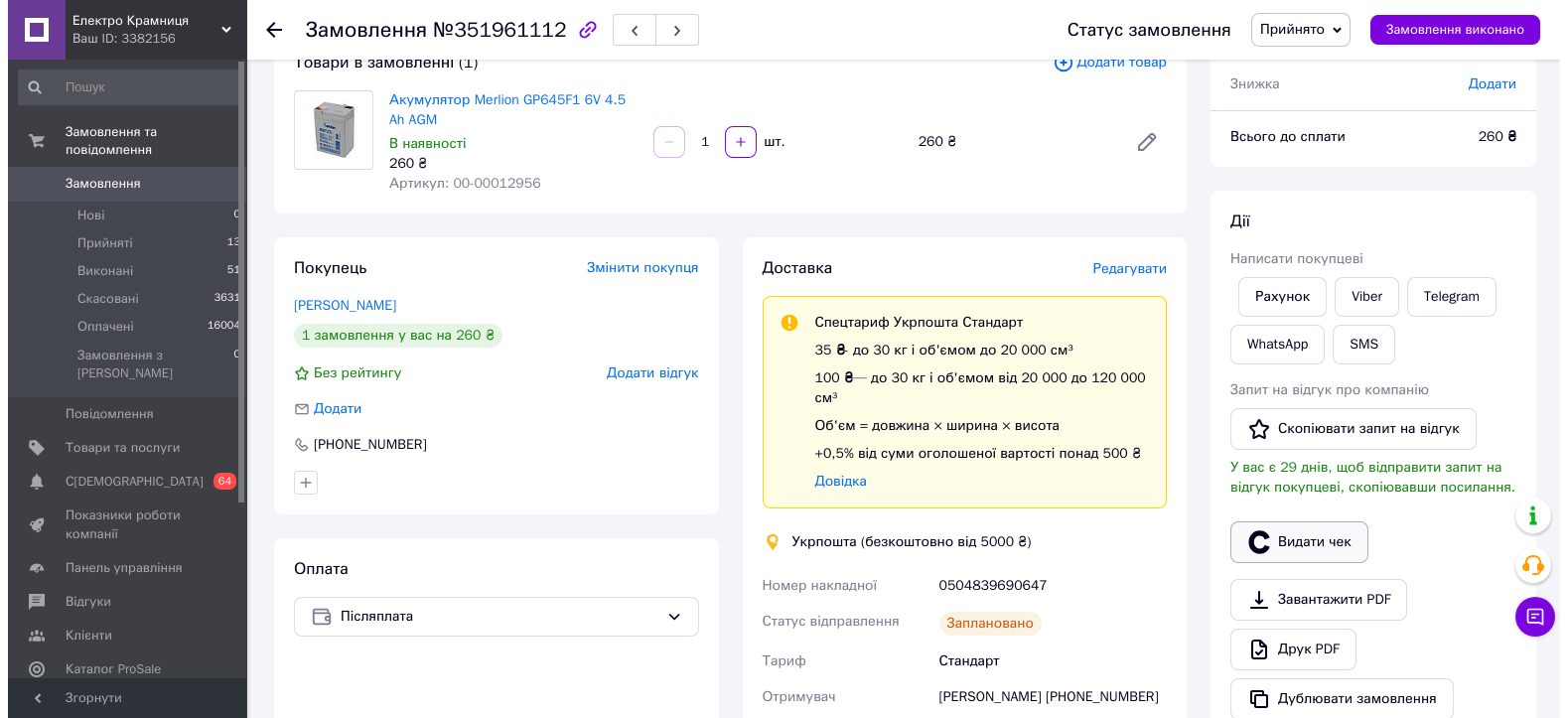 scroll, scrollTop: 128, scrollLeft: 0, axis: vertical 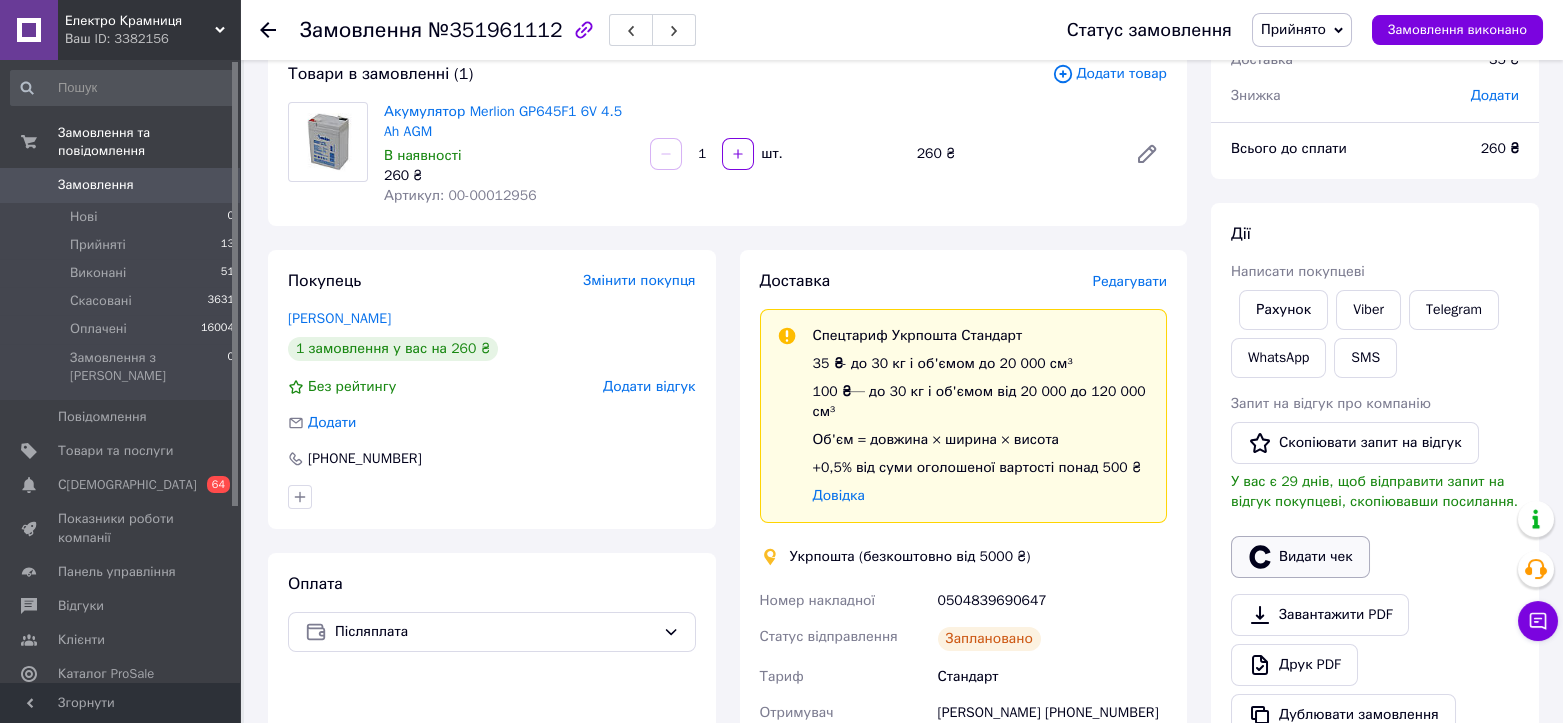 click on "Видати чек" at bounding box center [1300, 557] 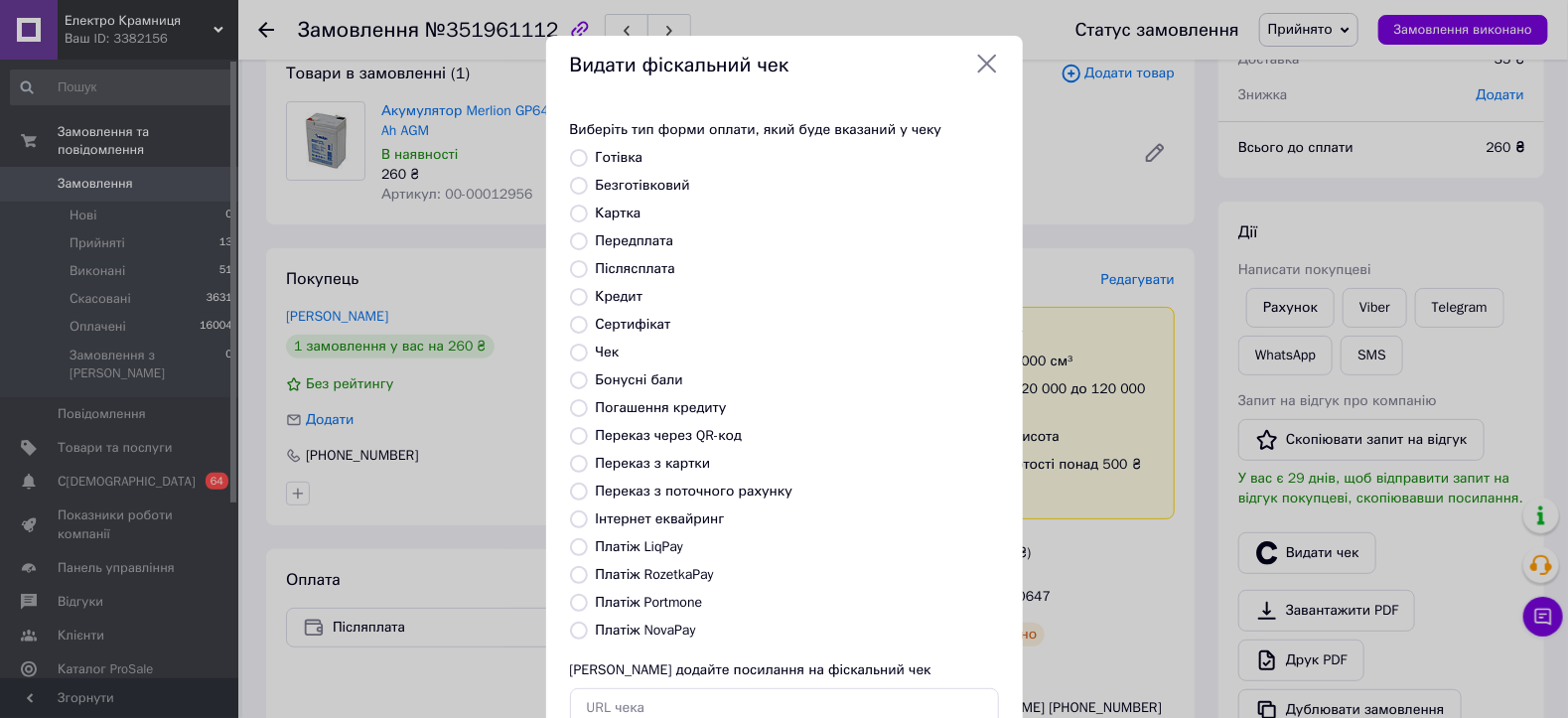 click on "Післясплата" at bounding box center [579, 269] 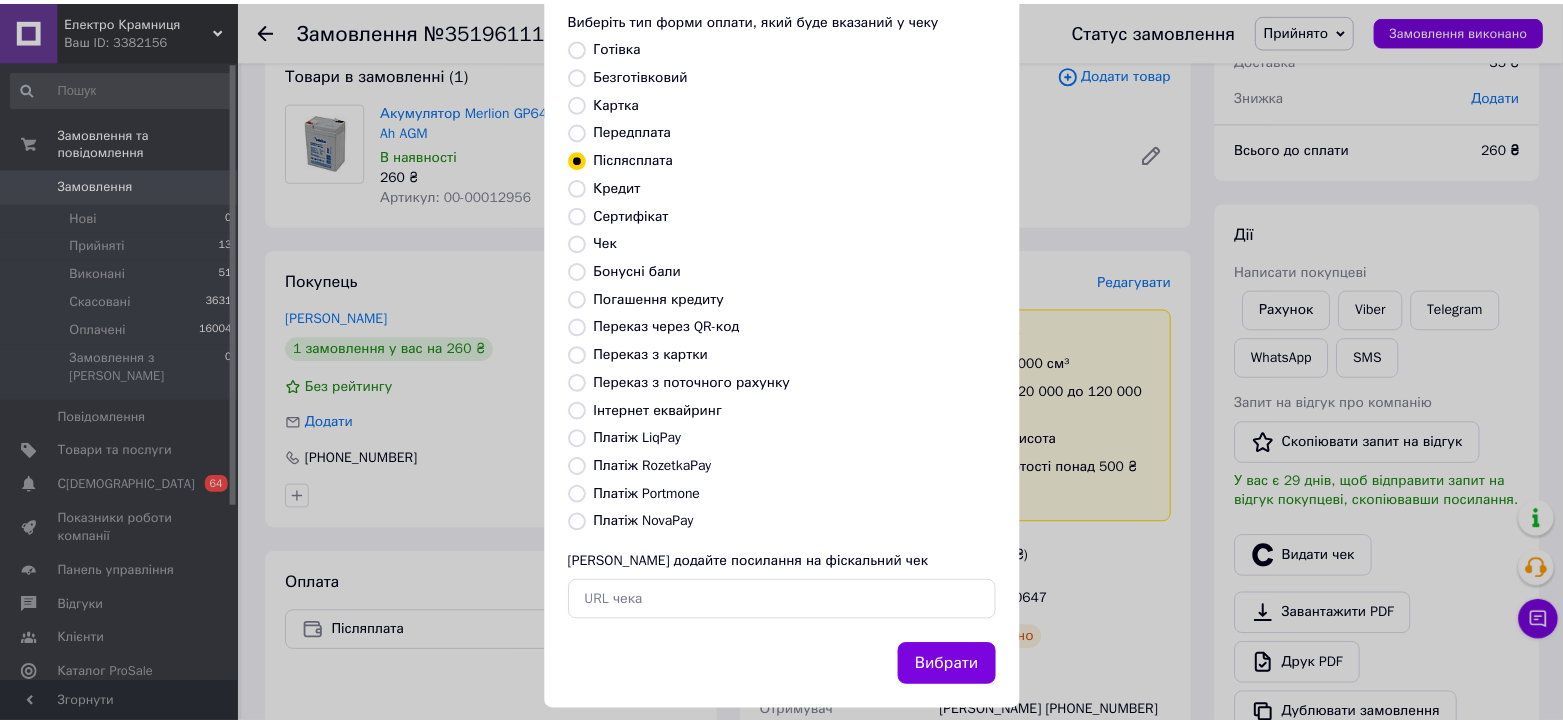 scroll, scrollTop: 135, scrollLeft: 0, axis: vertical 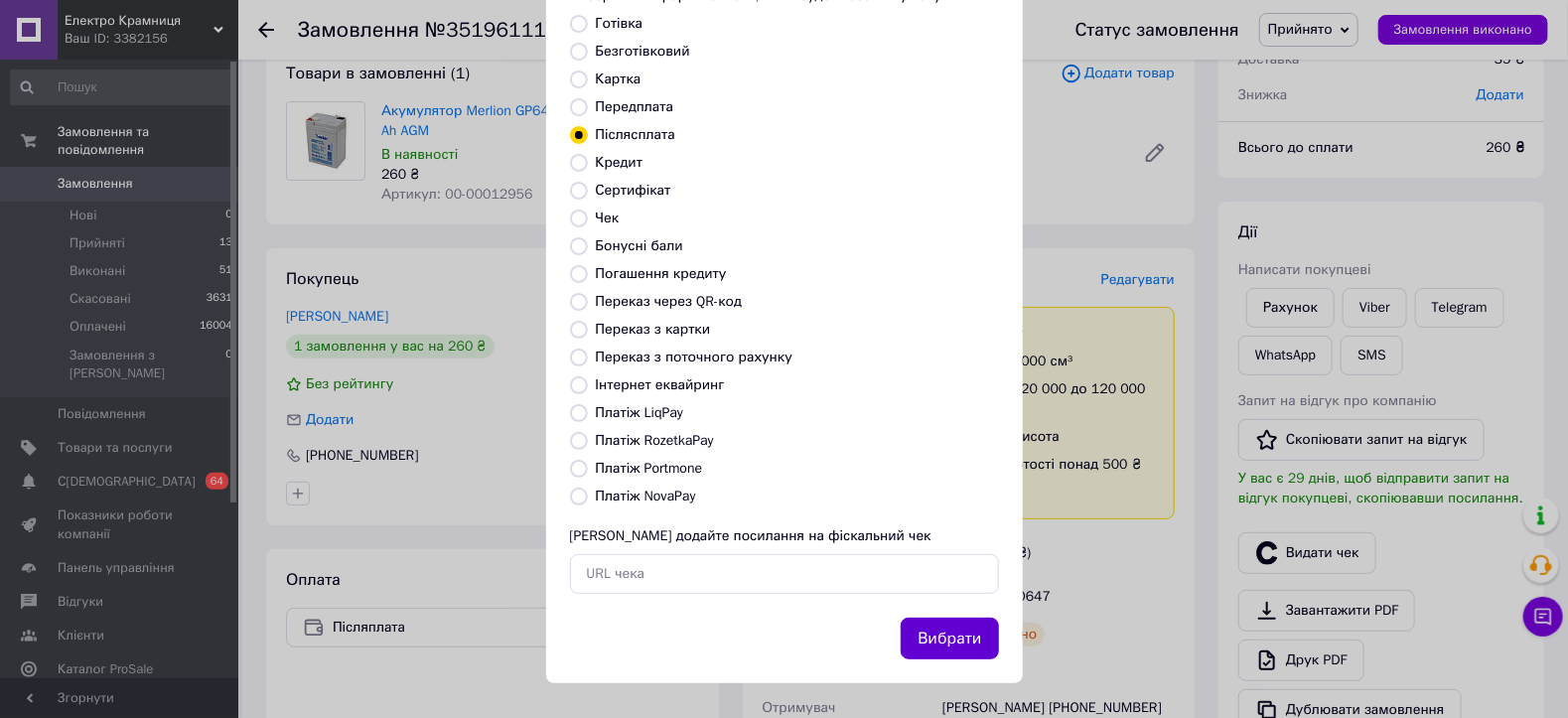 click on "Вибрати" at bounding box center (949, 639) 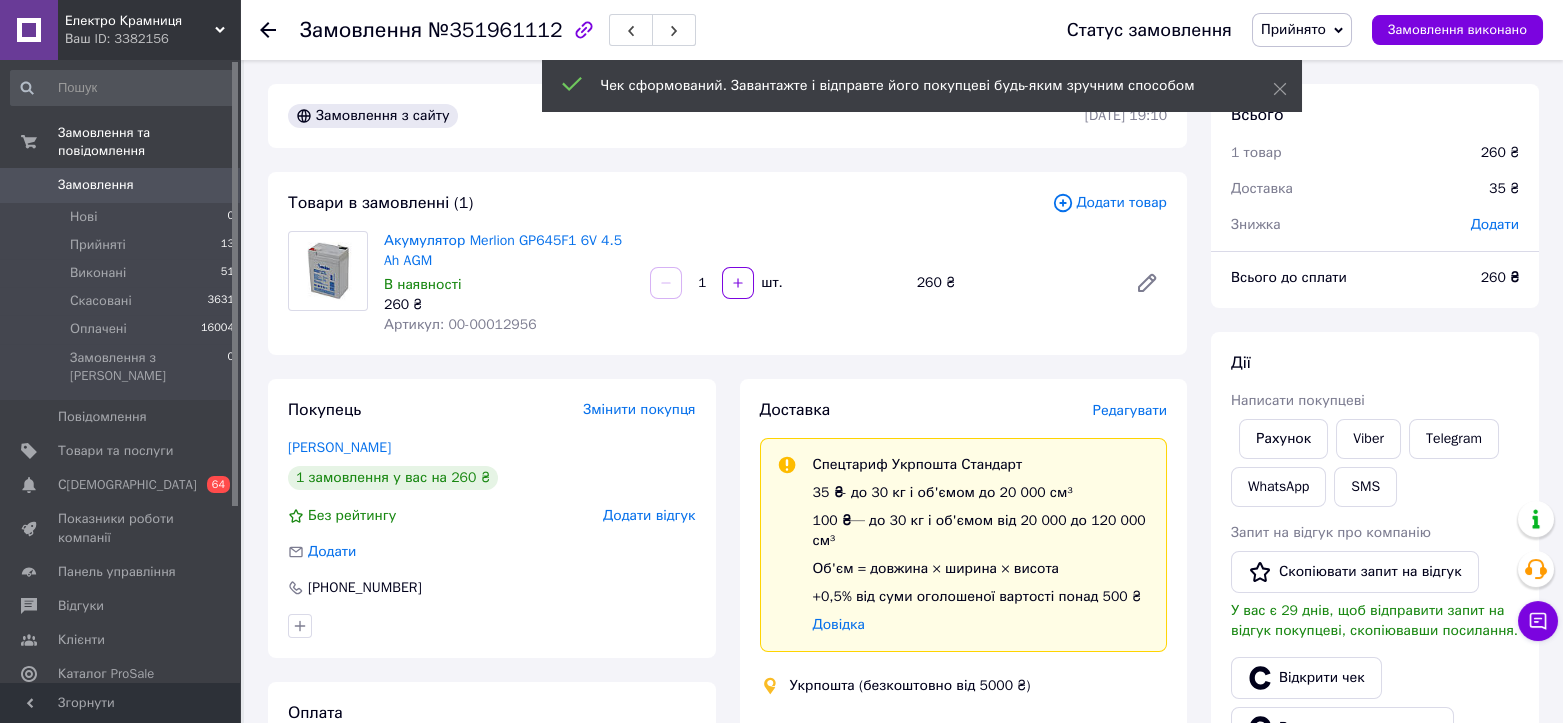 scroll, scrollTop: 111, scrollLeft: 0, axis: vertical 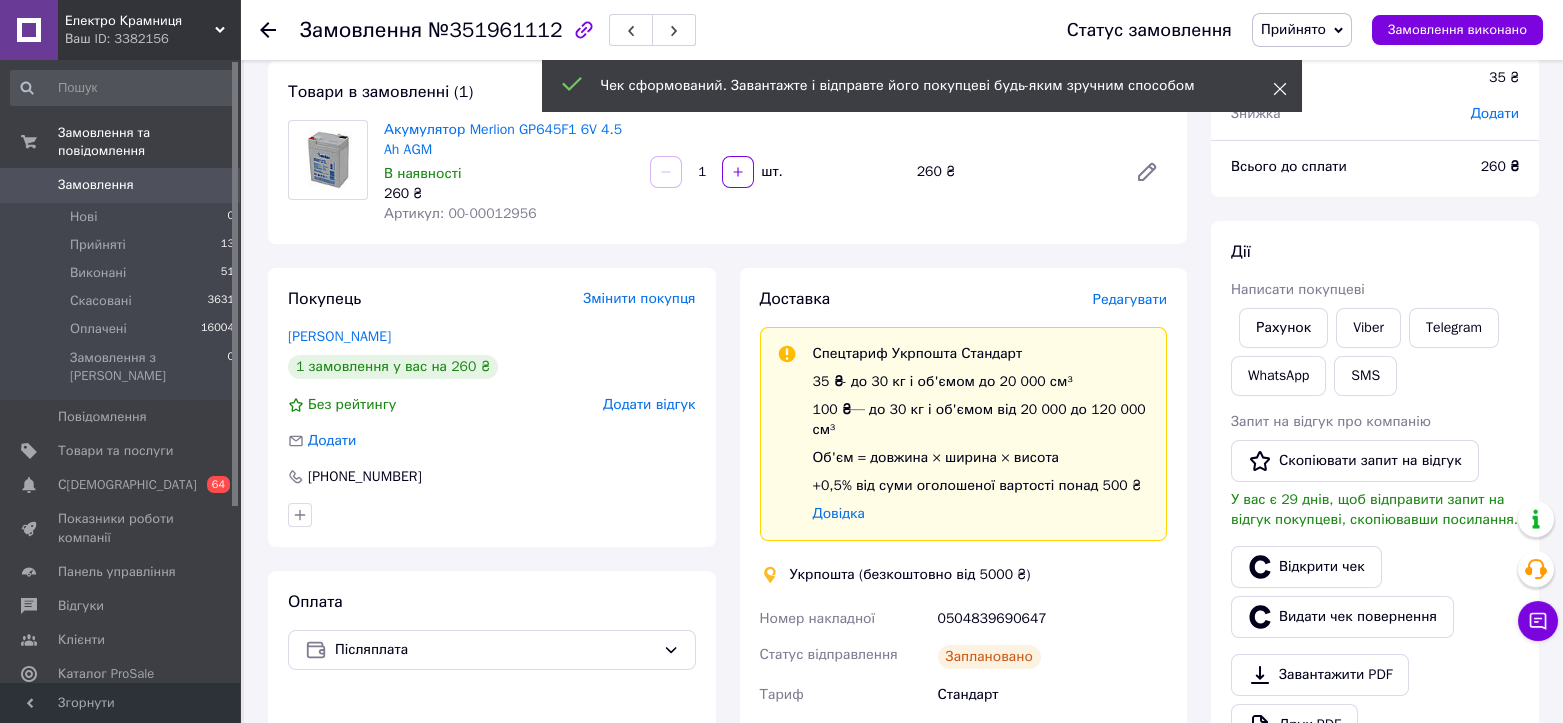 click 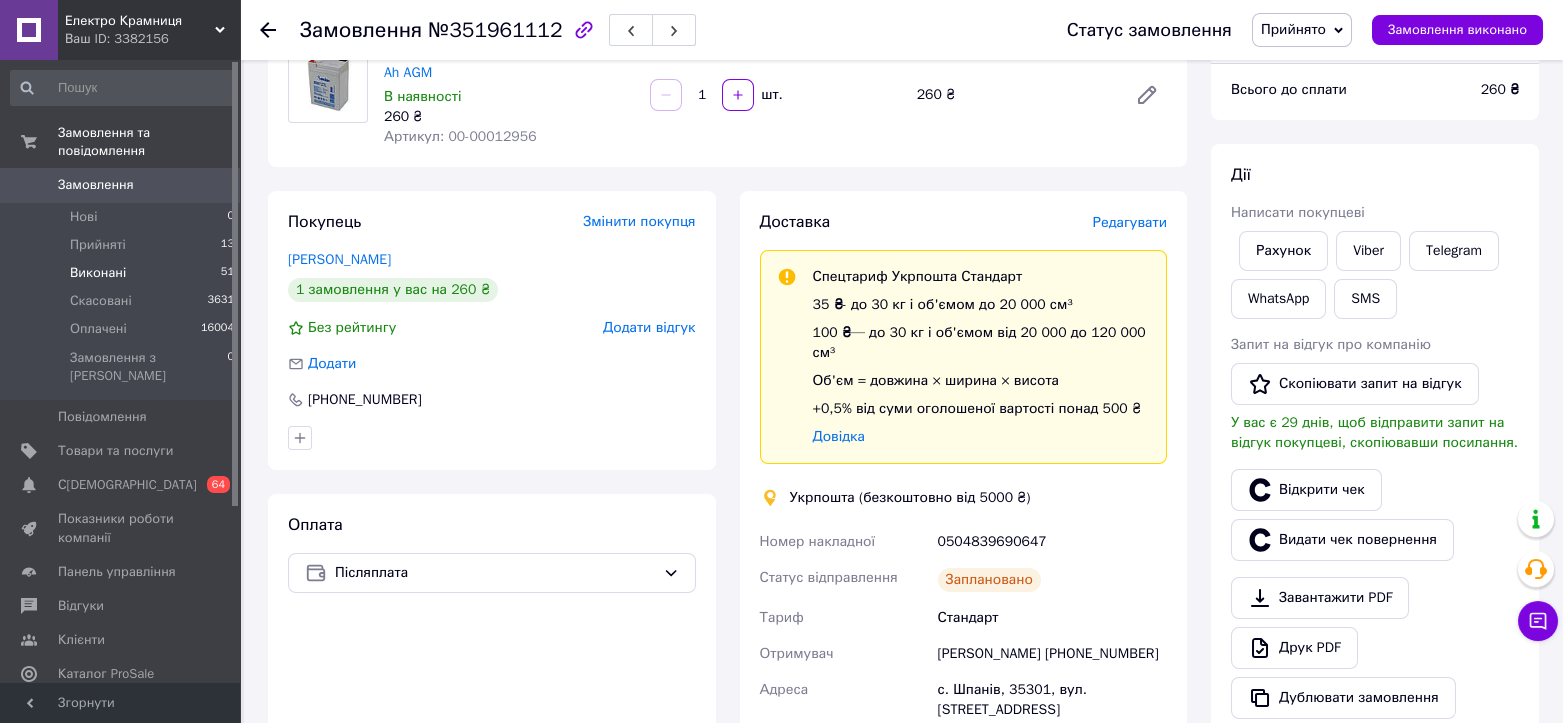scroll, scrollTop: 111, scrollLeft: 0, axis: vertical 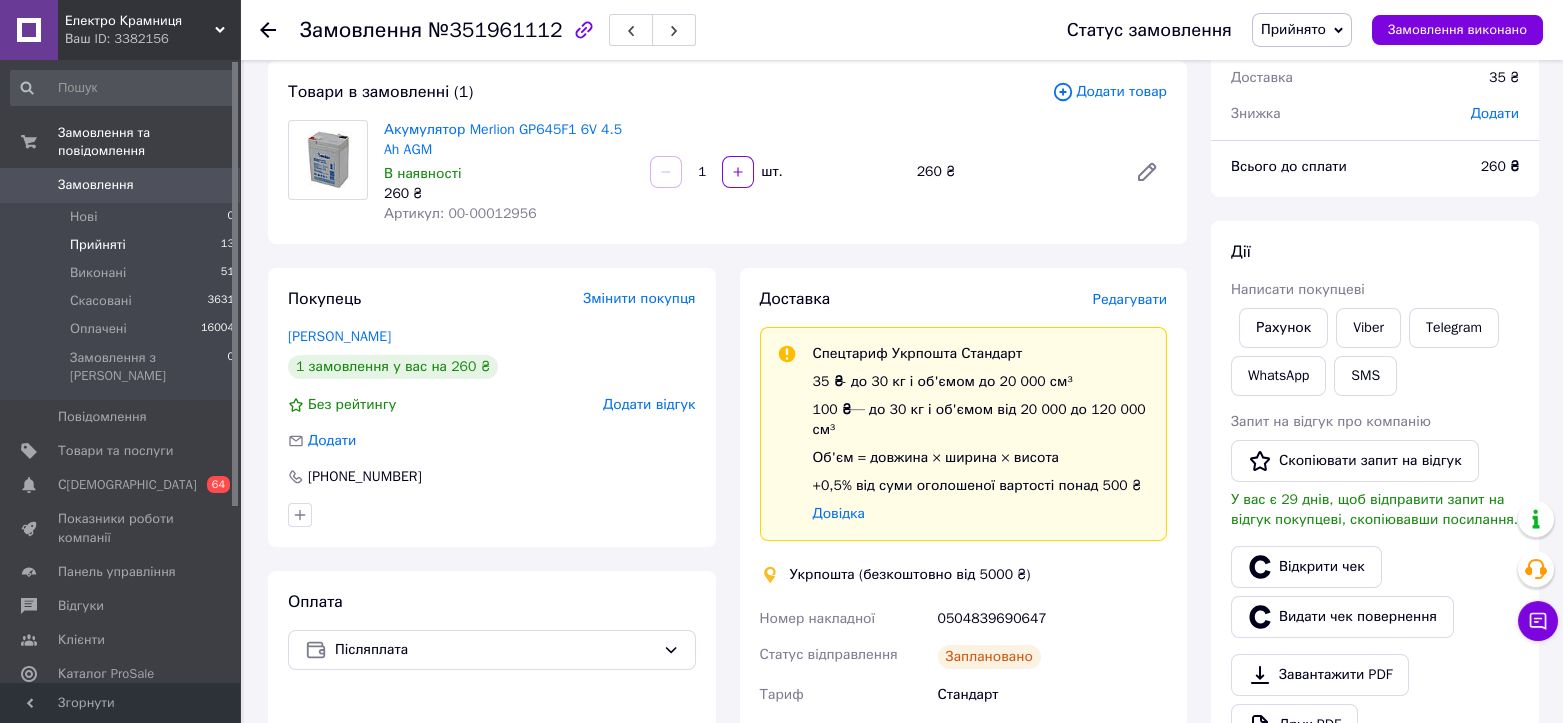 click on "Прийняті" at bounding box center [98, 245] 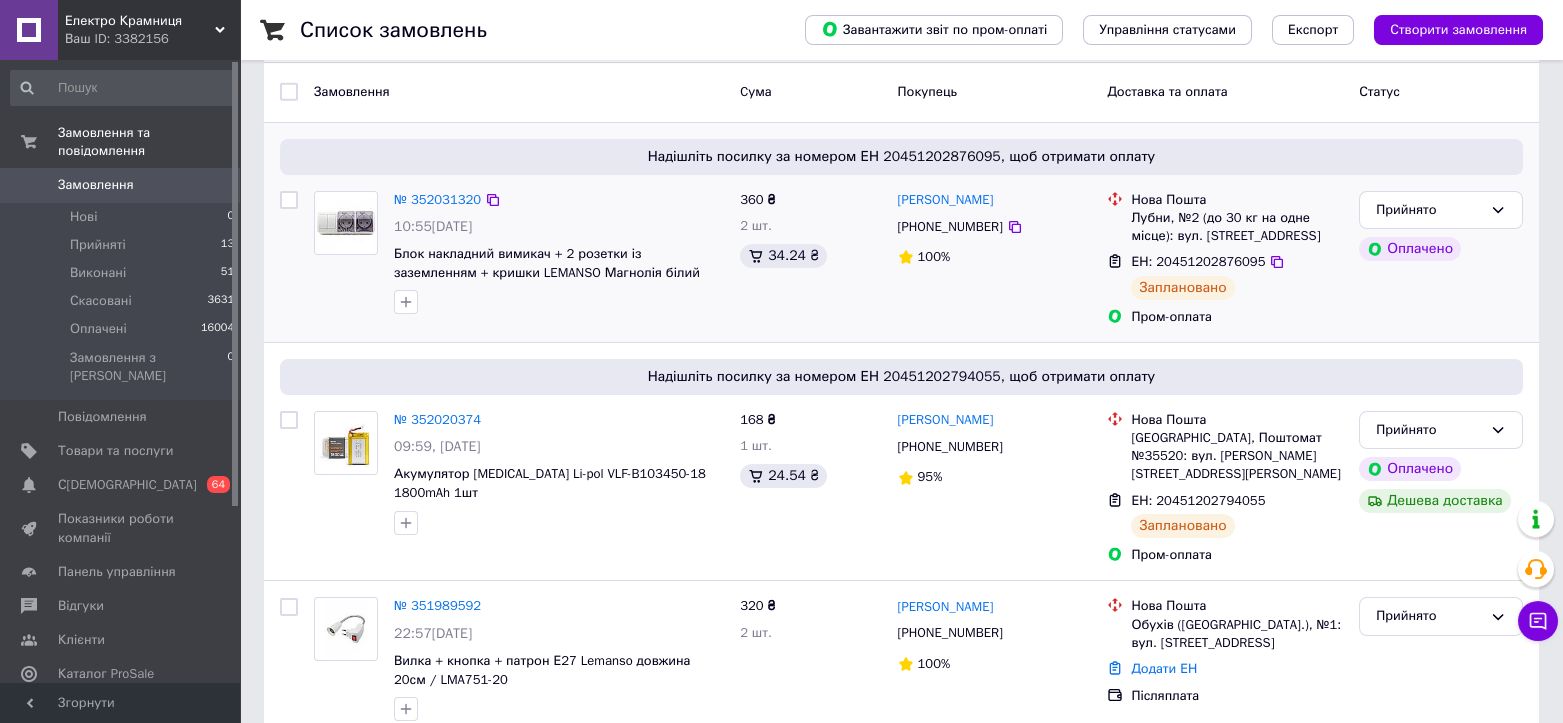 scroll, scrollTop: 0, scrollLeft: 0, axis: both 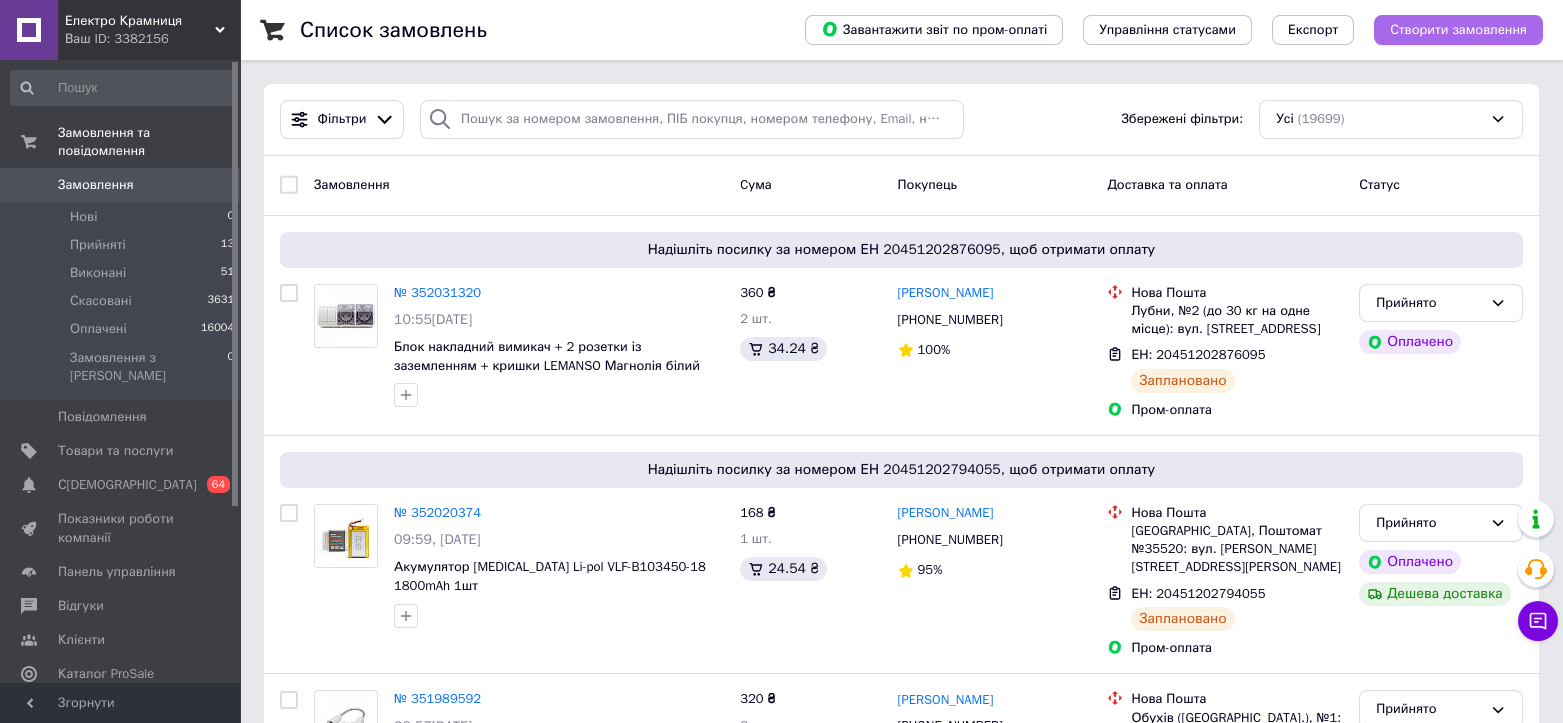 click on "Створити замовлення" at bounding box center [1458, 30] 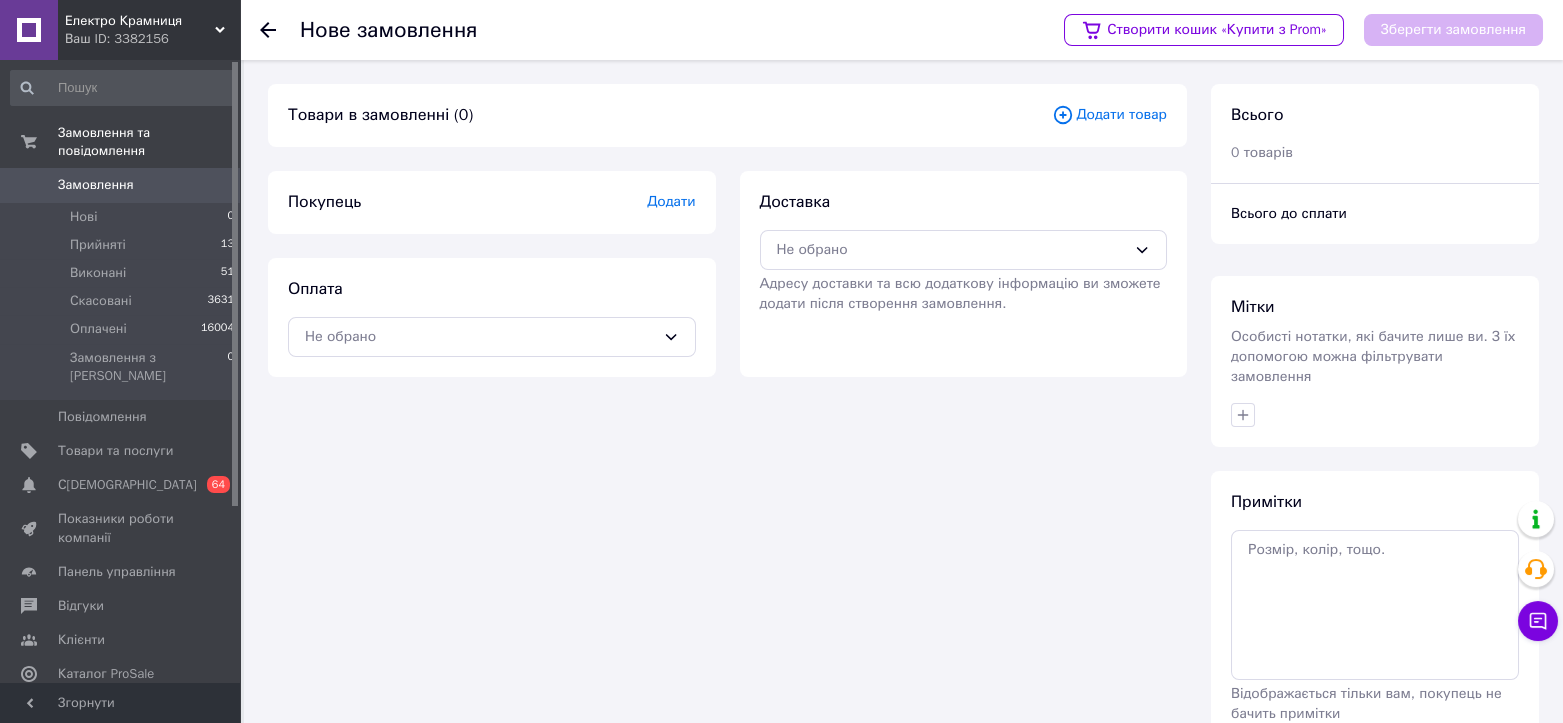 click on "Додати" at bounding box center [671, 201] 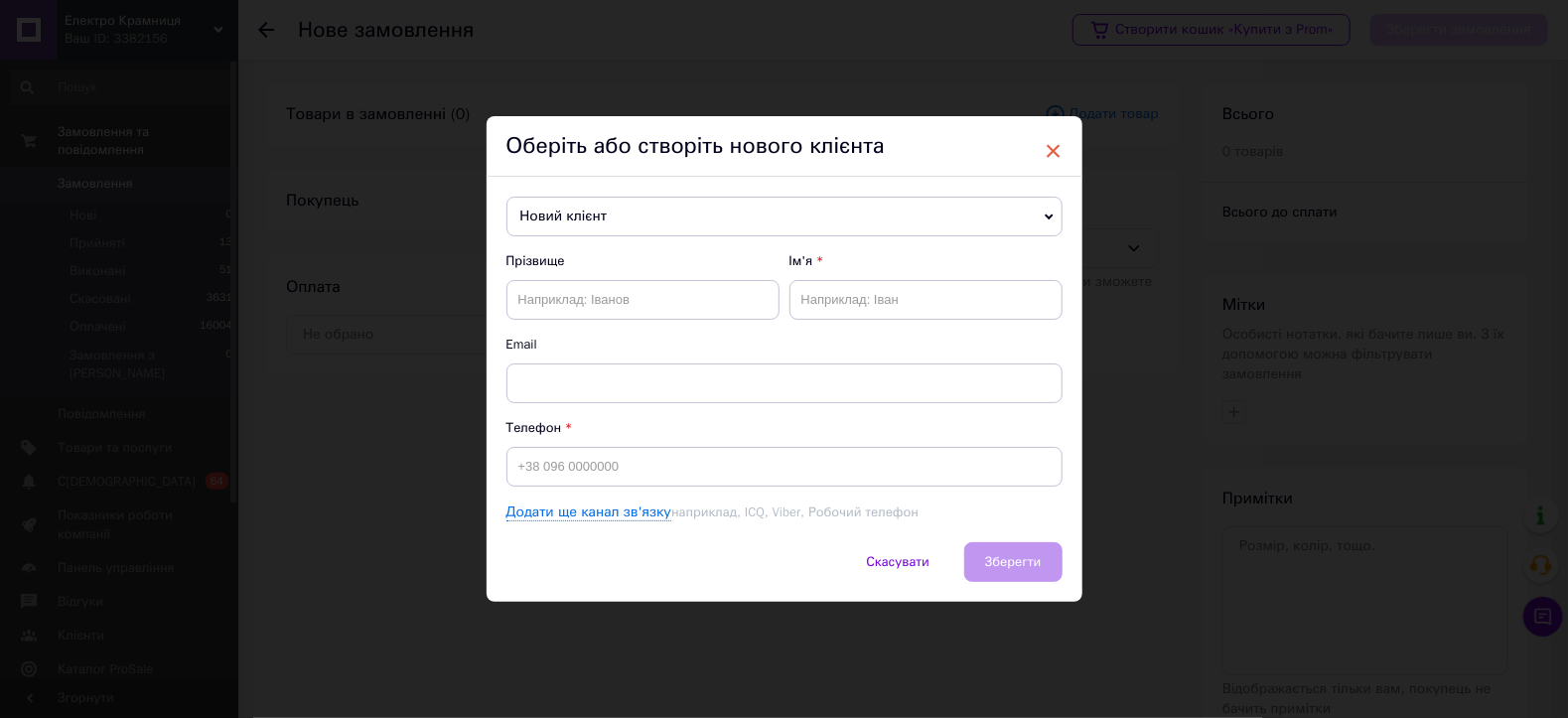 click on "×" at bounding box center (1054, 151) 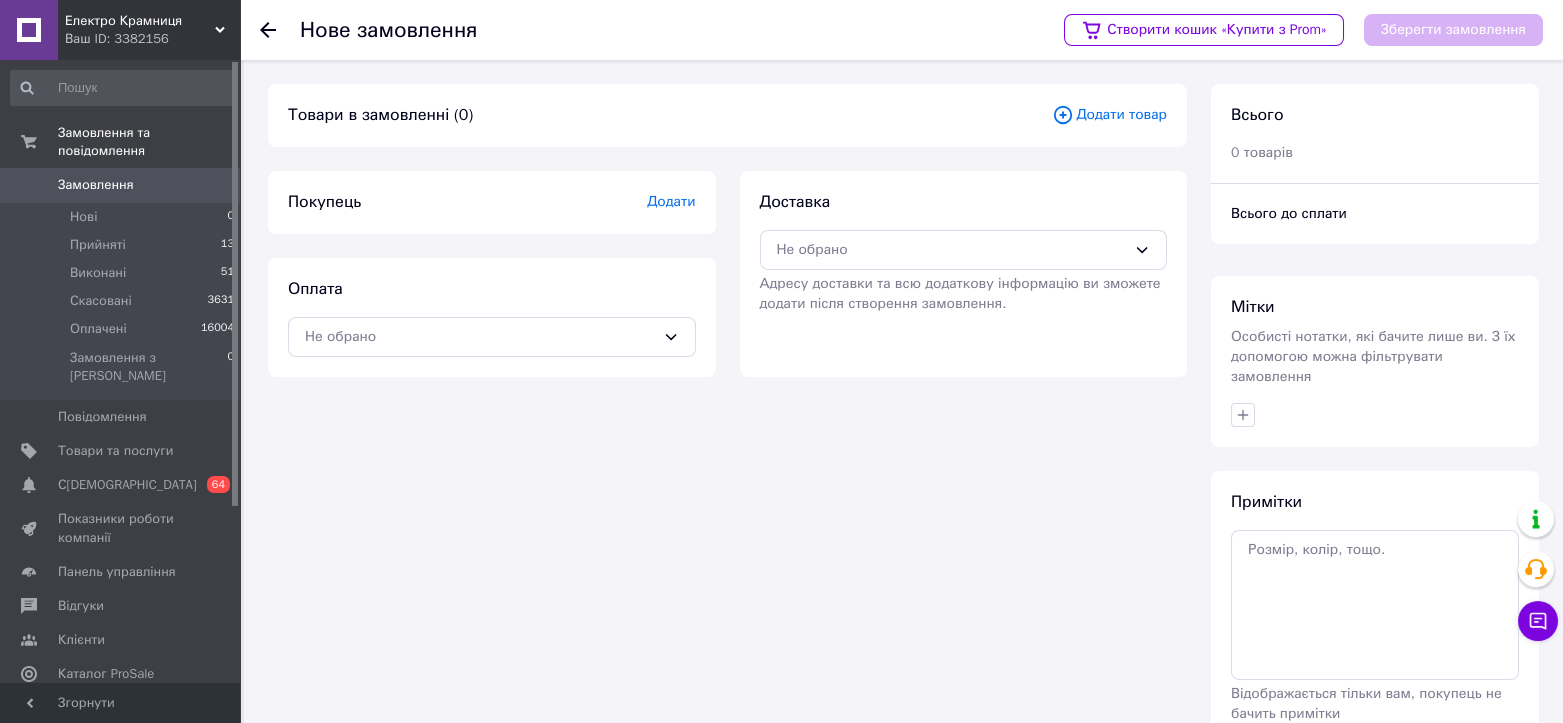 click on "Додати товар" at bounding box center (1109, 115) 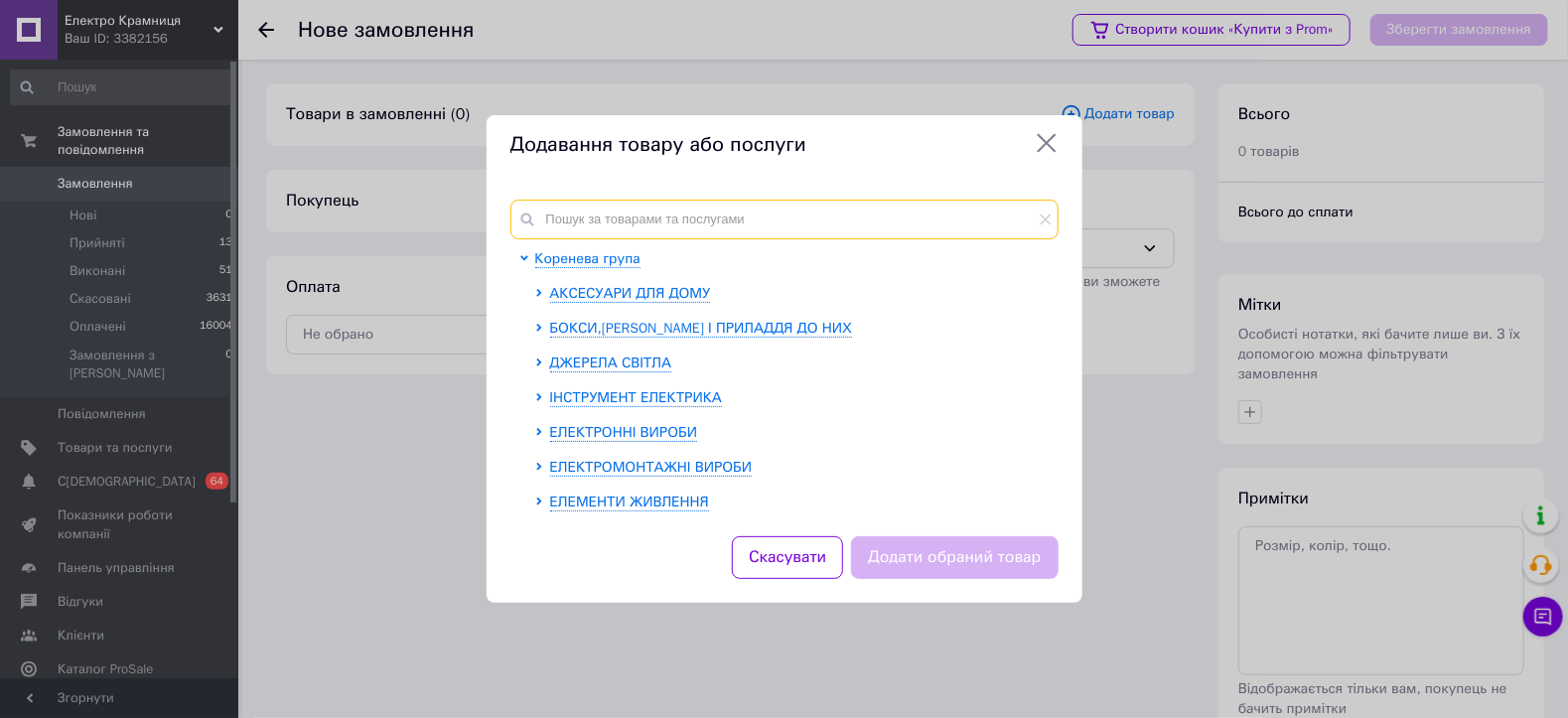 click at bounding box center [784, 219] 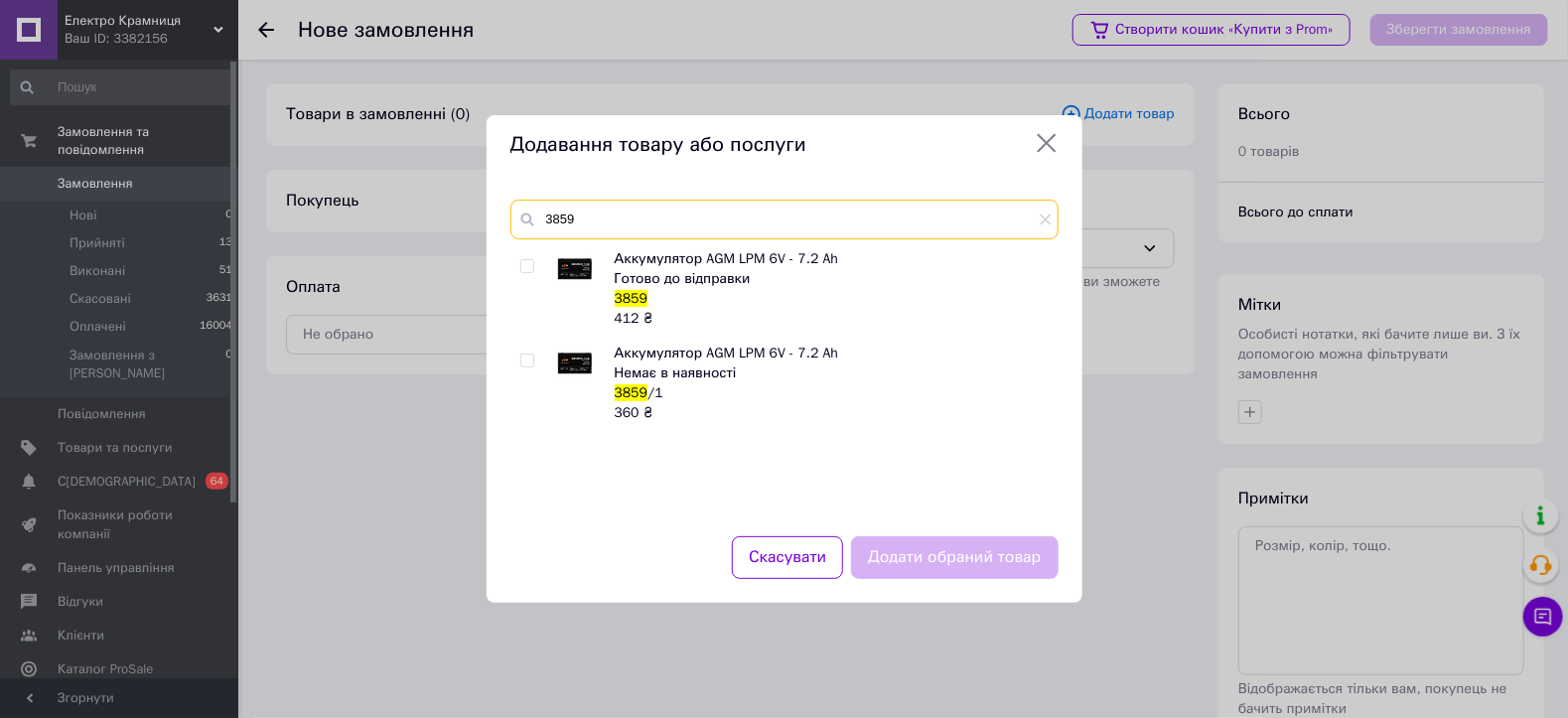 type on "3859" 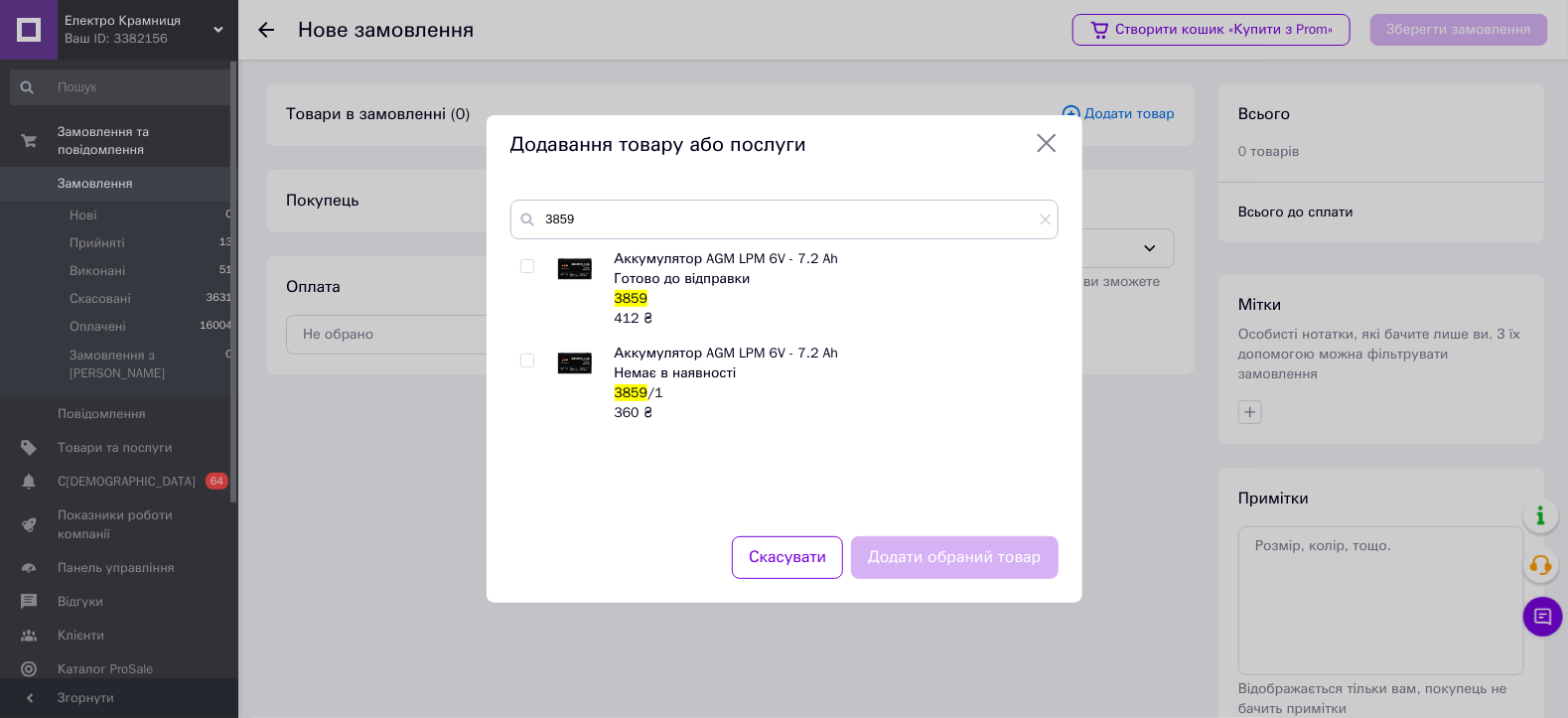 click at bounding box center (526, 266) 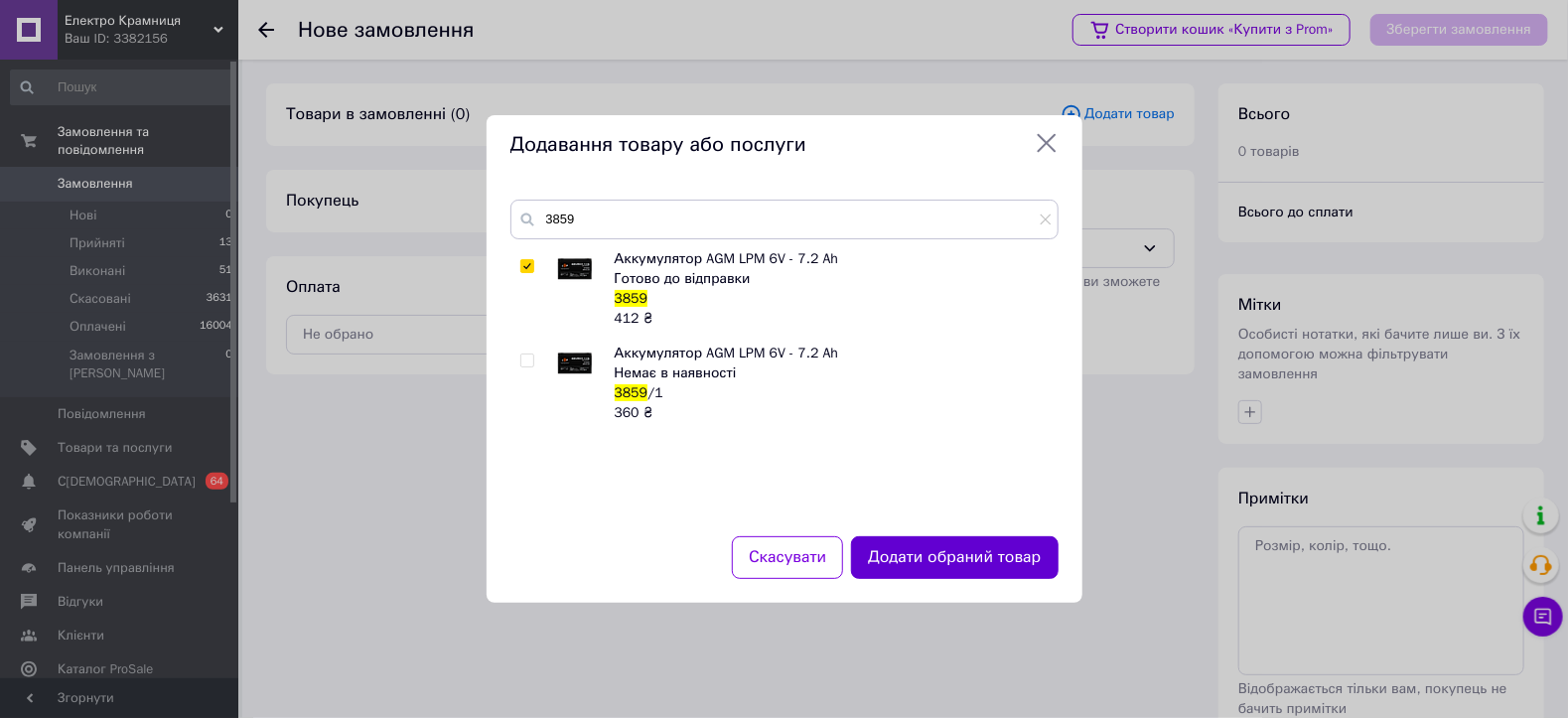 click on "Додати обраний товар" at bounding box center [954, 557] 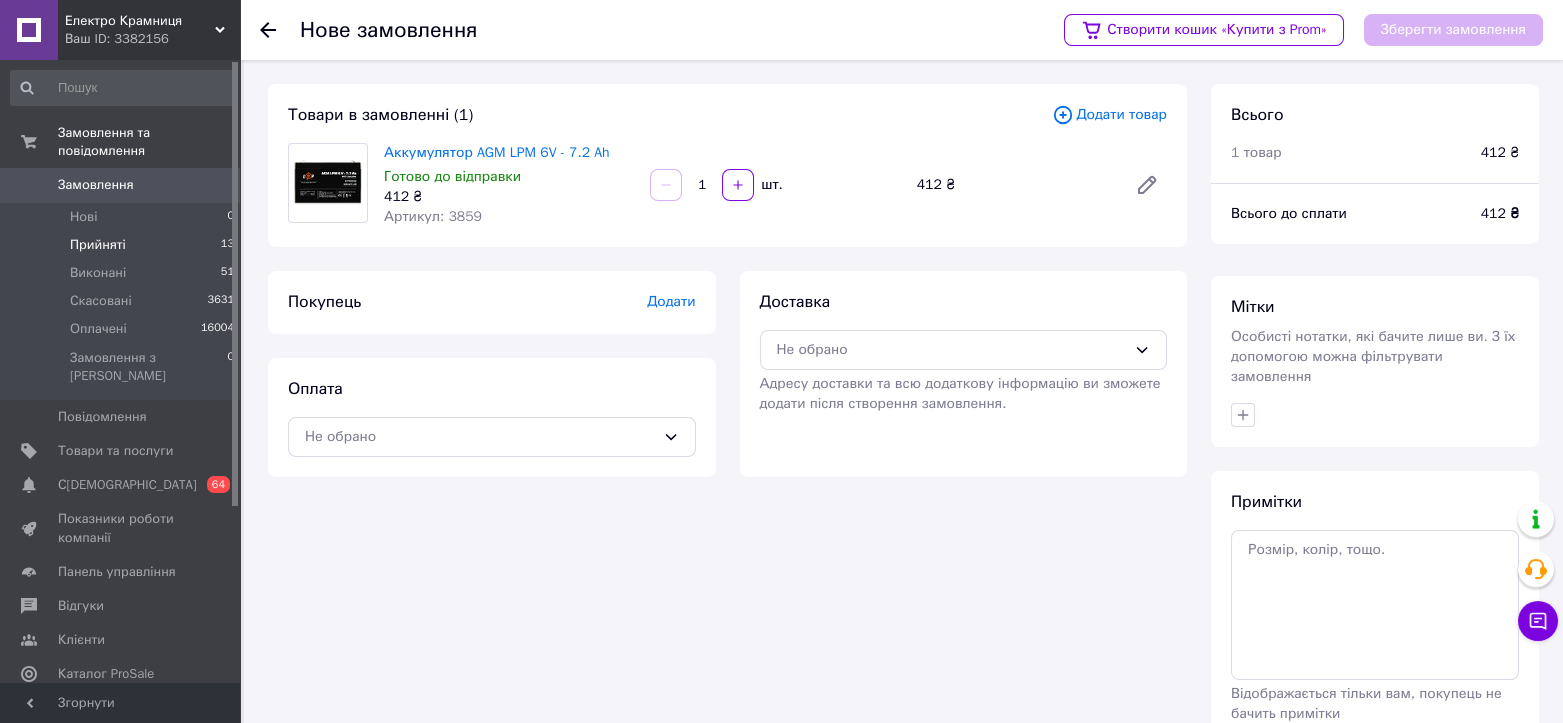 click on "Прийняті" at bounding box center [98, 245] 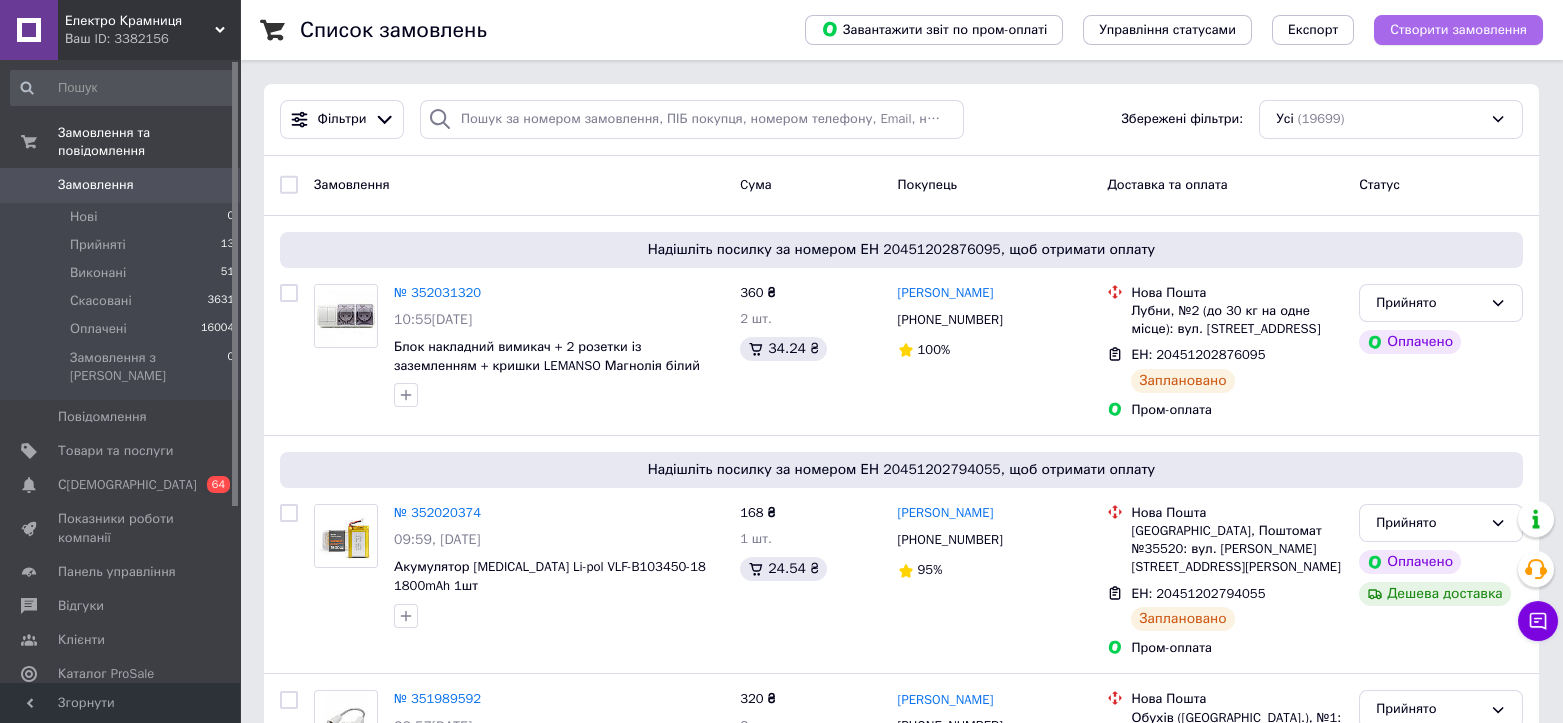 click on "Створити замовлення" at bounding box center (1458, 30) 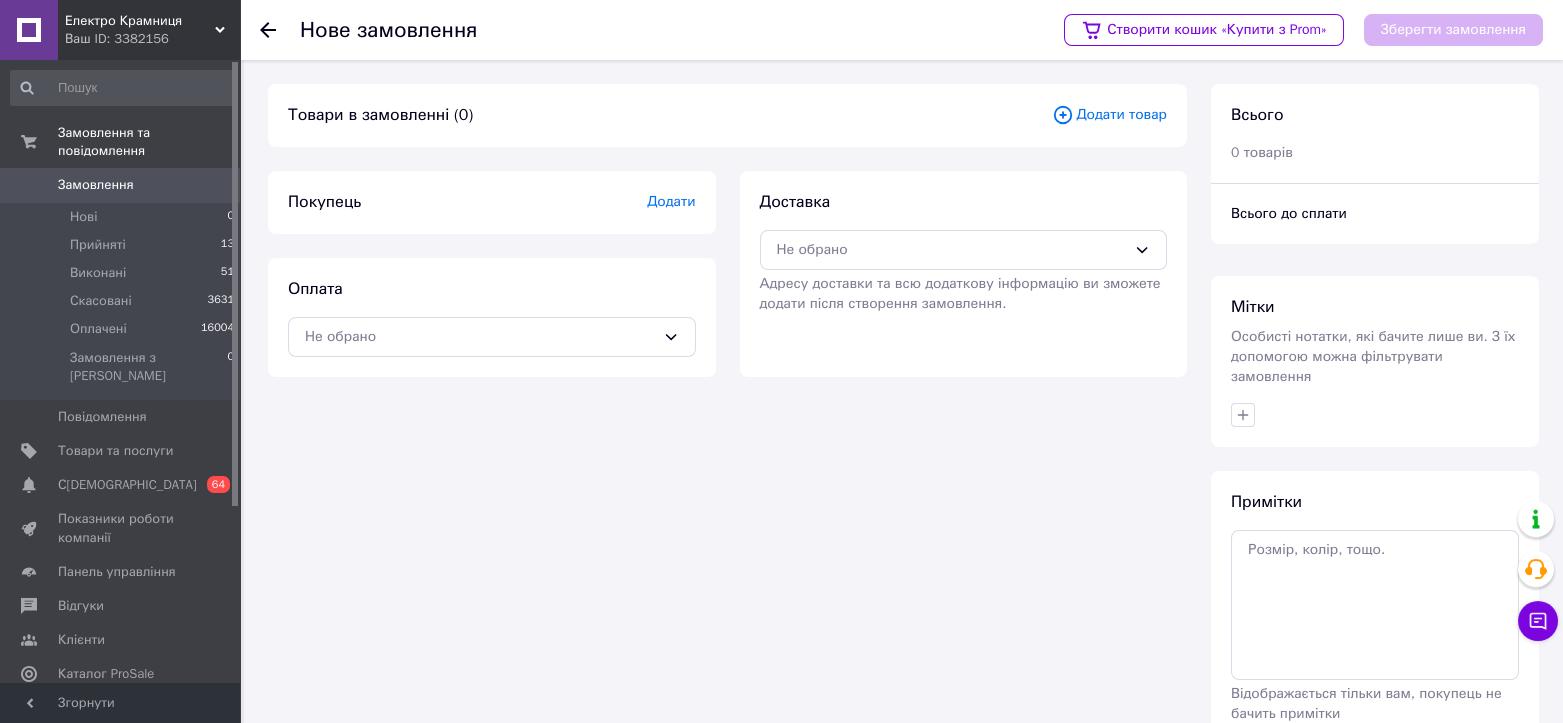 click on "Додати товар" at bounding box center [1109, 115] 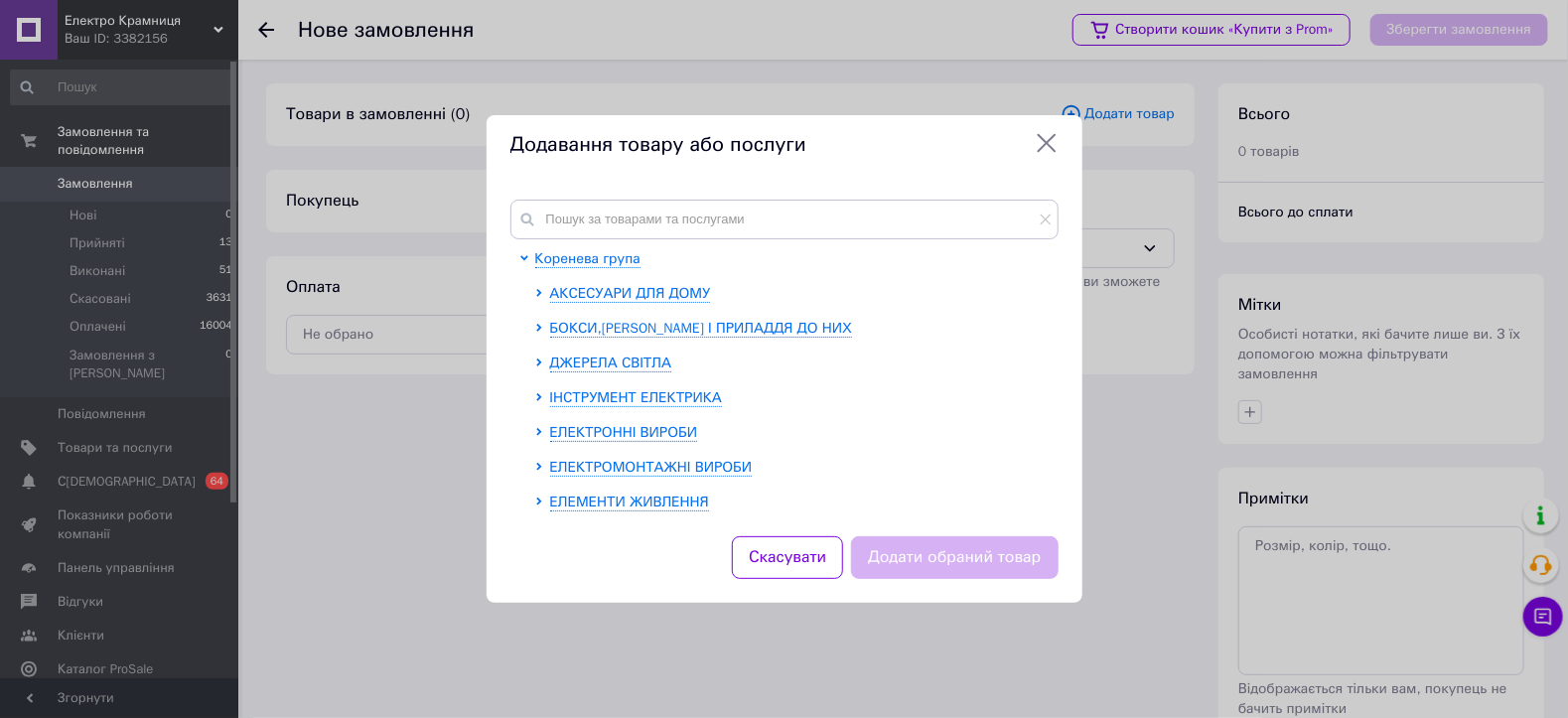 click on "Коренева група АКСЕСУАРИ ДЛЯ ДОМУ БОКСИ,ШАФИ І ПРИЛАДДЯ ДО НИХ ДЖЕРЕЛА СВІТЛА ІНСТРУМЕНТ ЕЛЕКТРИКА ЕЛЕКТРОННІ ВИРОБИ ЕЛЕКТРОМОНТАЖНІ ВИРОБИ ЕЛЕМЕНТИ ЖИВЛЕННЯ КАБЕЛЬНО ПРОВІДНИКОВА ПРОДУКЦІЯ КНОПКИ, ПЕРЕМИКАЧІ, ТУМБЛЕРИ, СВІТОСИГНАЛЬНА АРМАТУРА НИЗЬКОВОЛЬТНЕ ОБЛАДНАННЯ РОЗЕТКИ і ВИМИКАЧІ СВІТЛОТЕХНІЧНІ ВИРОБИ СИСТЕМИ ДЛЯ ПРОКЛАДКИ КАБЕЛІВ СИЛОВІ РОЗ'ЄМИ СТАБІЛІЗАТОРИ НАПРУГИ ДЖЕРЕЛА БЕЗПЕРЕБІЙНОГО ЖИВЛЕННЯ ЛІЧИЛЬНИКИ ЕЛЕКТРОЕНЕРГІЇ ВИТЯЖНІ ВЕНТИЛЯТОРИ ДОМОФОНИ ДАТЧИКИ ДЕТЕКТУВАННЯ ДИМУ" at bounding box center [784, 356] 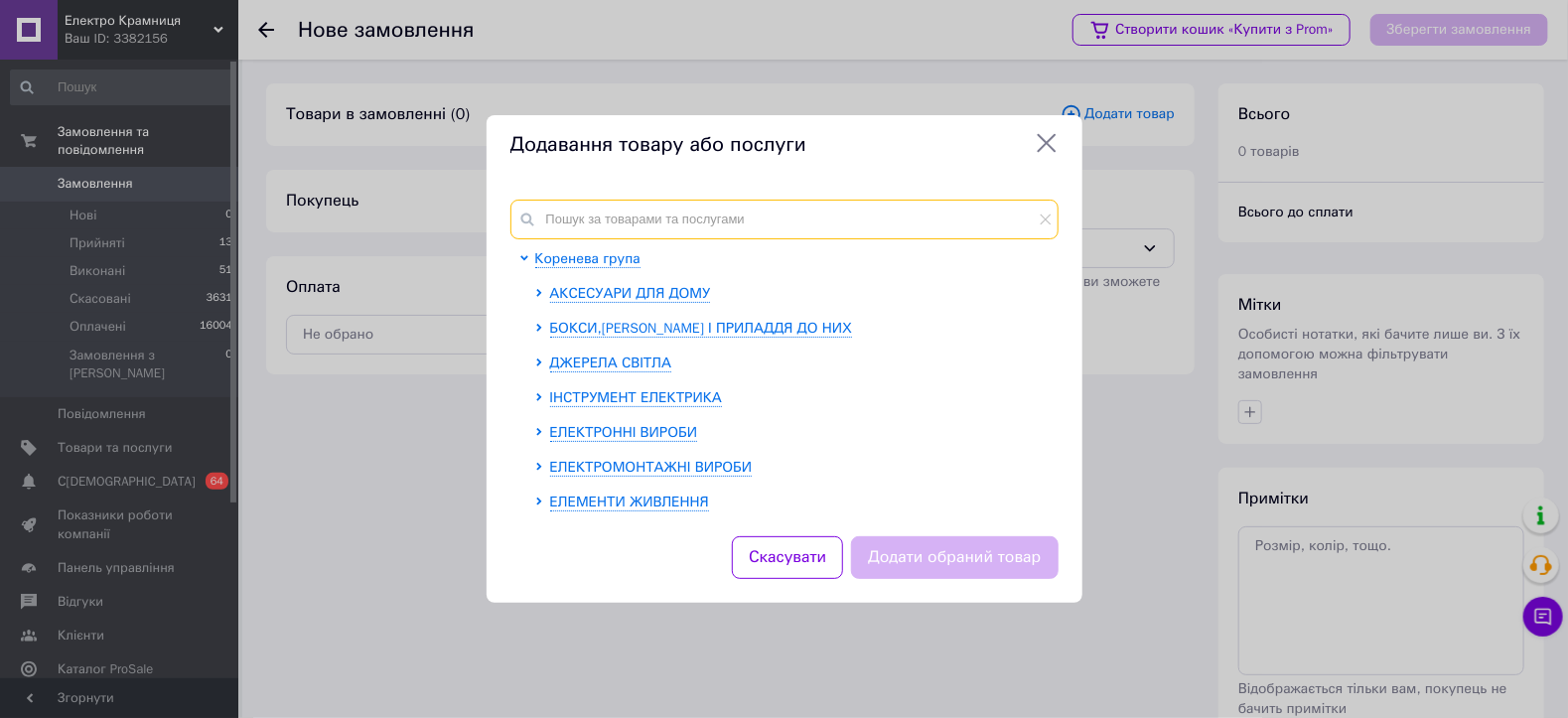 click at bounding box center (784, 219) 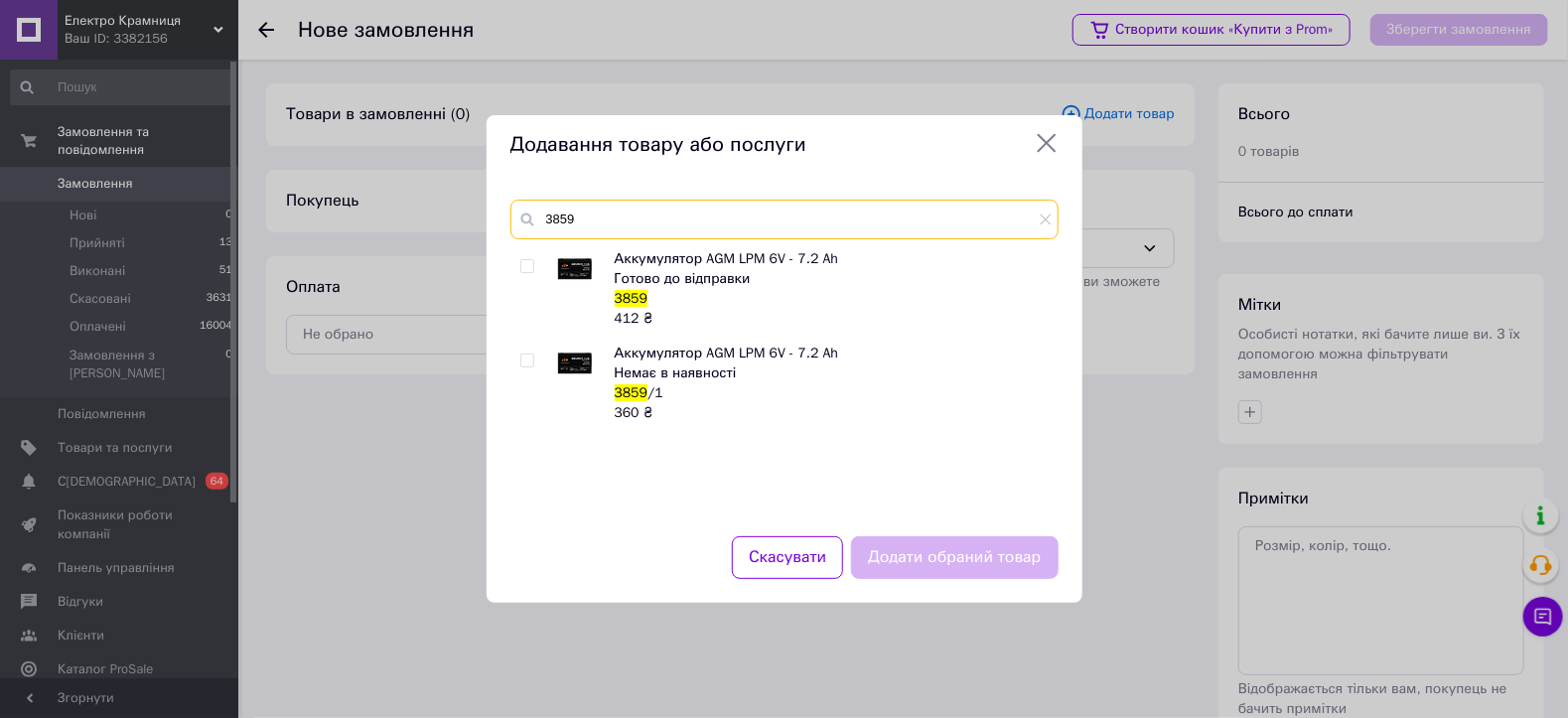 type on "3859" 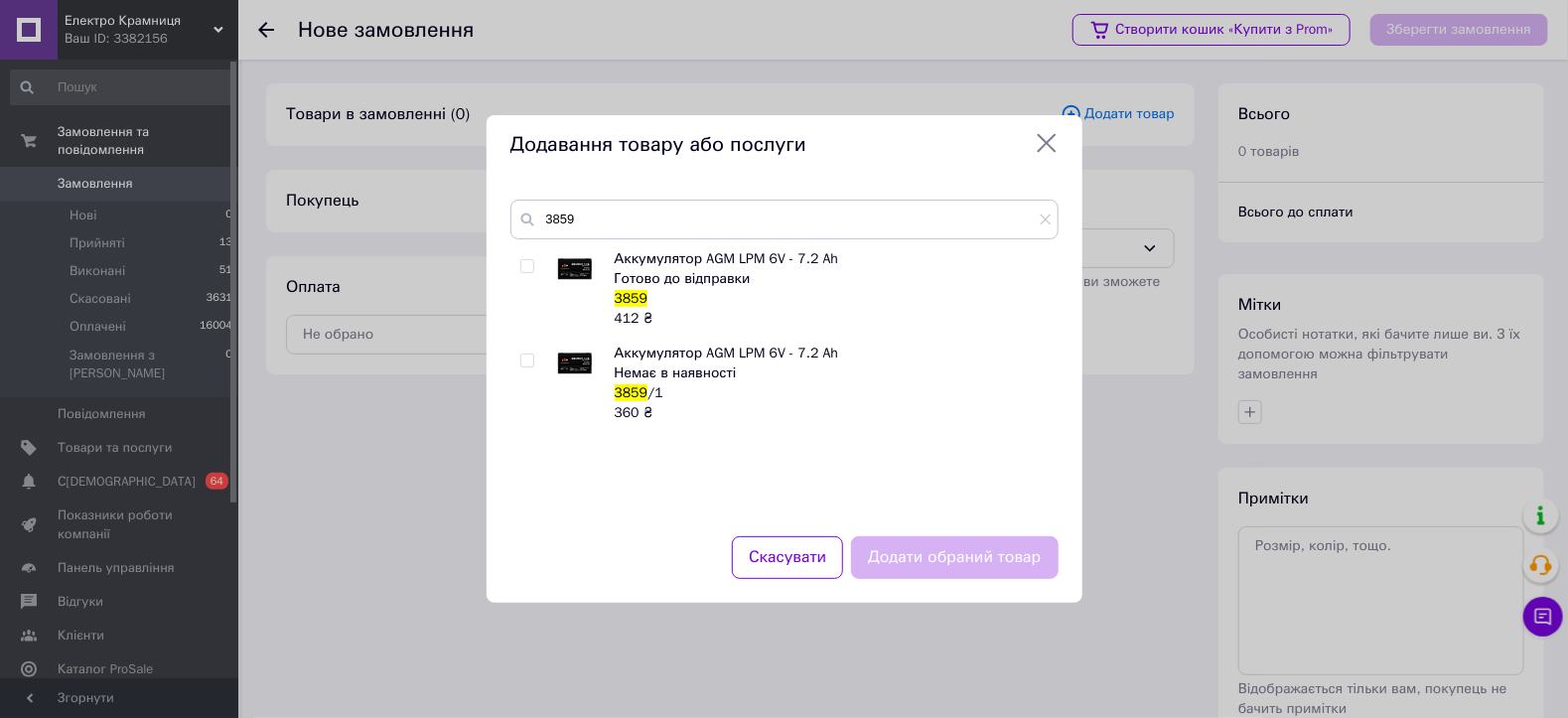 click at bounding box center (526, 266) 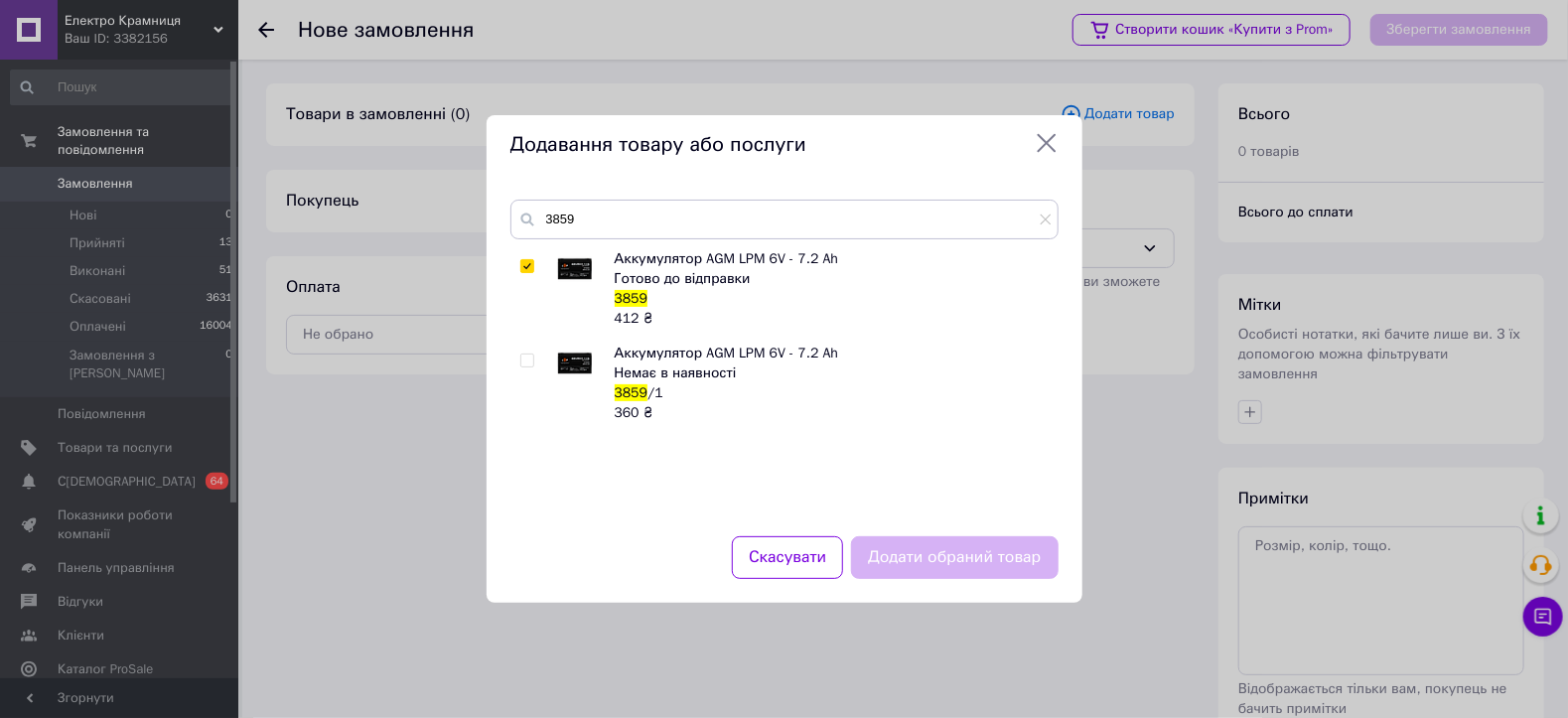 checkbox on "true" 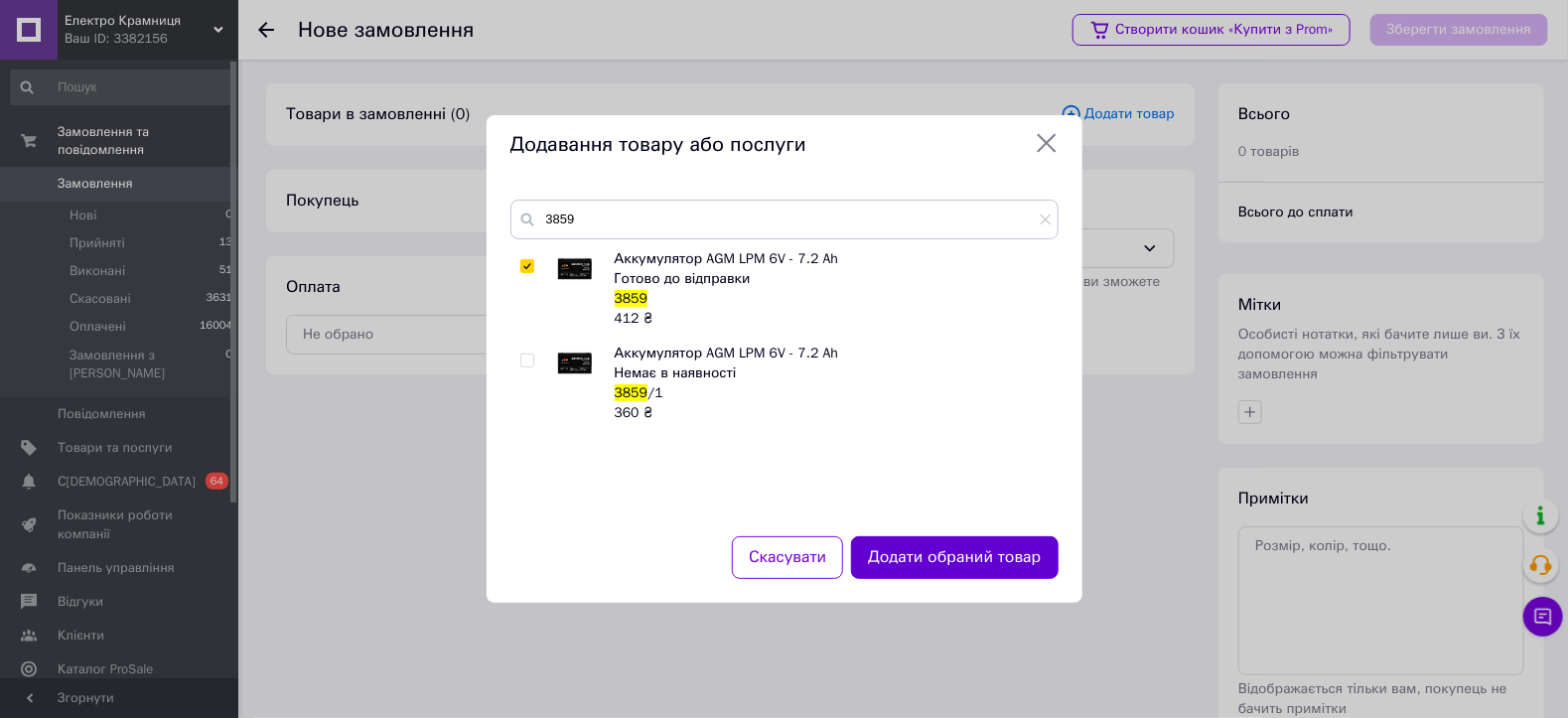 click on "Додати обраний товар" at bounding box center [954, 557] 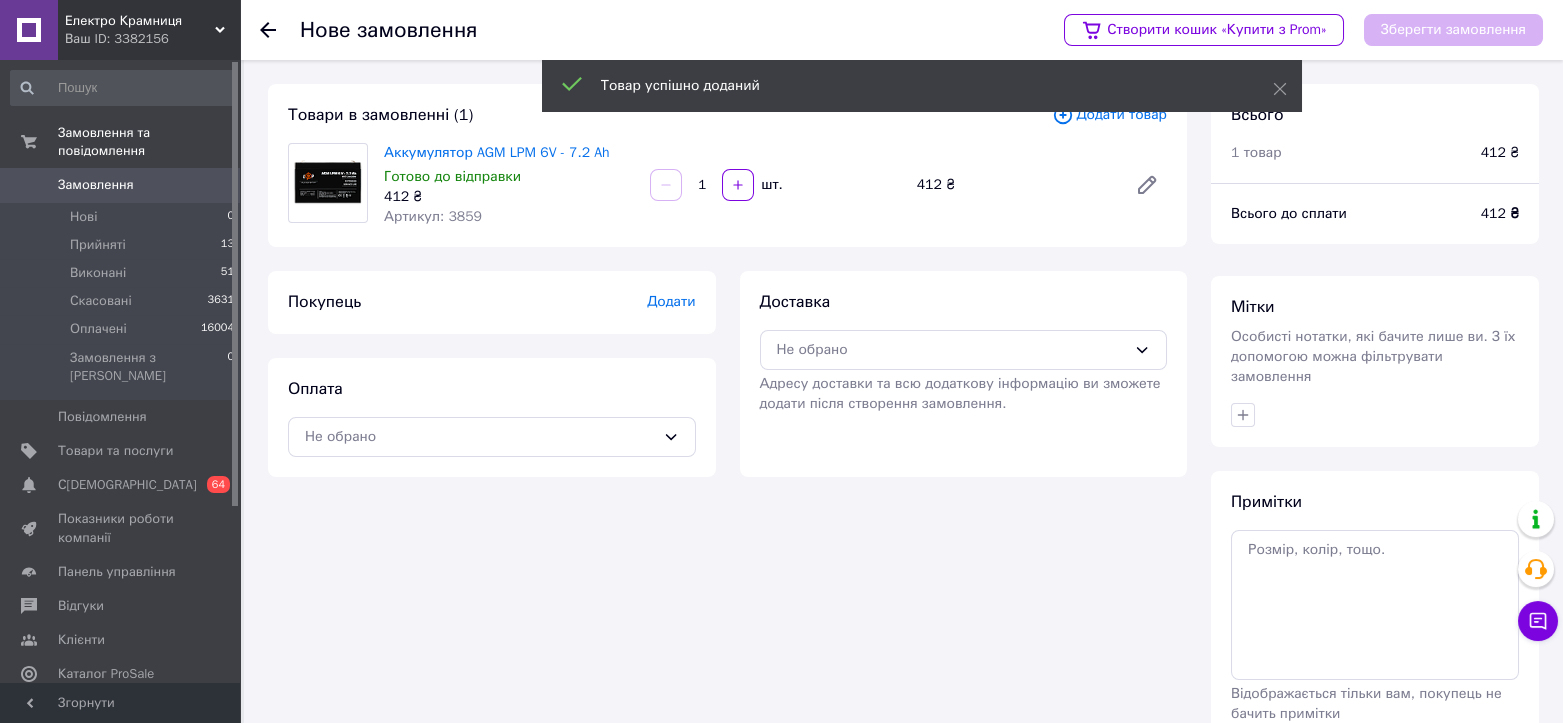 click on "Додати" at bounding box center [671, 301] 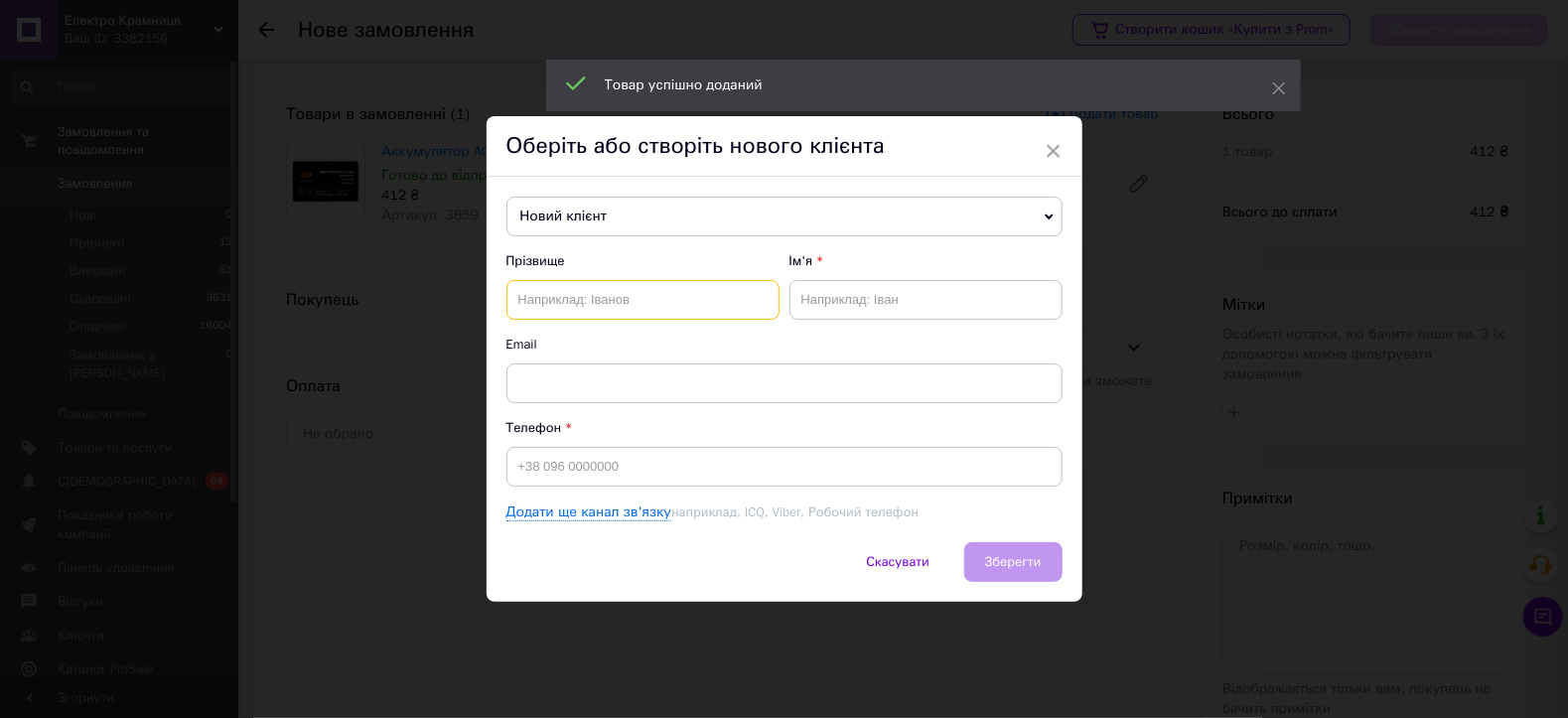 click at bounding box center (642, 300) 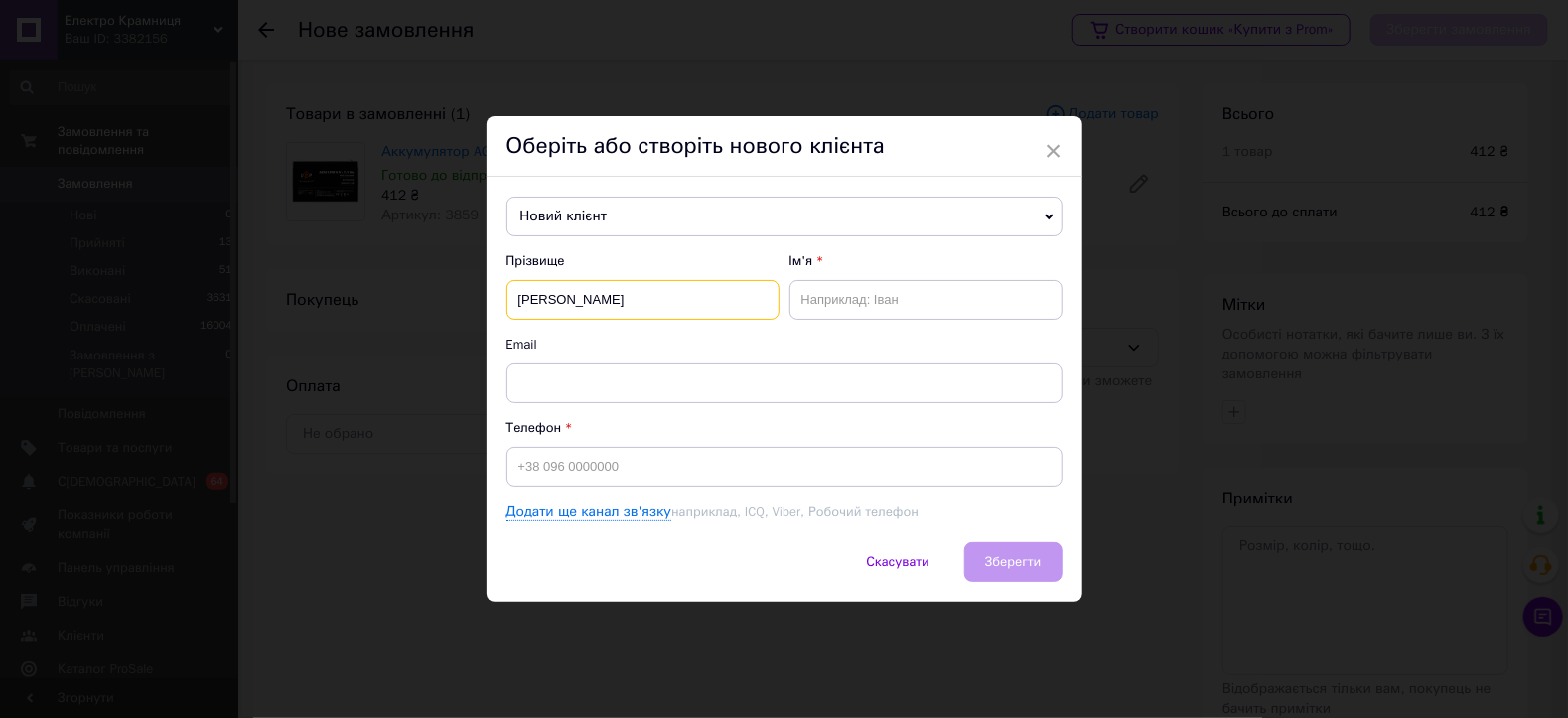 type on "Васильвський" 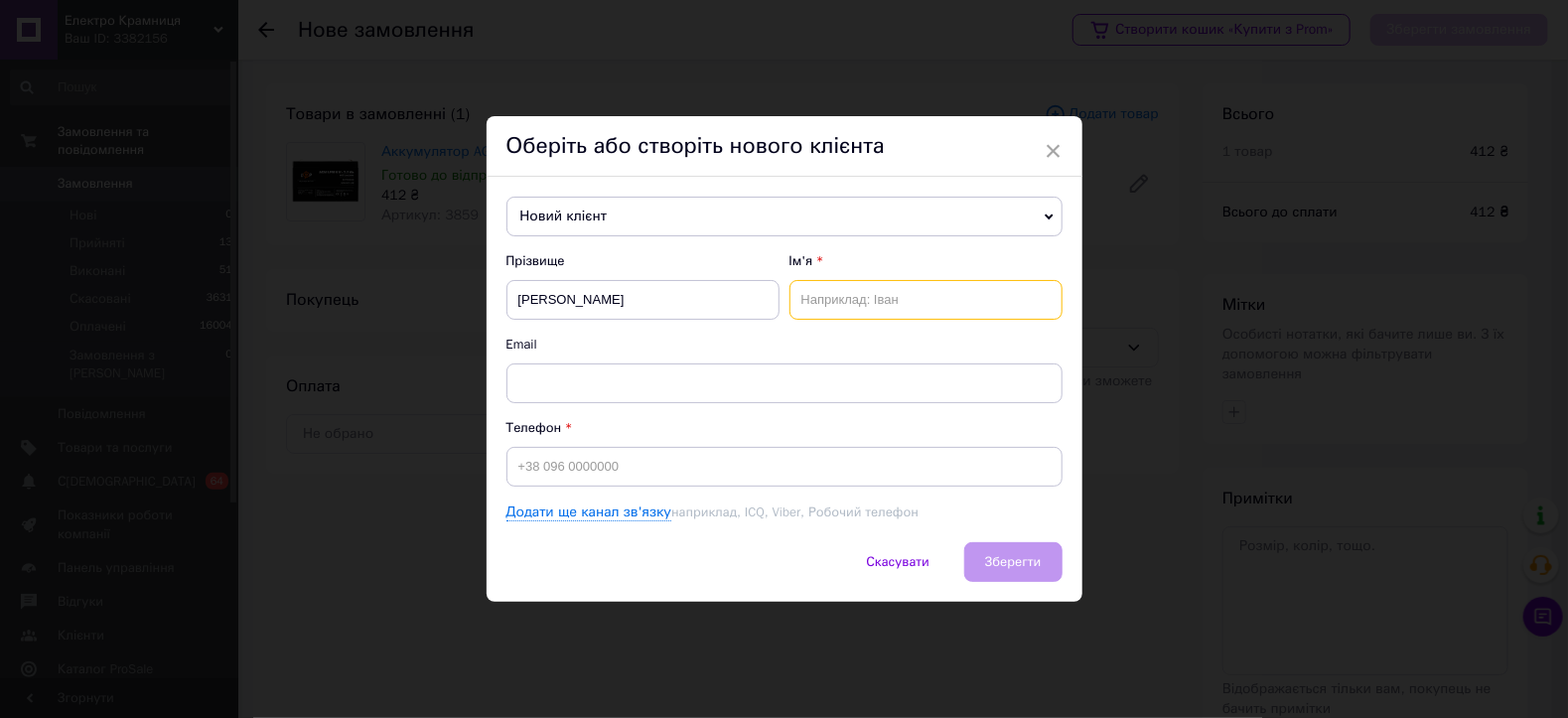 click at bounding box center [926, 300] 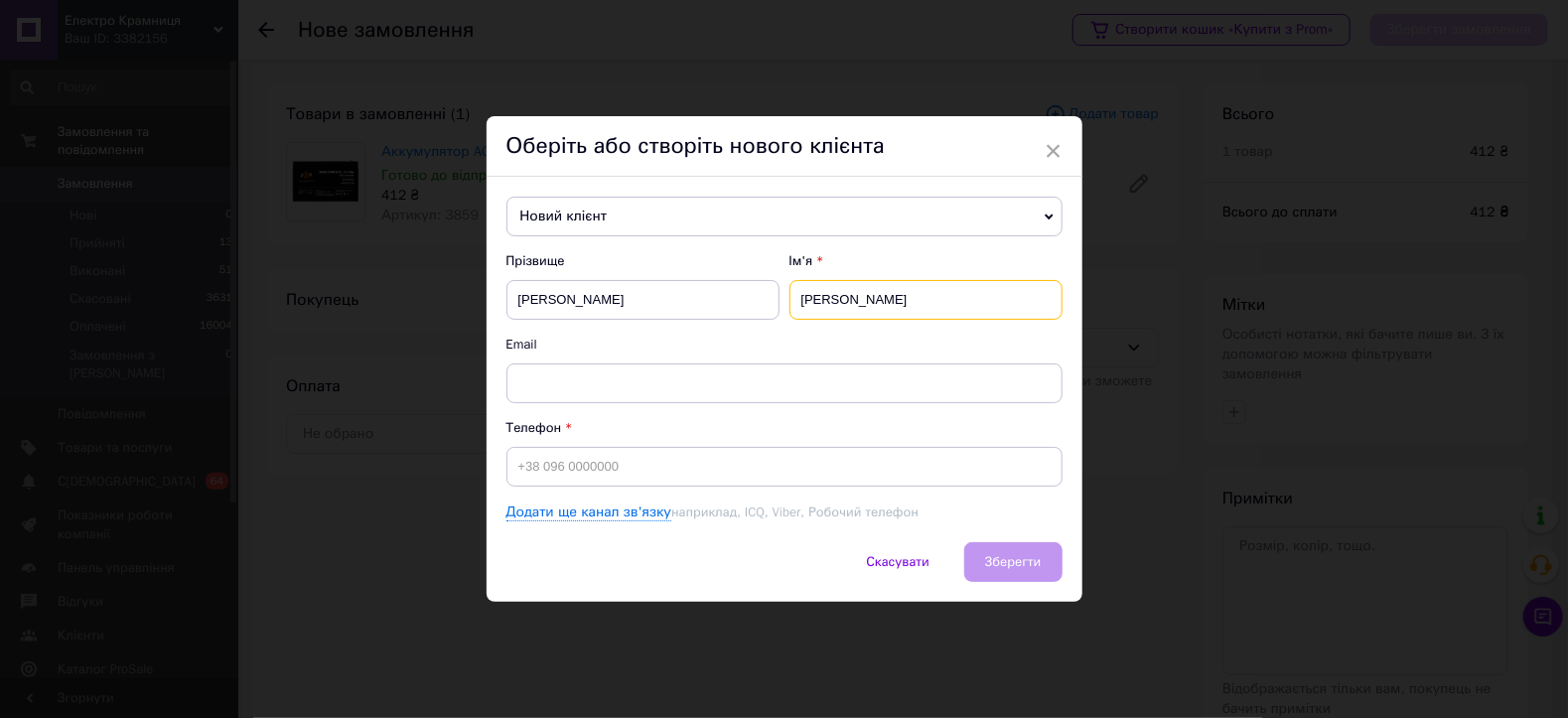type on "Василь" 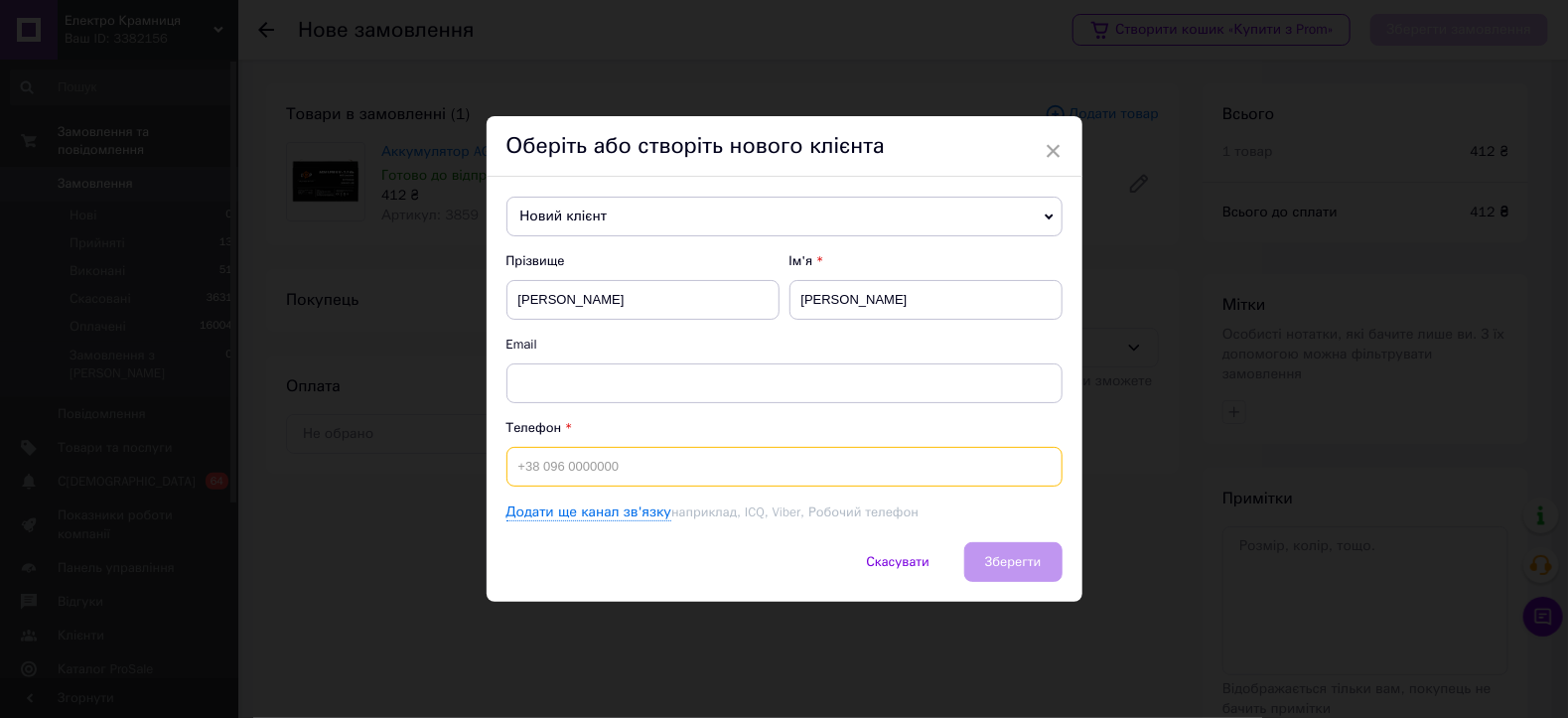 click at bounding box center [784, 467] 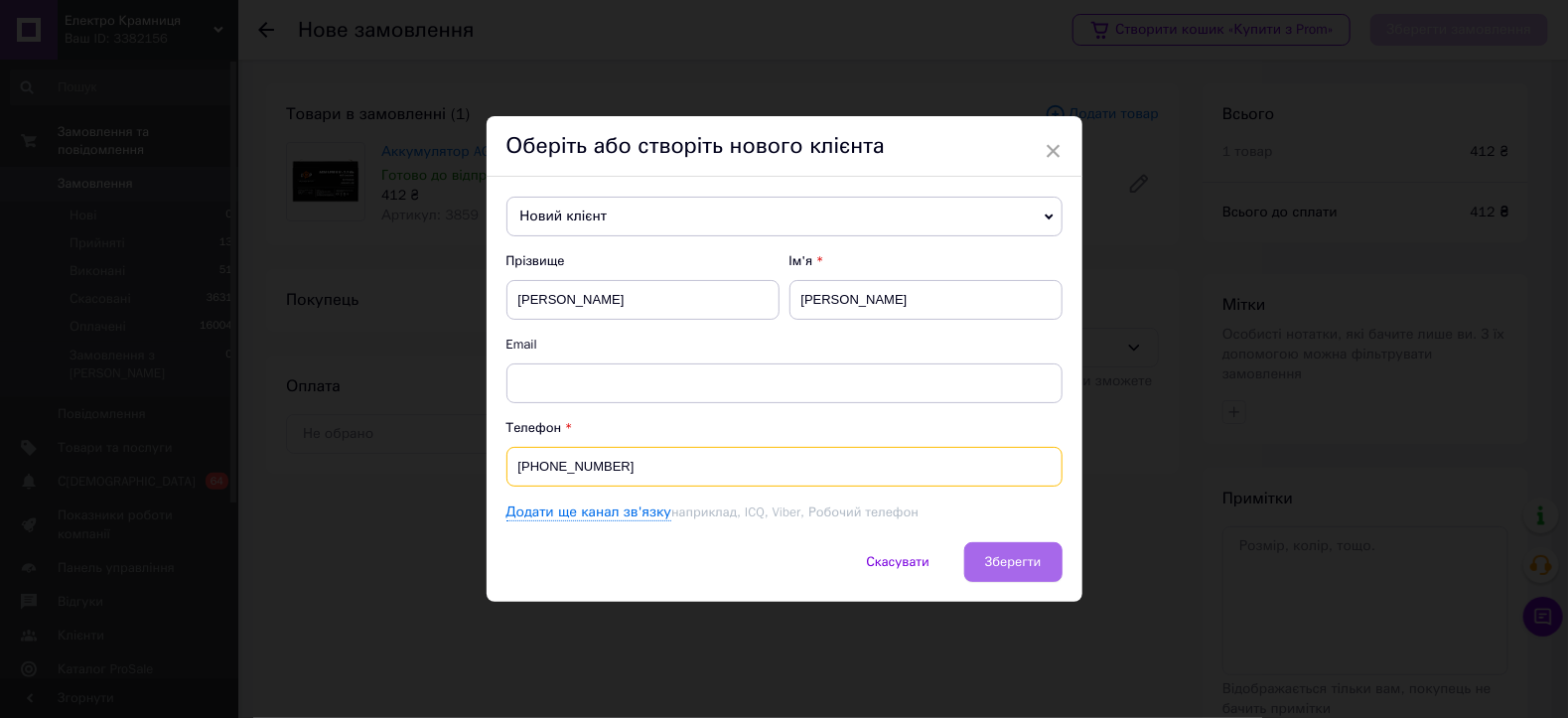 type on "+380671231380" 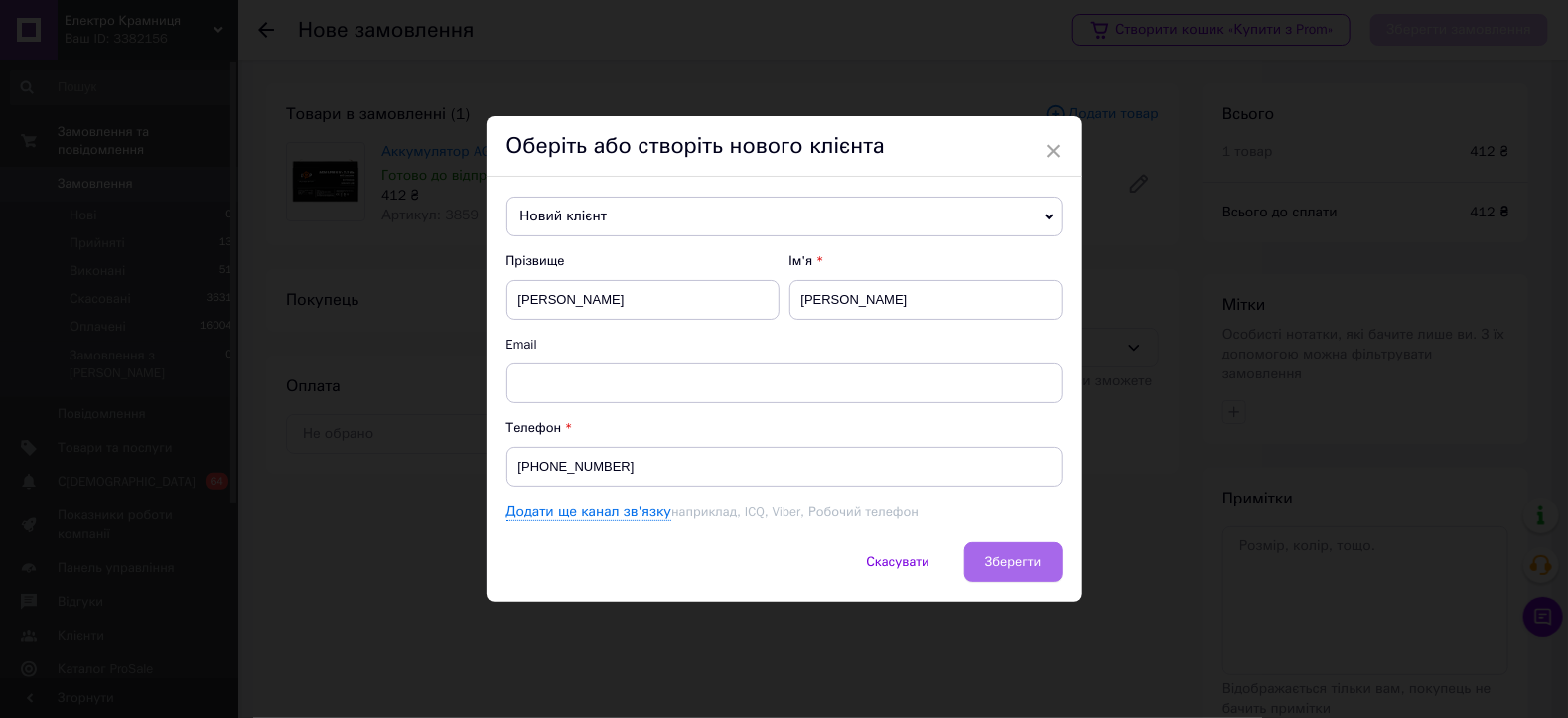 click on "Зберегти" at bounding box center (1013, 561) 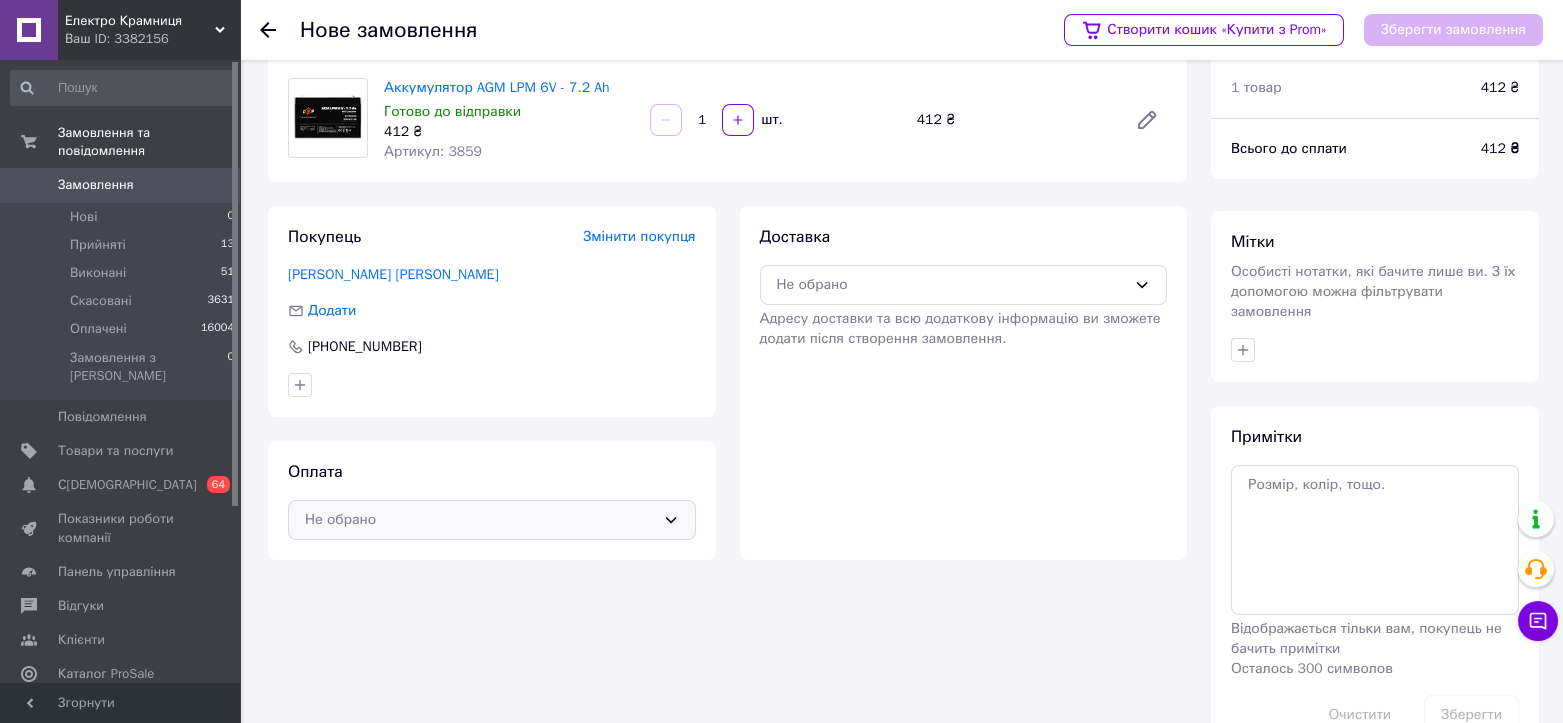 scroll, scrollTop: 99, scrollLeft: 0, axis: vertical 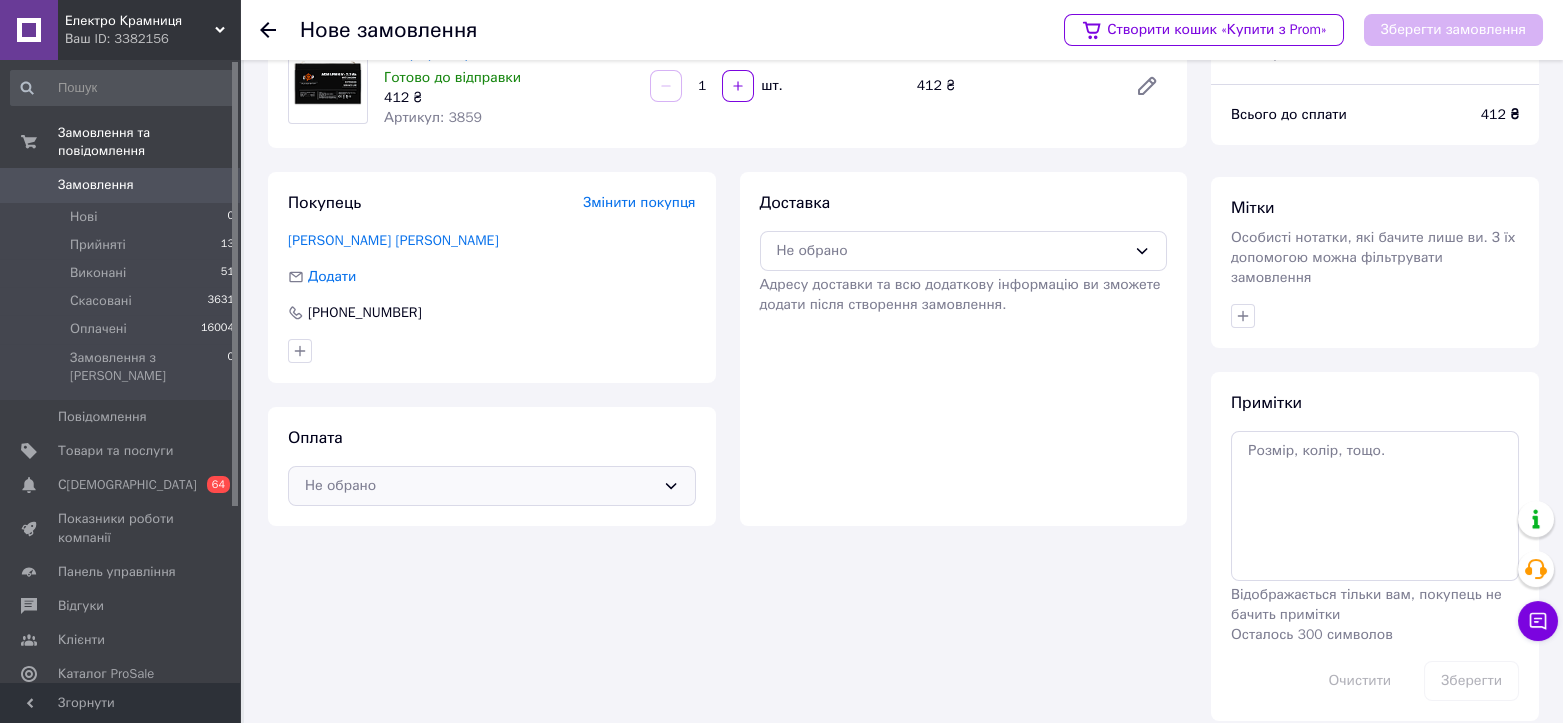 click on "Не обрано" at bounding box center (492, 486) 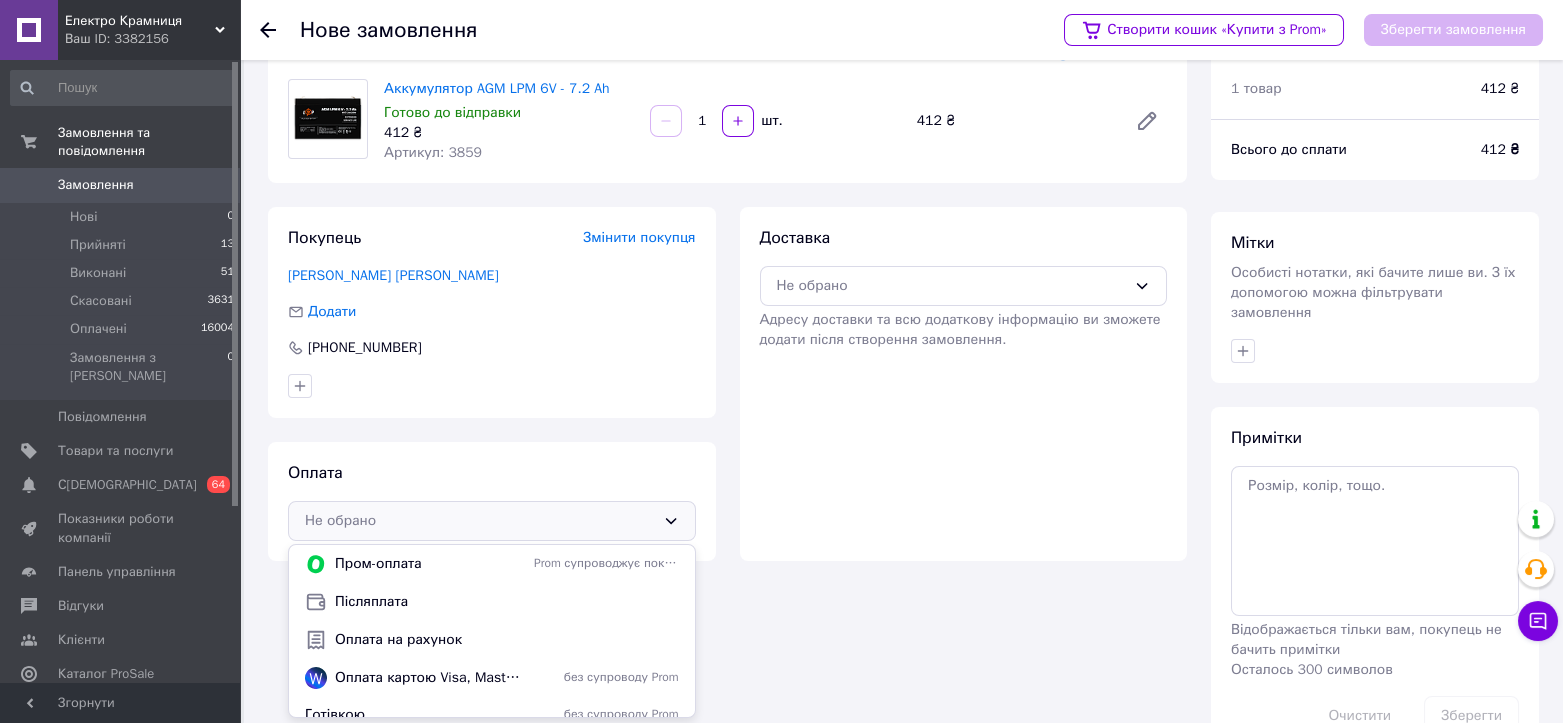 scroll, scrollTop: 99, scrollLeft: 0, axis: vertical 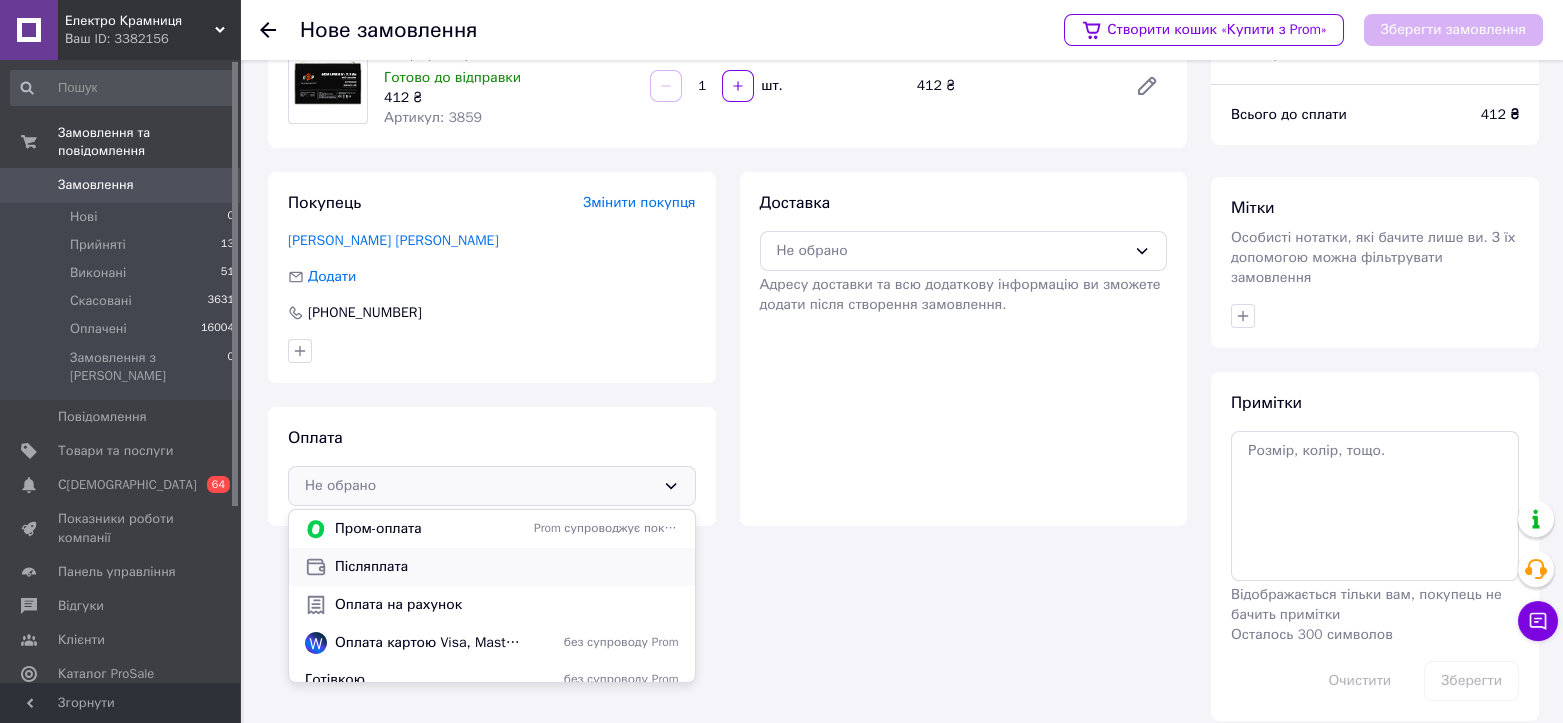 click on "Післяплата" at bounding box center [507, 567] 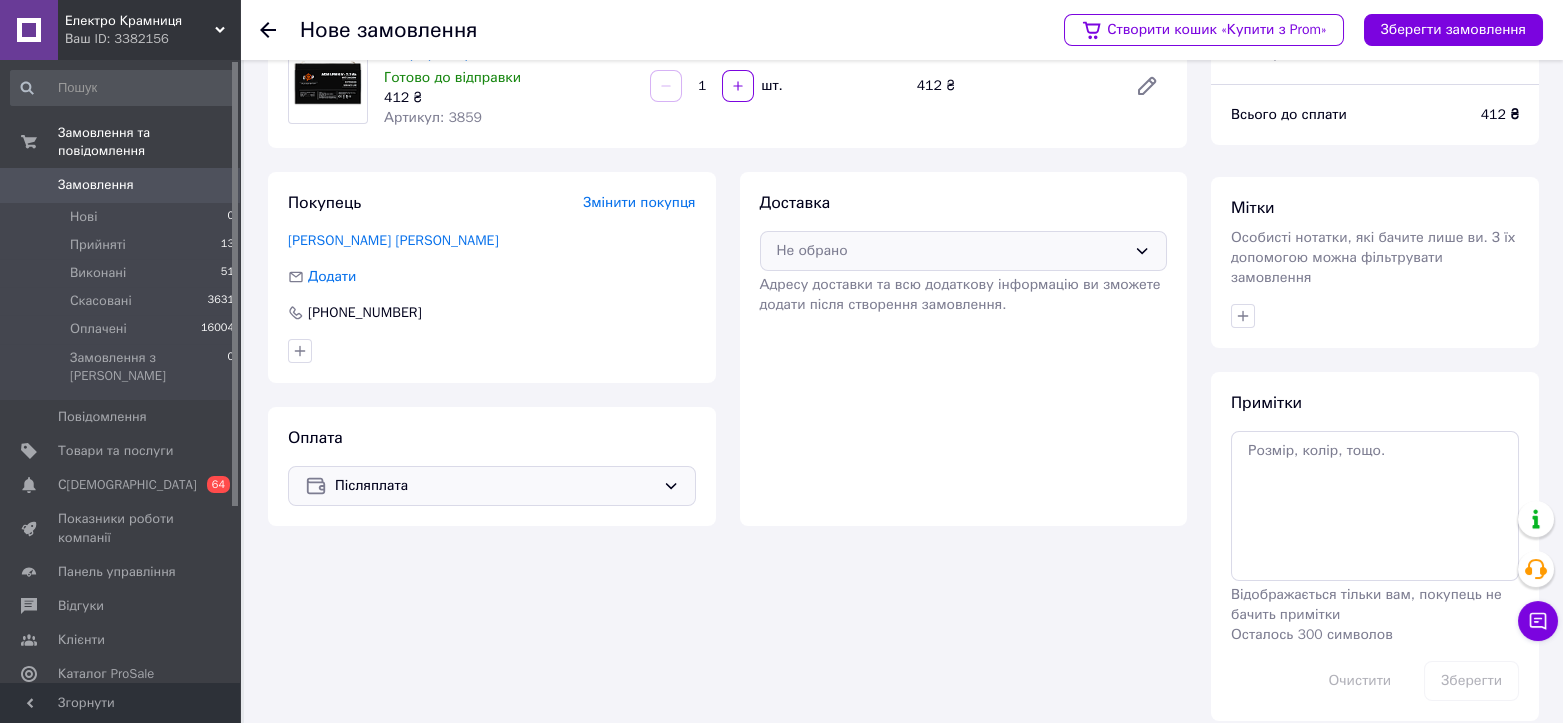 click 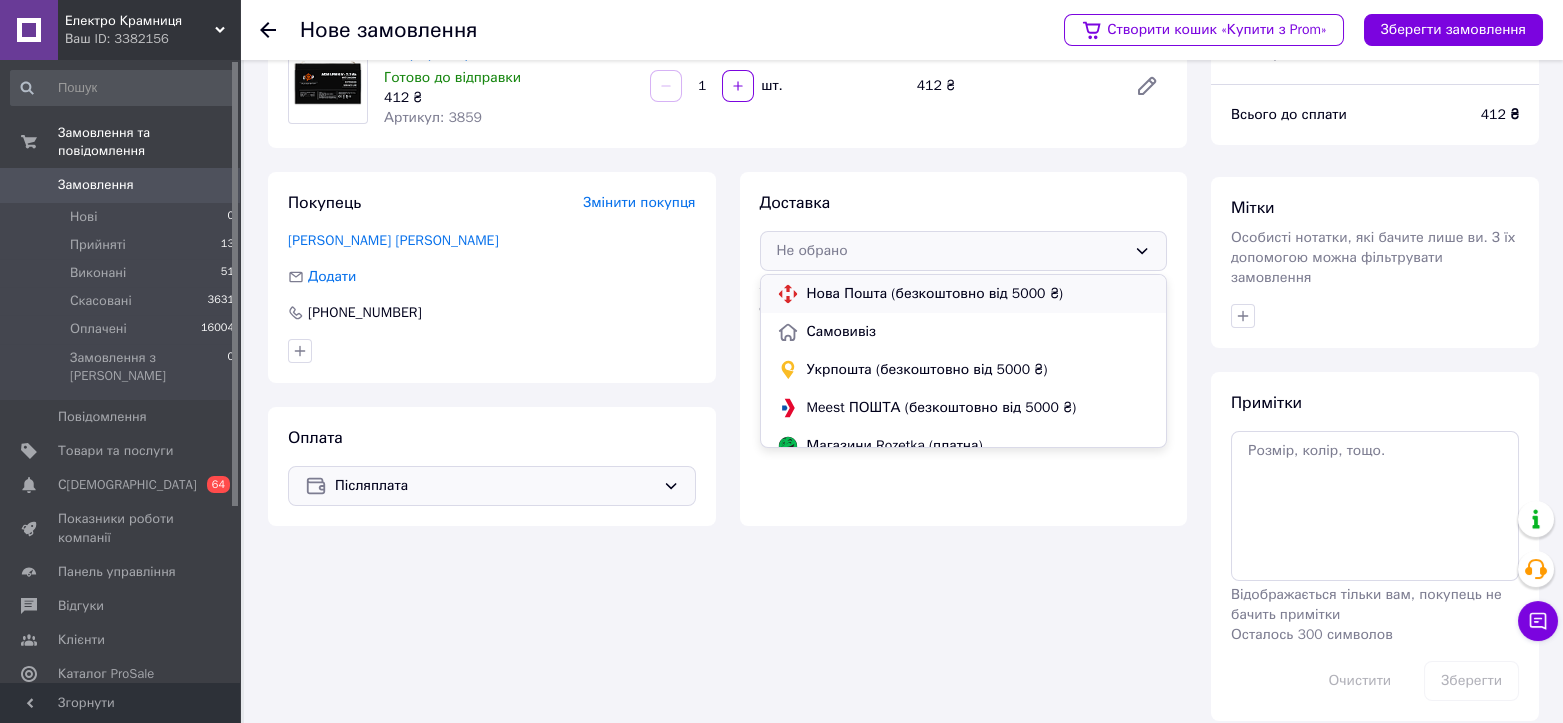 click on "Нова Пошта (безкоштовно від 5000 ₴)" at bounding box center (979, 294) 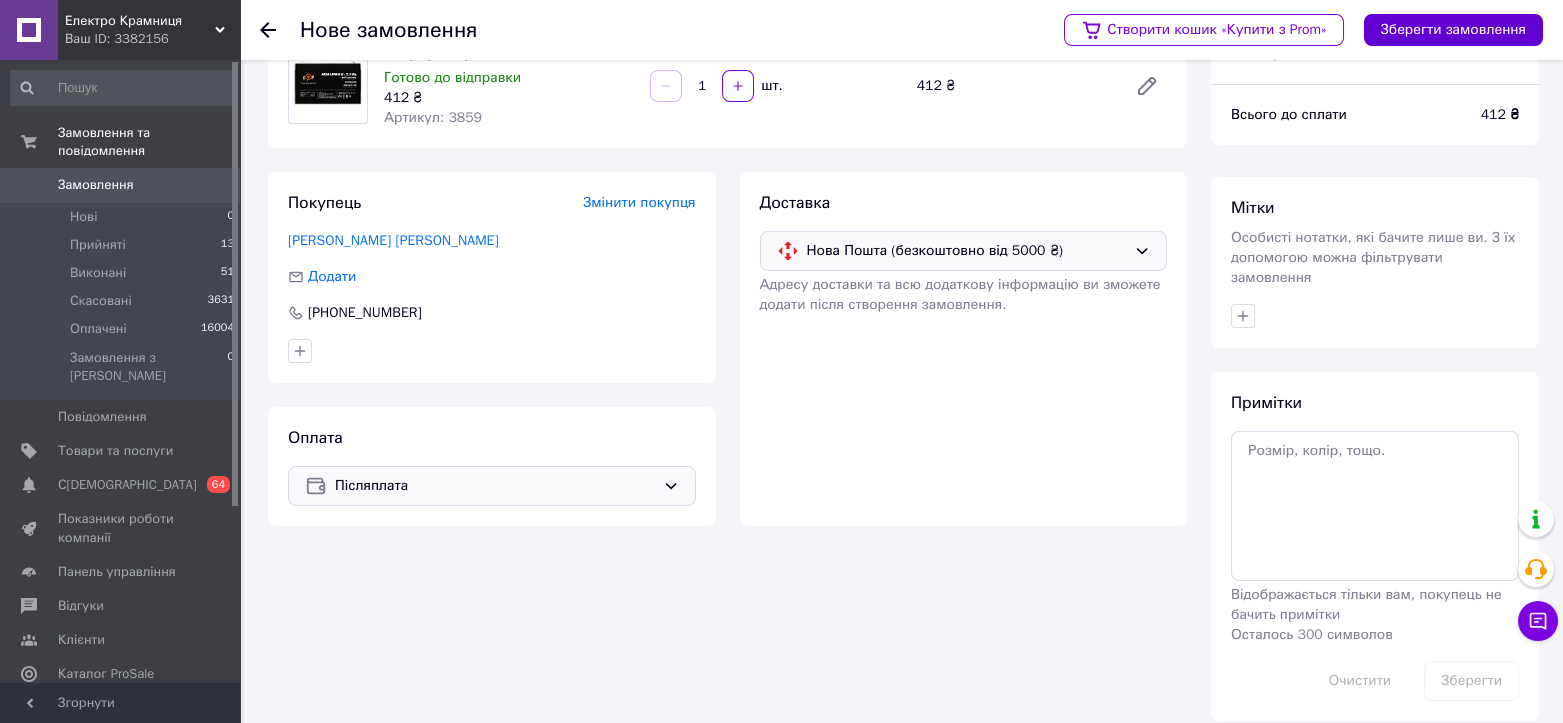 click on "Зберегти замовлення" at bounding box center [1453, 30] 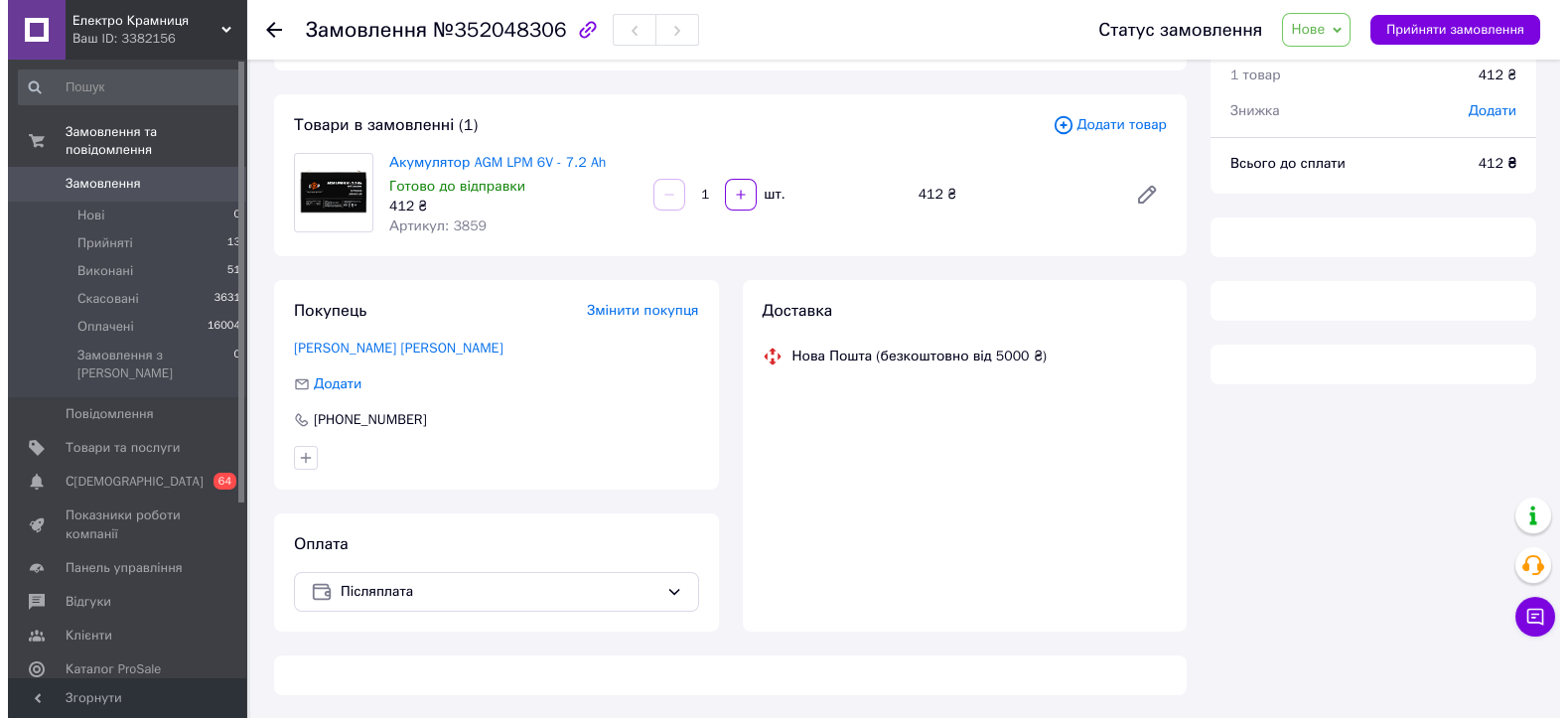 scroll, scrollTop: 98, scrollLeft: 0, axis: vertical 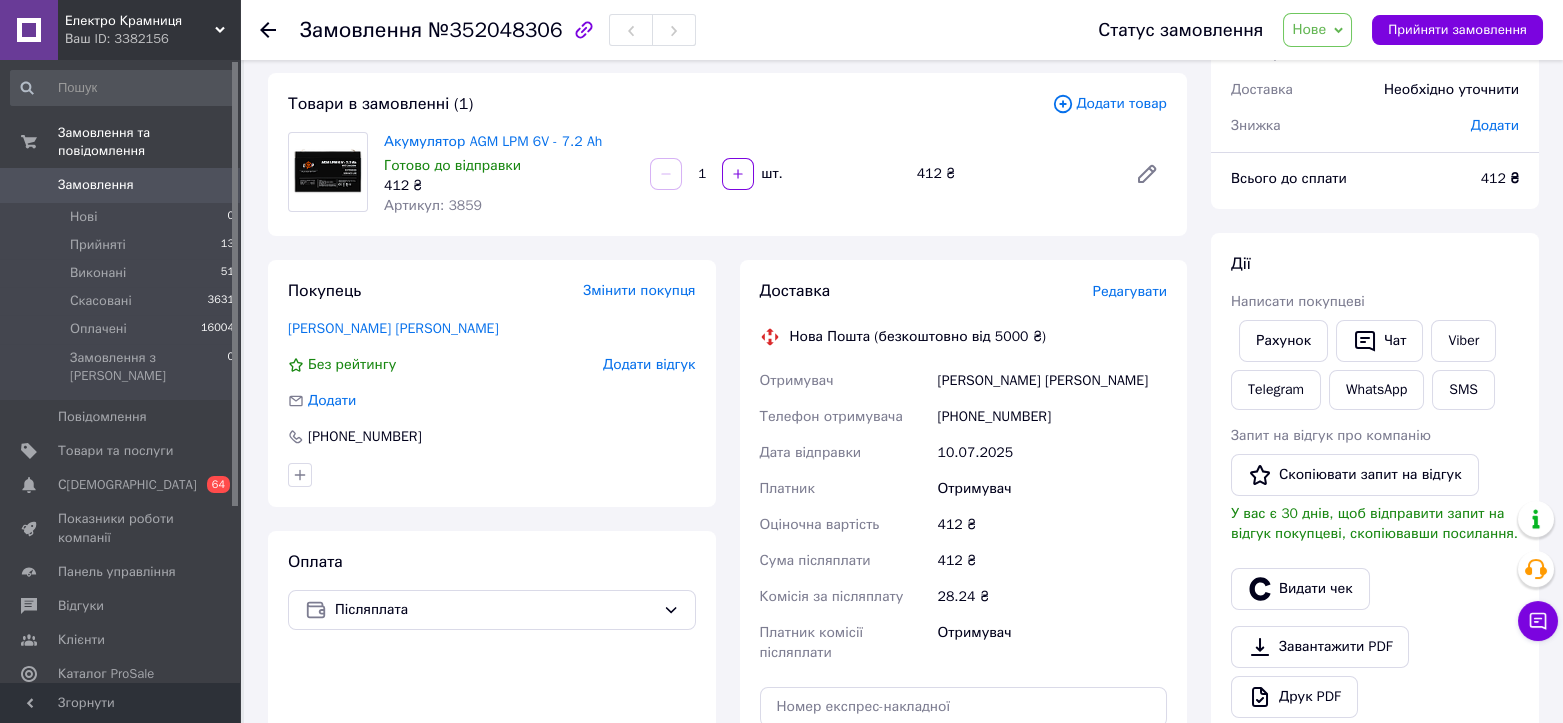click on "Нове" at bounding box center [1317, 30] 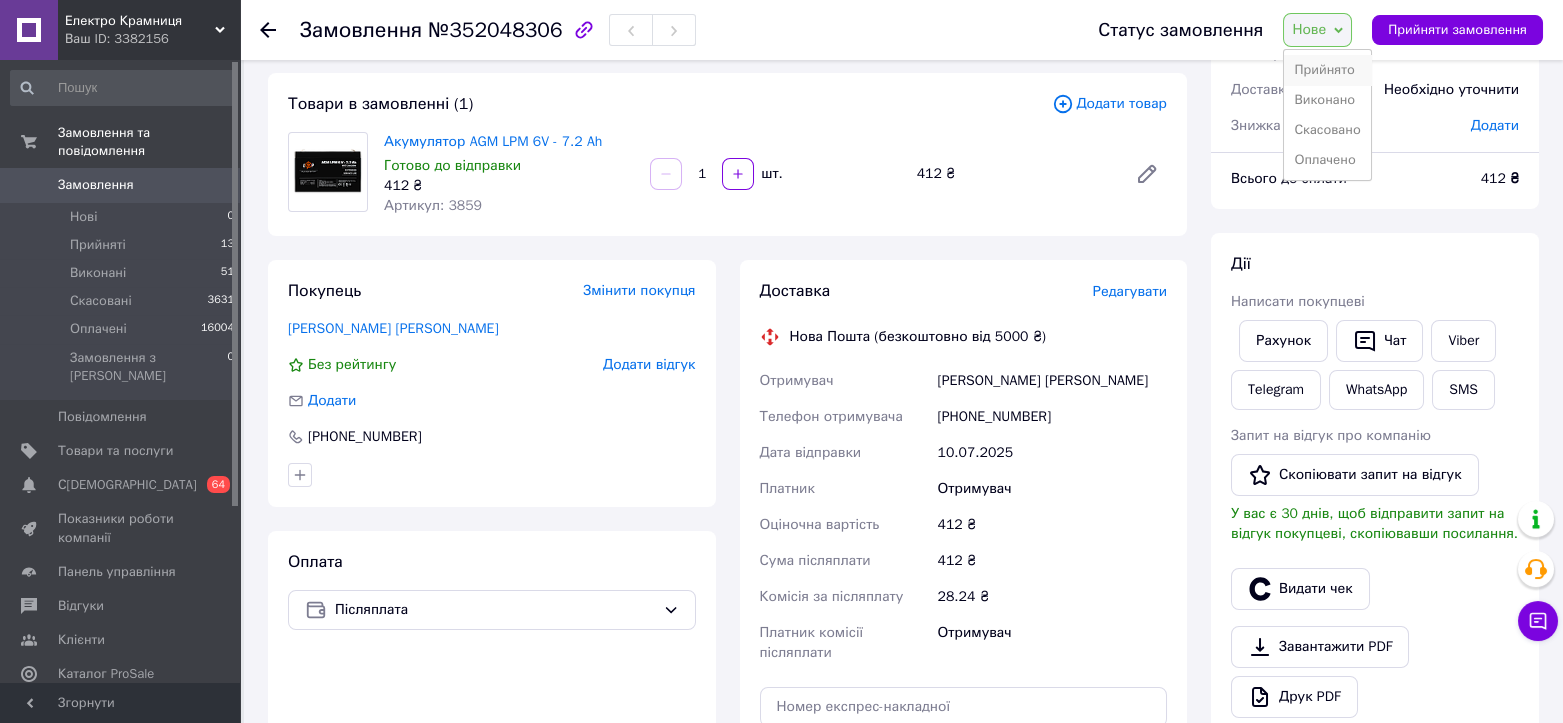click on "Прийнято" at bounding box center (1327, 70) 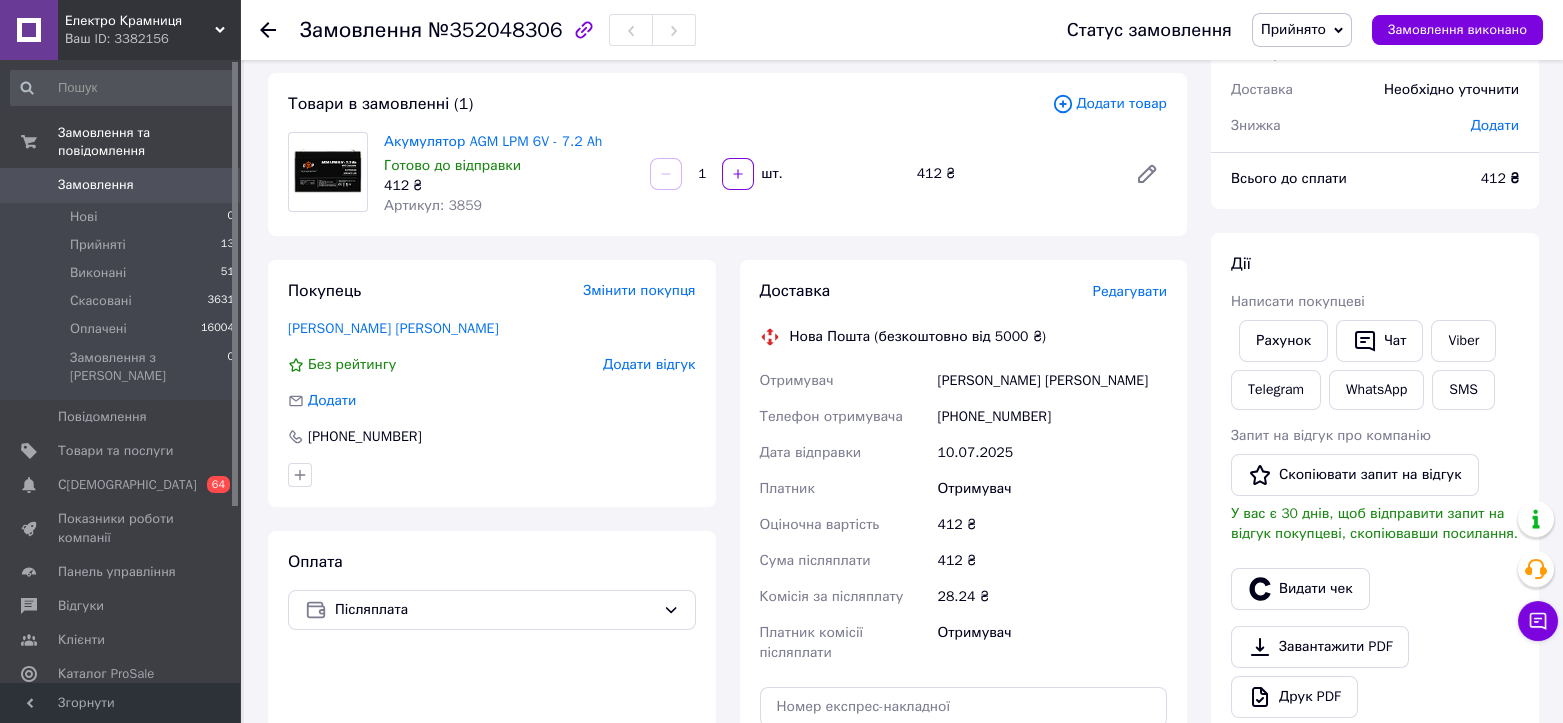 click on "Редагувати" at bounding box center [1130, 291] 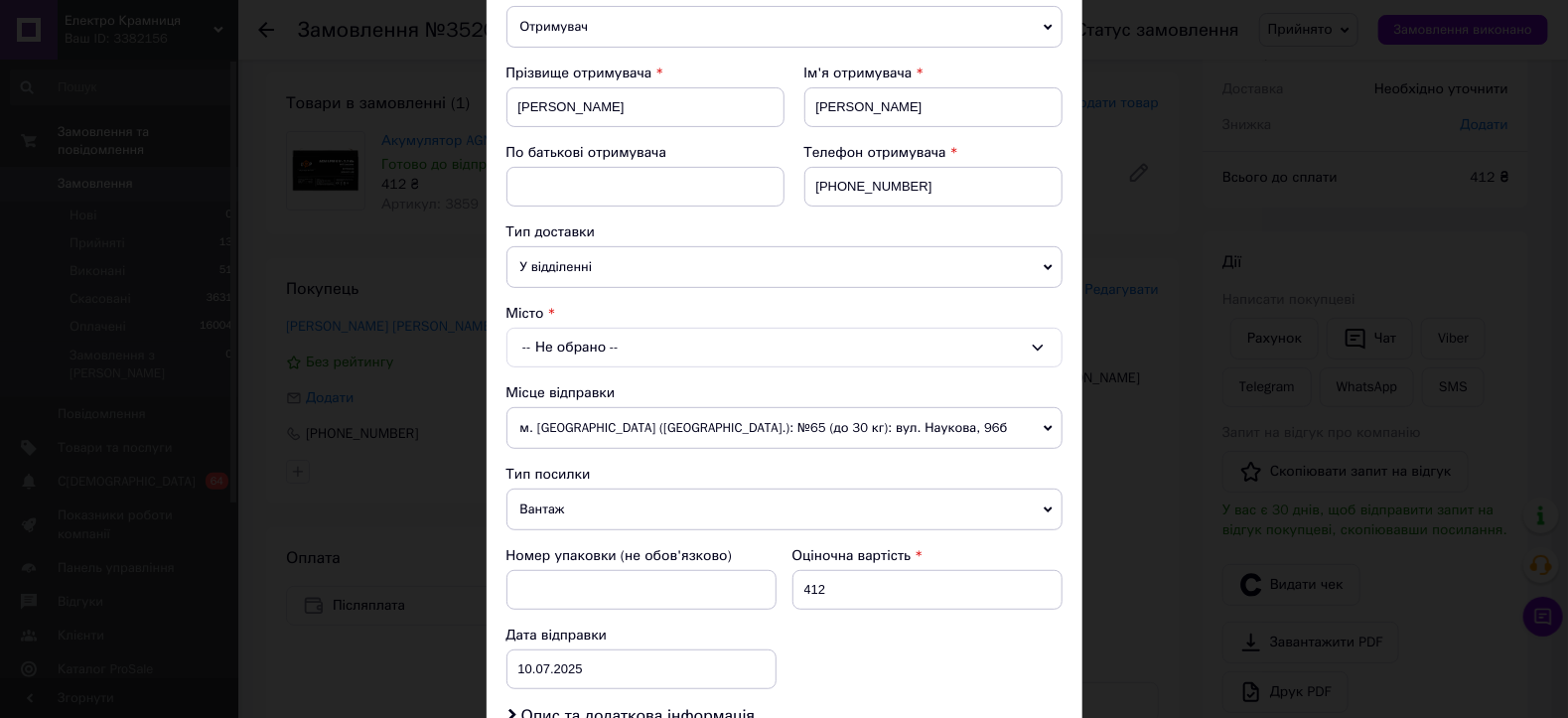 scroll, scrollTop: 220, scrollLeft: 0, axis: vertical 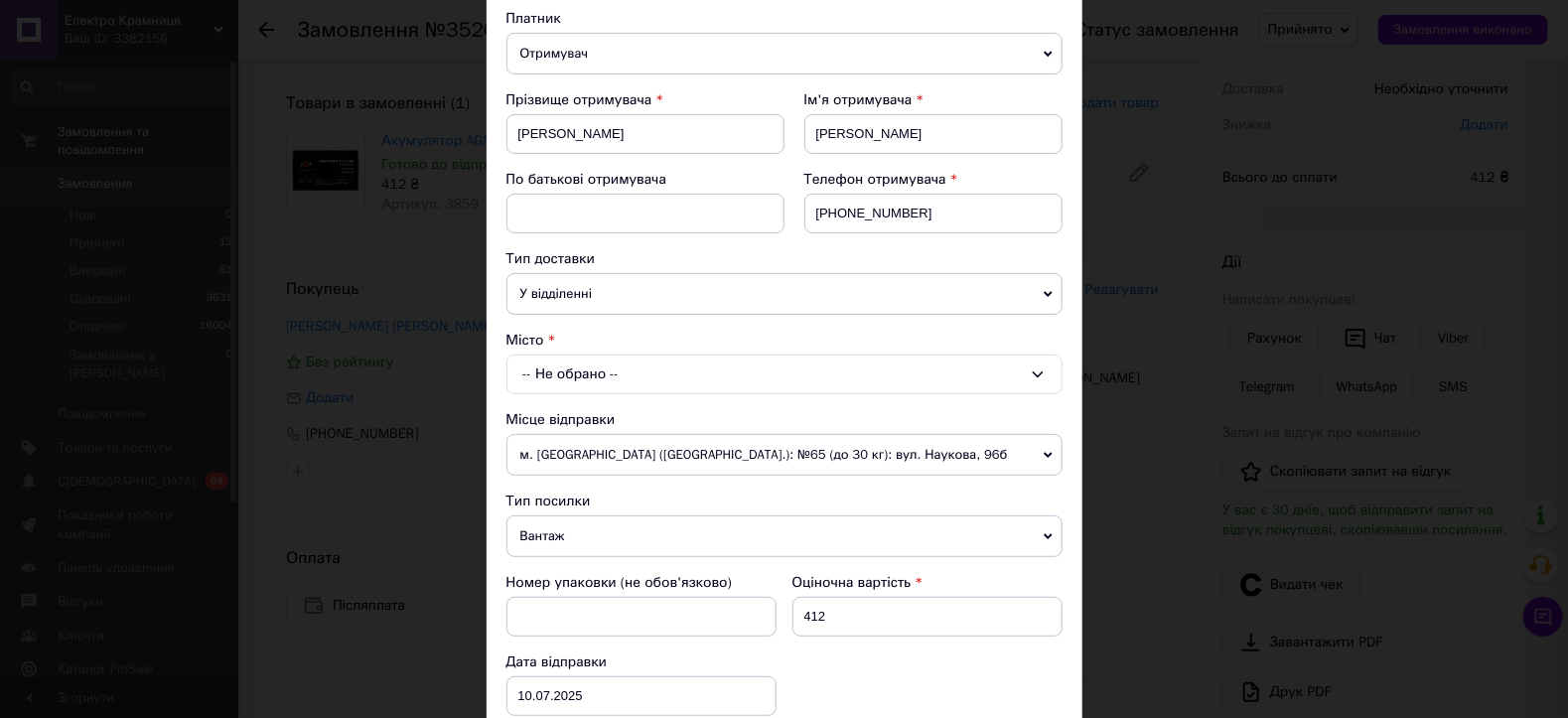 click 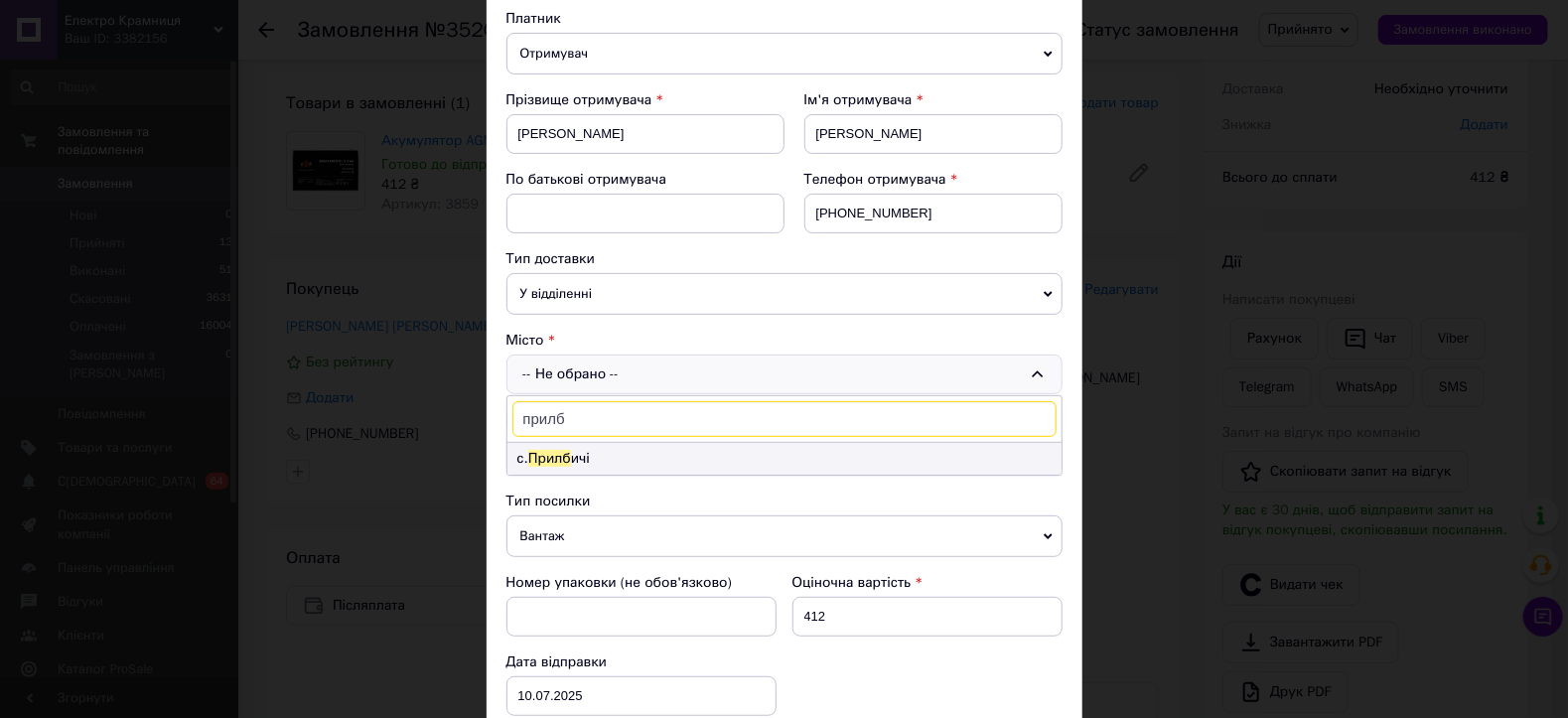 type on "прилб" 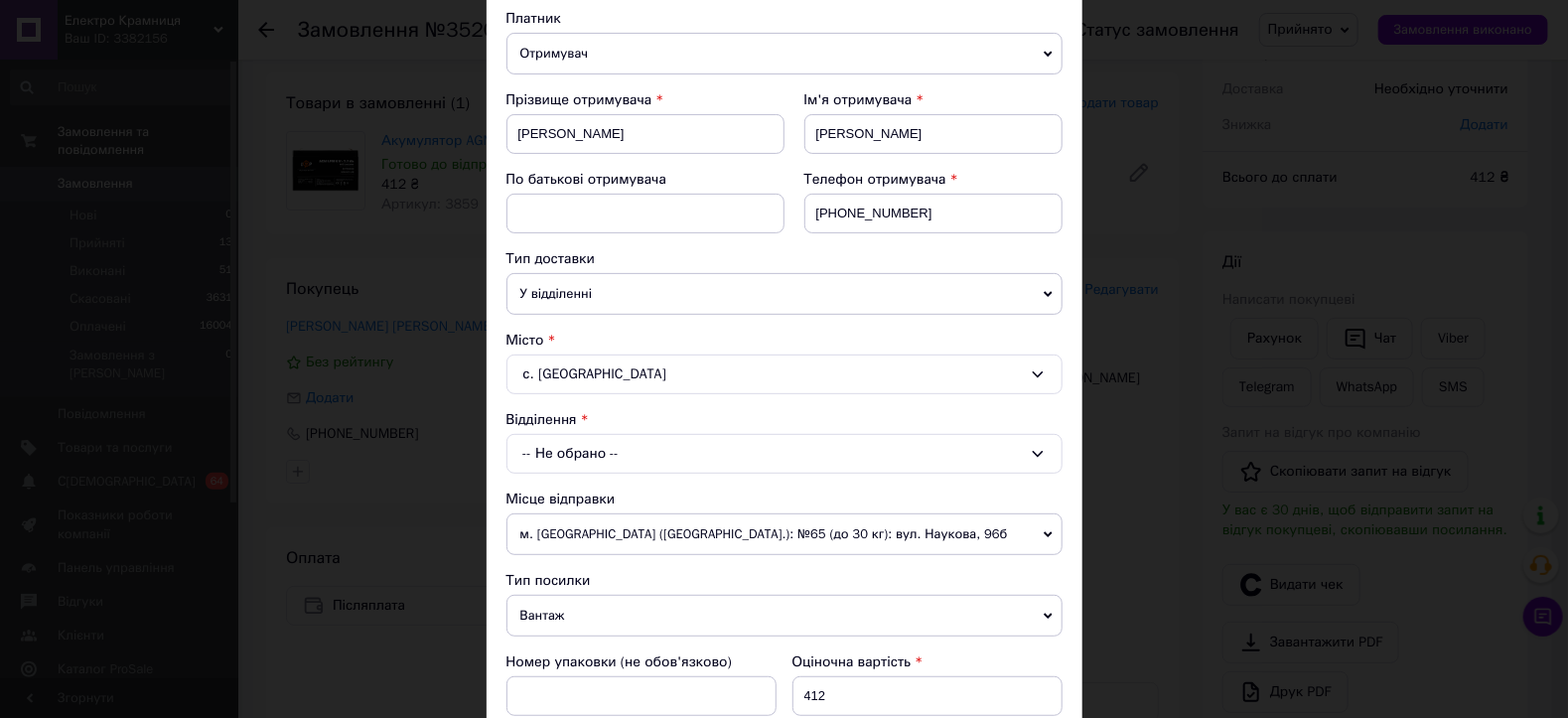 scroll, scrollTop: 331, scrollLeft: 0, axis: vertical 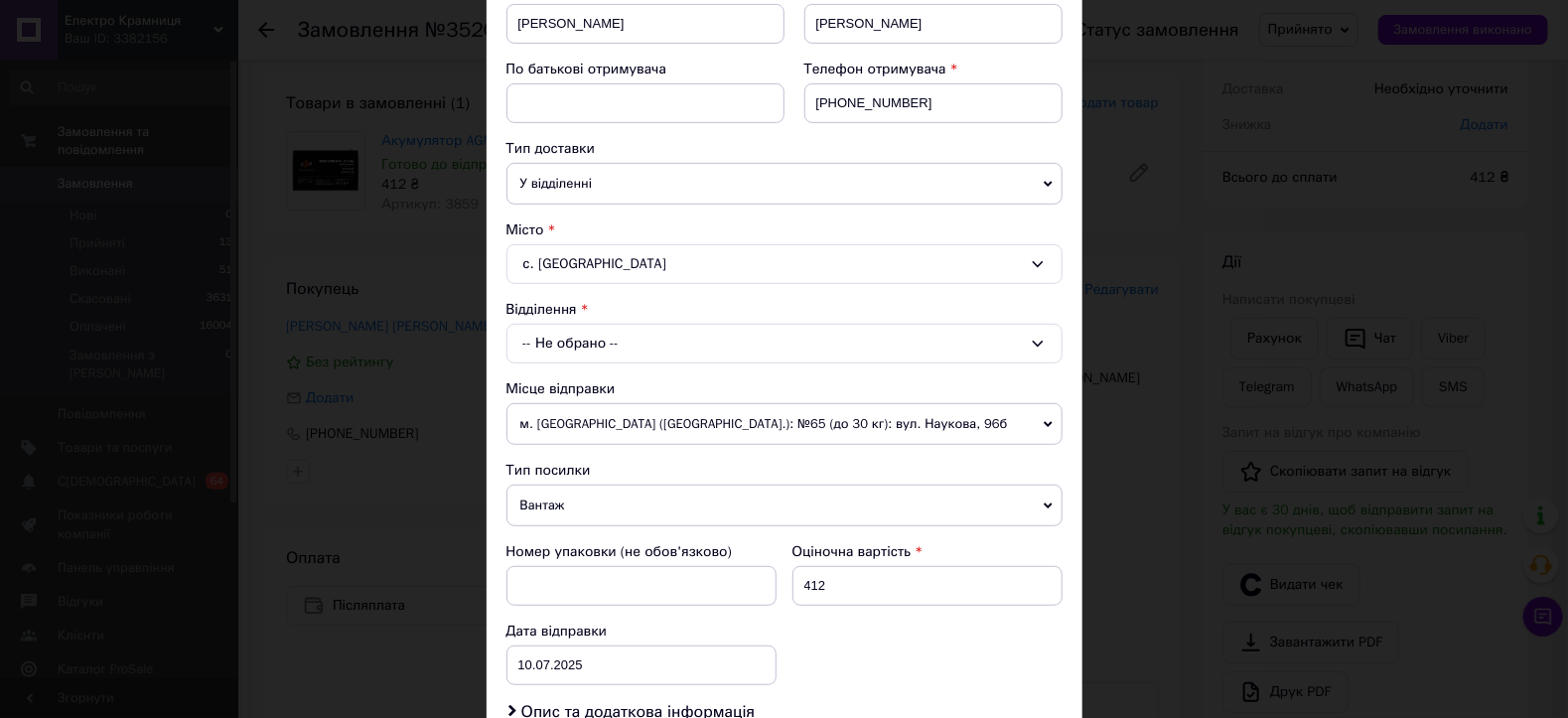 click on "-- Не обрано --" at bounding box center (784, 344) 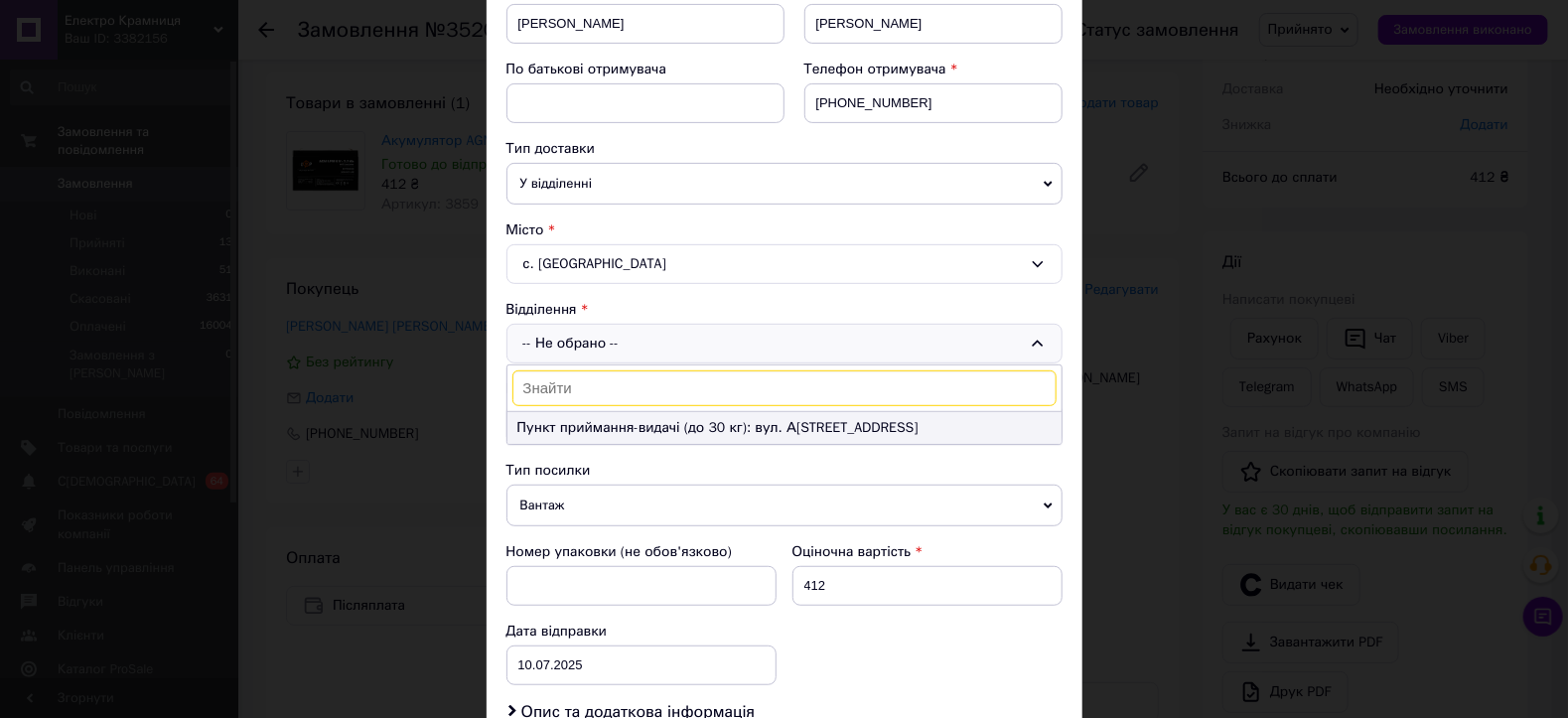 click on "Пункт приймання-видачі (до 30 кг): вул. Андрея Шептицького, 178" at bounding box center [784, 428] 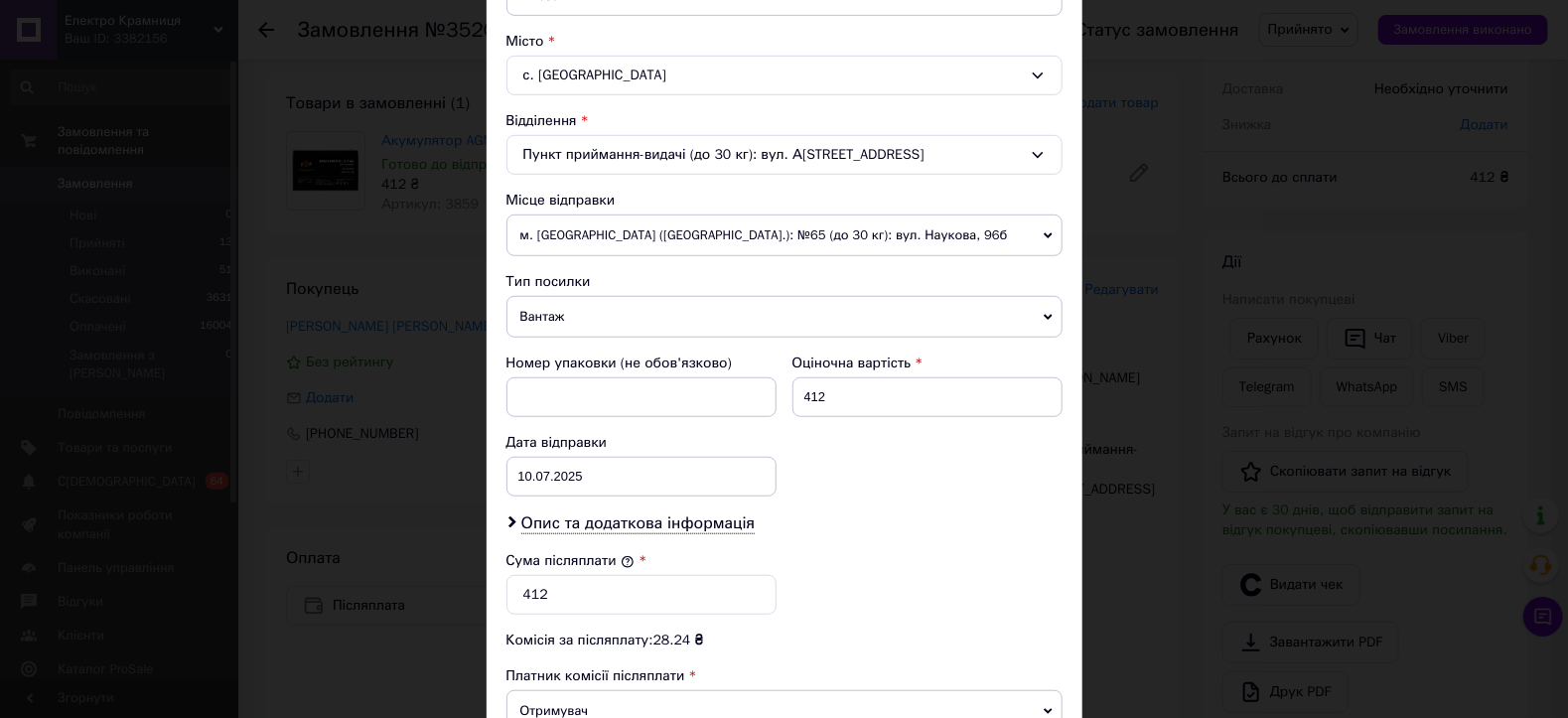 scroll, scrollTop: 460, scrollLeft: 0, axis: vertical 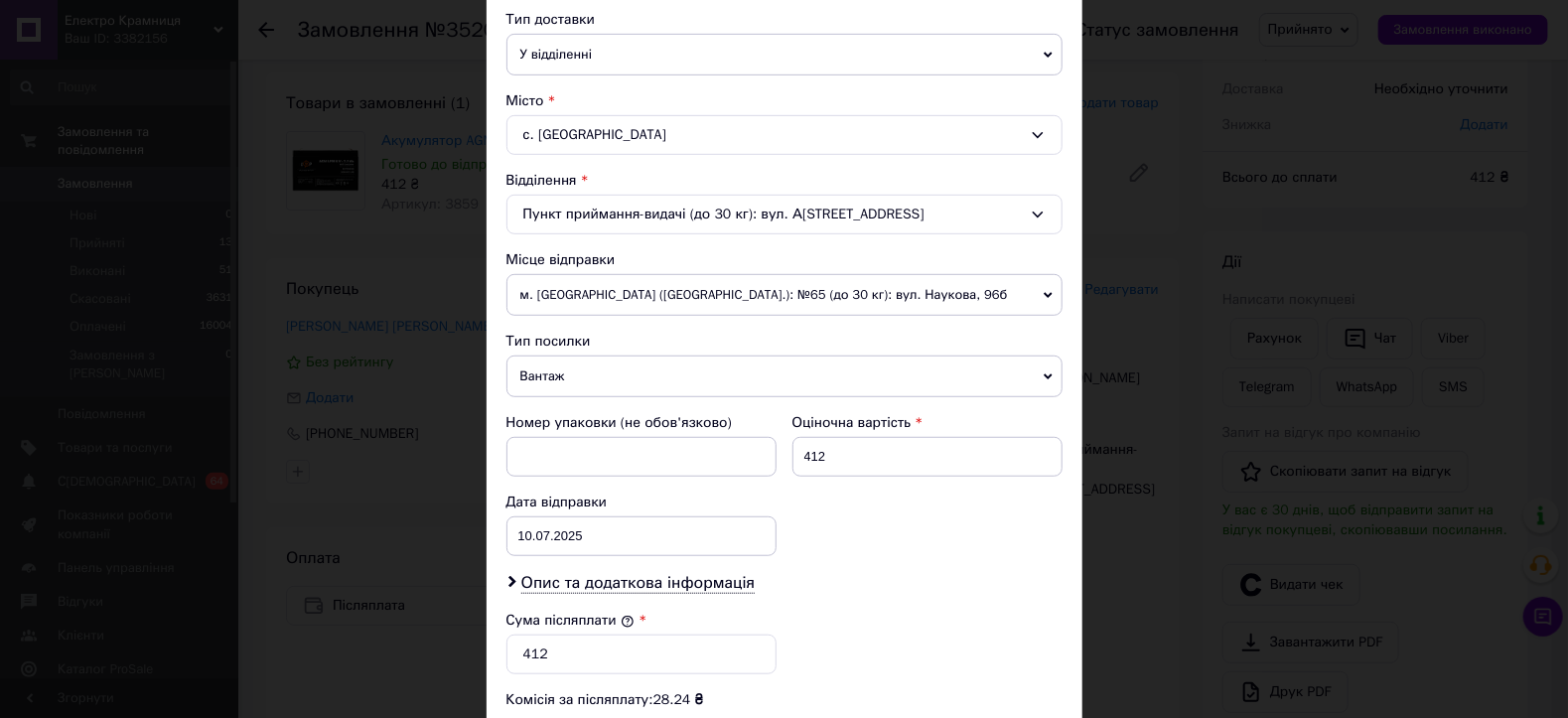 click on "м. [GEOGRAPHIC_DATA] ([GEOGRAPHIC_DATA].): №65 (до 30 кг): вул. Наукова, 96б" at bounding box center (784, 295) 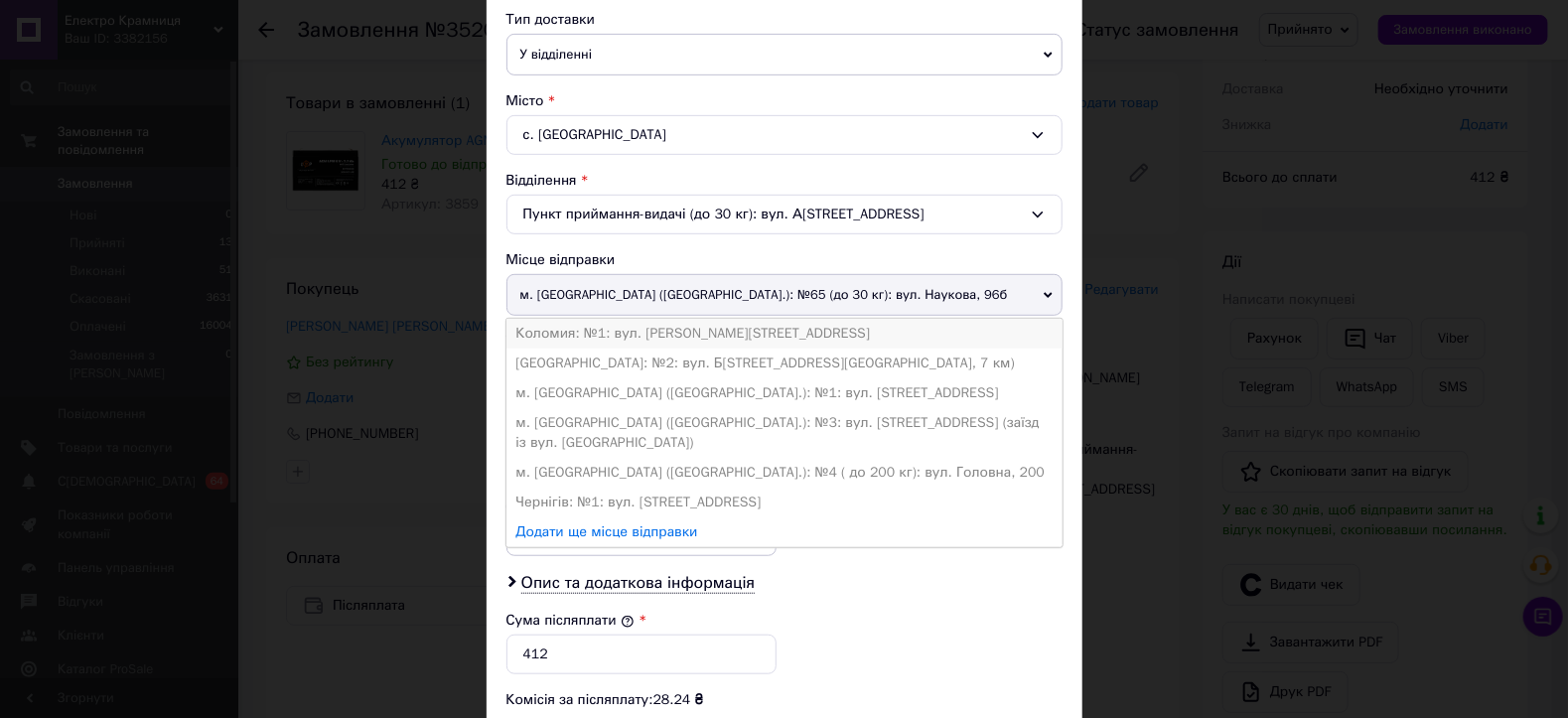 click on "Коломия: №1: вул. [PERSON_NAME][STREET_ADDRESS]" at bounding box center (784, 334) 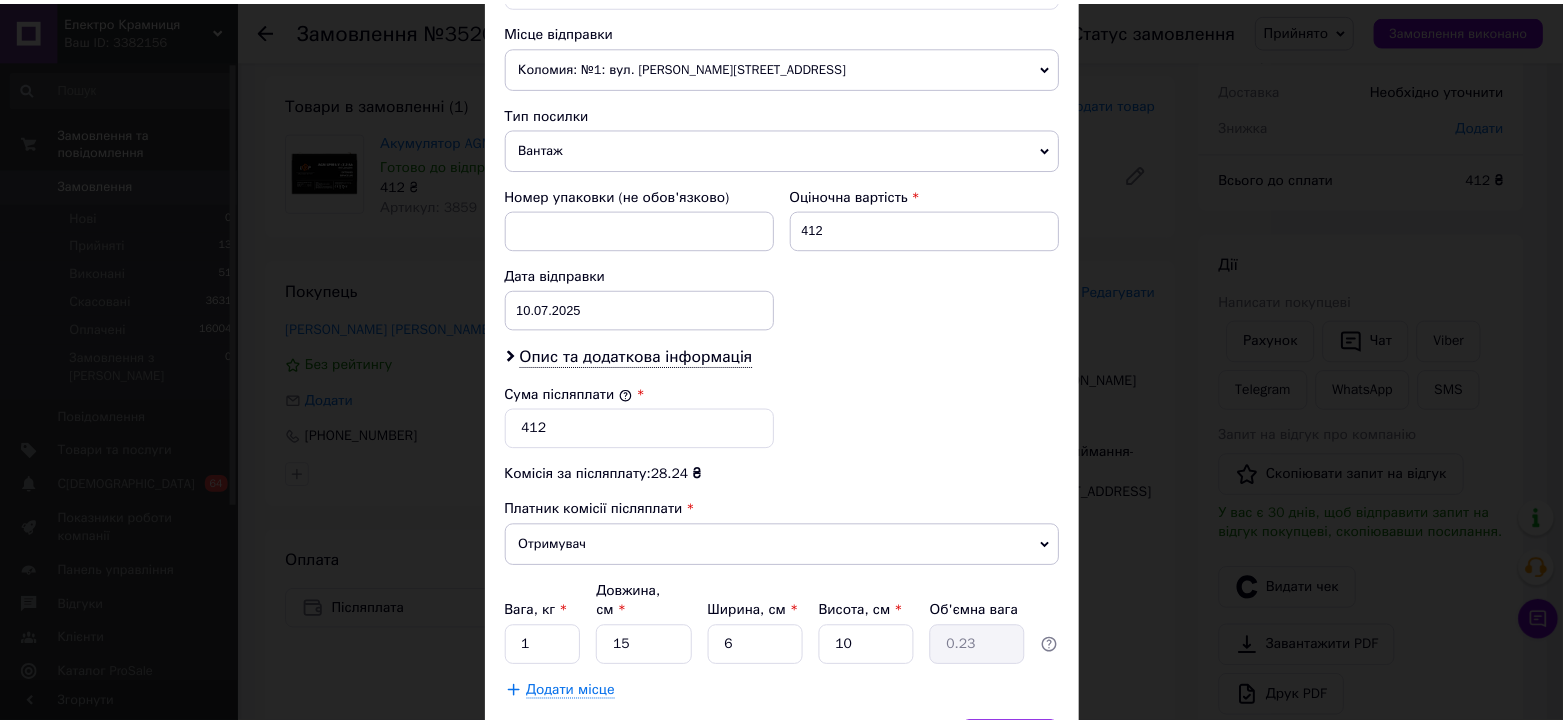 scroll, scrollTop: 796, scrollLeft: 0, axis: vertical 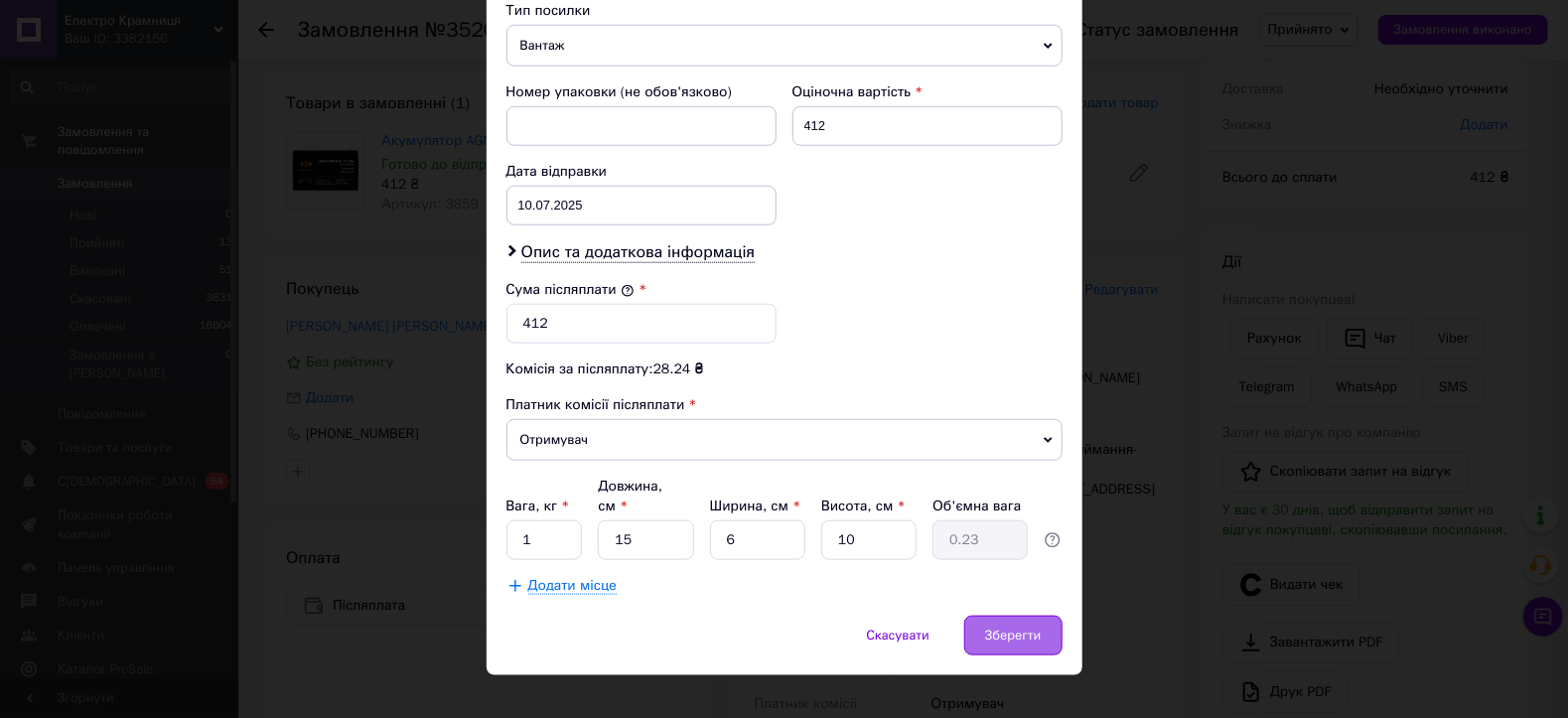 click on "Зберегти" at bounding box center (1013, 636) 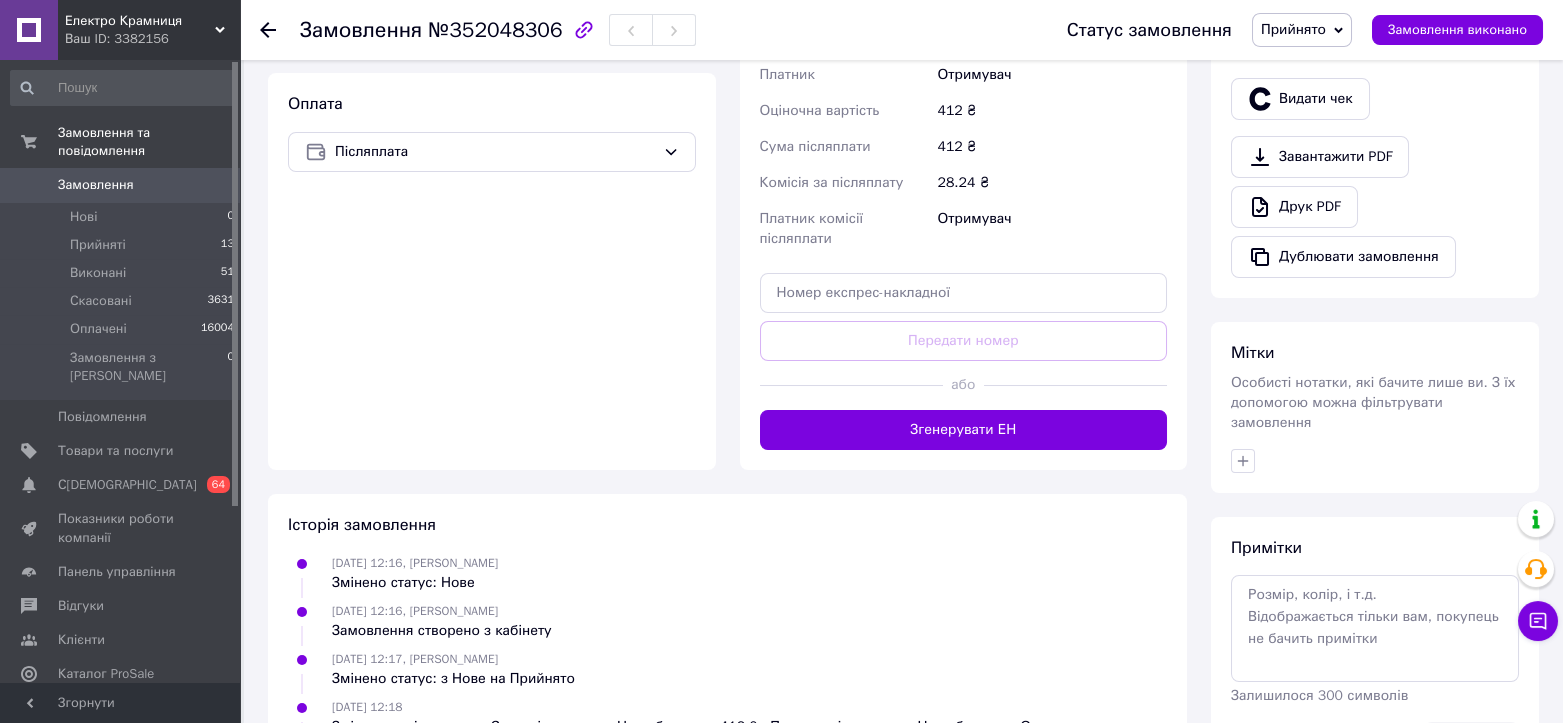 scroll, scrollTop: 655, scrollLeft: 0, axis: vertical 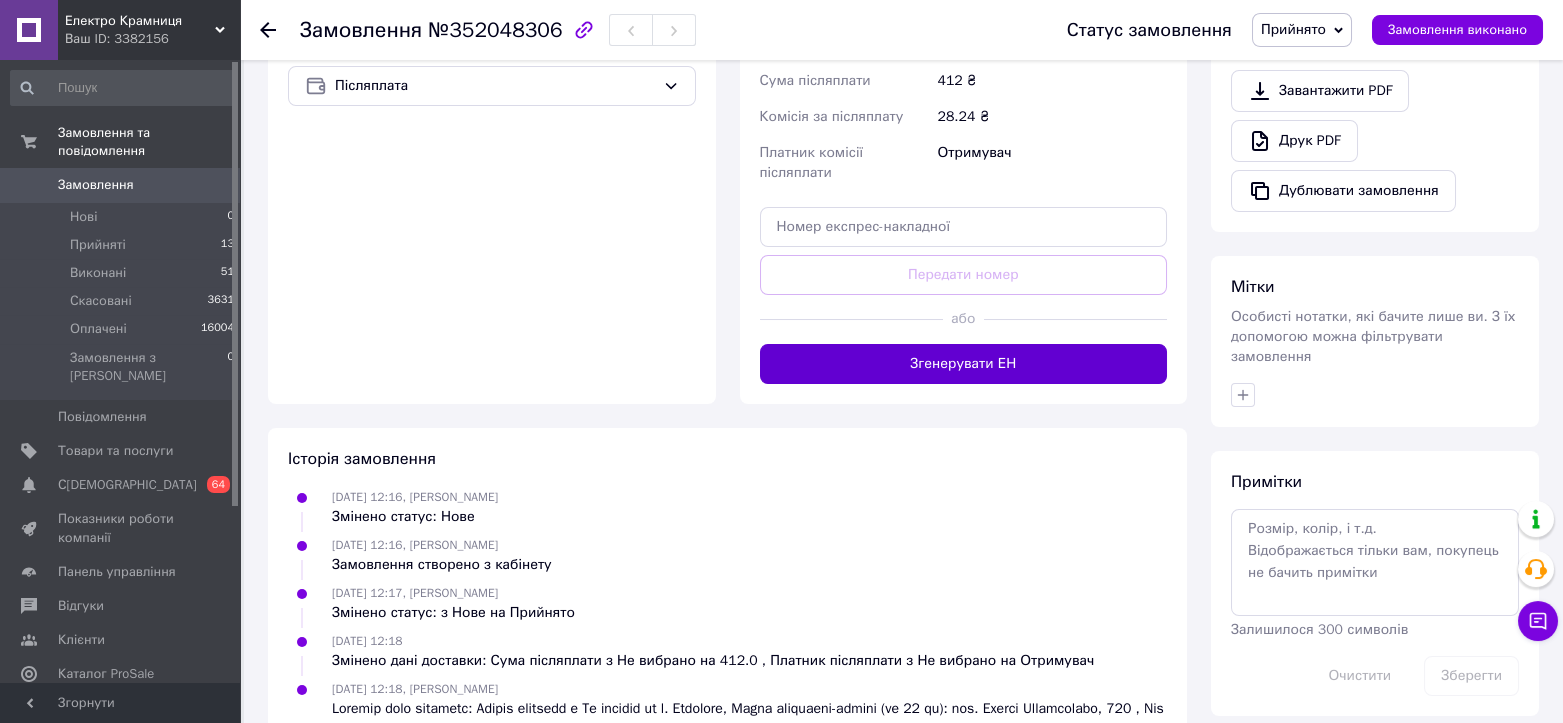 click on "Згенерувати ЕН" at bounding box center (964, 364) 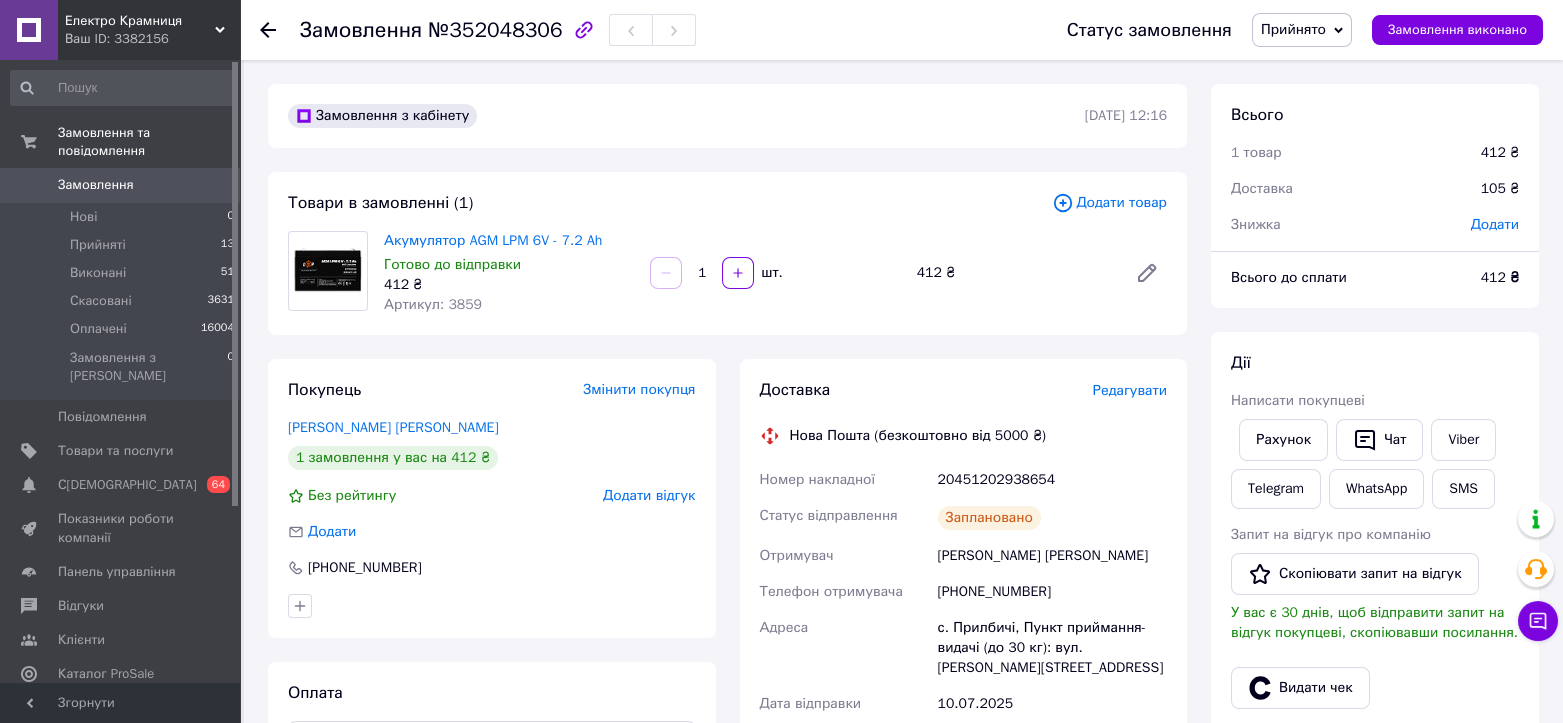 scroll, scrollTop: 111, scrollLeft: 0, axis: vertical 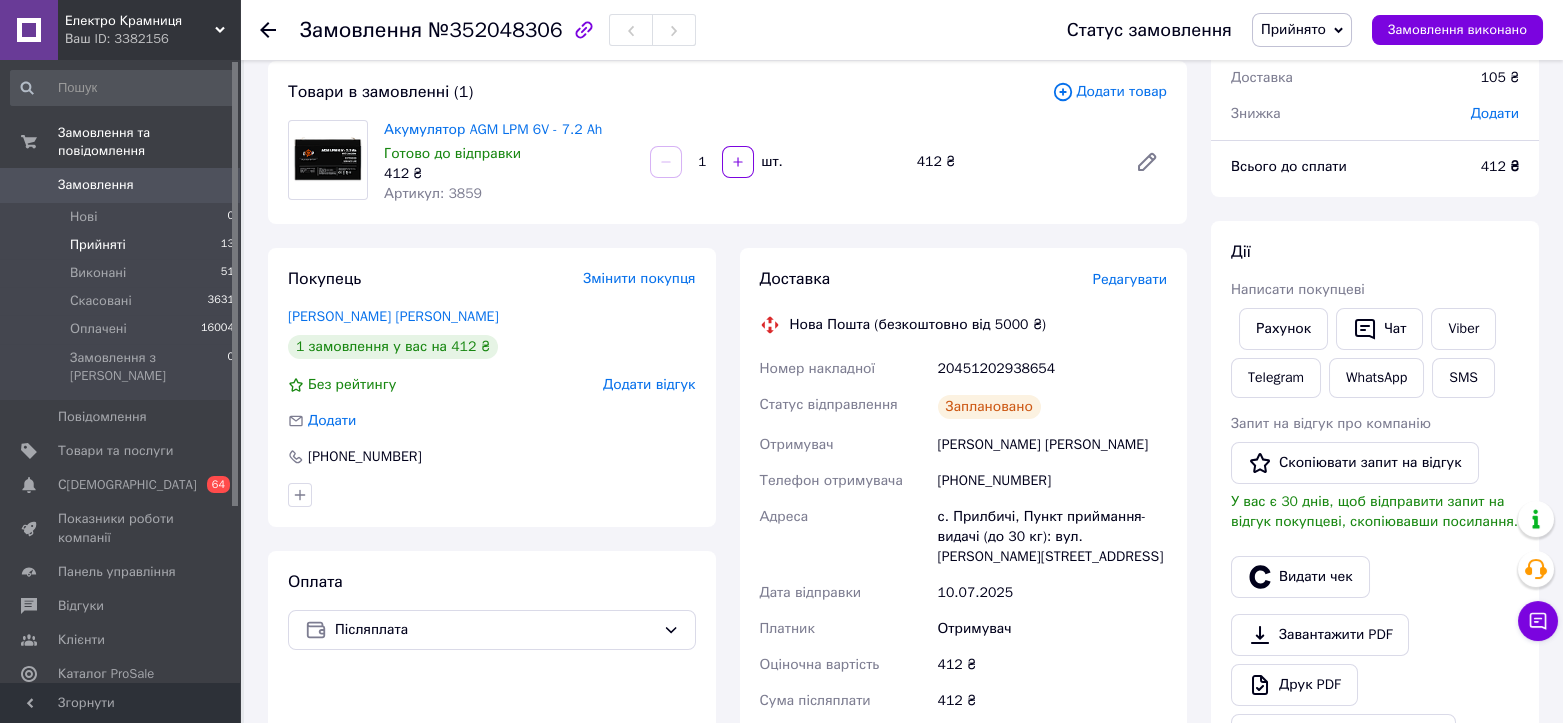 click on "Прийняті" at bounding box center (98, 245) 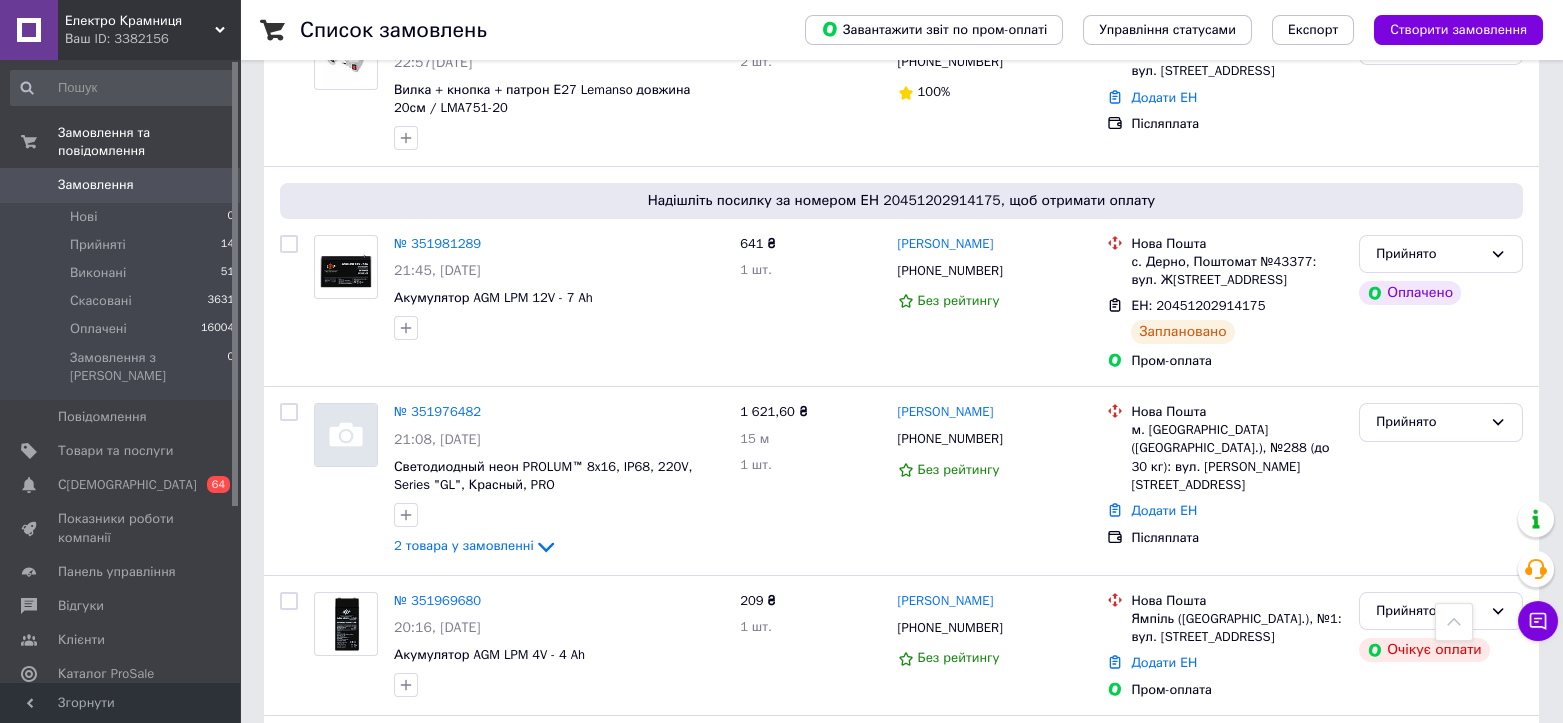 scroll, scrollTop: 1000, scrollLeft: 0, axis: vertical 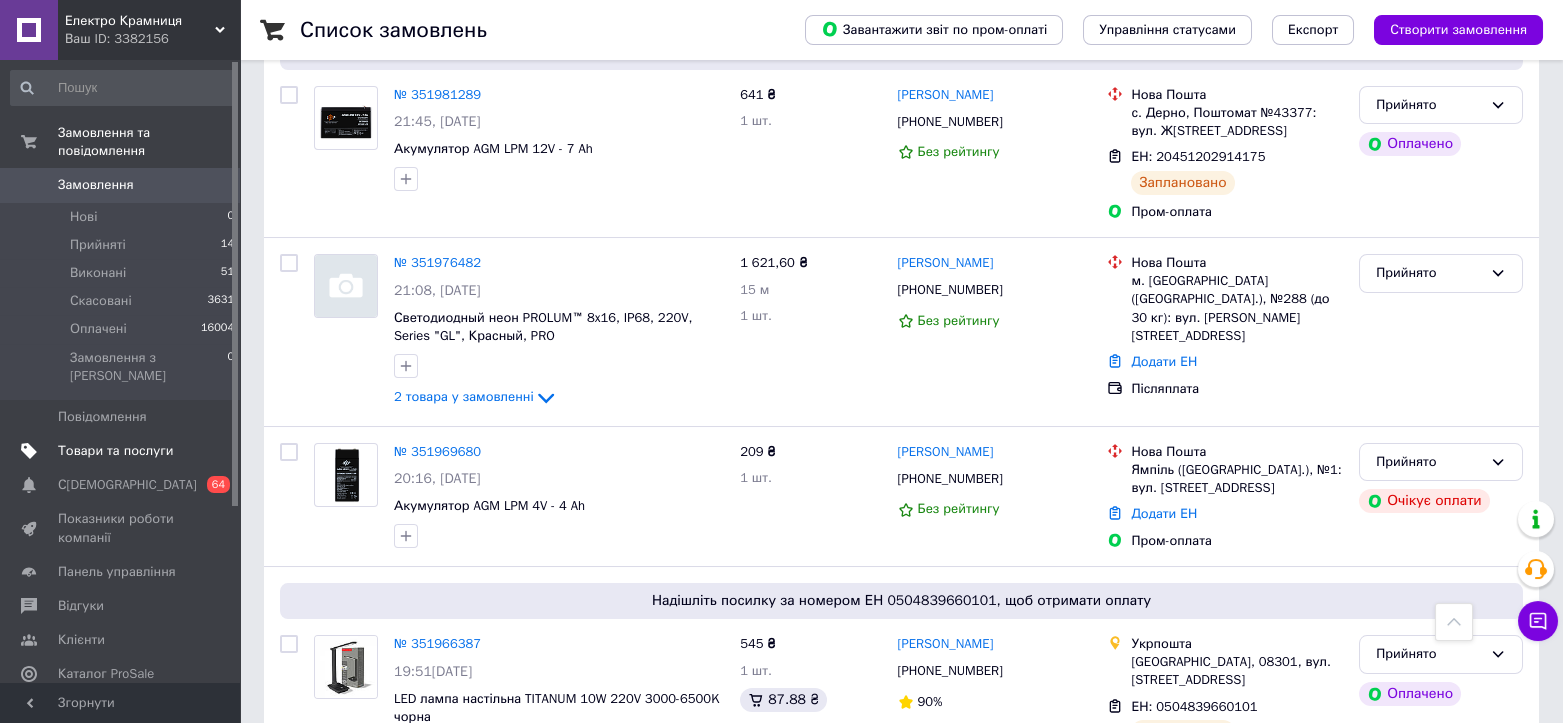 click on "Товари та послуги" at bounding box center (115, 451) 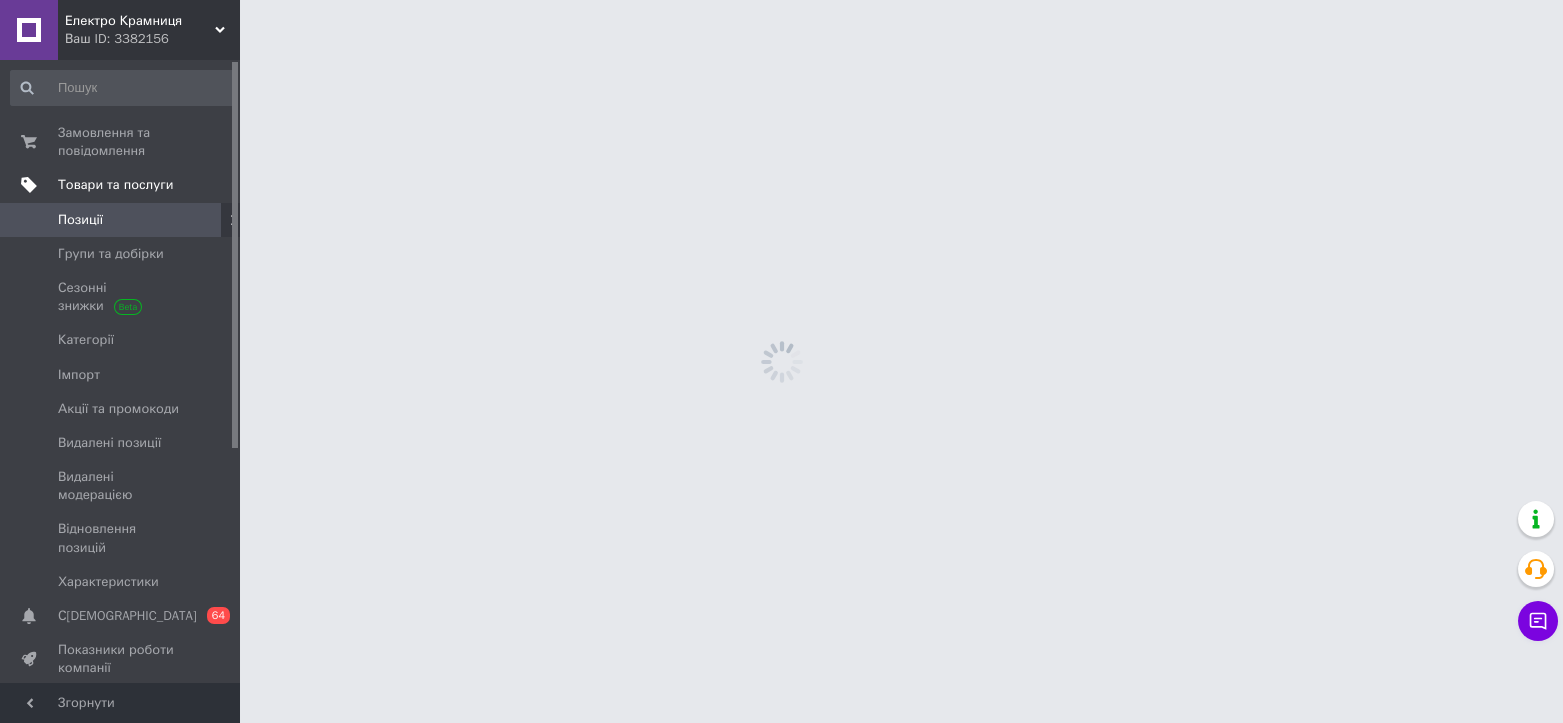 scroll, scrollTop: 0, scrollLeft: 0, axis: both 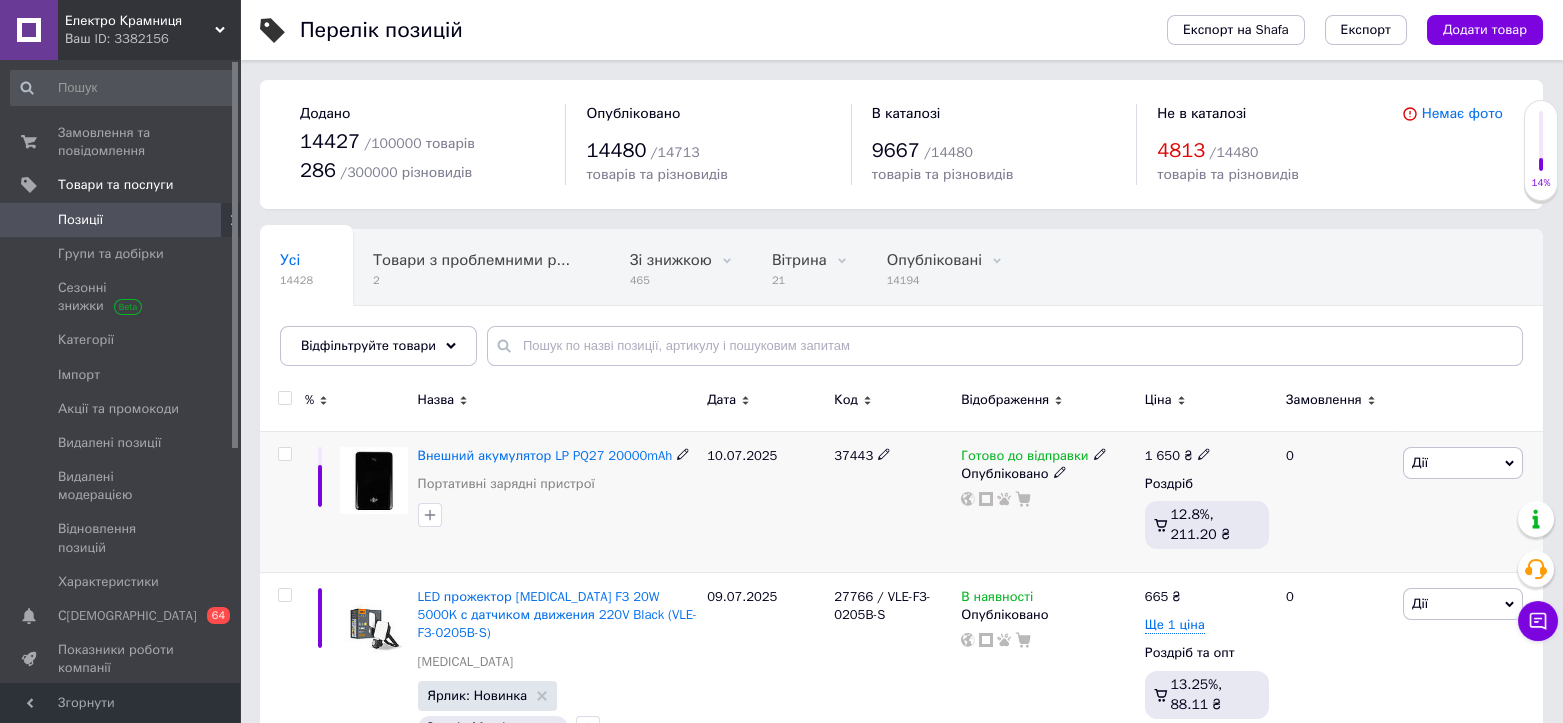 click at bounding box center [284, 454] 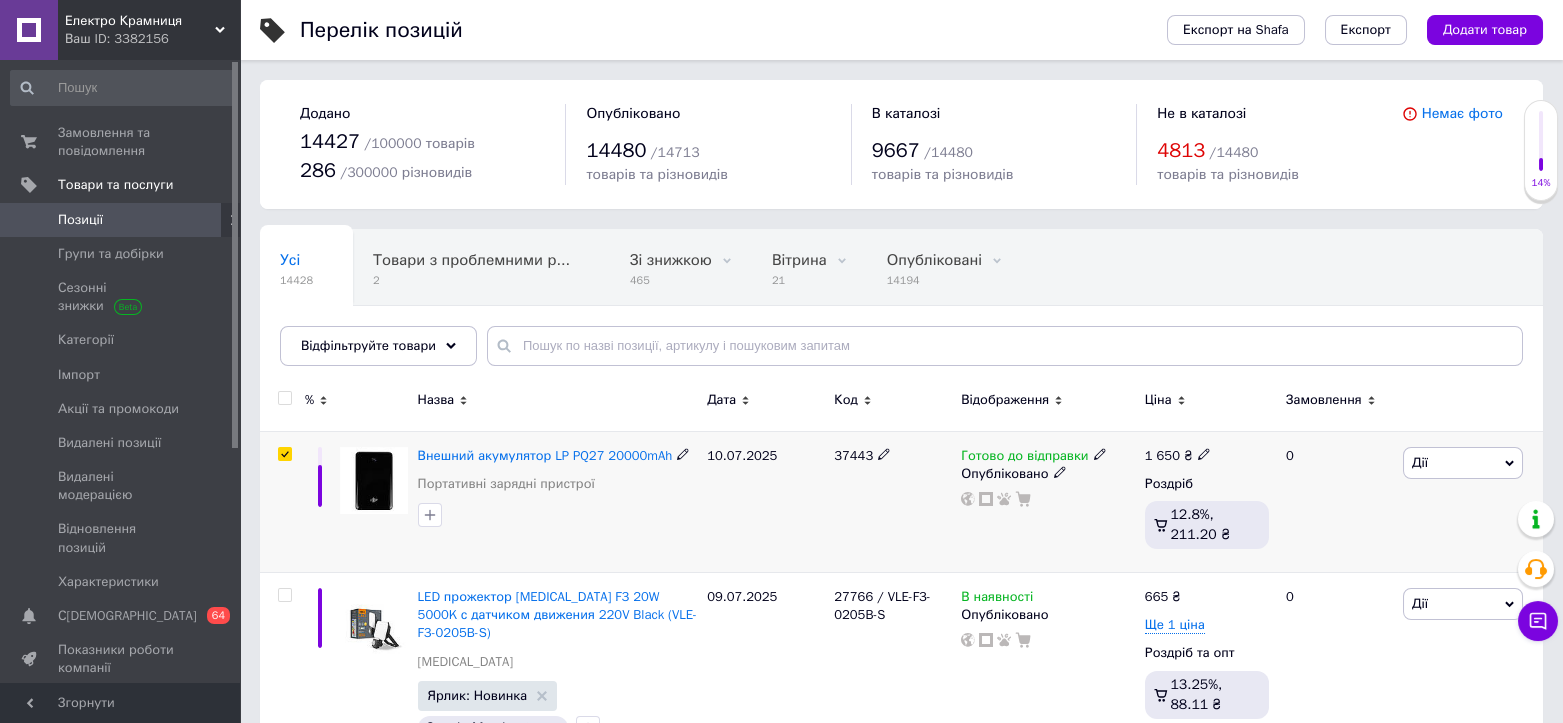 checkbox on "true" 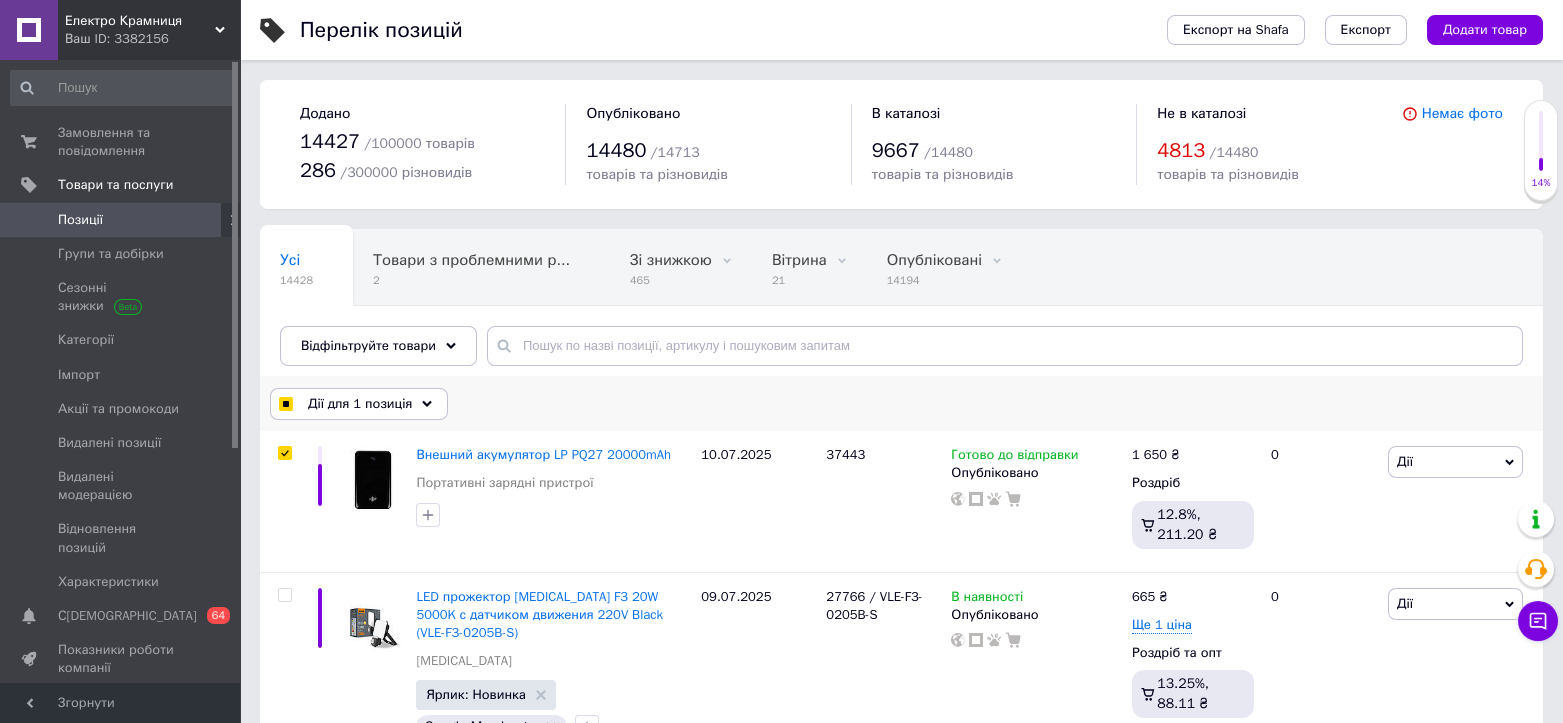click 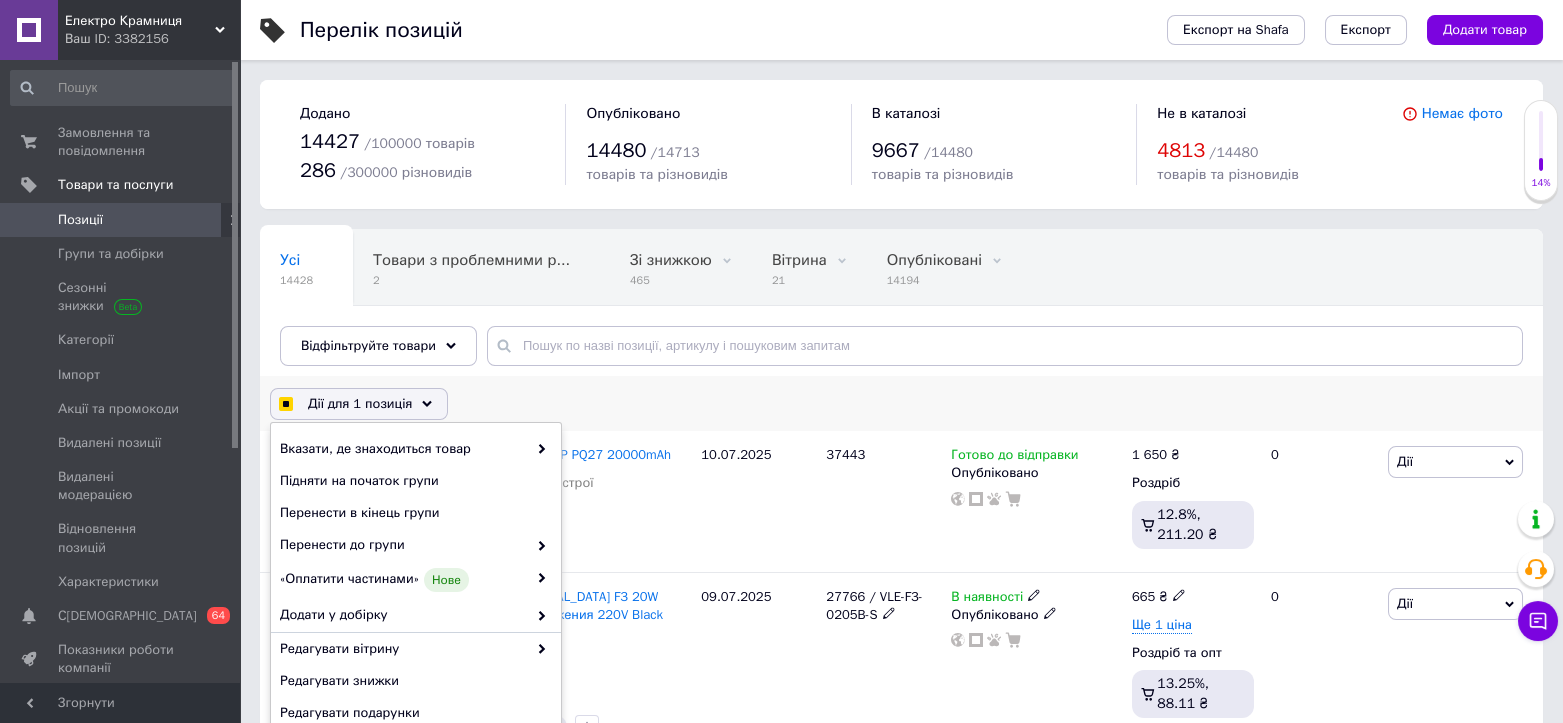 scroll, scrollTop: 222, scrollLeft: 0, axis: vertical 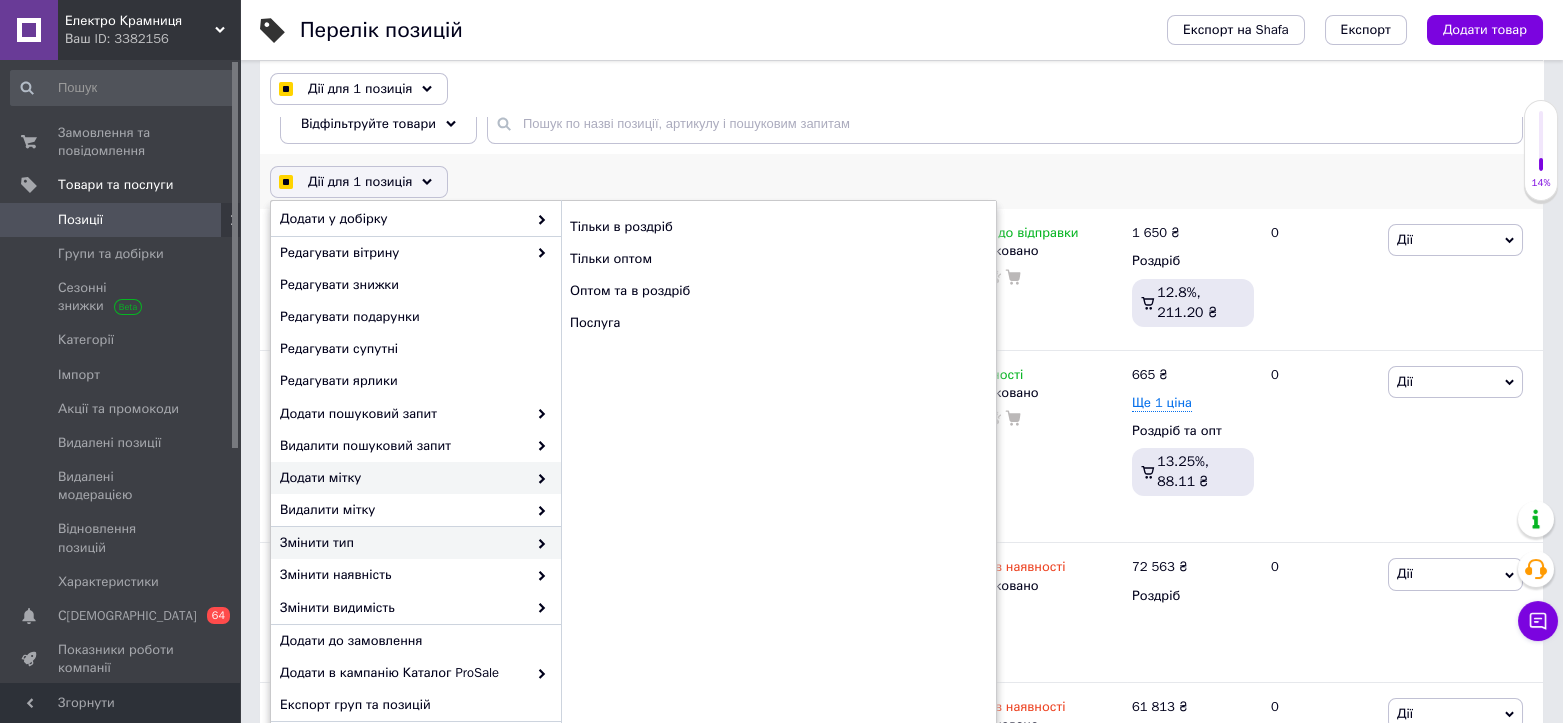 checkbox on "true" 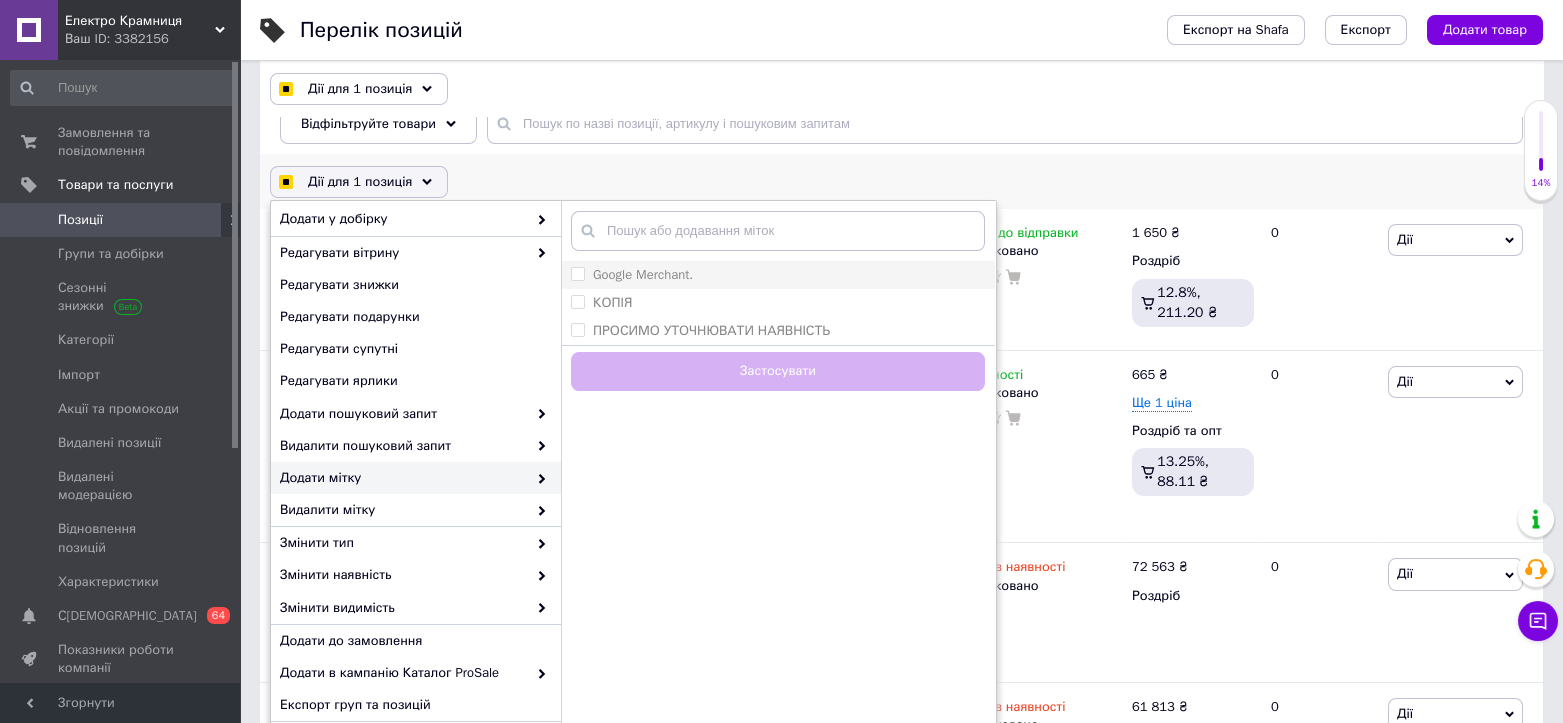 click on "Google Merchant." at bounding box center [577, 273] 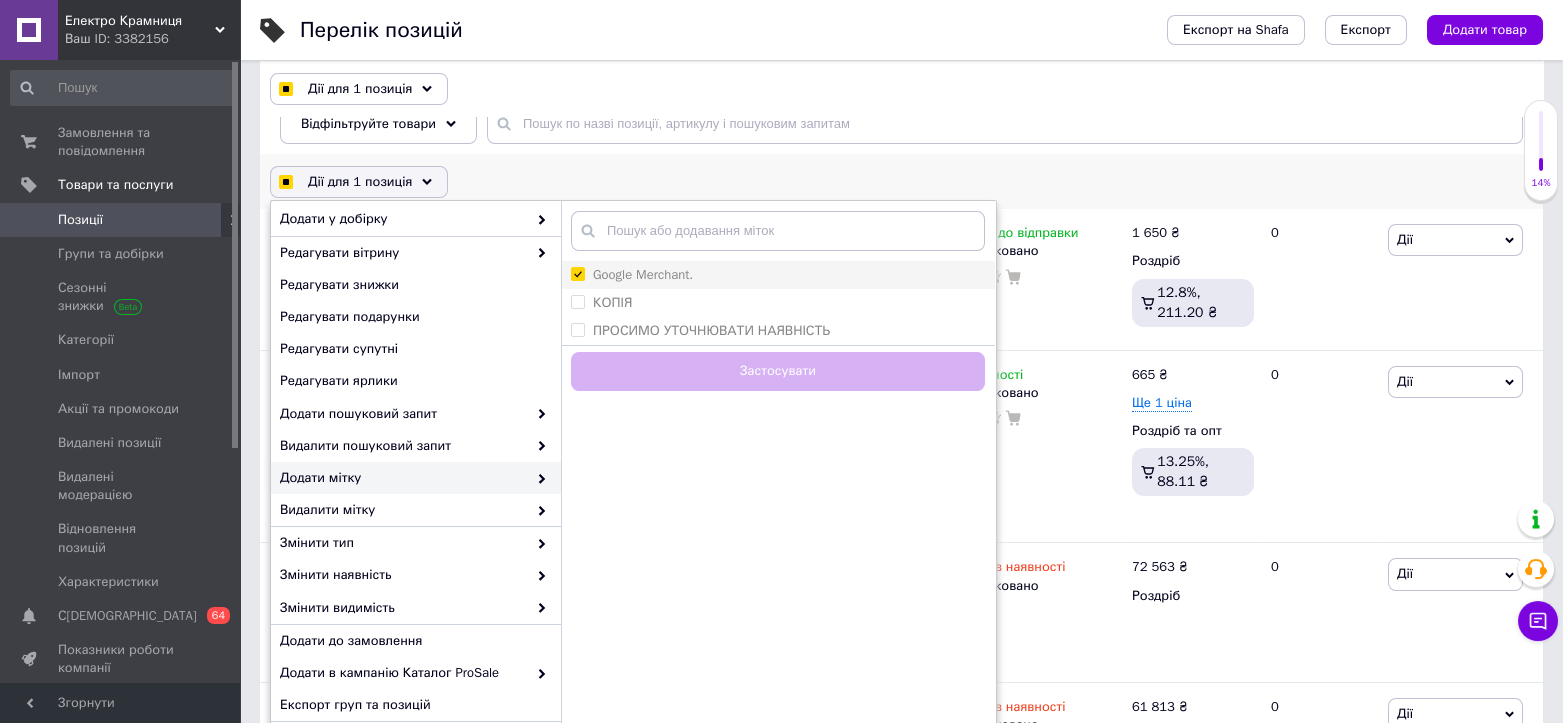 checkbox on "true" 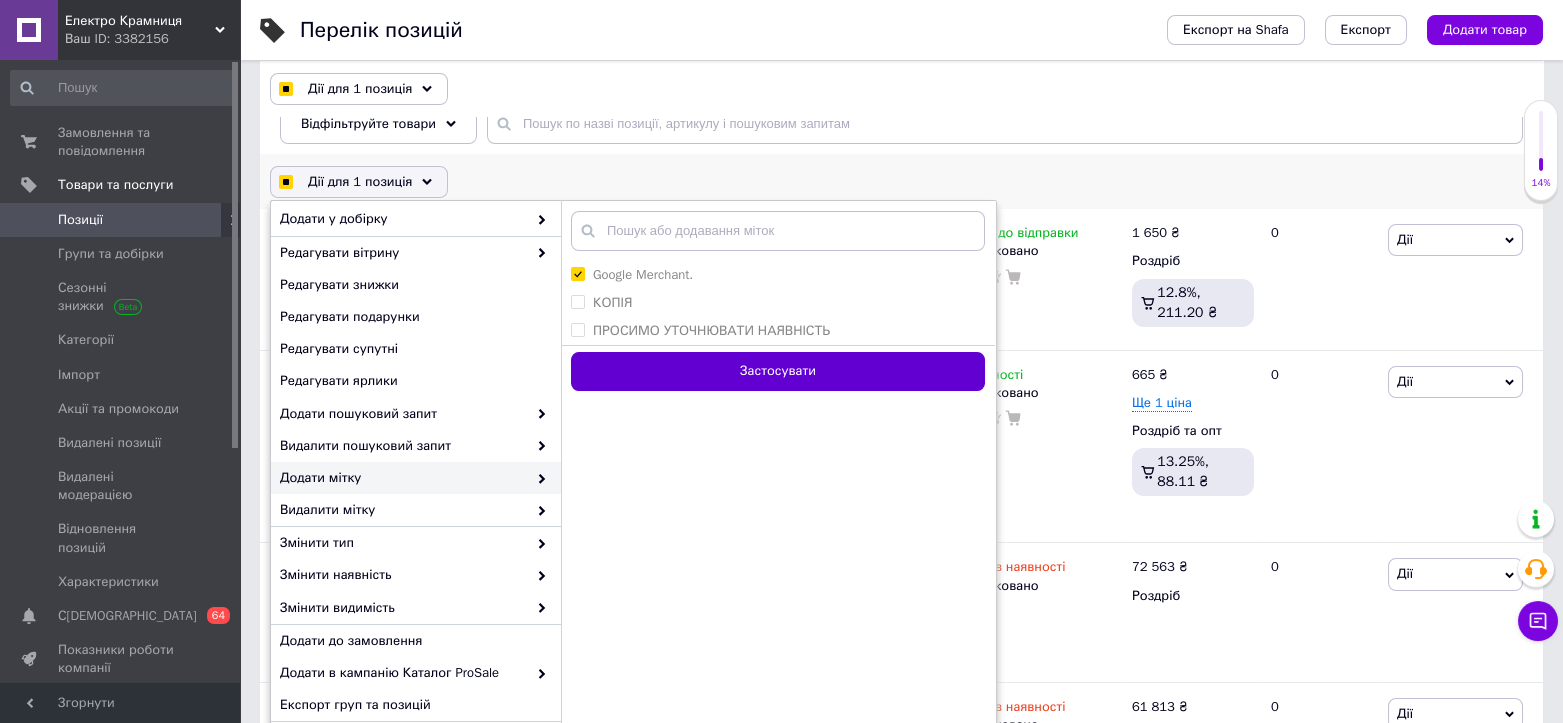 click on "Застосувати" at bounding box center [778, 371] 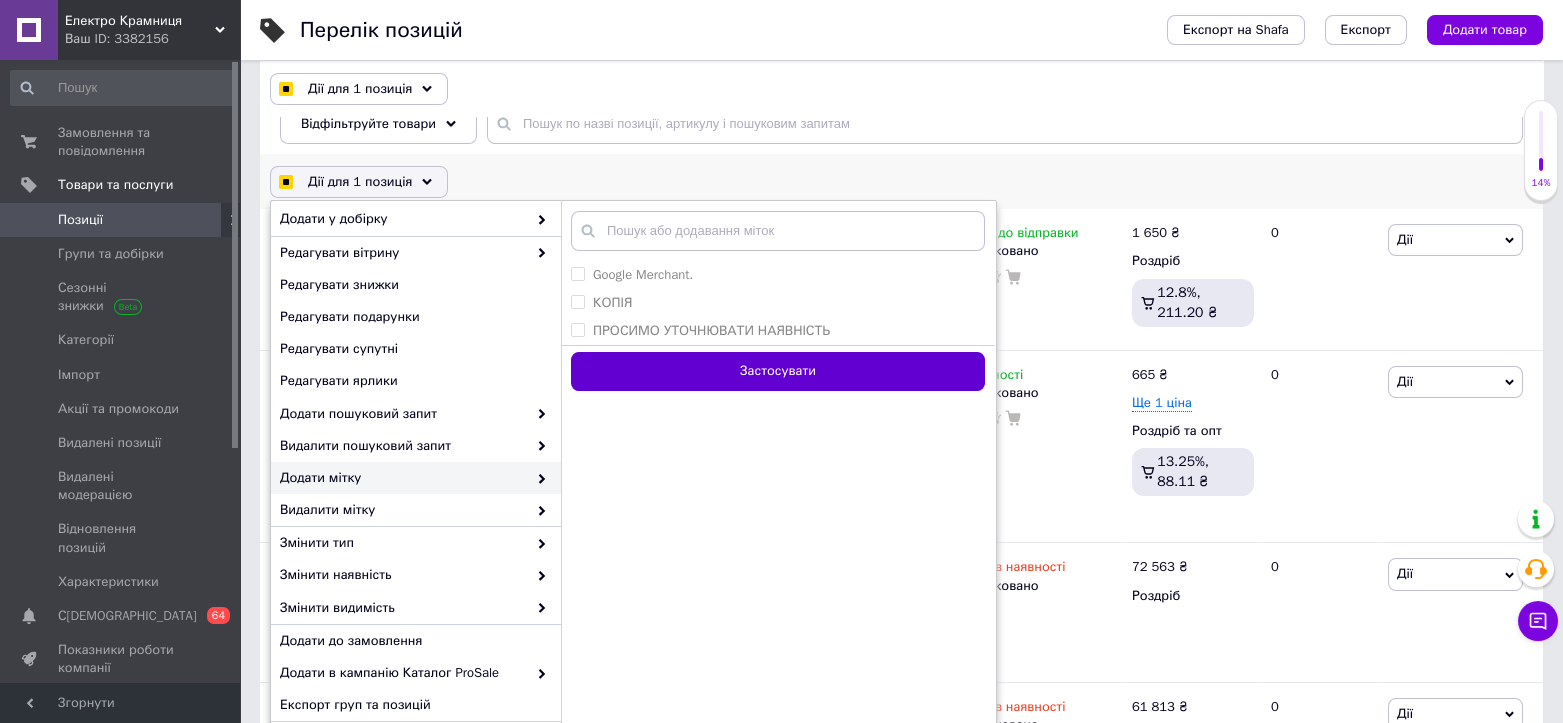 checkbox on "false" 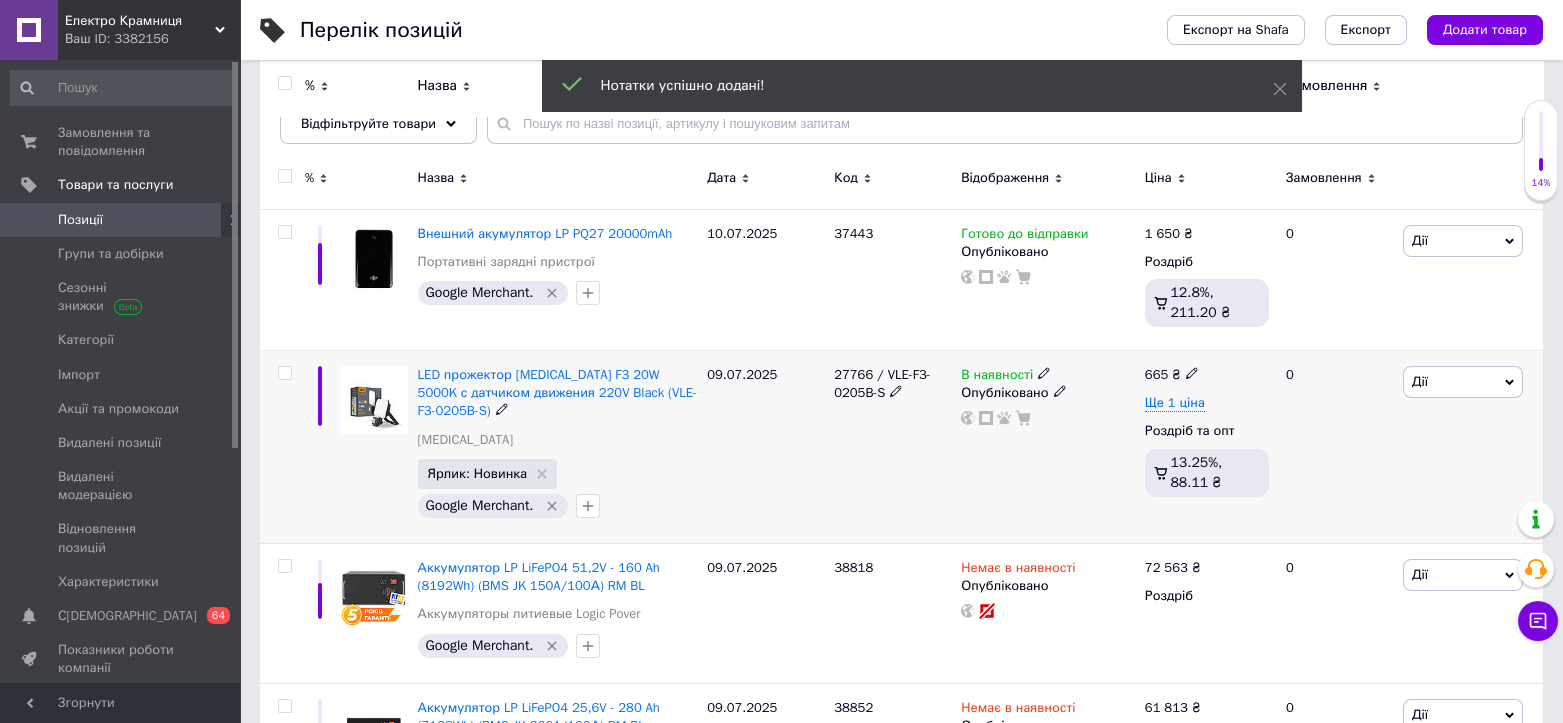 scroll, scrollTop: 0, scrollLeft: 0, axis: both 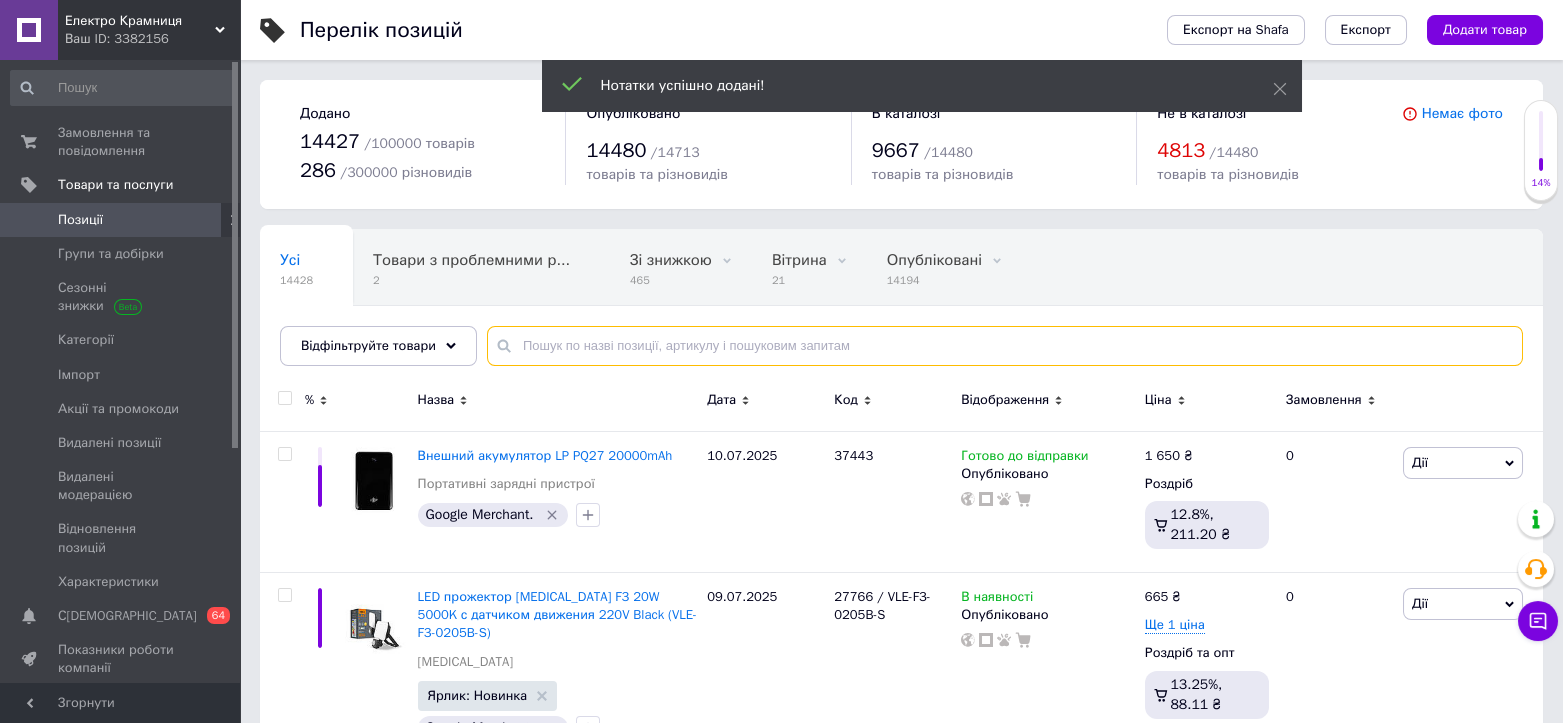 click at bounding box center [1005, 346] 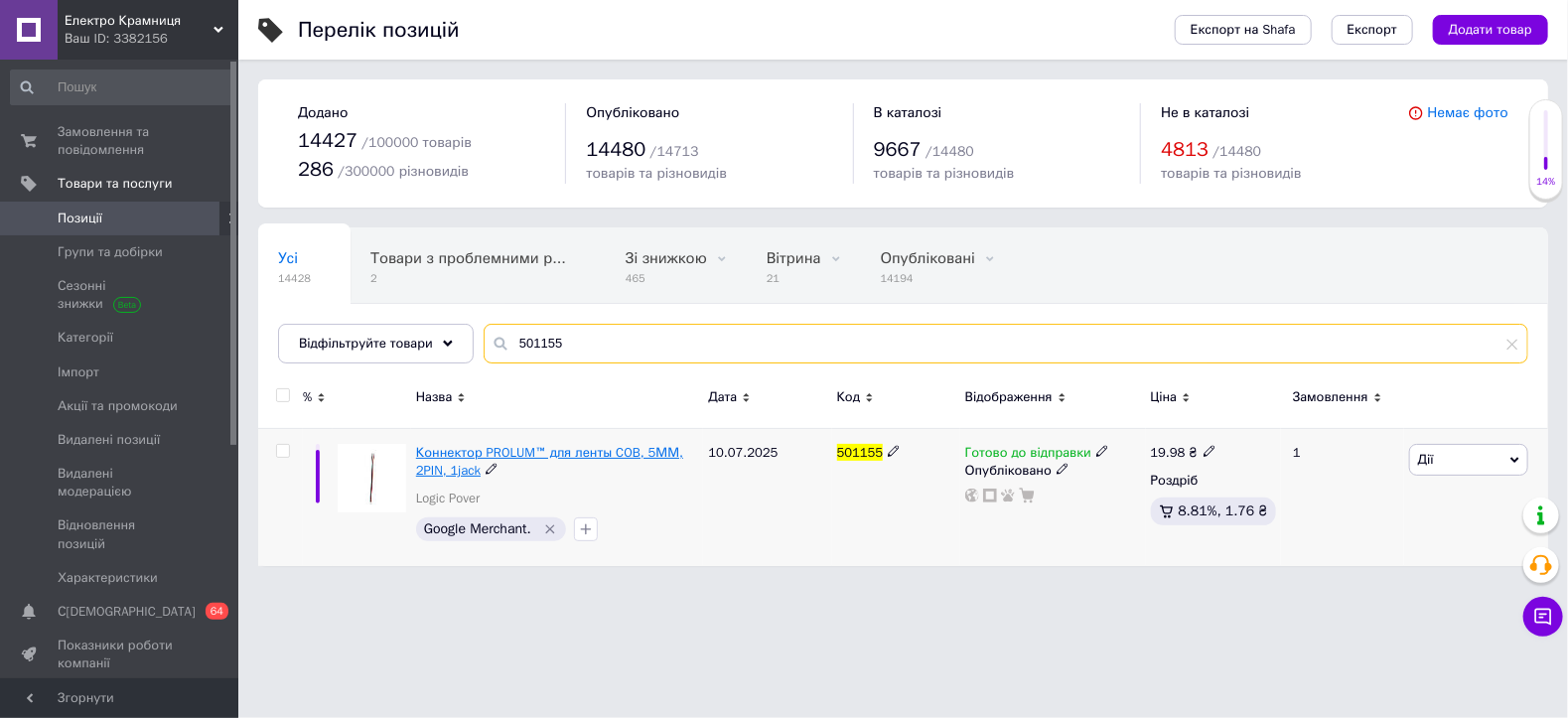 type on "501155" 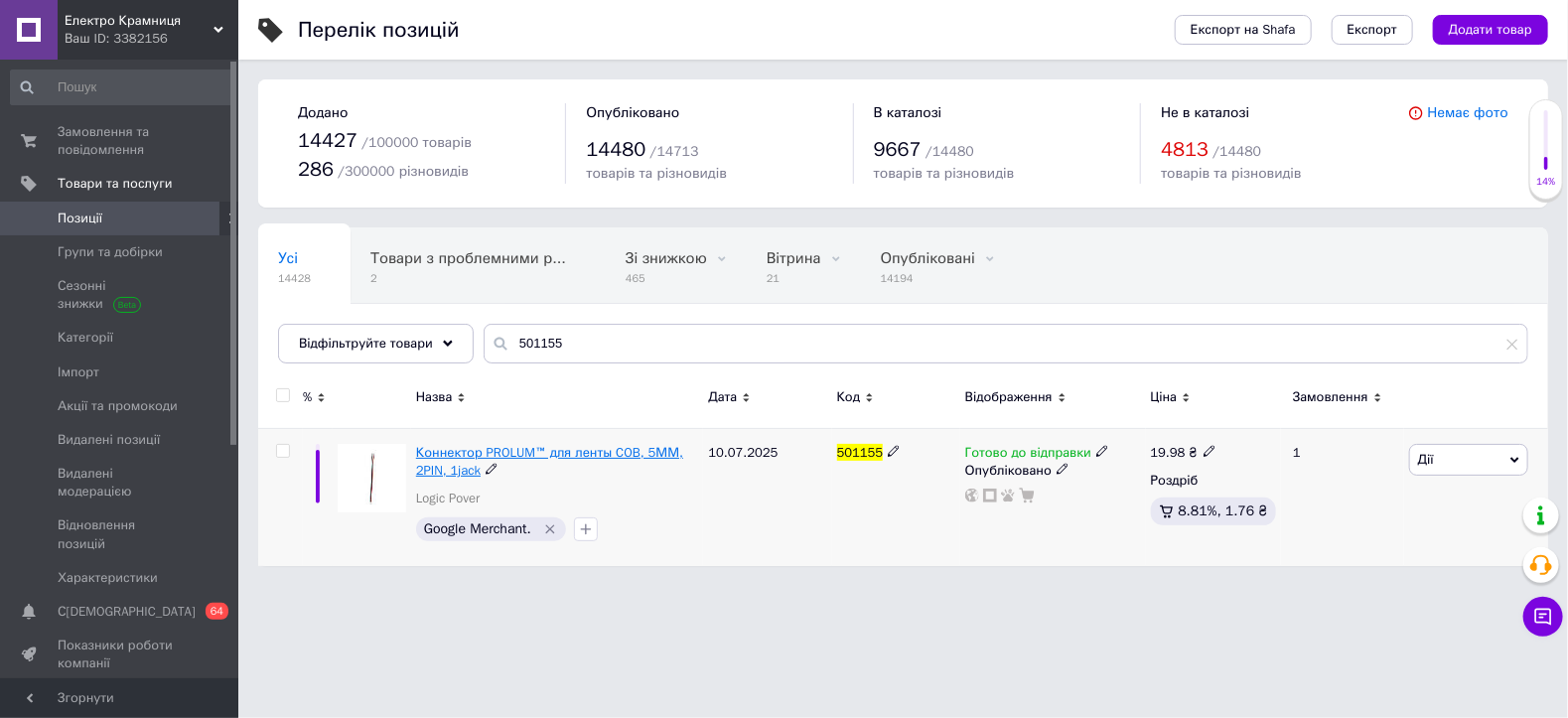 click on "Коннектор PROLUM™ для ленты COB, 5ММ, 2PIN, 1jack" at bounding box center (549, 461) 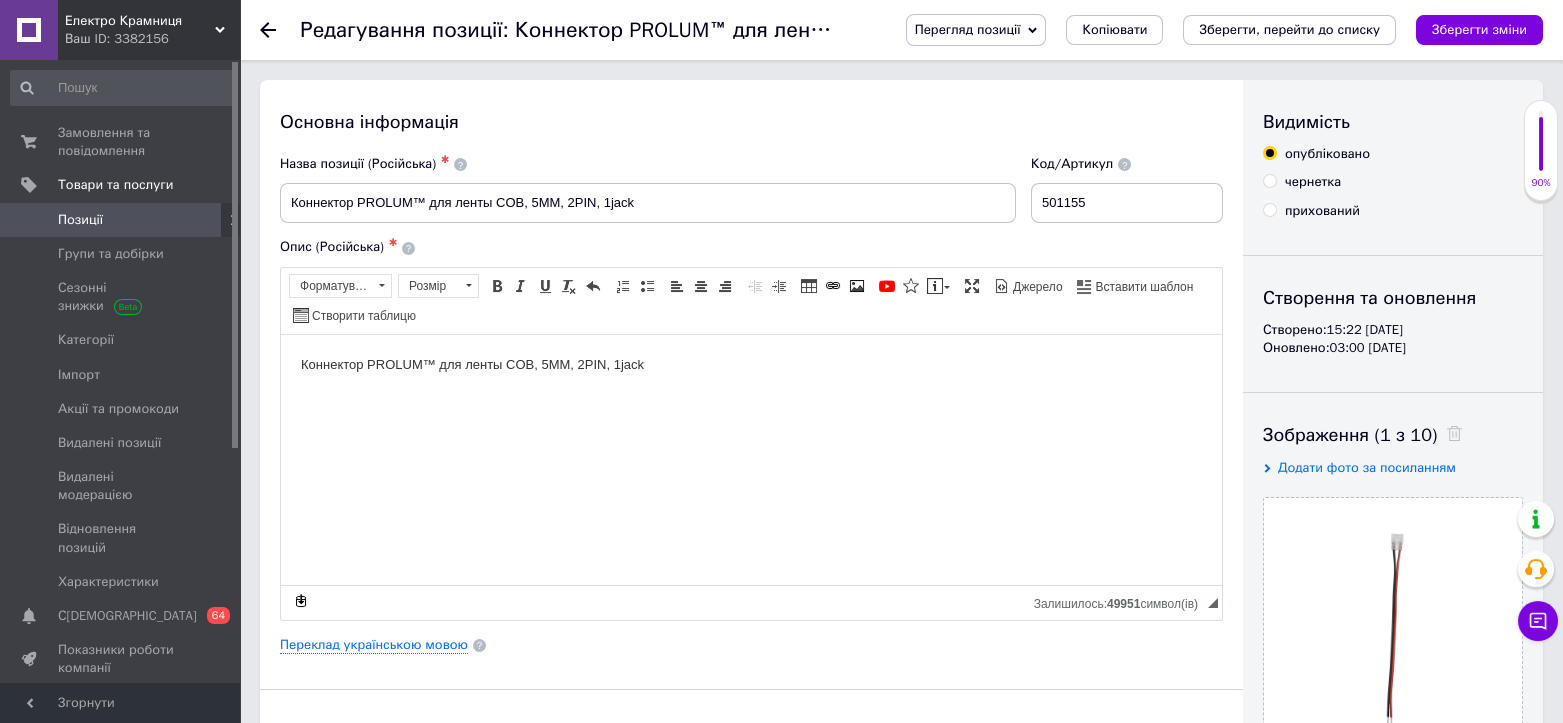 scroll, scrollTop: 0, scrollLeft: 0, axis: both 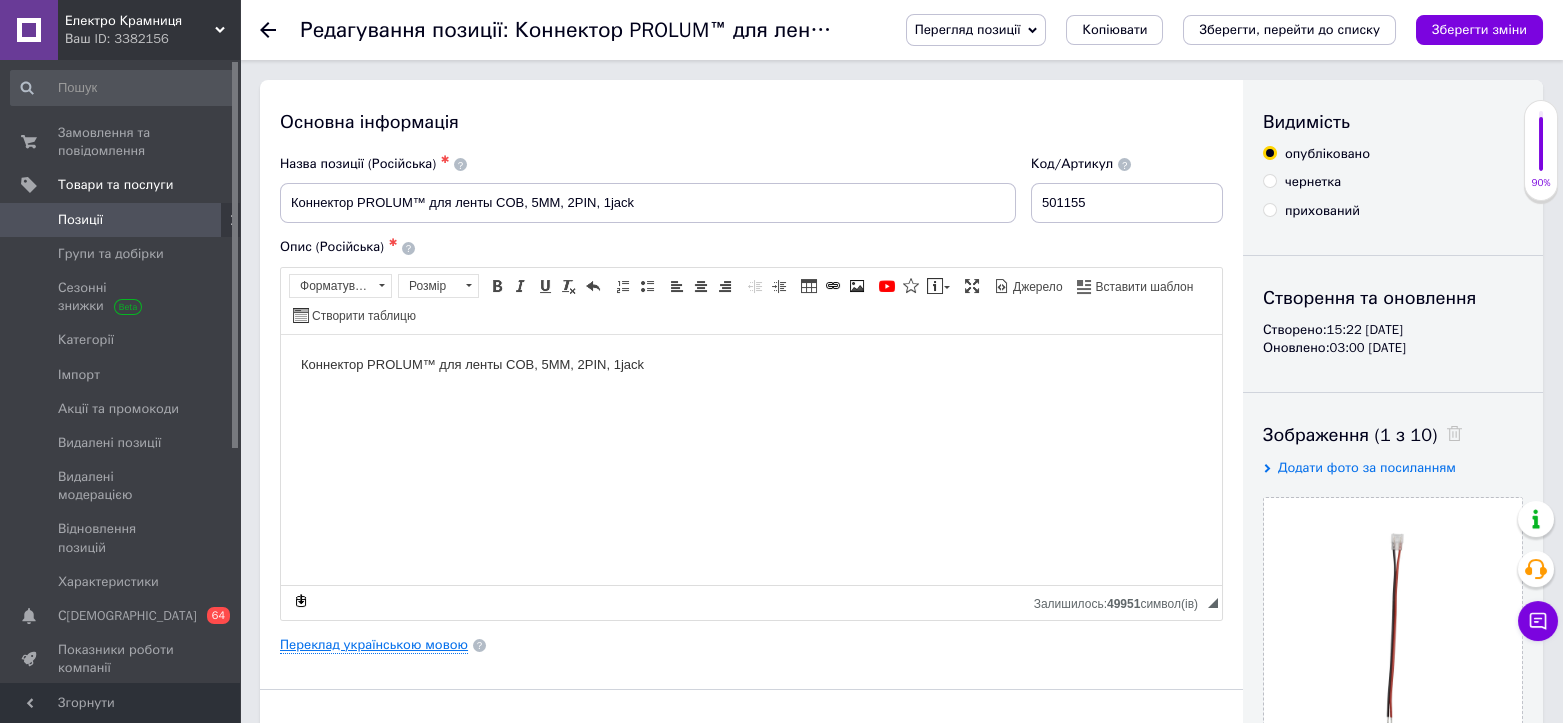 click on "Переклад українською мовою" at bounding box center (374, 645) 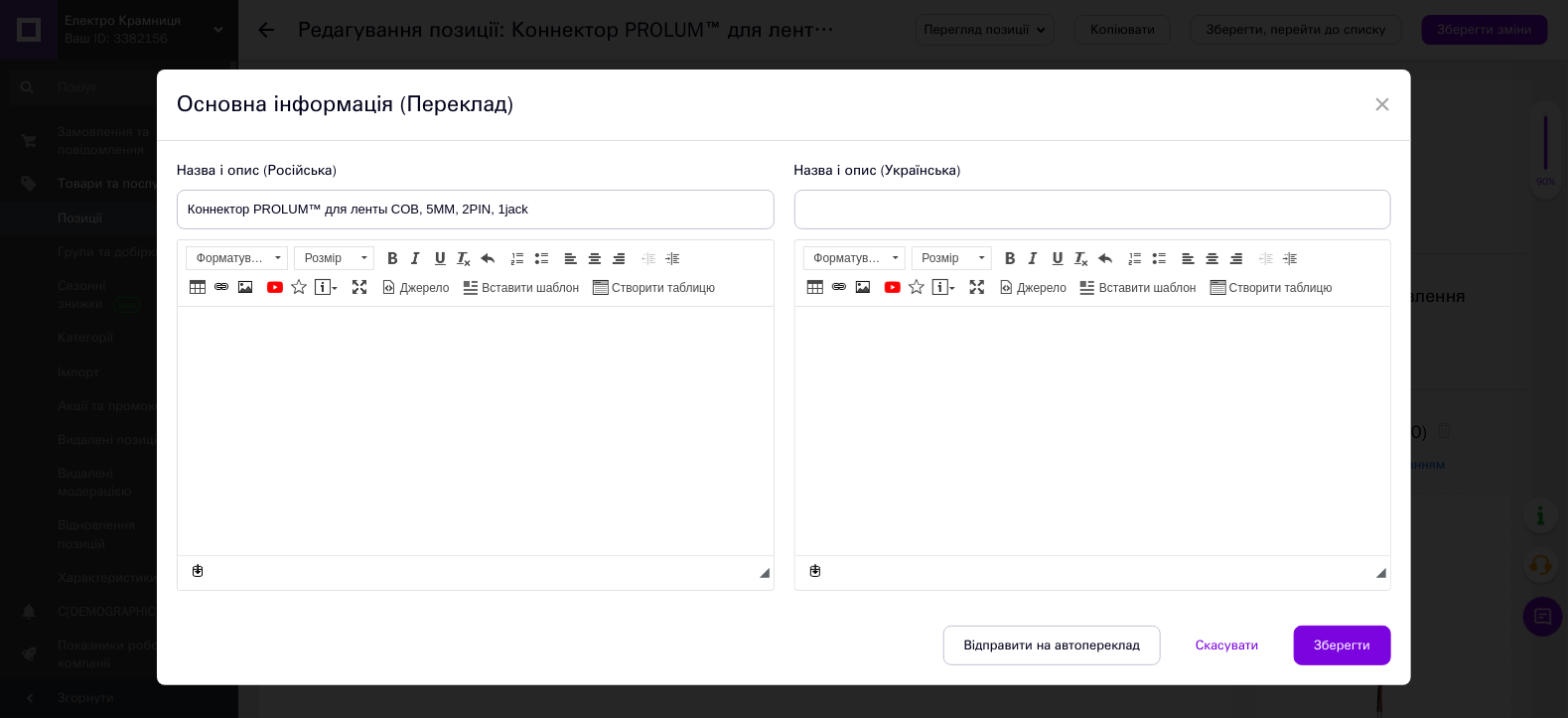 checkbox on "true" 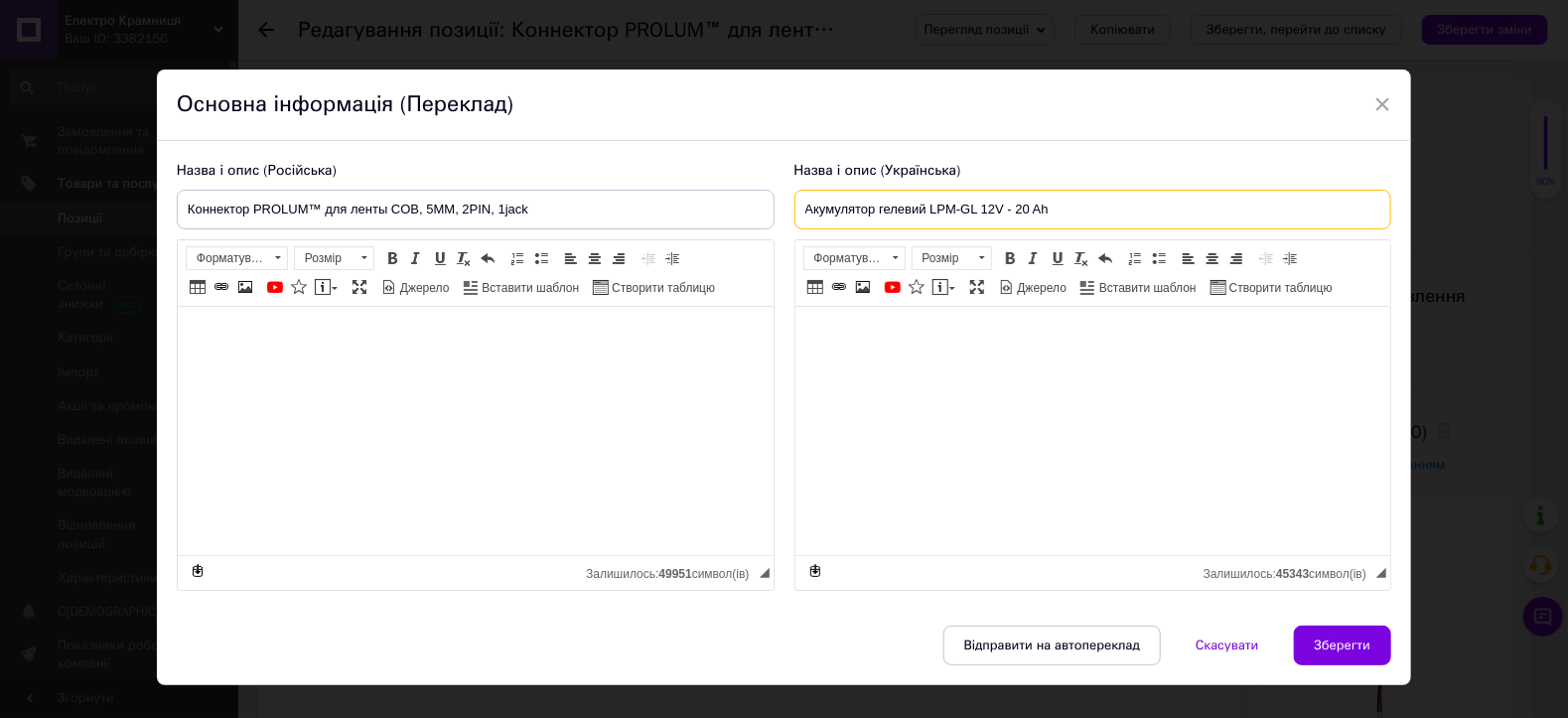 drag, startPoint x: 794, startPoint y: 209, endPoint x: 1065, endPoint y: 239, distance: 272.65546 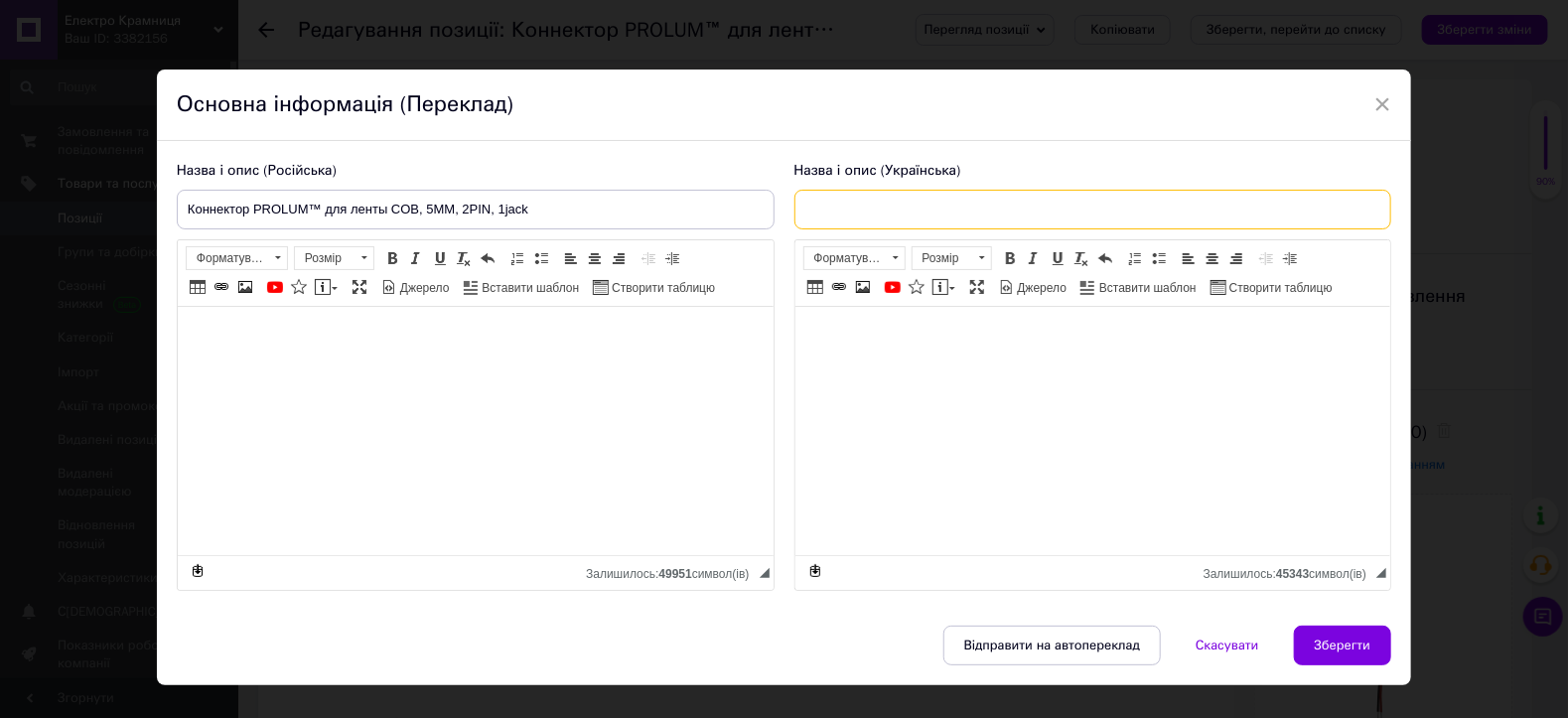 checkbox on "true" 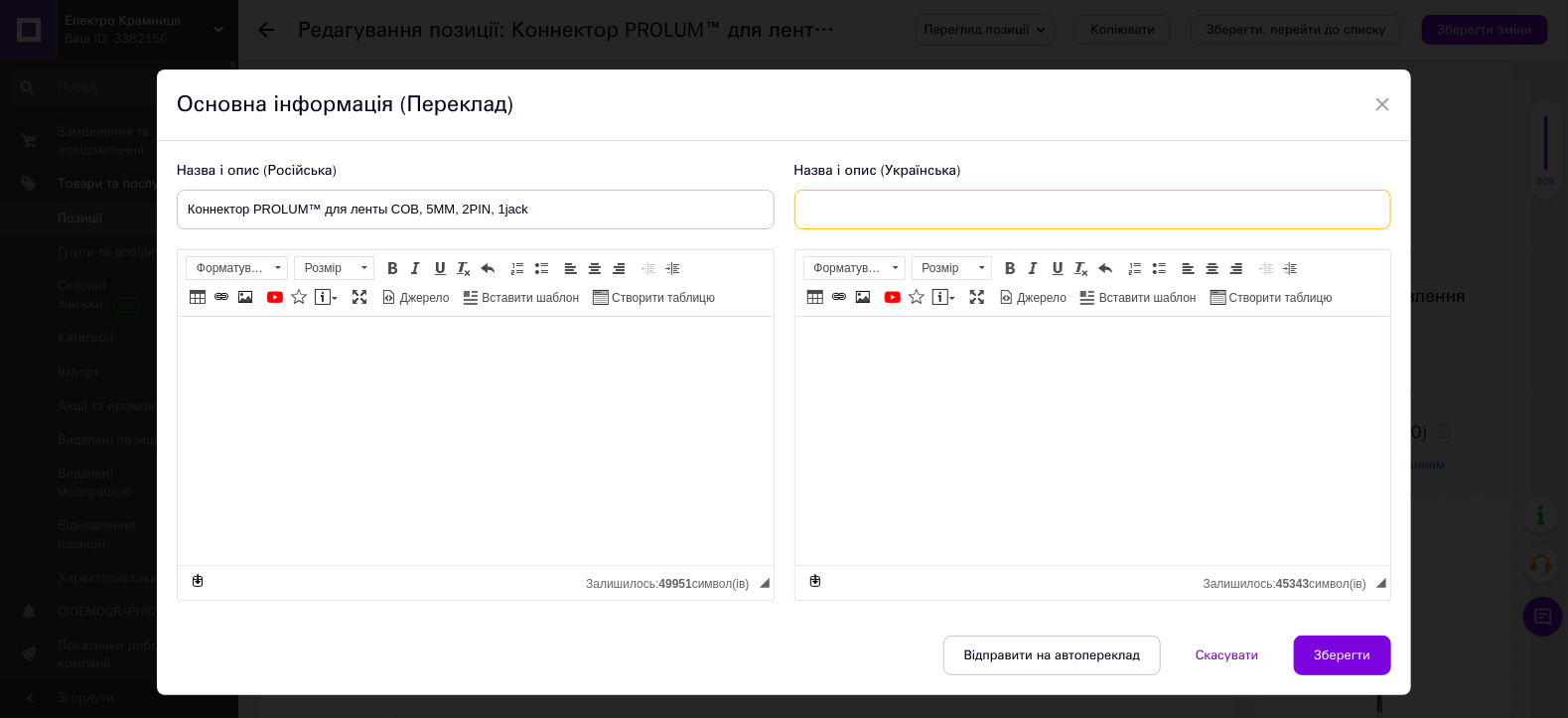 type 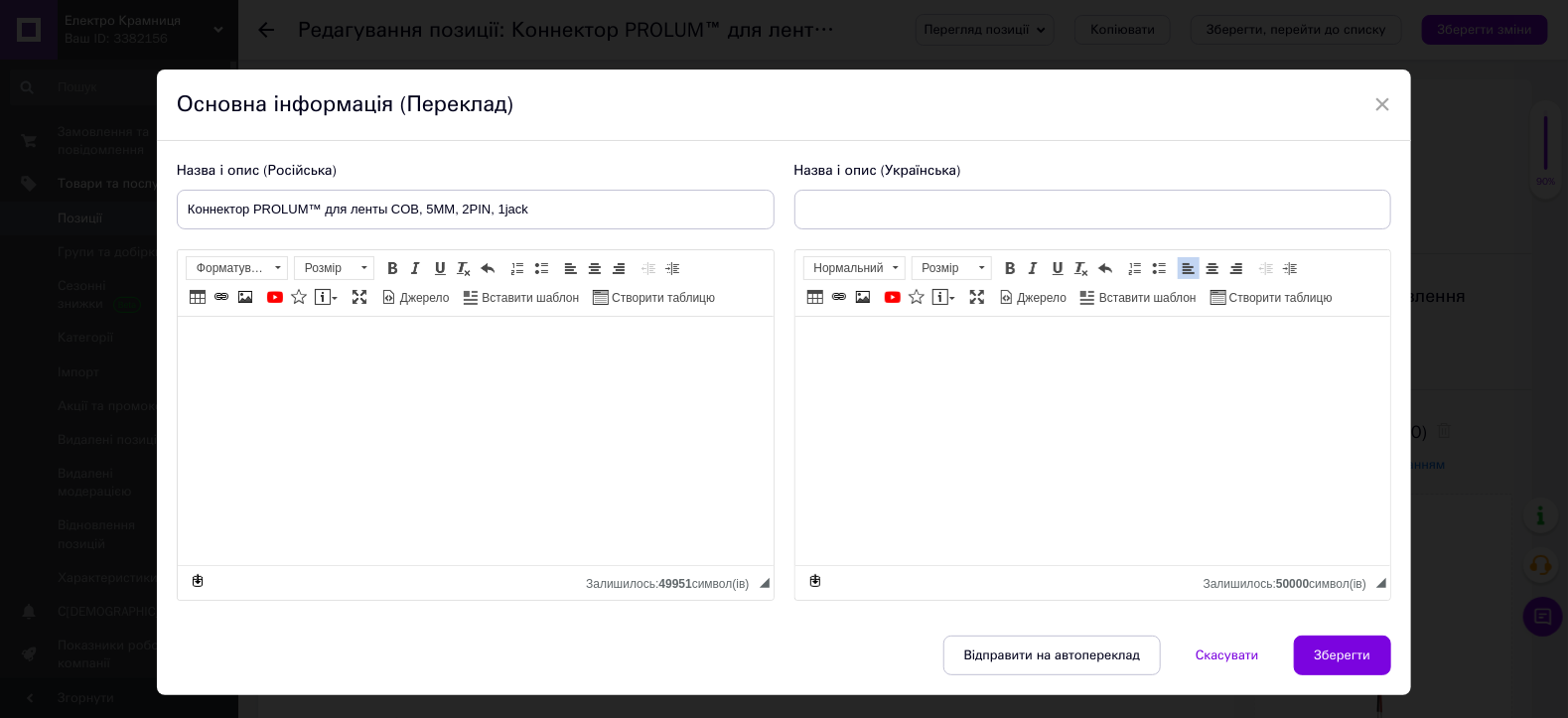 drag, startPoint x: 171, startPoint y: 208, endPoint x: 568, endPoint y: 217, distance: 397.102 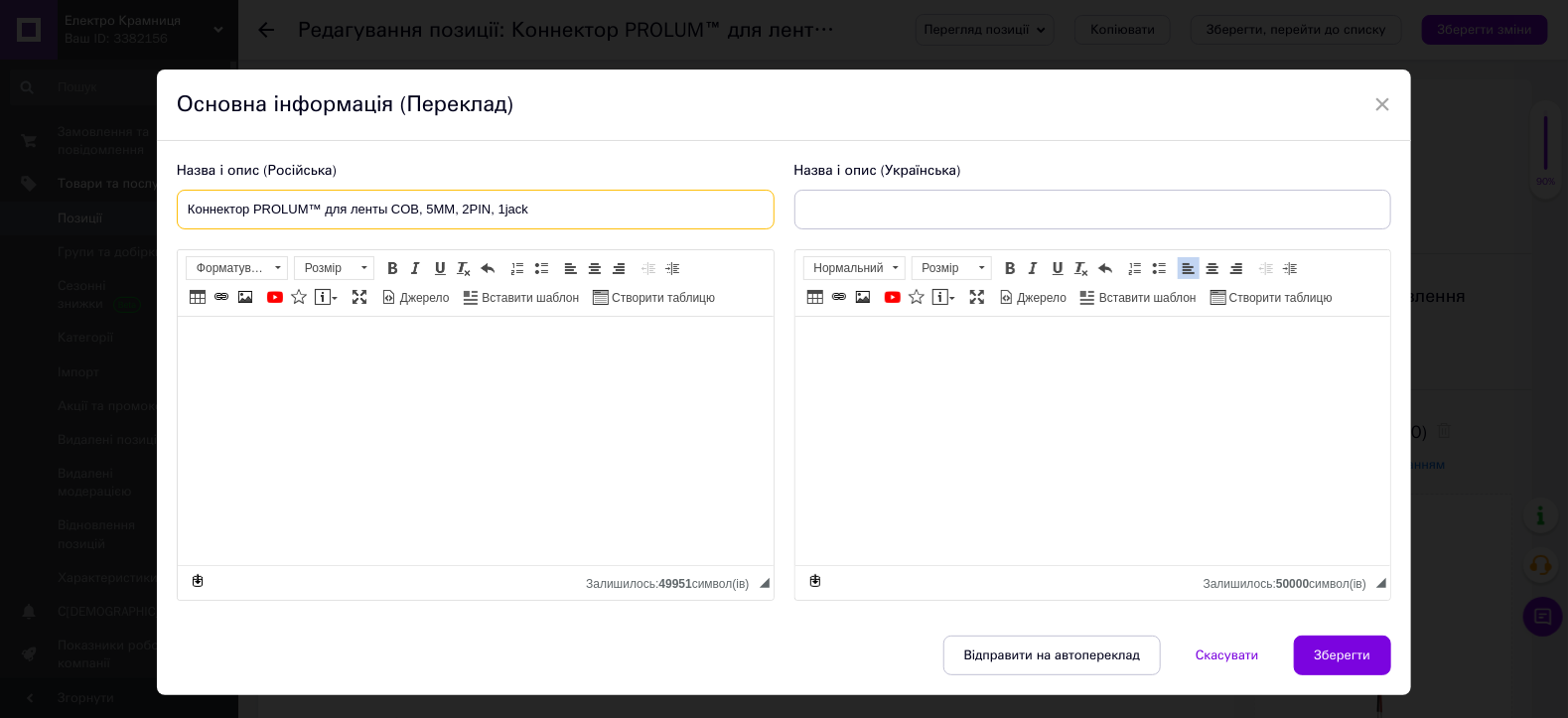 drag, startPoint x: 515, startPoint y: 205, endPoint x: 128, endPoint y: 210, distance: 387.0323 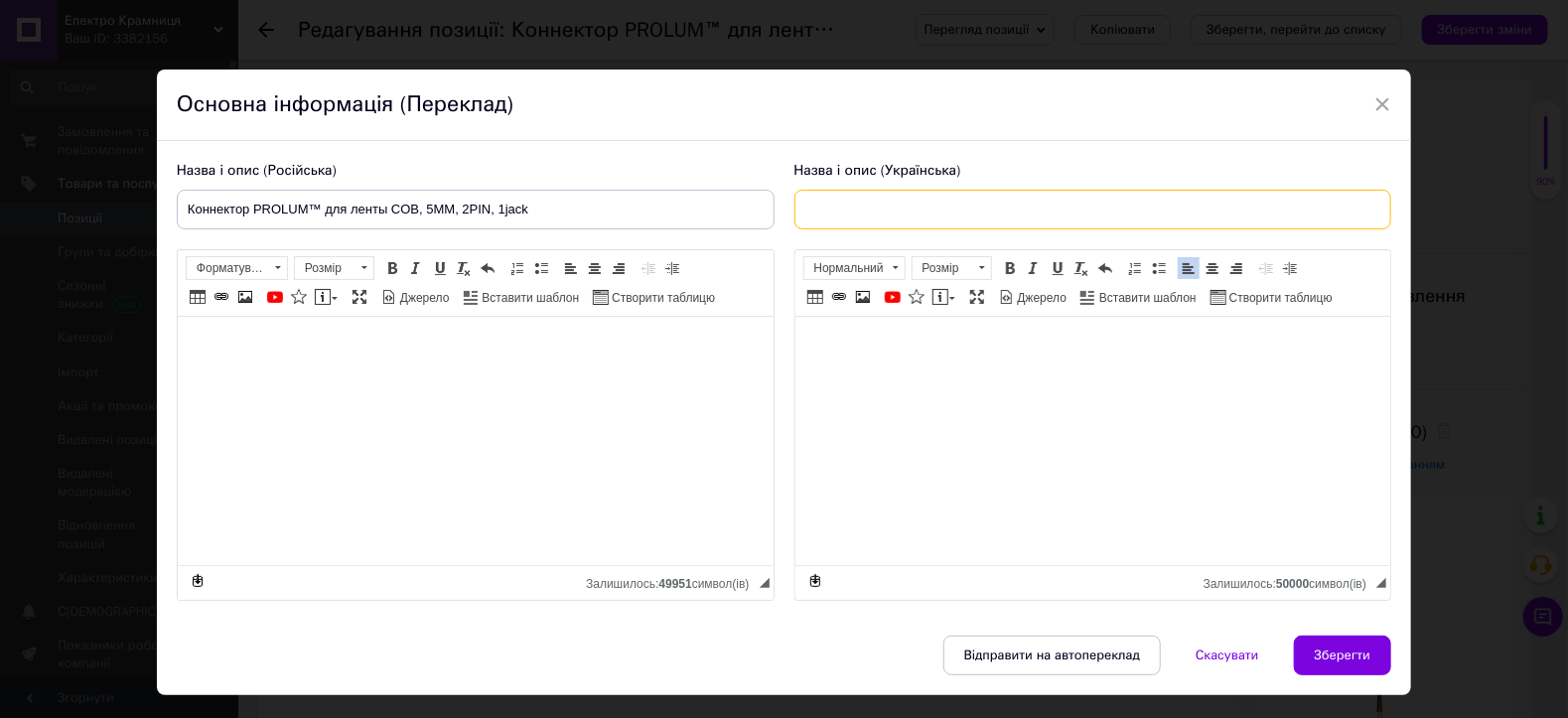 paste on "Коннектор PROLUM™ для ленты COB, 5ММ, 2PIN, 1jack" 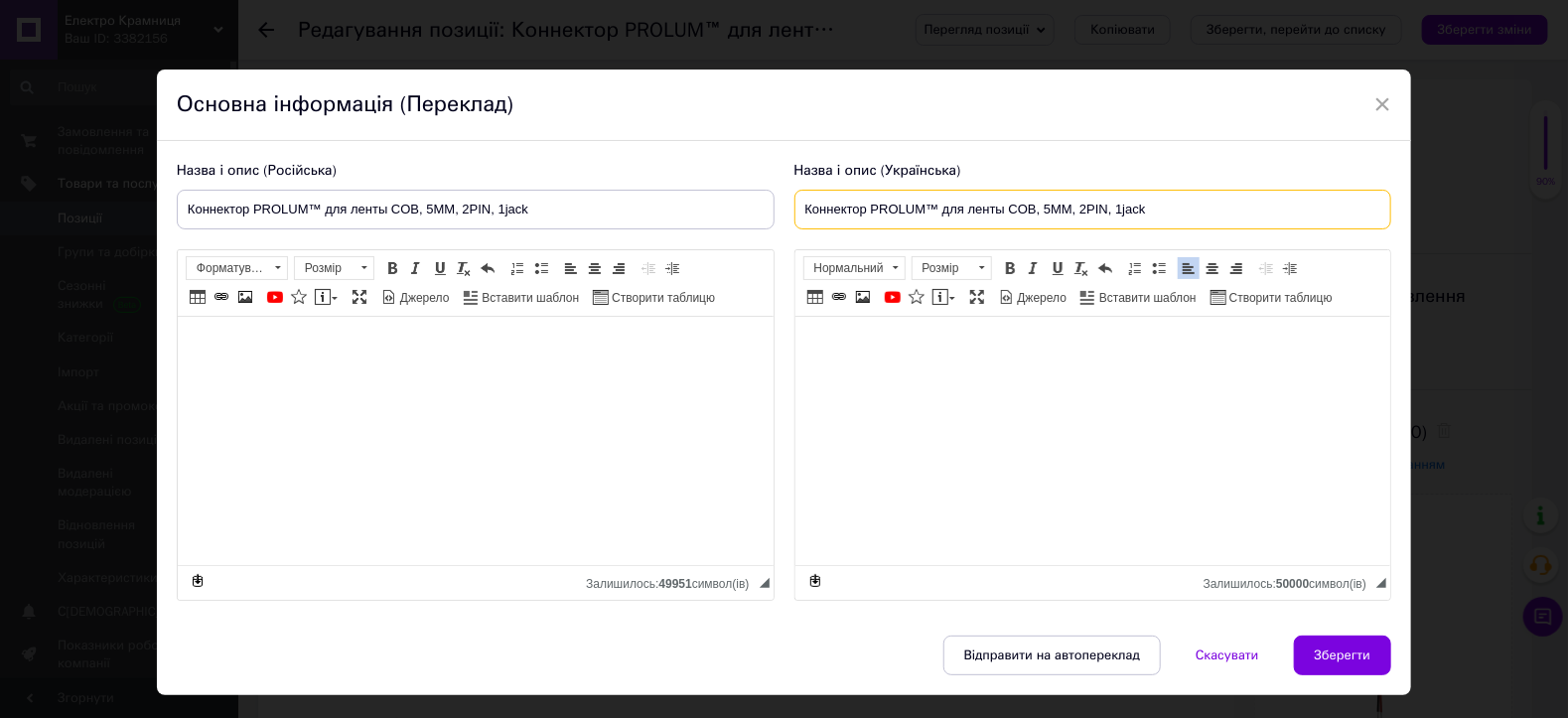 type on "Коннектор PROLUM™ для ленты COB, 5ММ, 2PIN, 1jack" 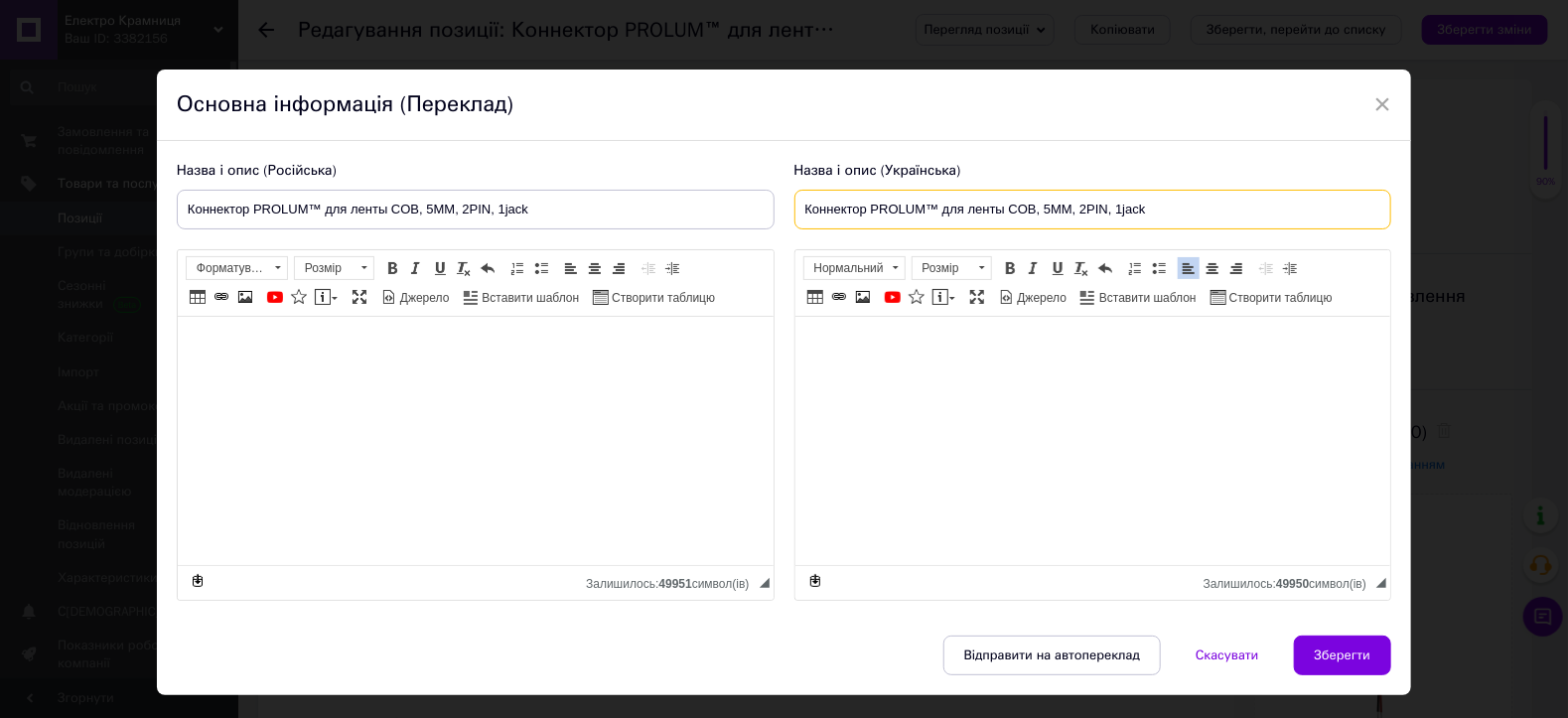 click on "Коннектор PROLUM™ для ленты COB, 5ММ, 2PIN, 1jack" at bounding box center (1093, 210) 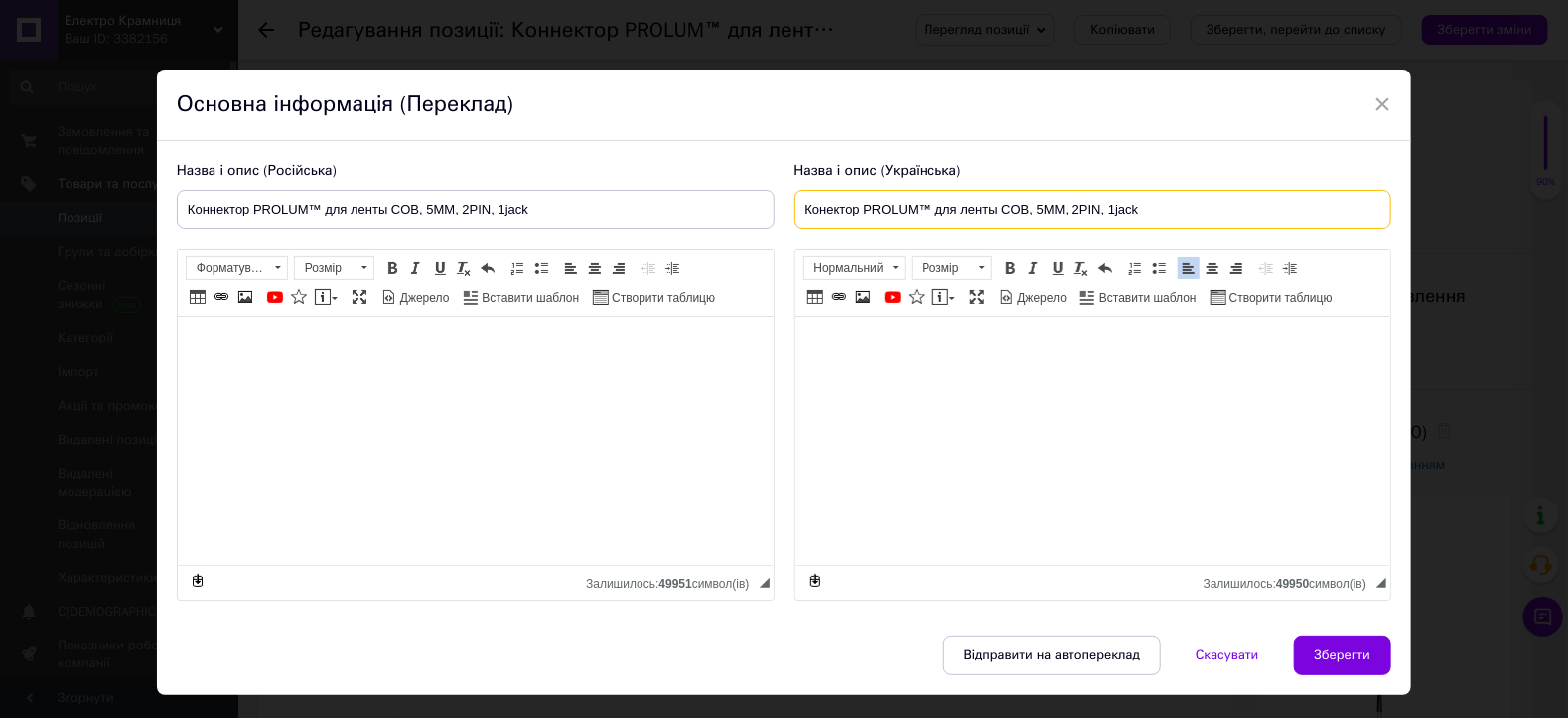 click on "Конектор PROLUM™ для ленты COB, 5ММ, 2PIN, 1jack" at bounding box center (1093, 210) 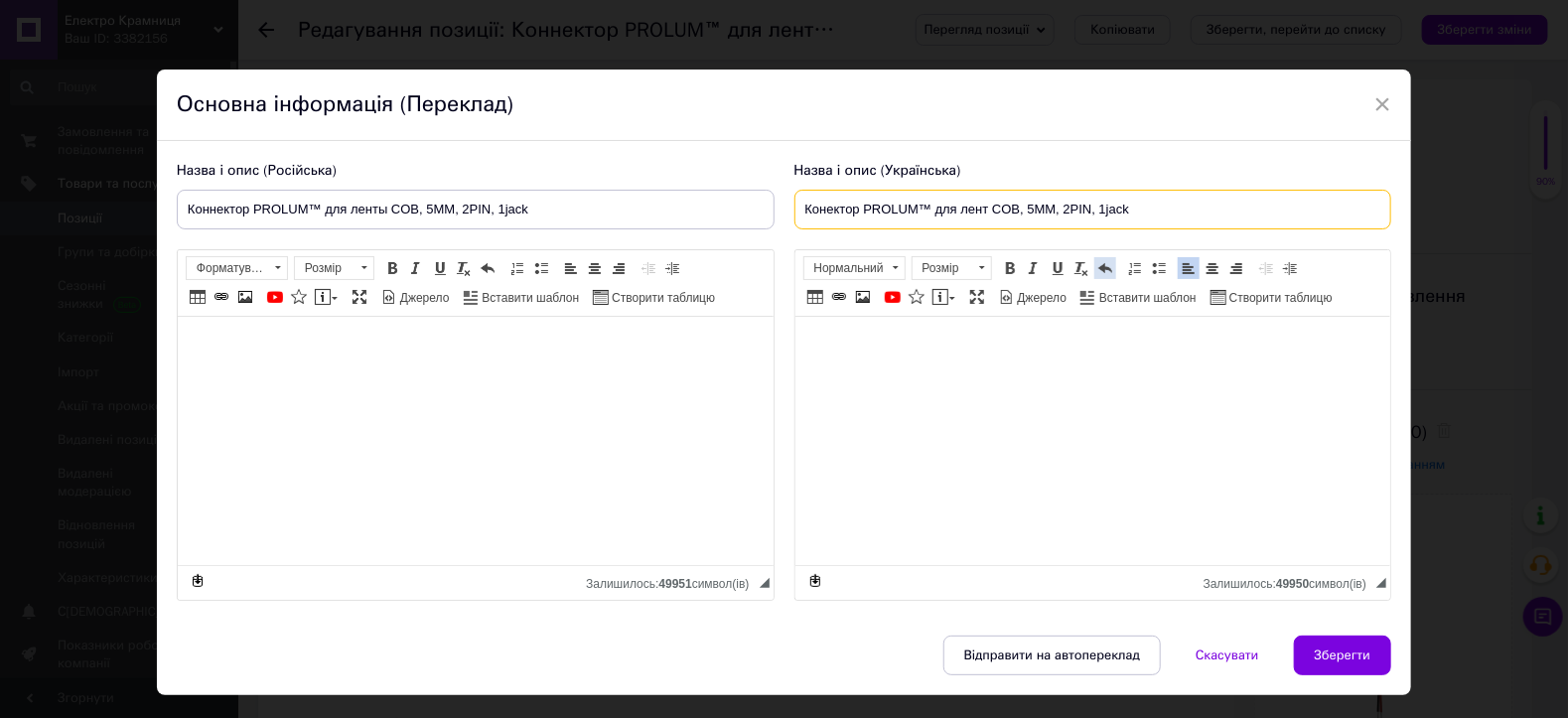 checkbox on "true" 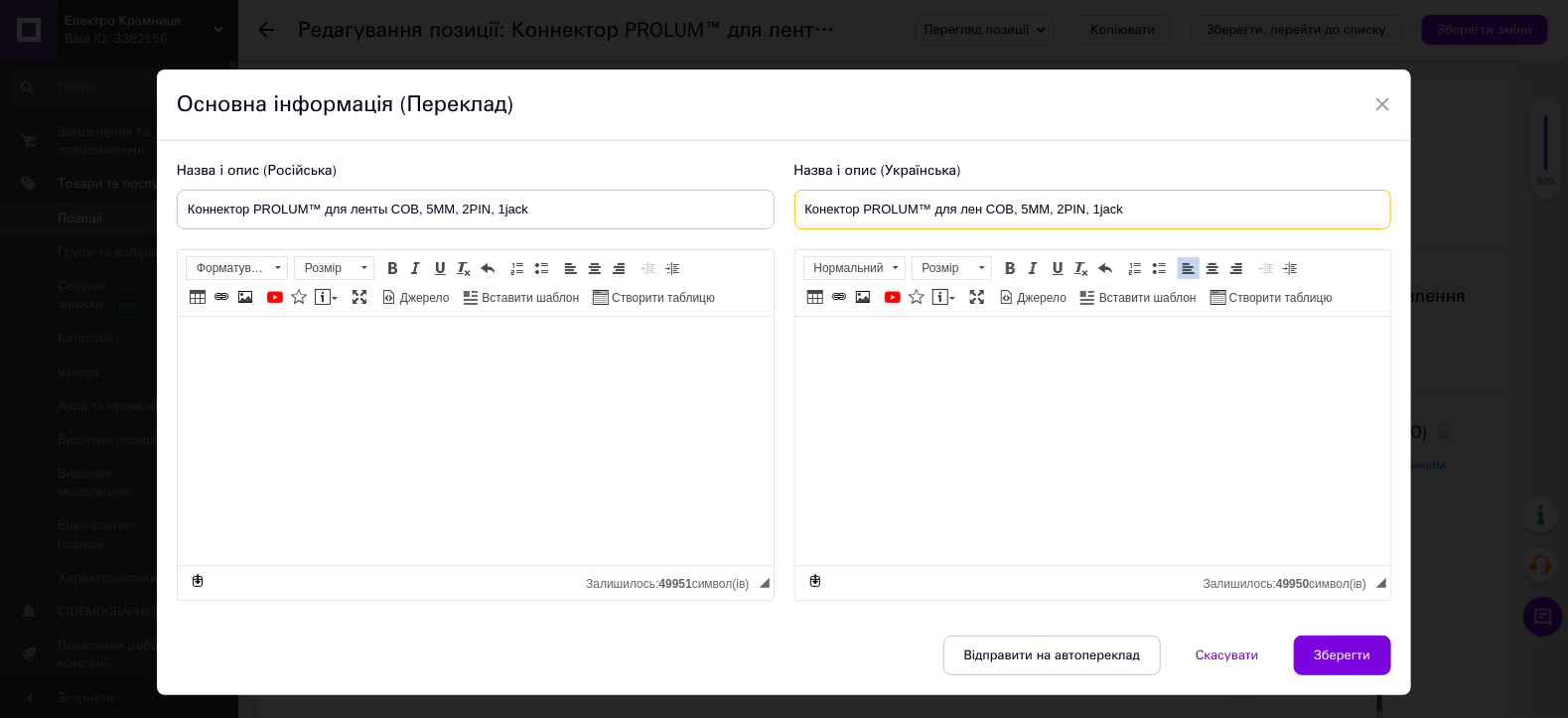 checkbox on "true" 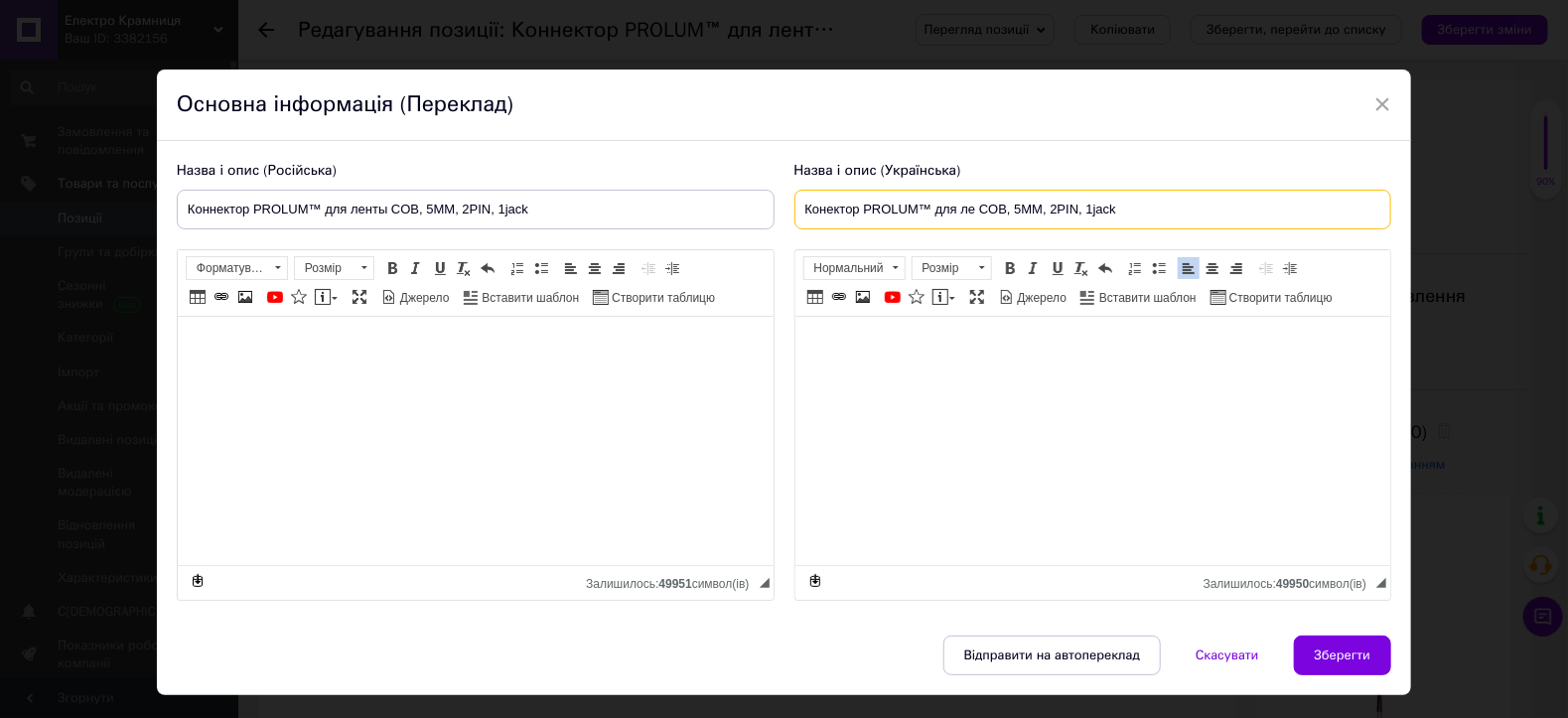 checkbox on "true" 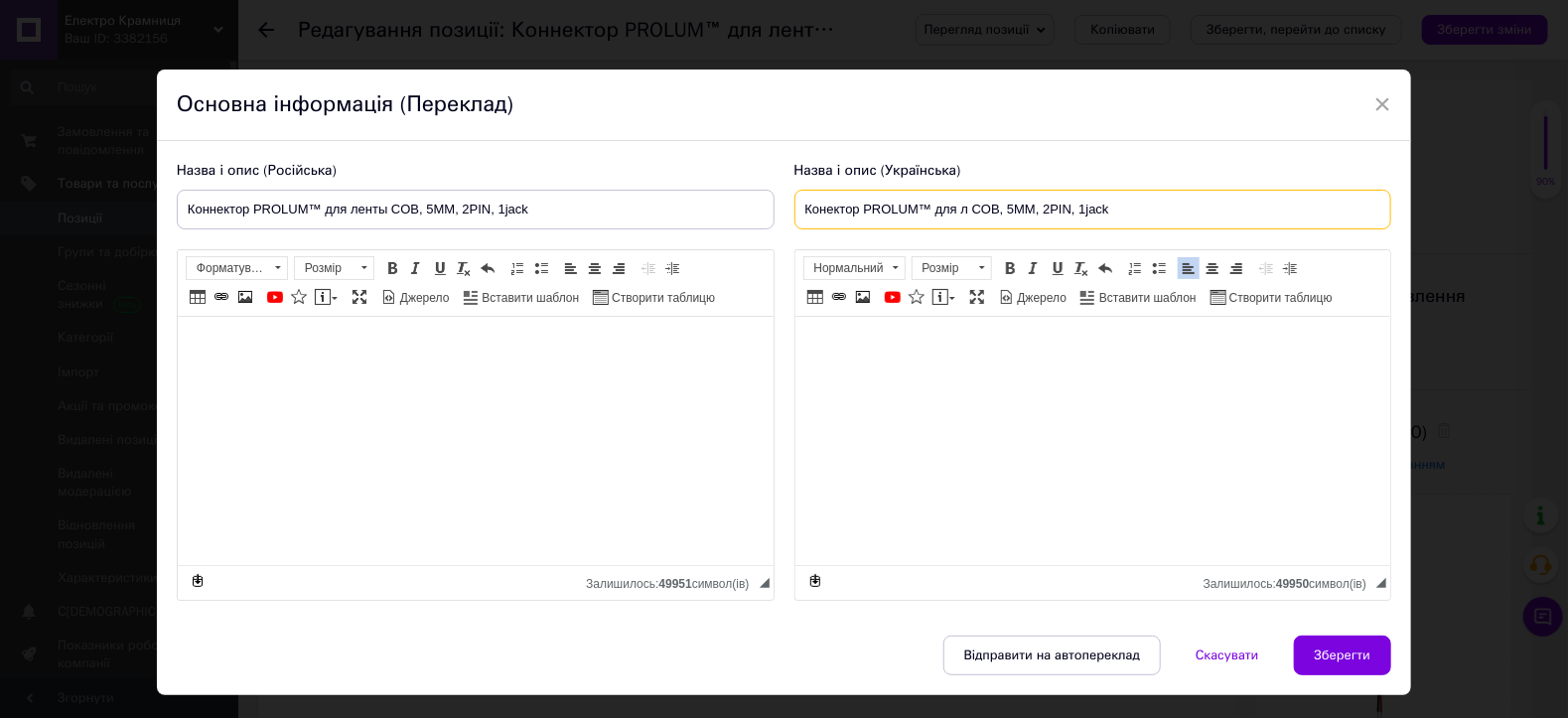 checkbox on "true" 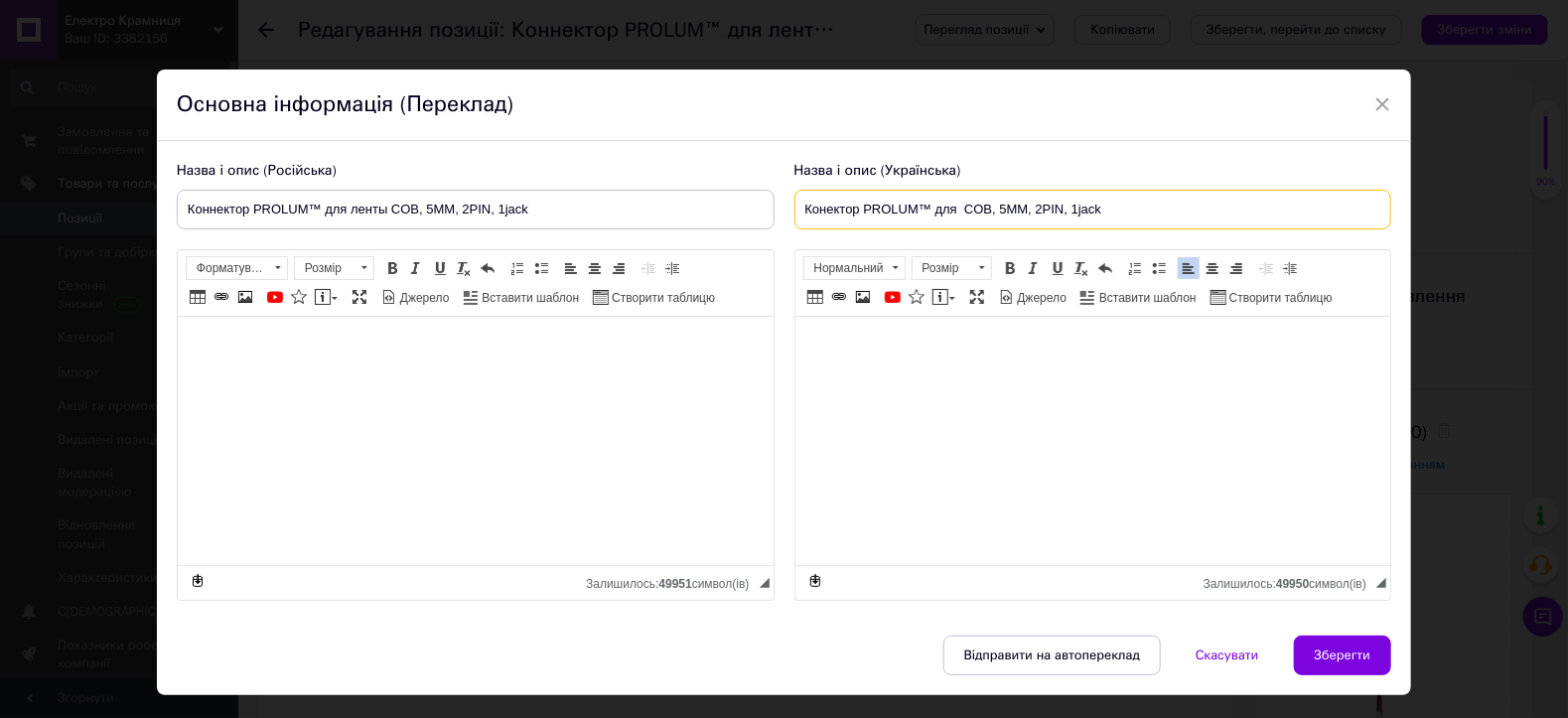 type on "Конектор PROLUM™ для с COB, 5ММ, 2PIN, 1jack" 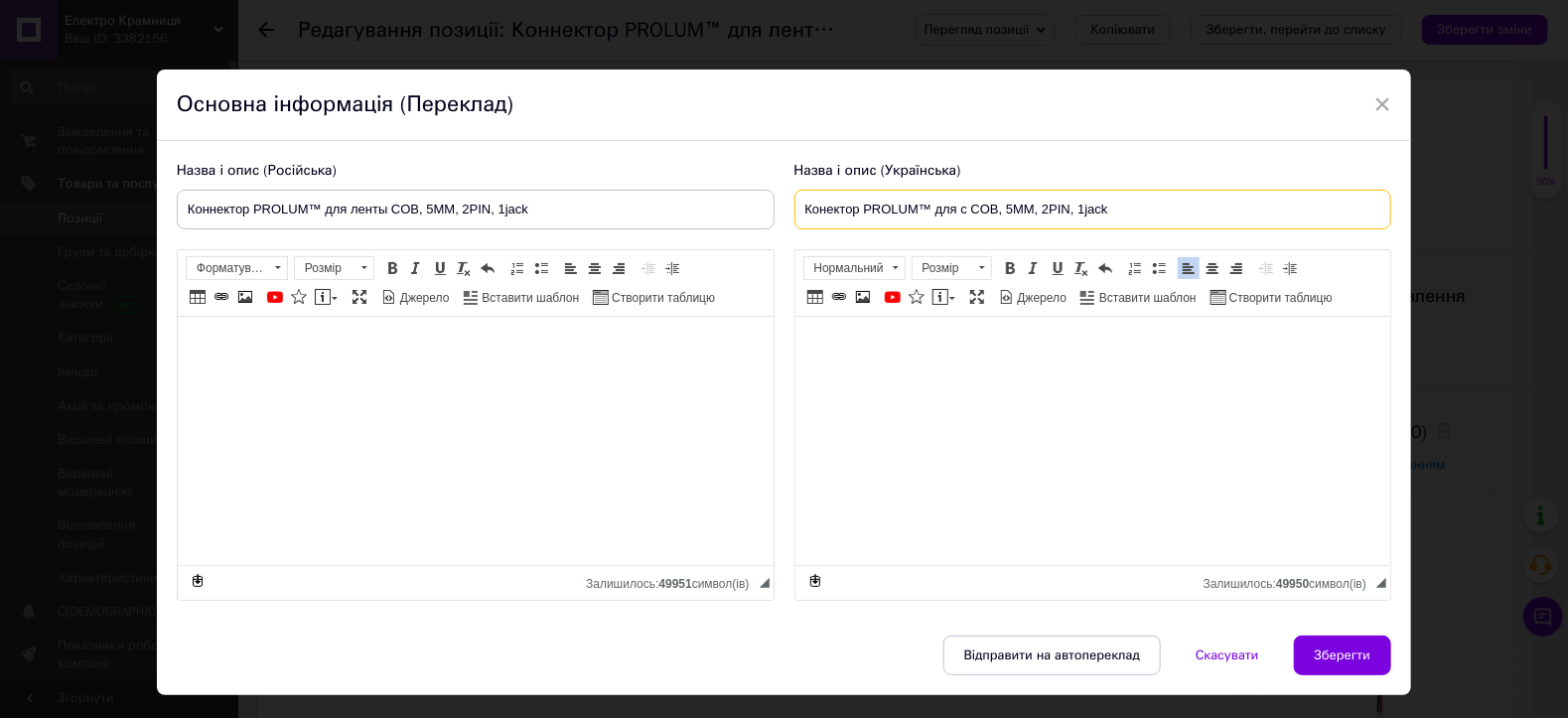 checkbox on "true" 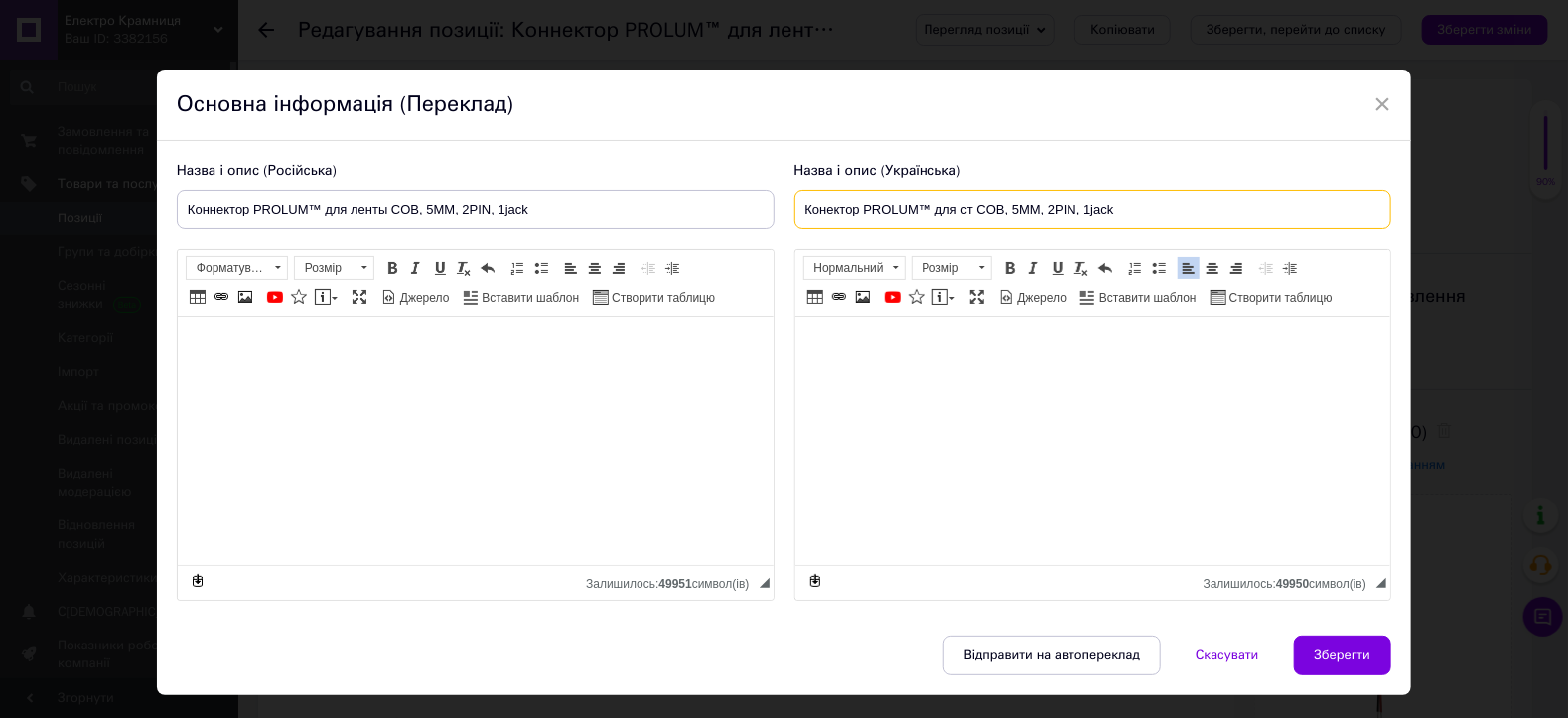 checkbox on "true" 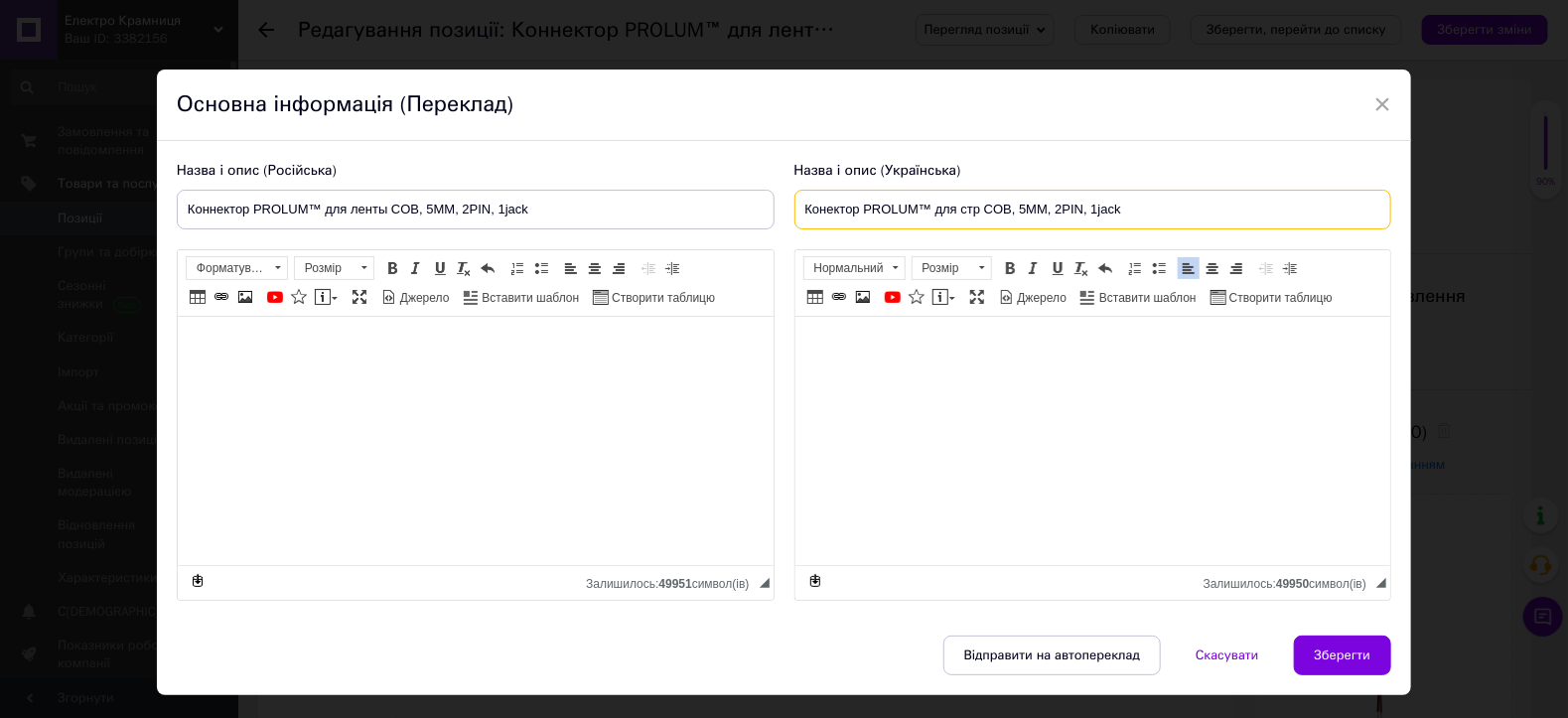 checkbox on "true" 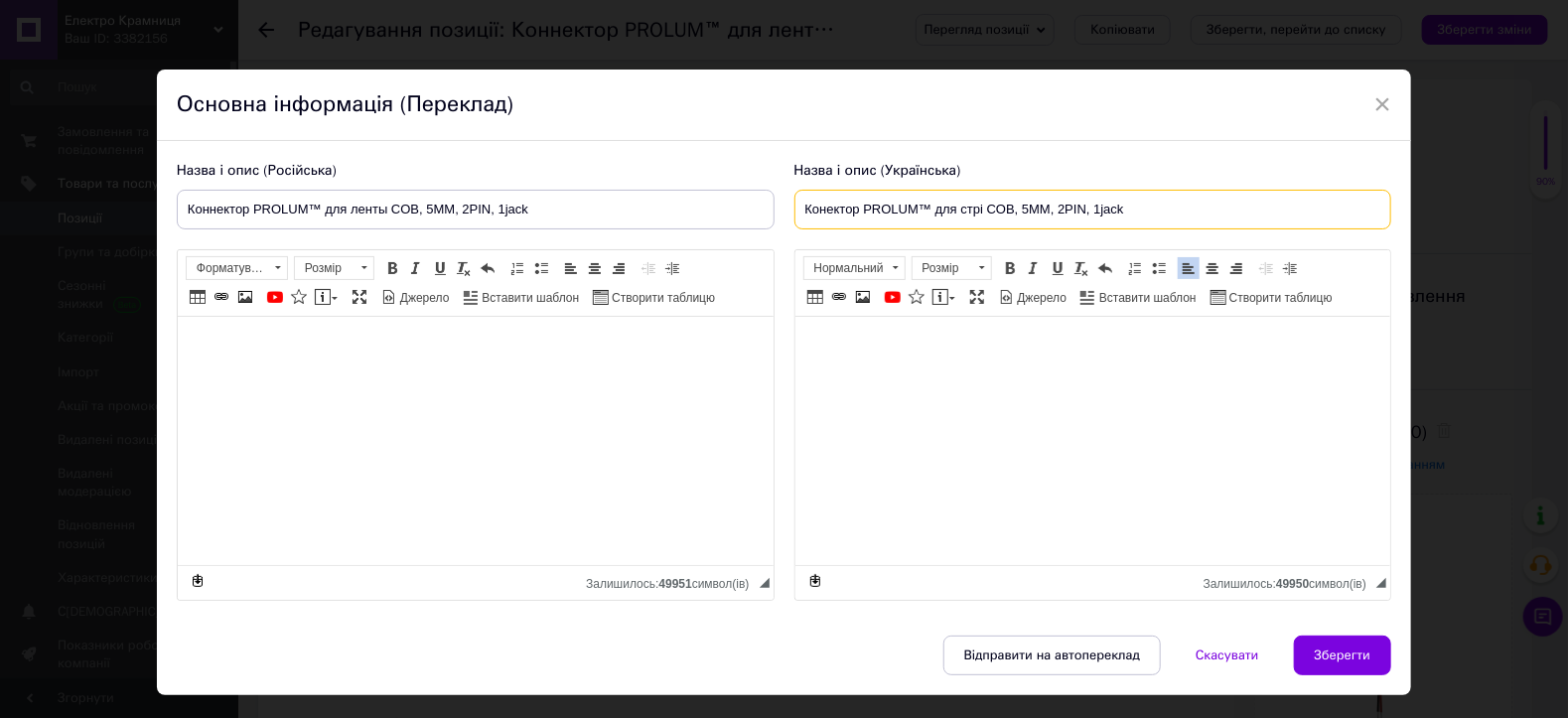 checkbox on "true" 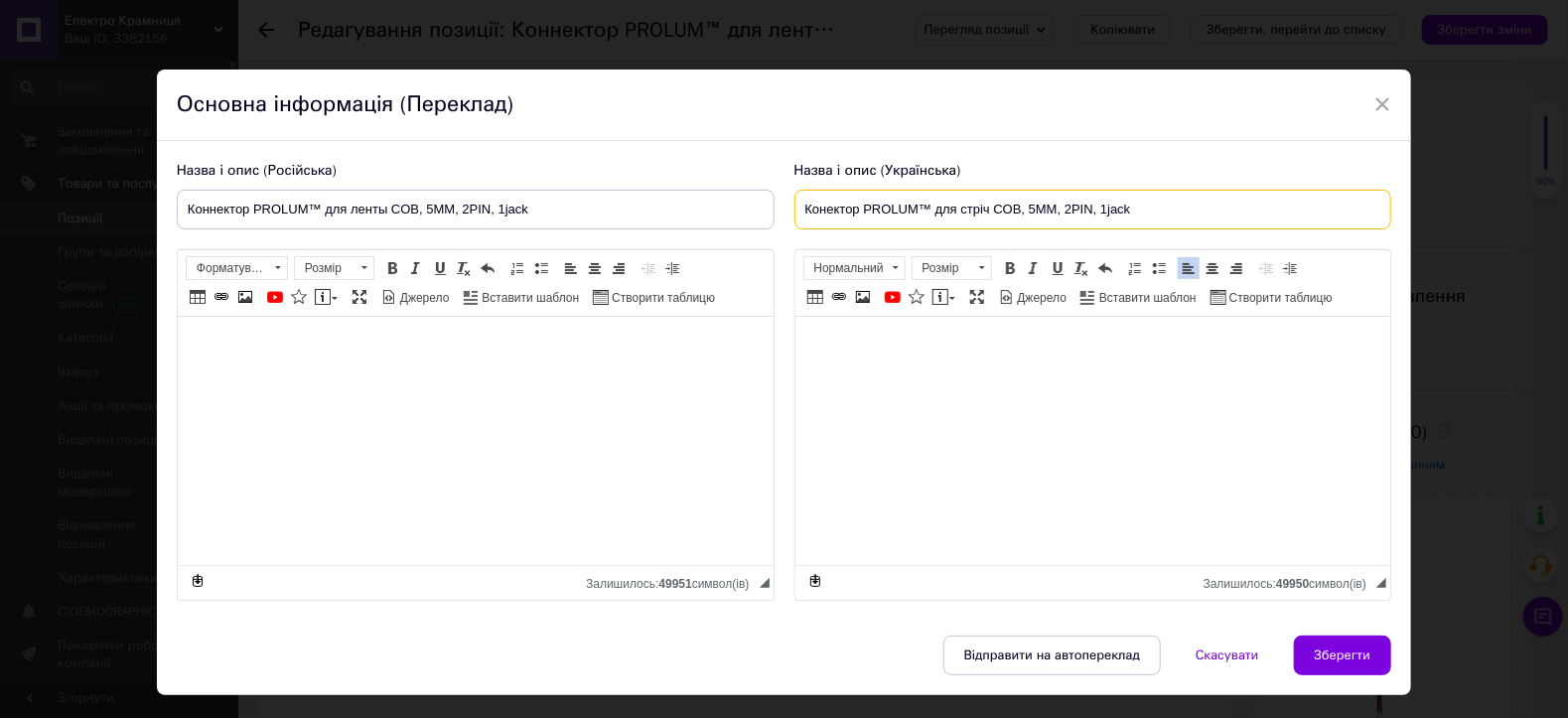 checkbox on "true" 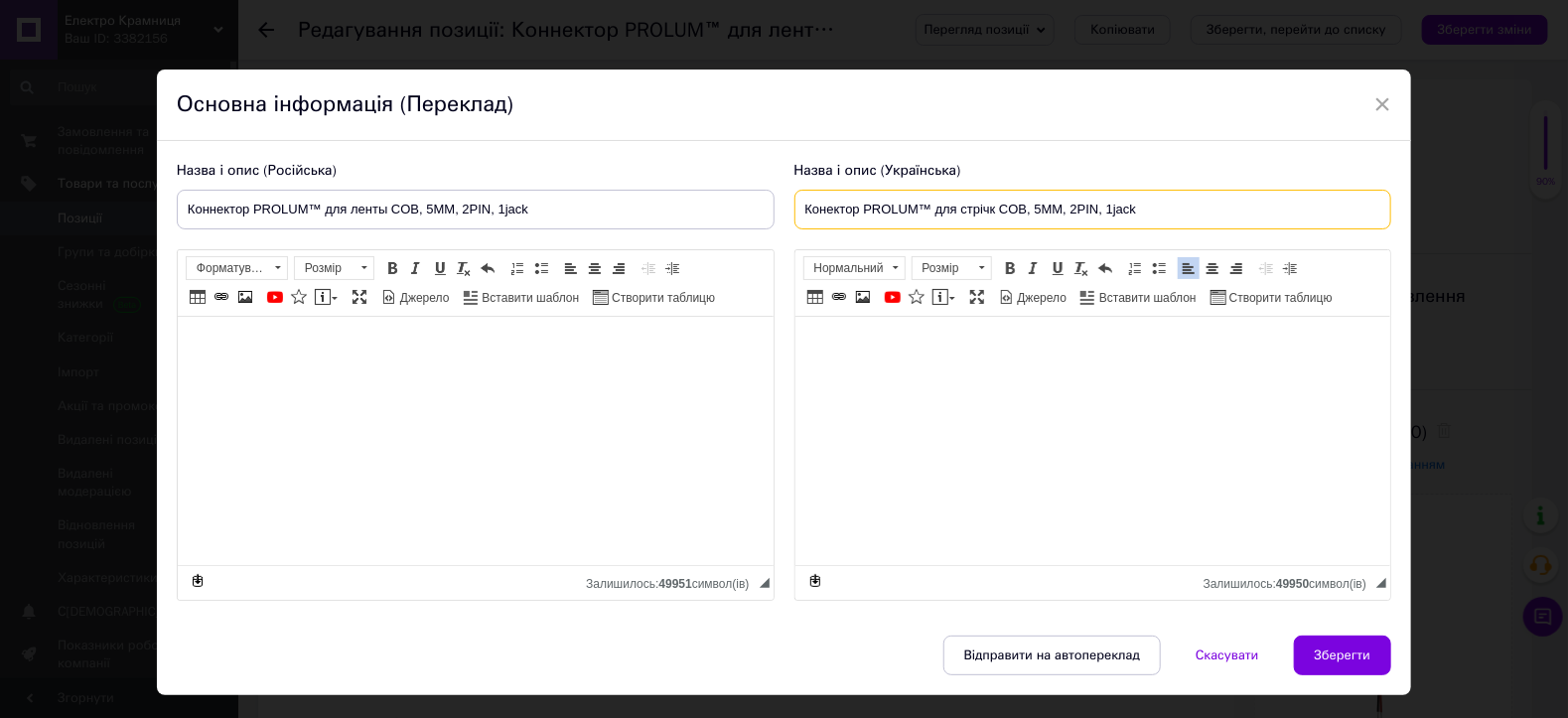 checkbox on "true" 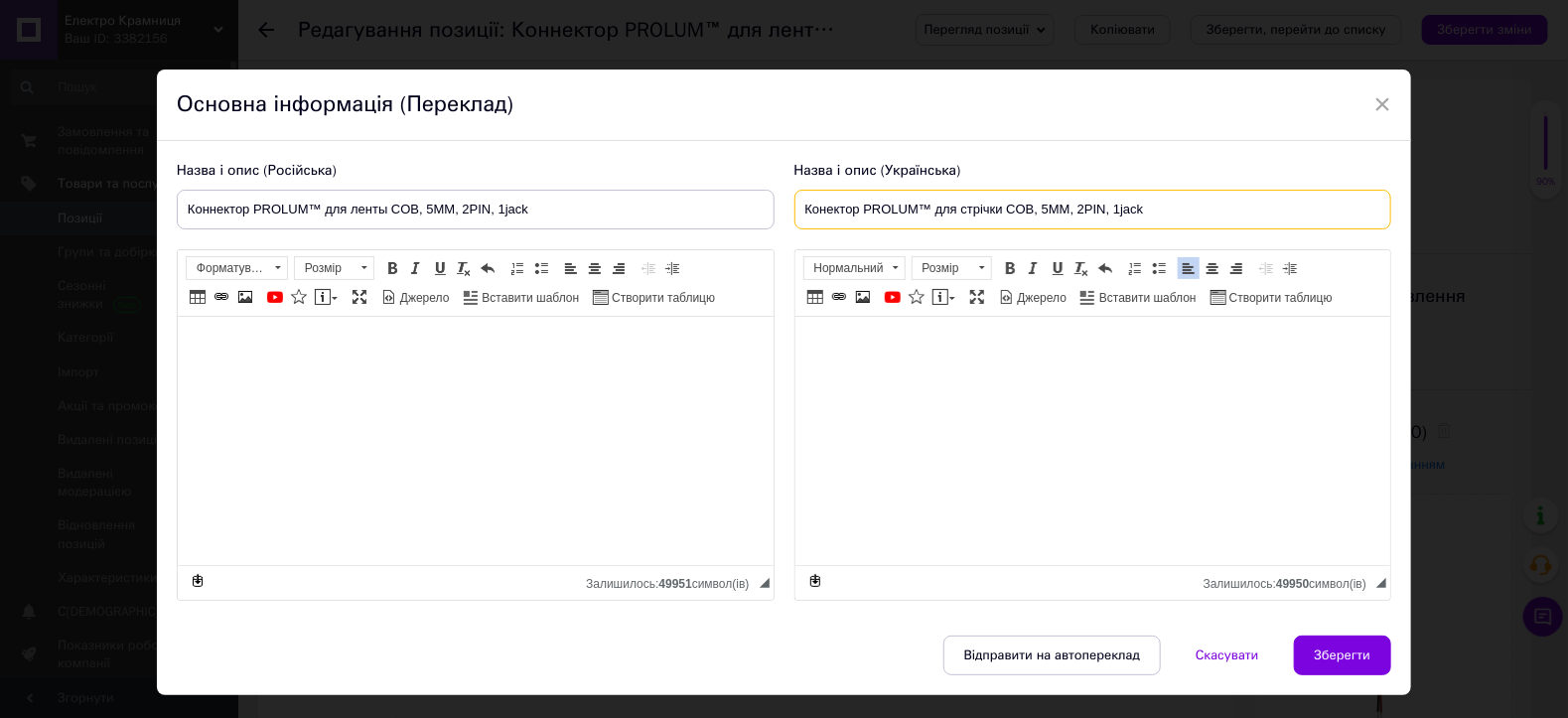 type on "Конектор PROLUM™ для стрічки COB, 5ММ, 2PIN, 1jack" 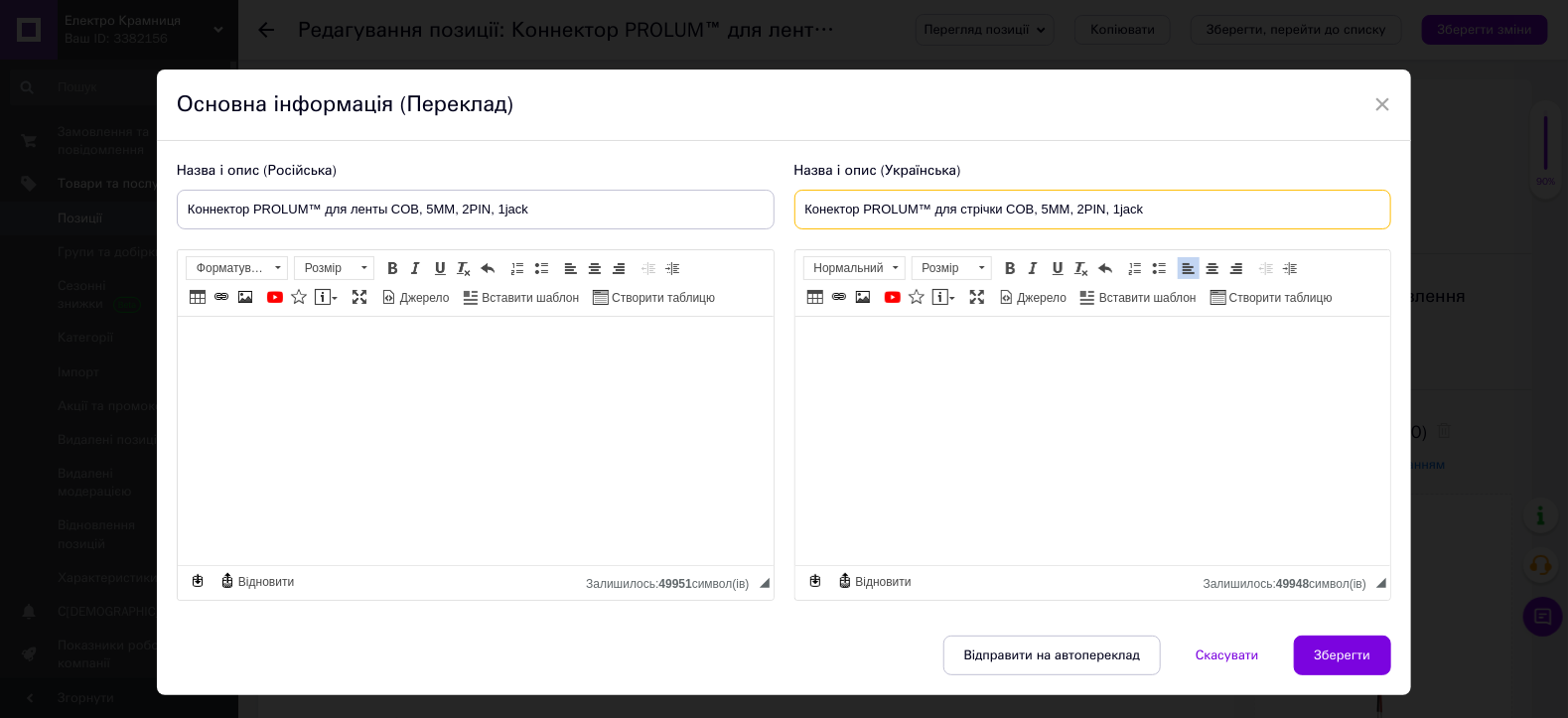 drag, startPoint x: 1145, startPoint y: 206, endPoint x: 801, endPoint y: 209, distance: 344.013 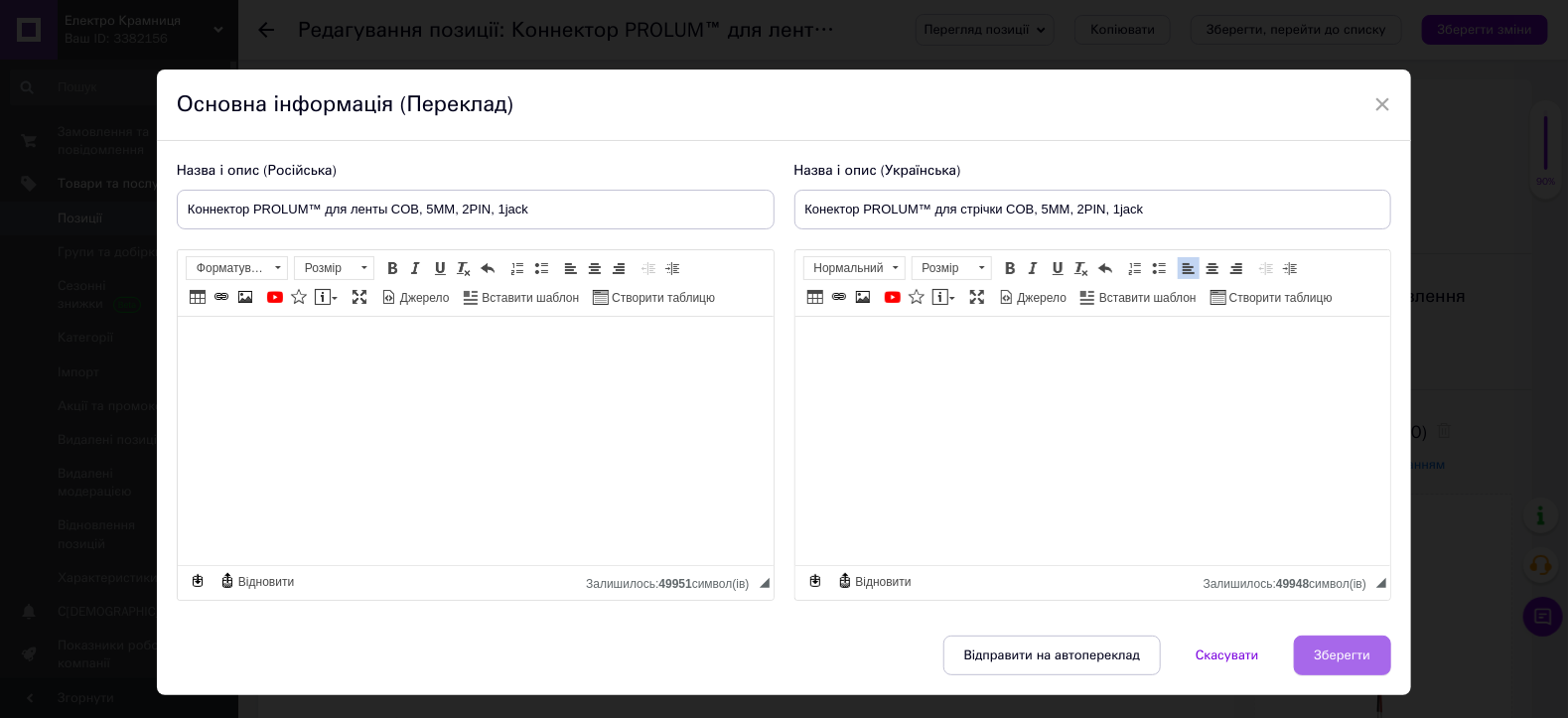 click on "Зберегти" at bounding box center (1343, 655) 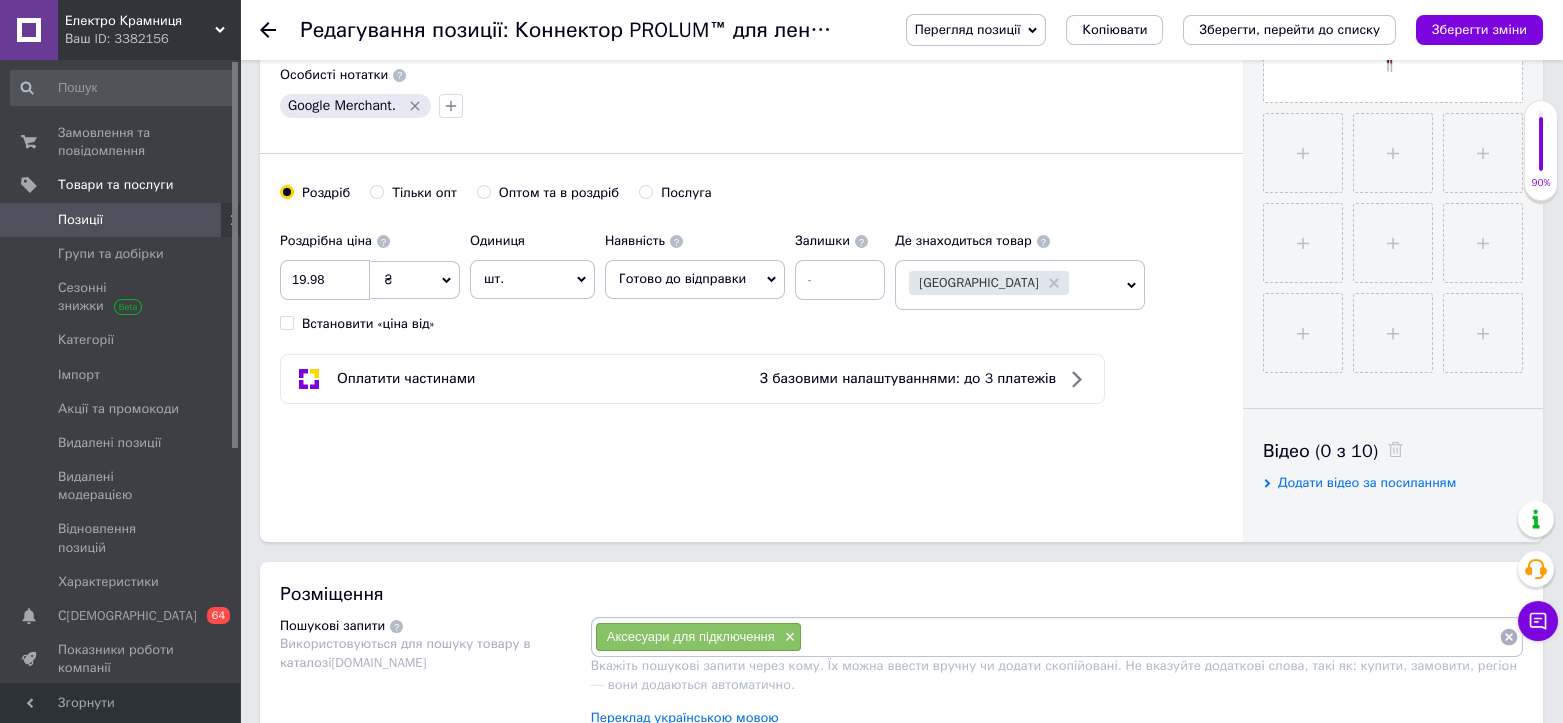 scroll, scrollTop: 666, scrollLeft: 0, axis: vertical 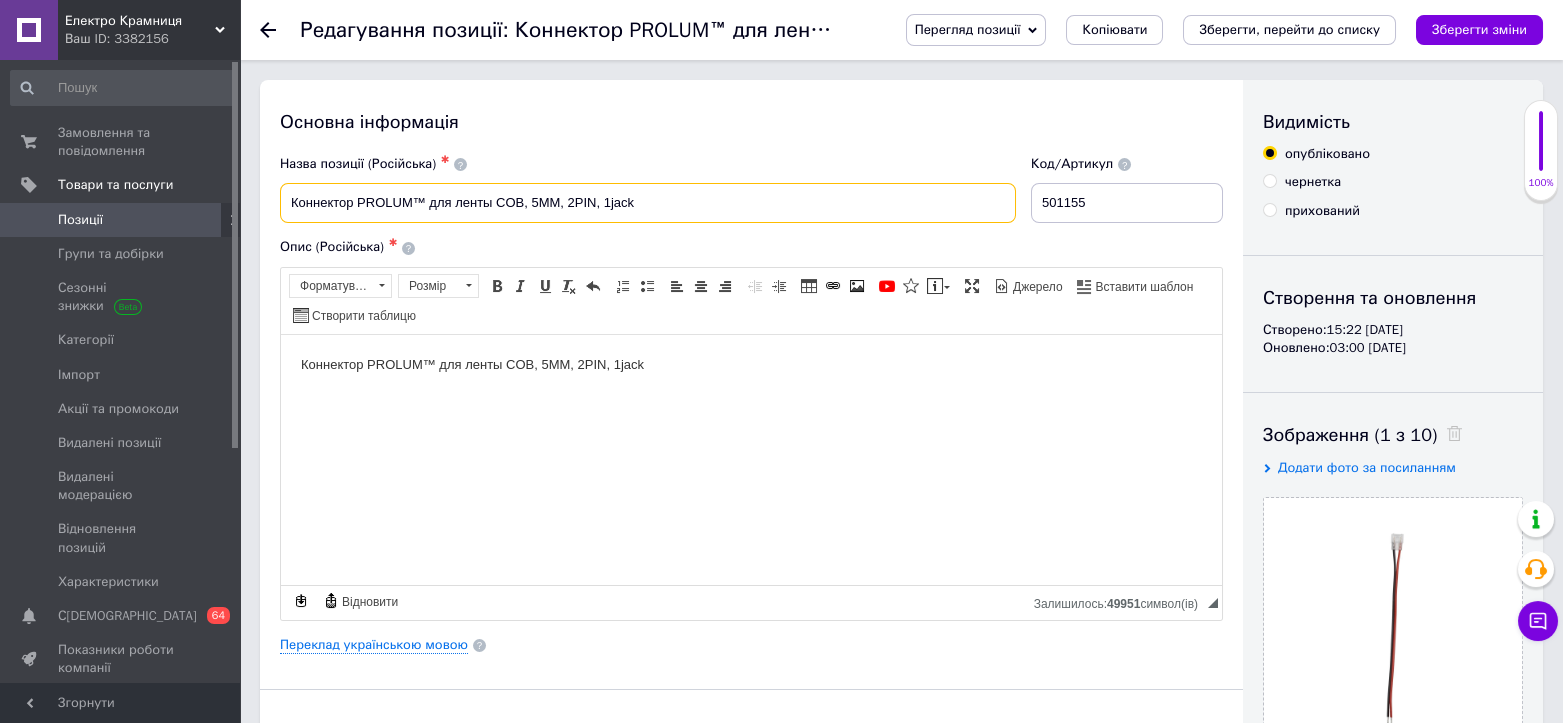 click on "Коннектор PROLUM™ для ленты COB, 5ММ, 2PIN, 1jack" at bounding box center [648, 203] 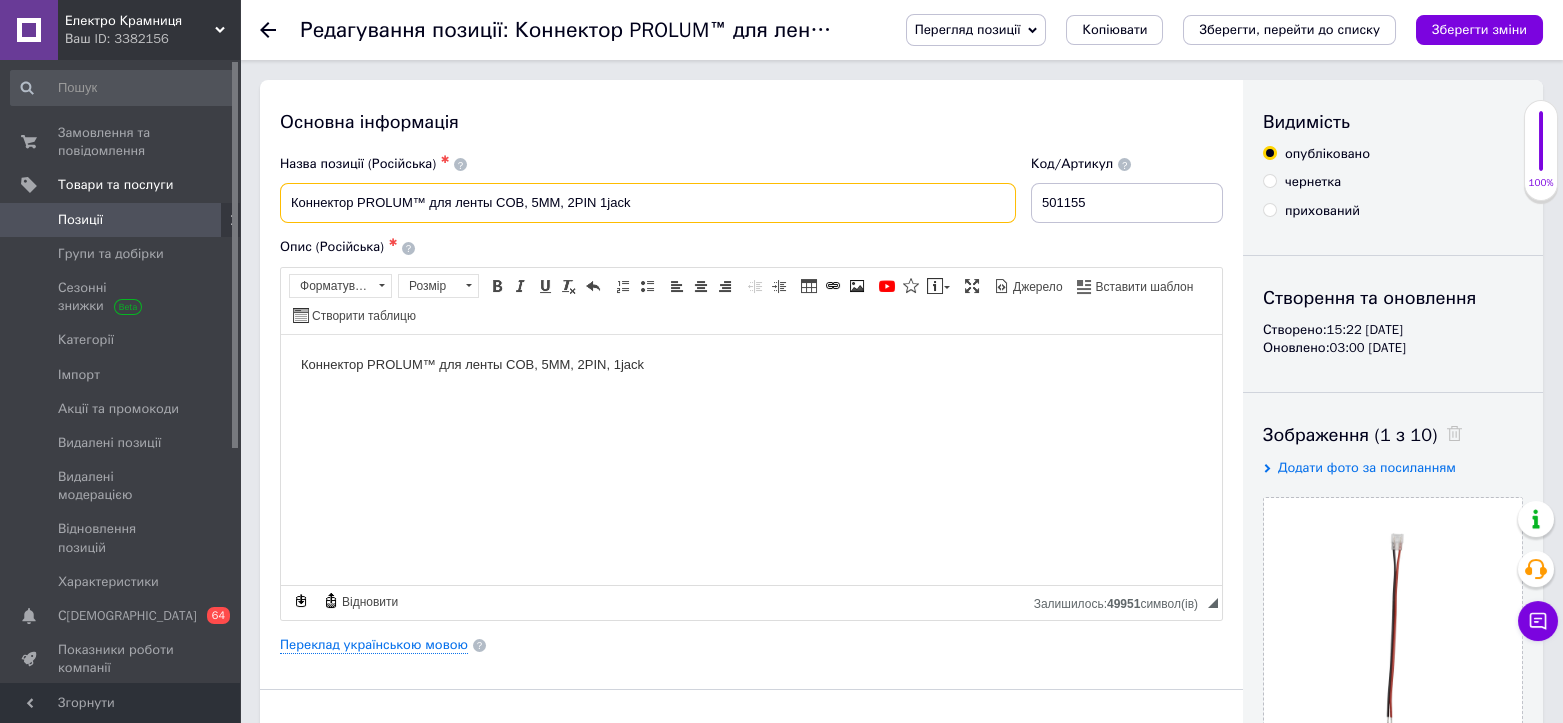 click on "Коннектор PROLUM™ для ленты COB, 5ММ, 2PIN 1jack" at bounding box center [648, 203] 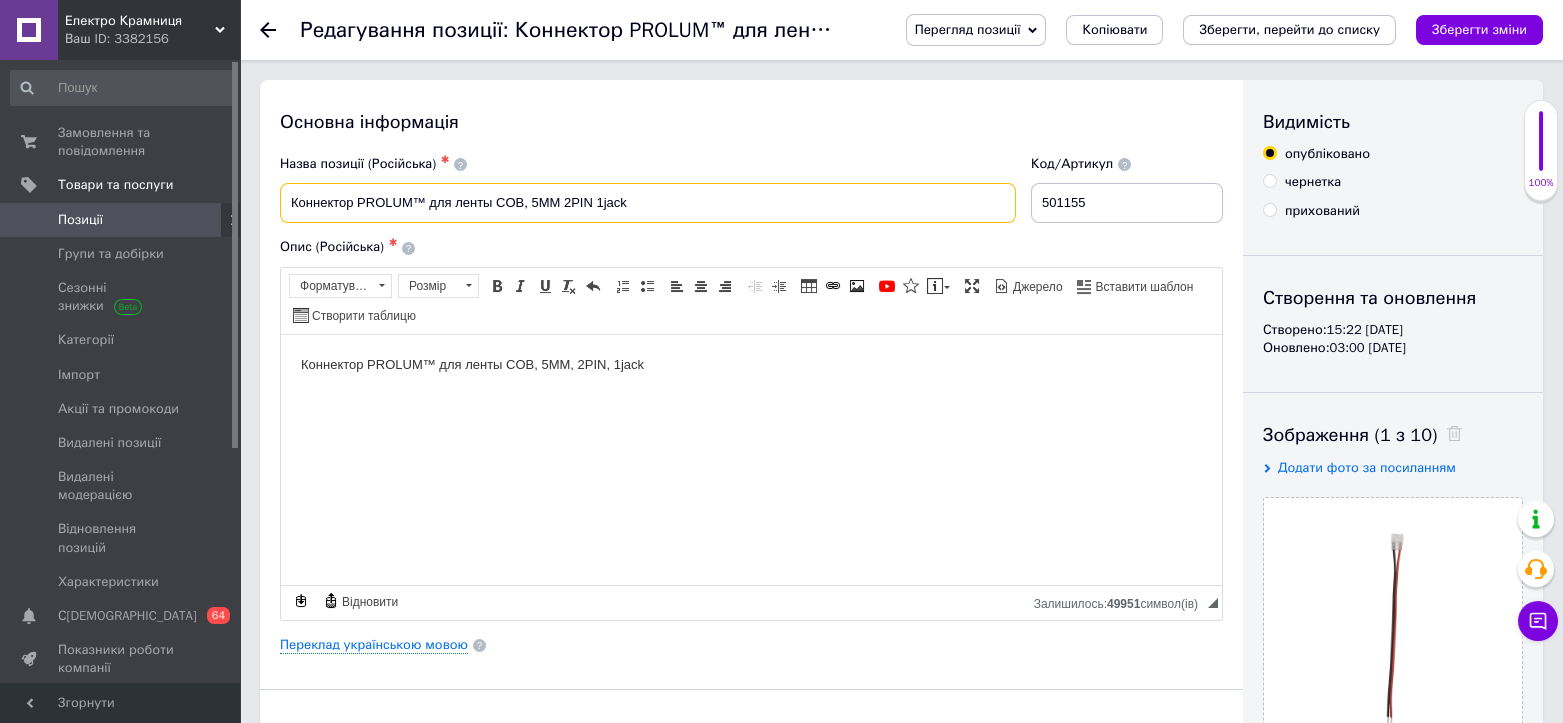 click on "Коннектор PROLUM™ для ленты COB, 5ММ 2PIN 1jack" at bounding box center (648, 203) 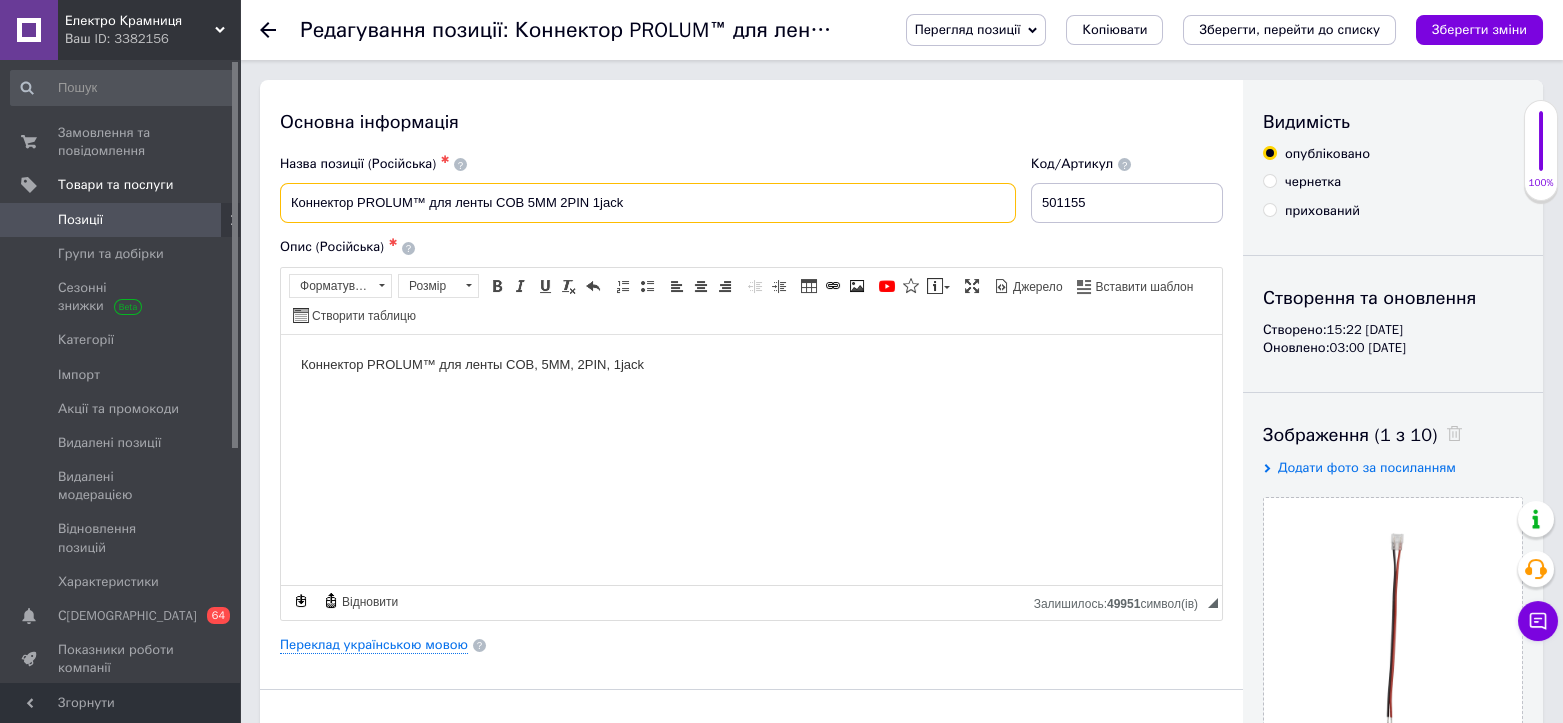 drag, startPoint x: 644, startPoint y: 210, endPoint x: 306, endPoint y: 201, distance: 338.1198 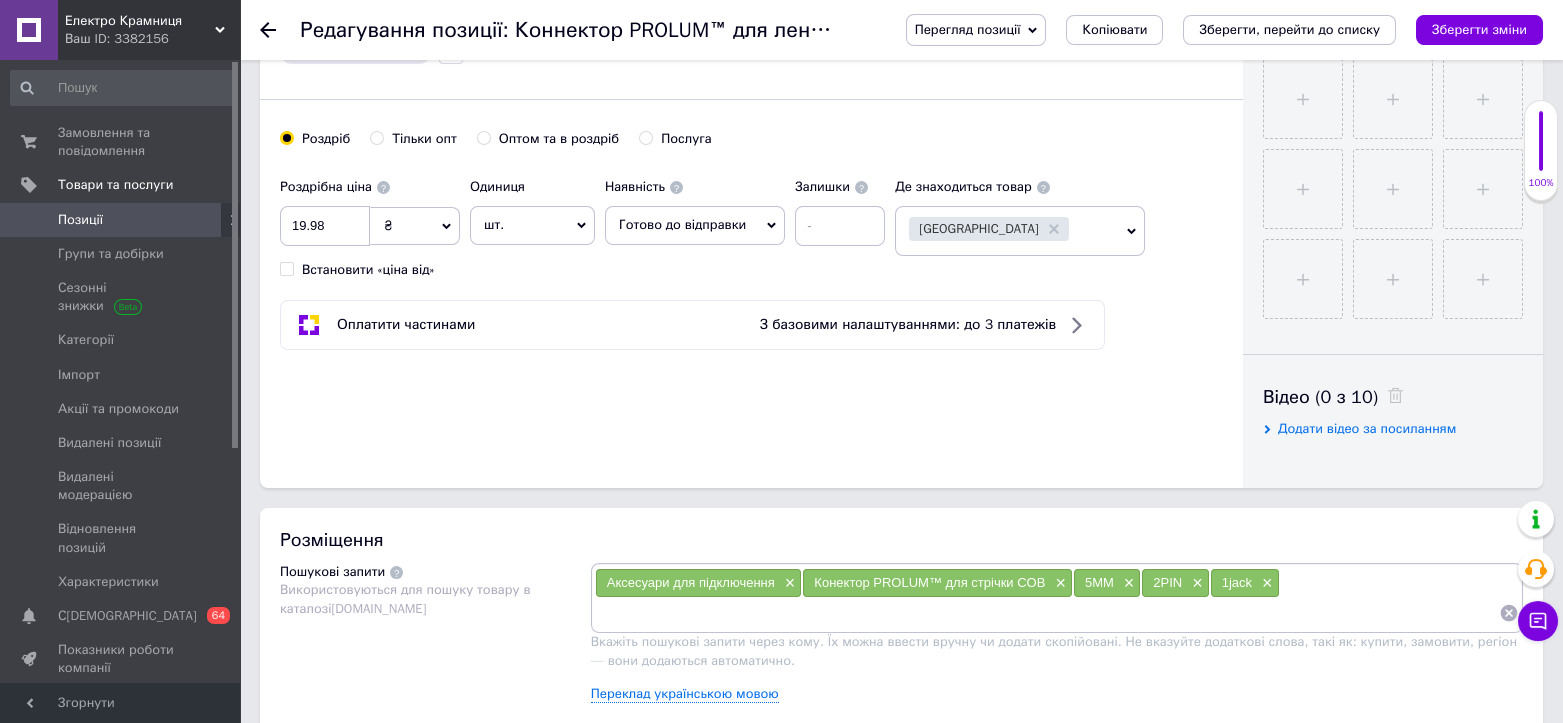 scroll, scrollTop: 777, scrollLeft: 0, axis: vertical 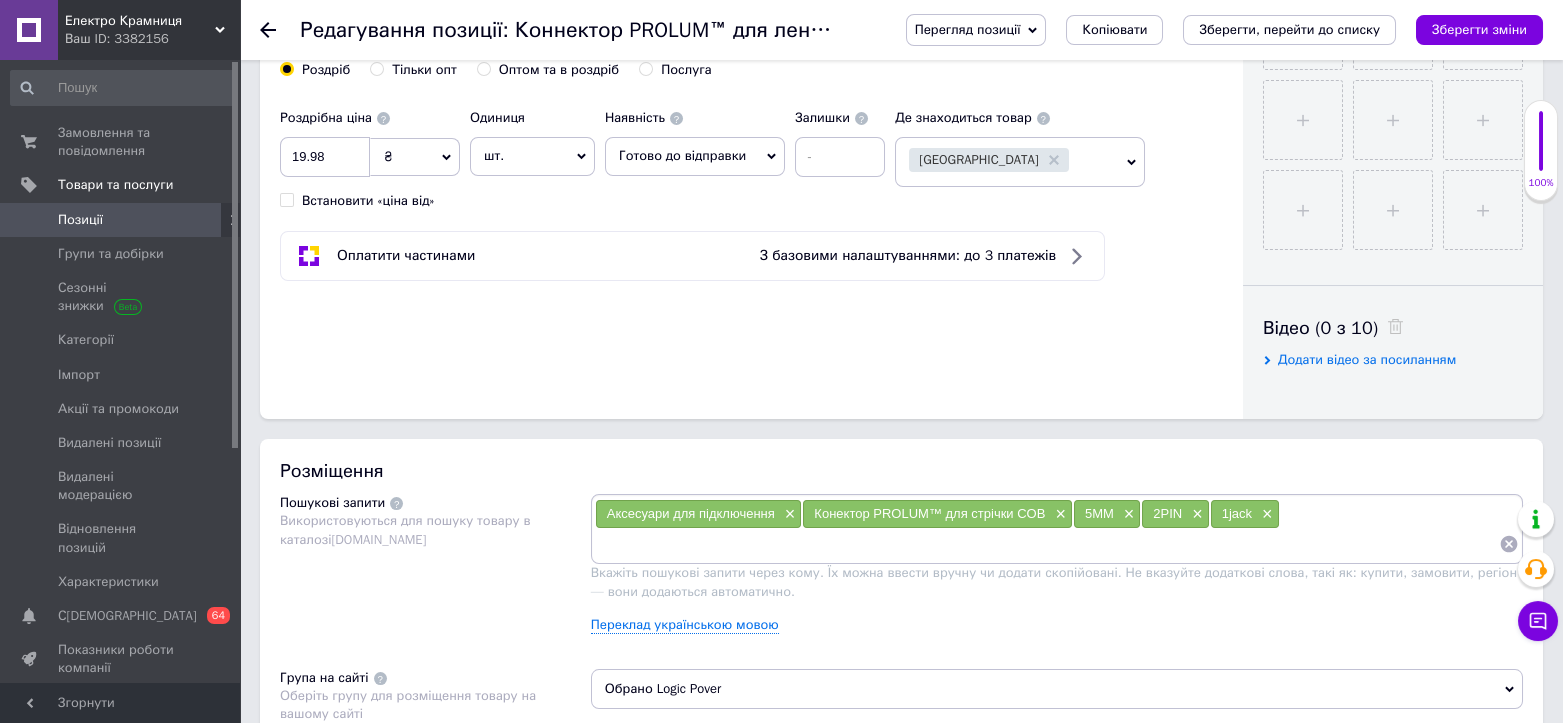 type on "Коннектор PROLUM™ для ленты COB 5ММ 2PIN 1jack" 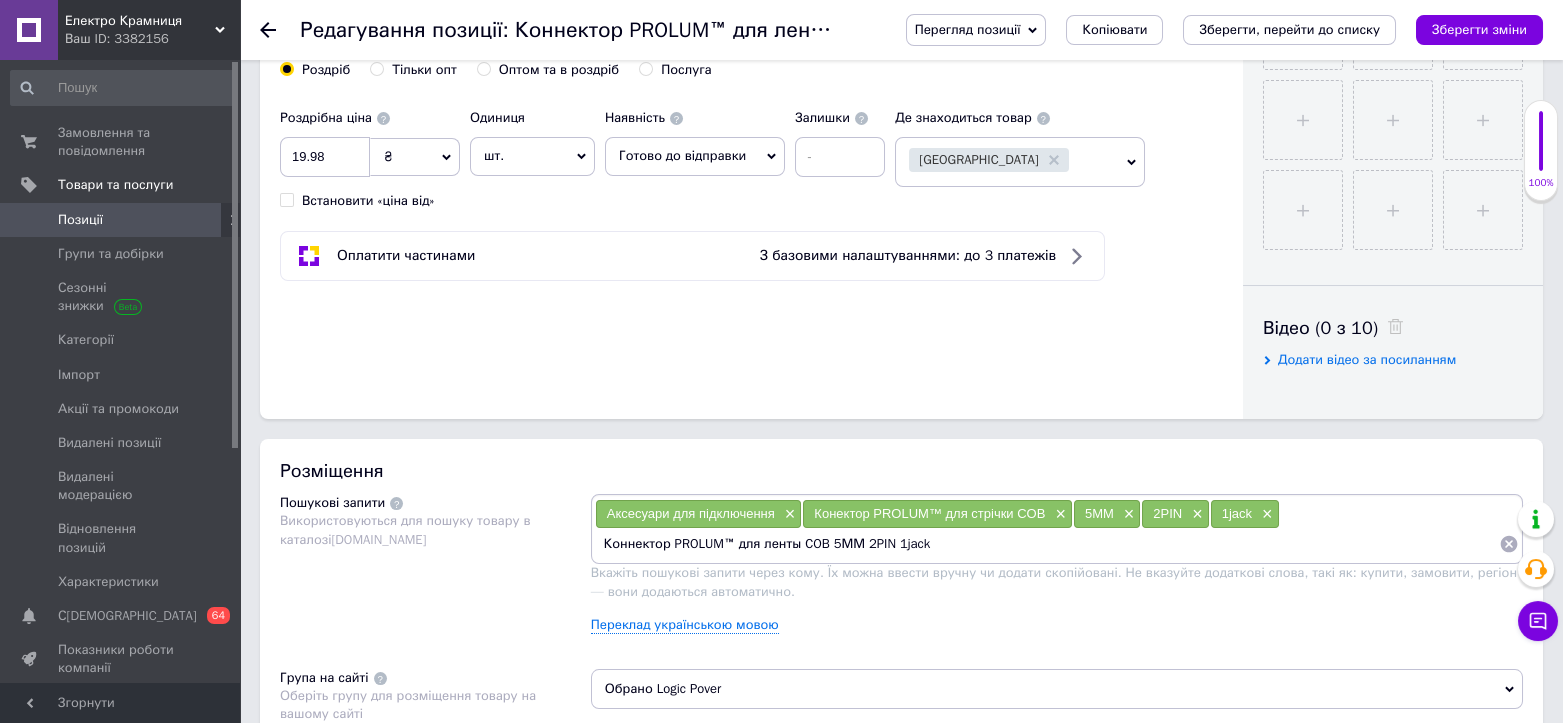 type 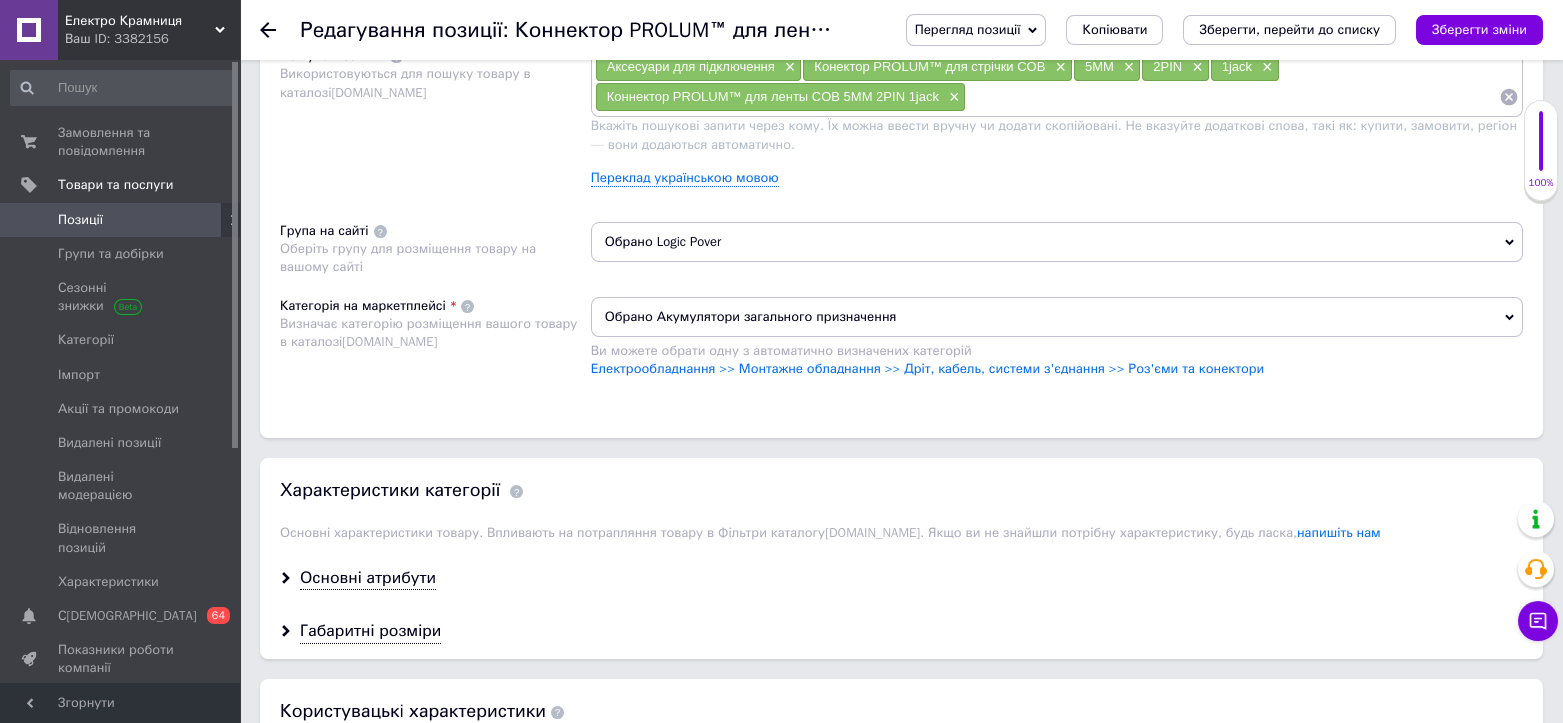 scroll, scrollTop: 1222, scrollLeft: 0, axis: vertical 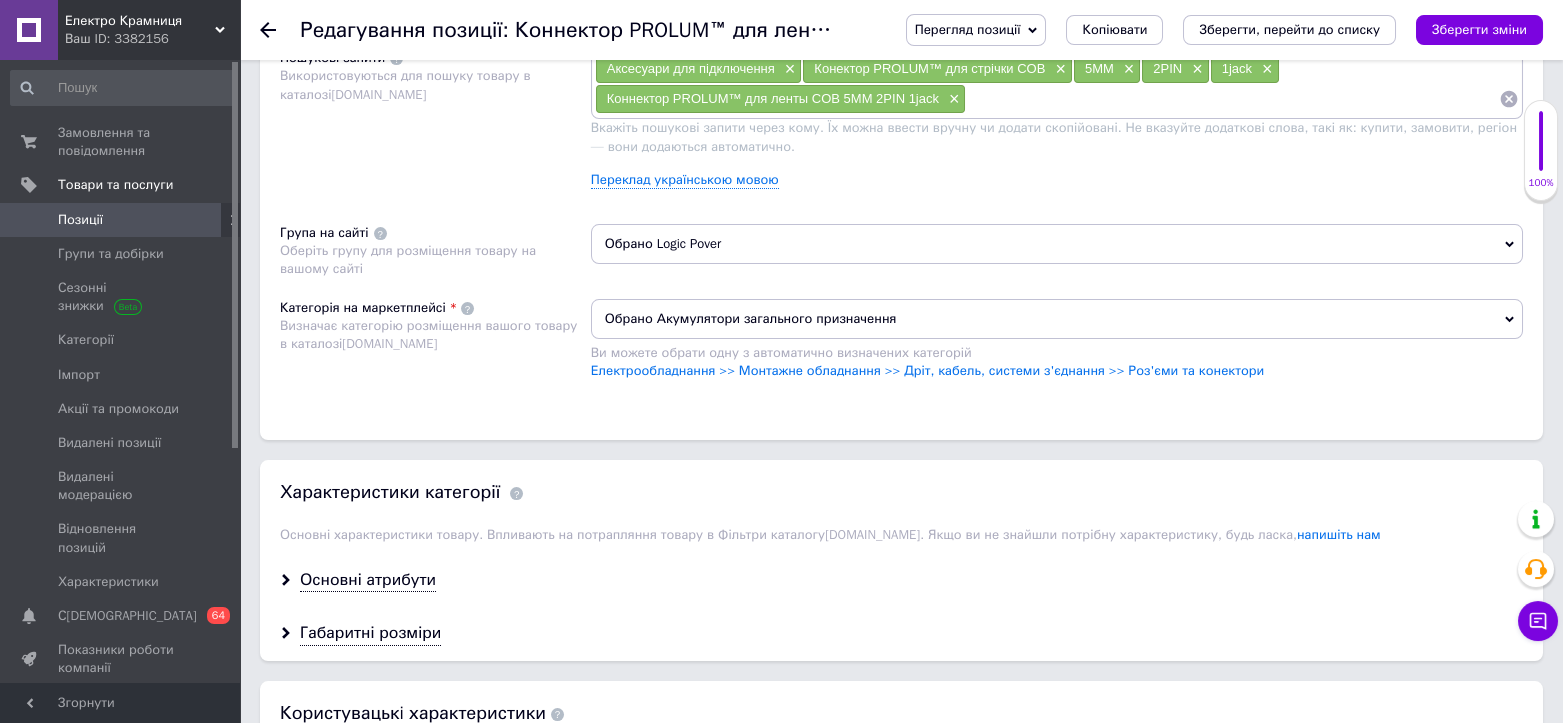 click 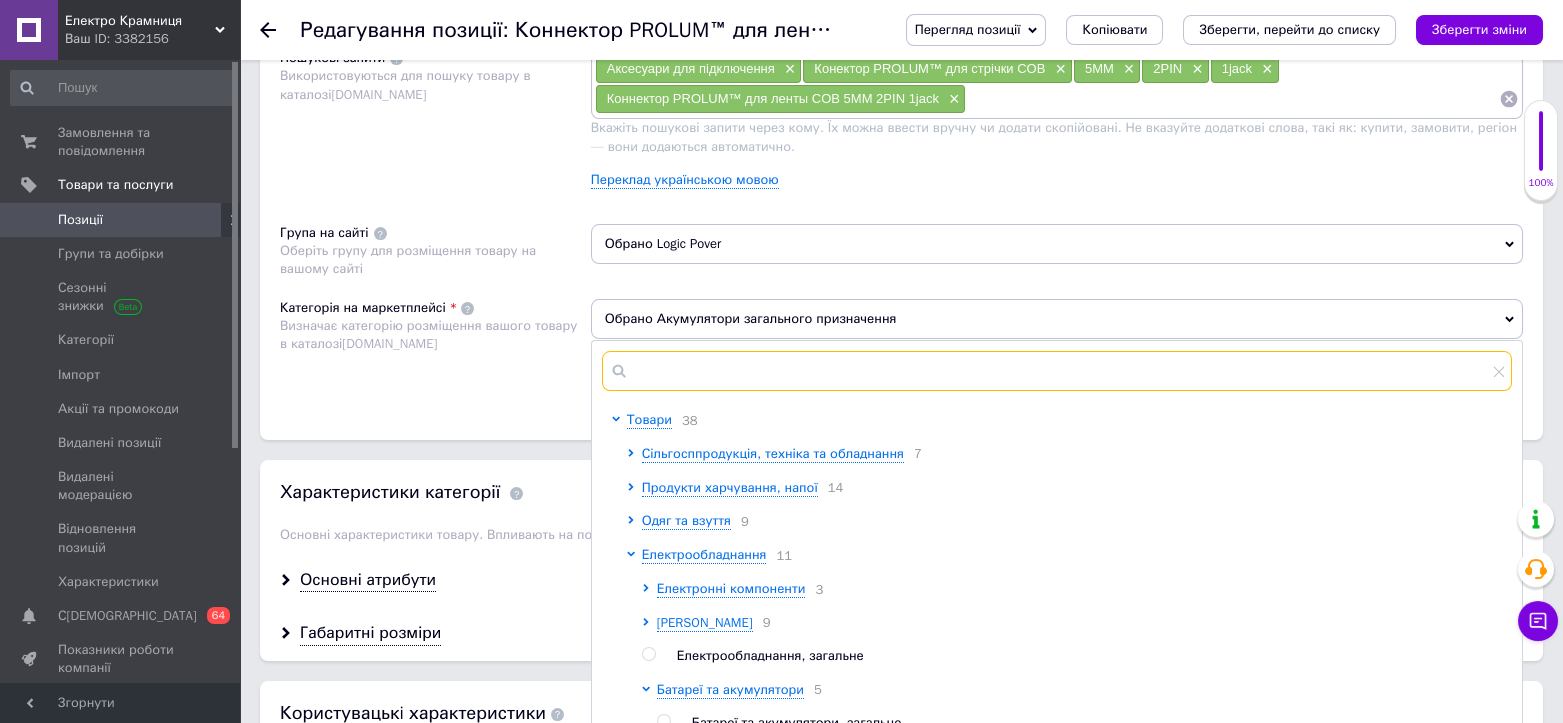 click at bounding box center [1057, 371] 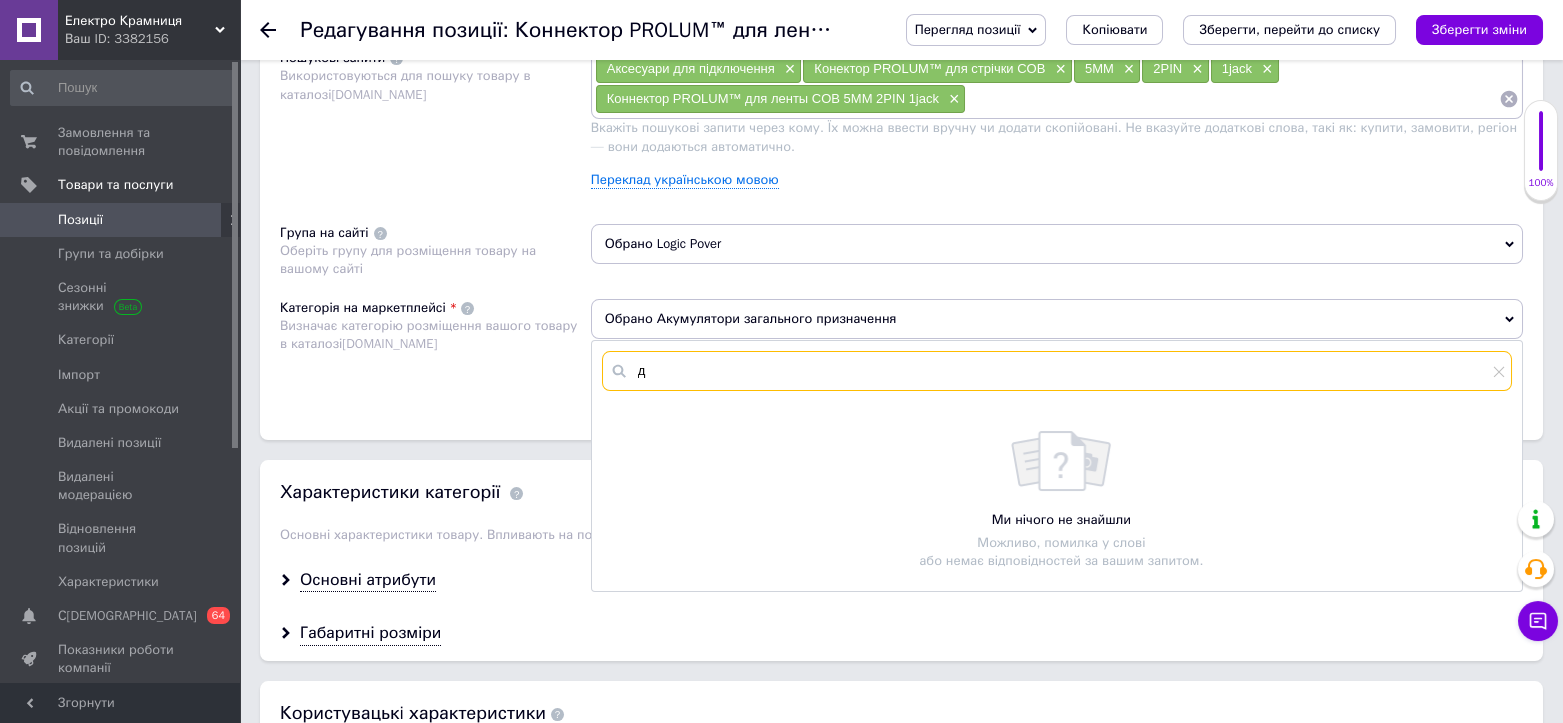 type on "дл" 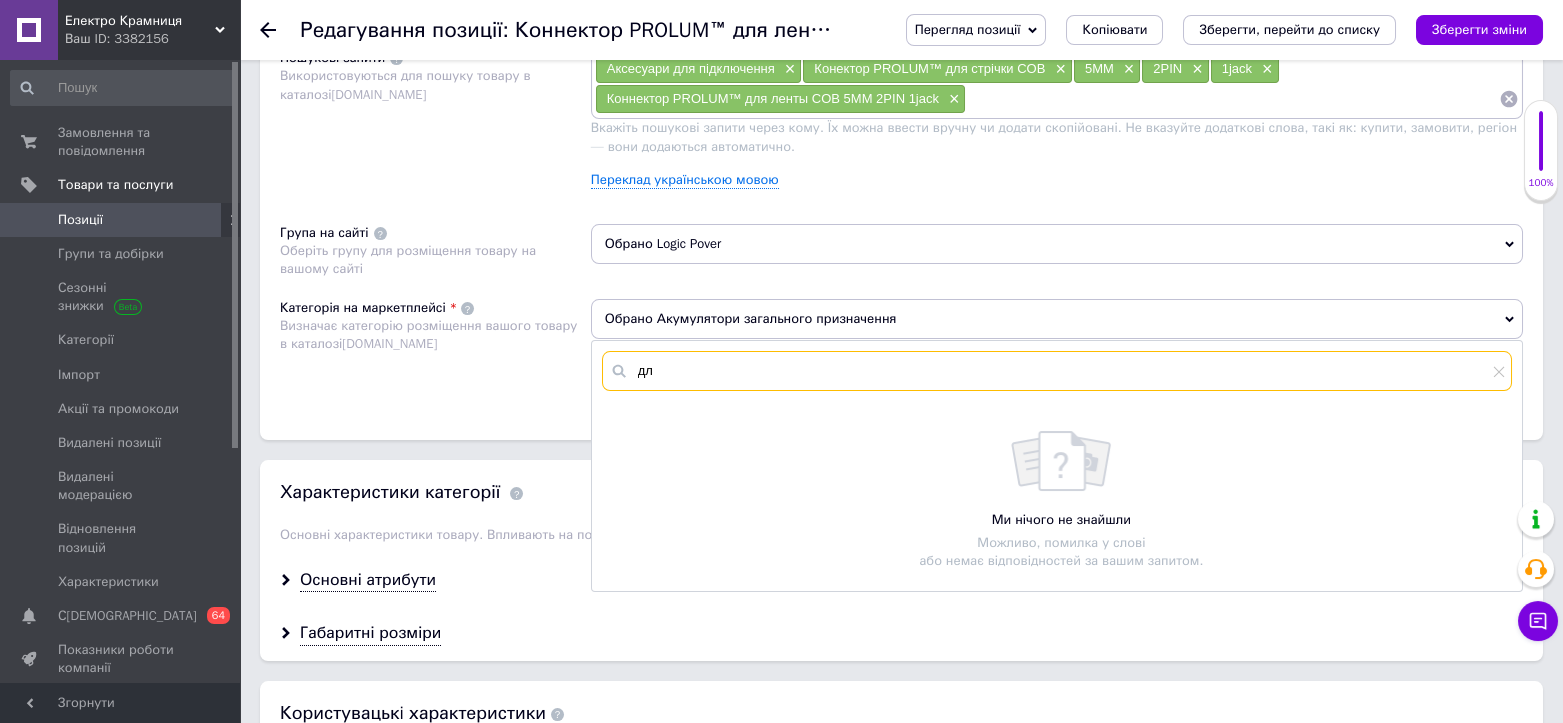 checkbox on "true" 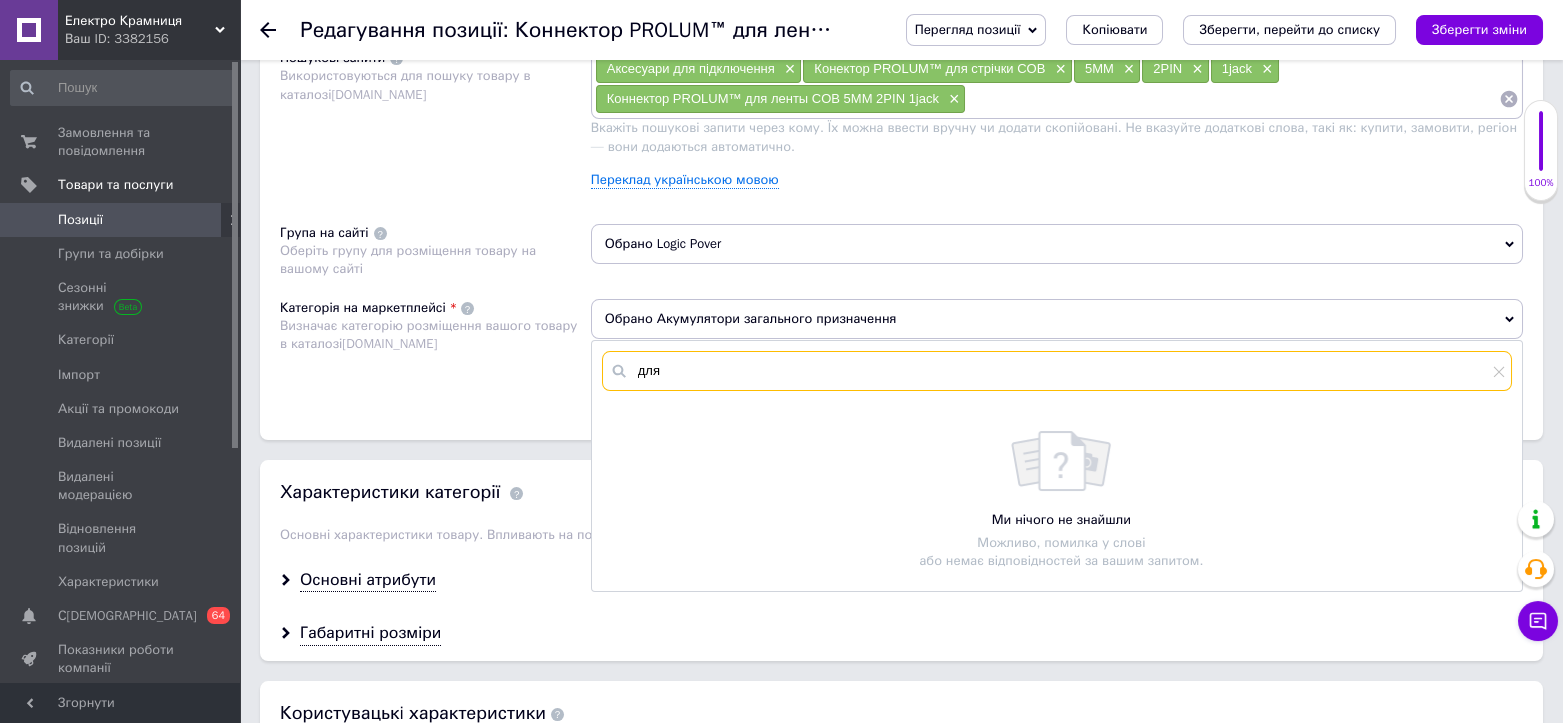 checkbox on "true" 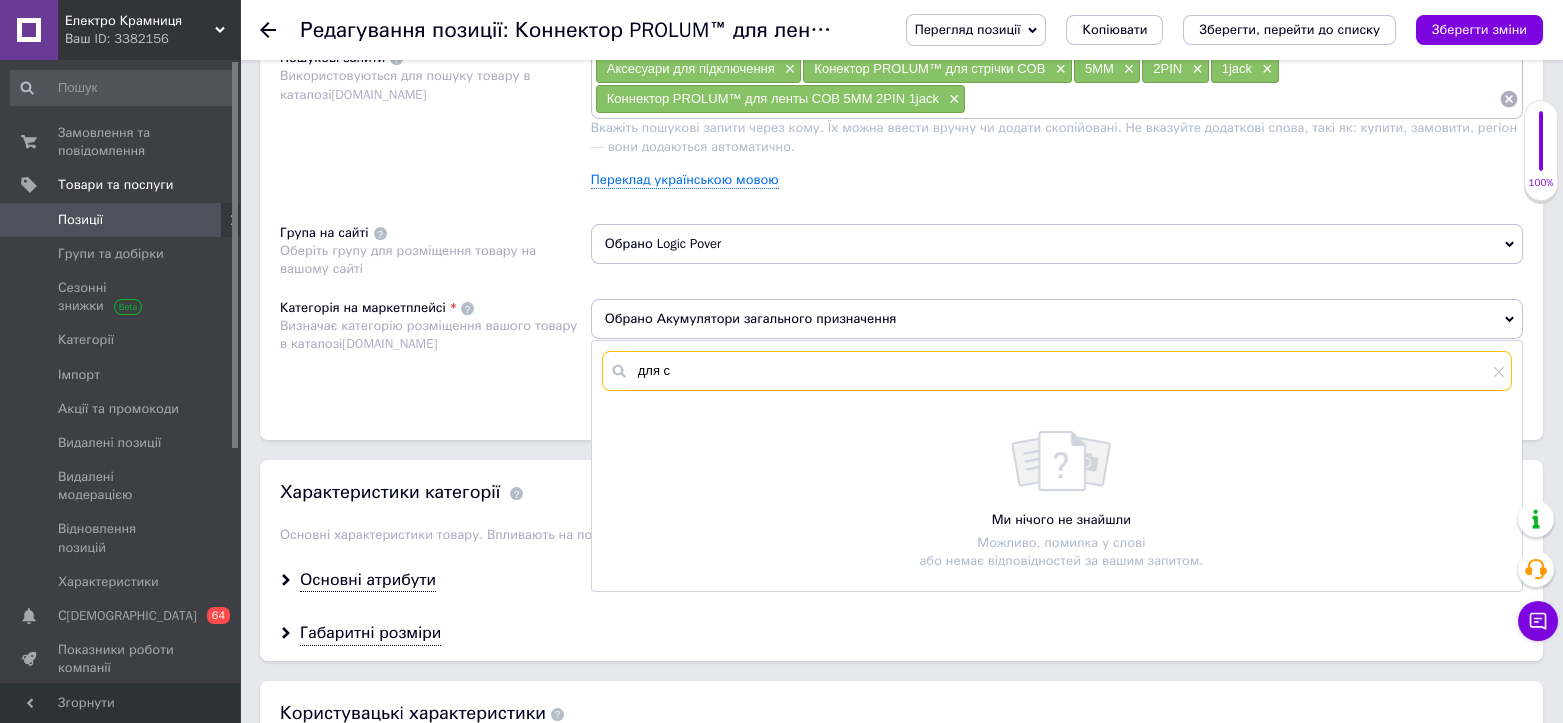checkbox on "true" 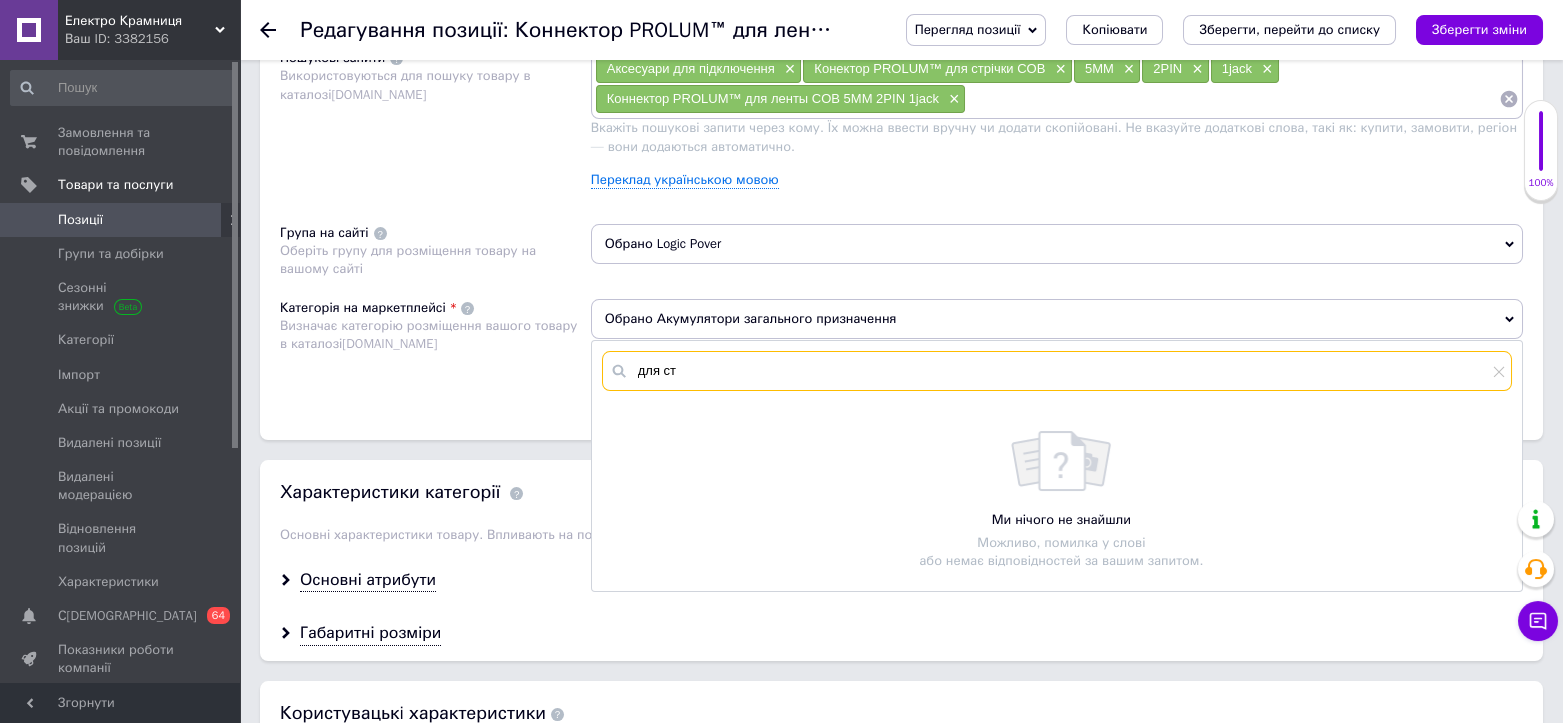 type on "для стр" 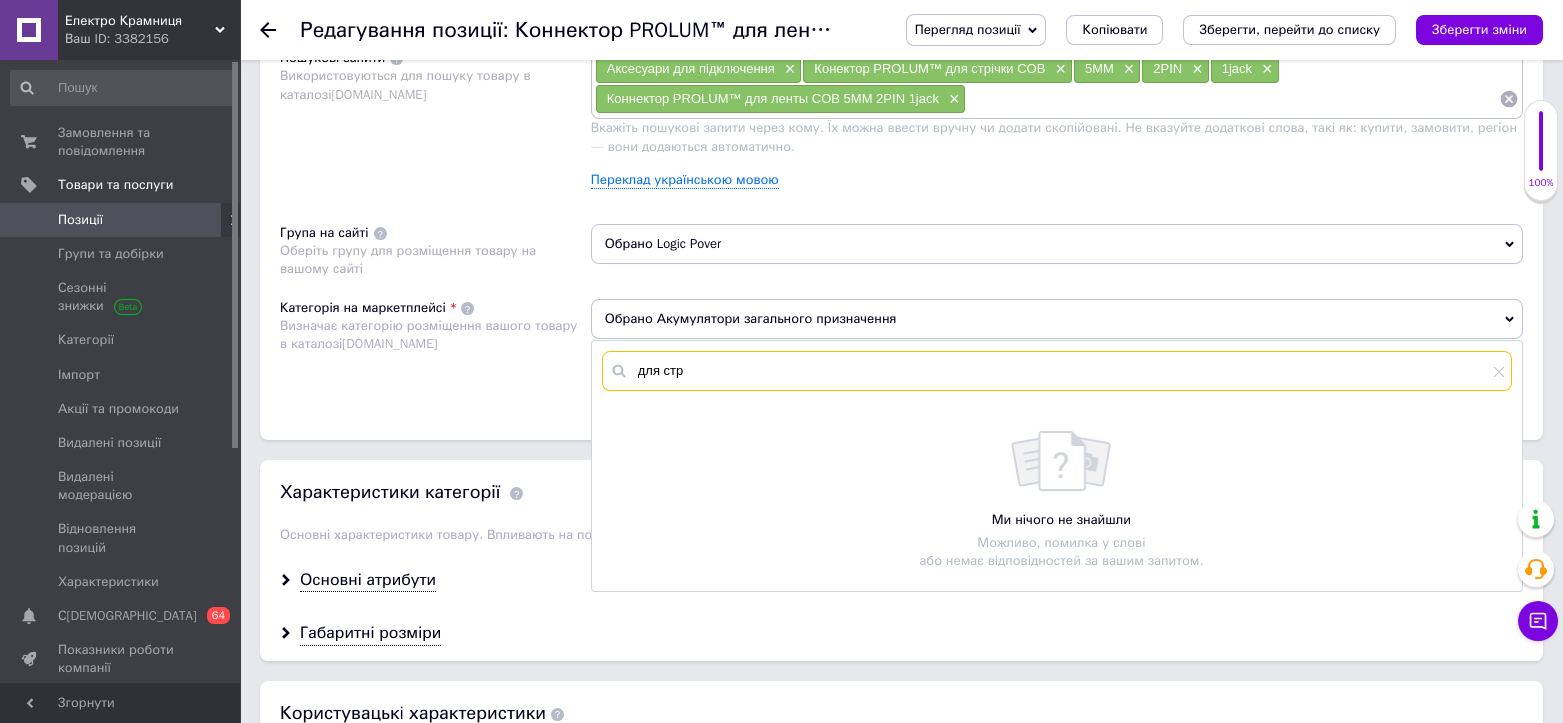 checkbox on "true" 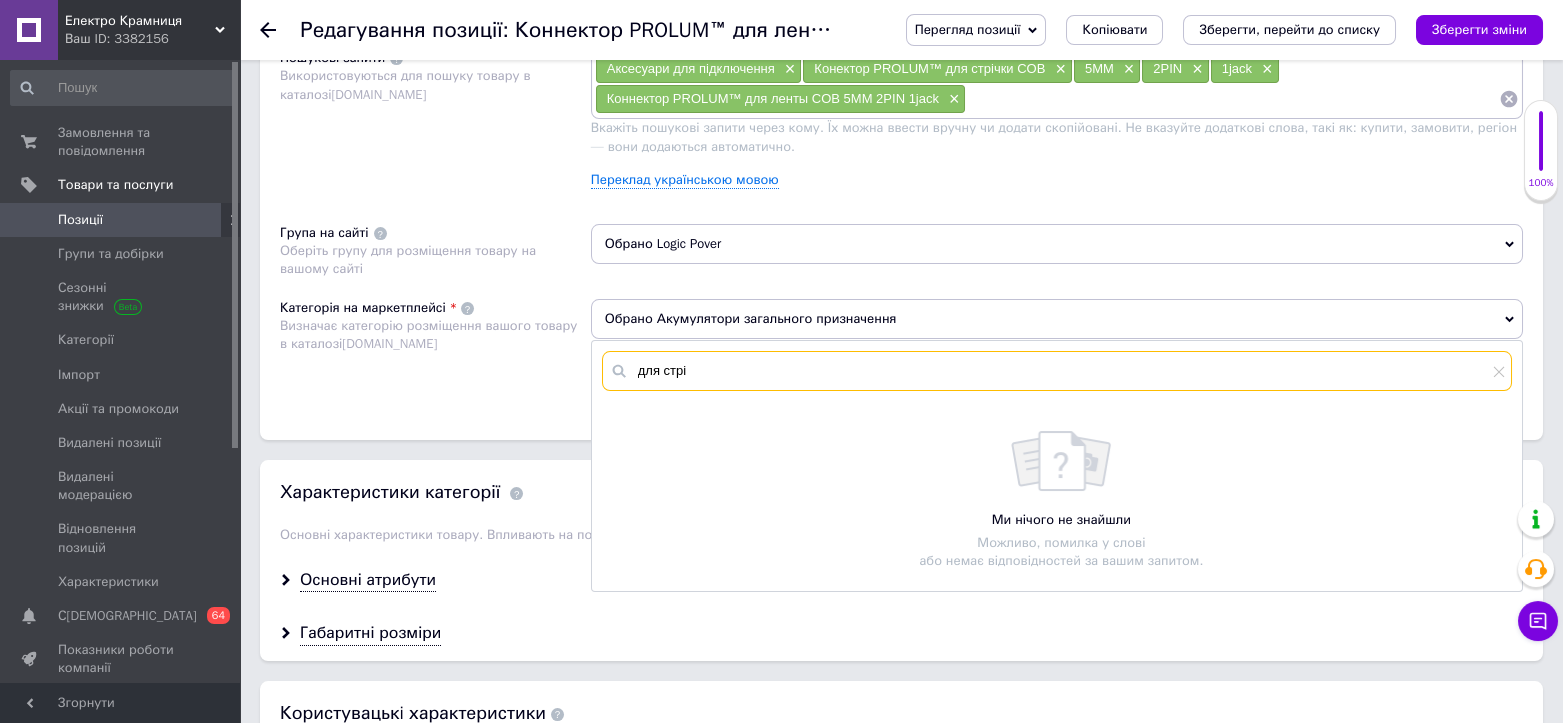 type on "для стріч" 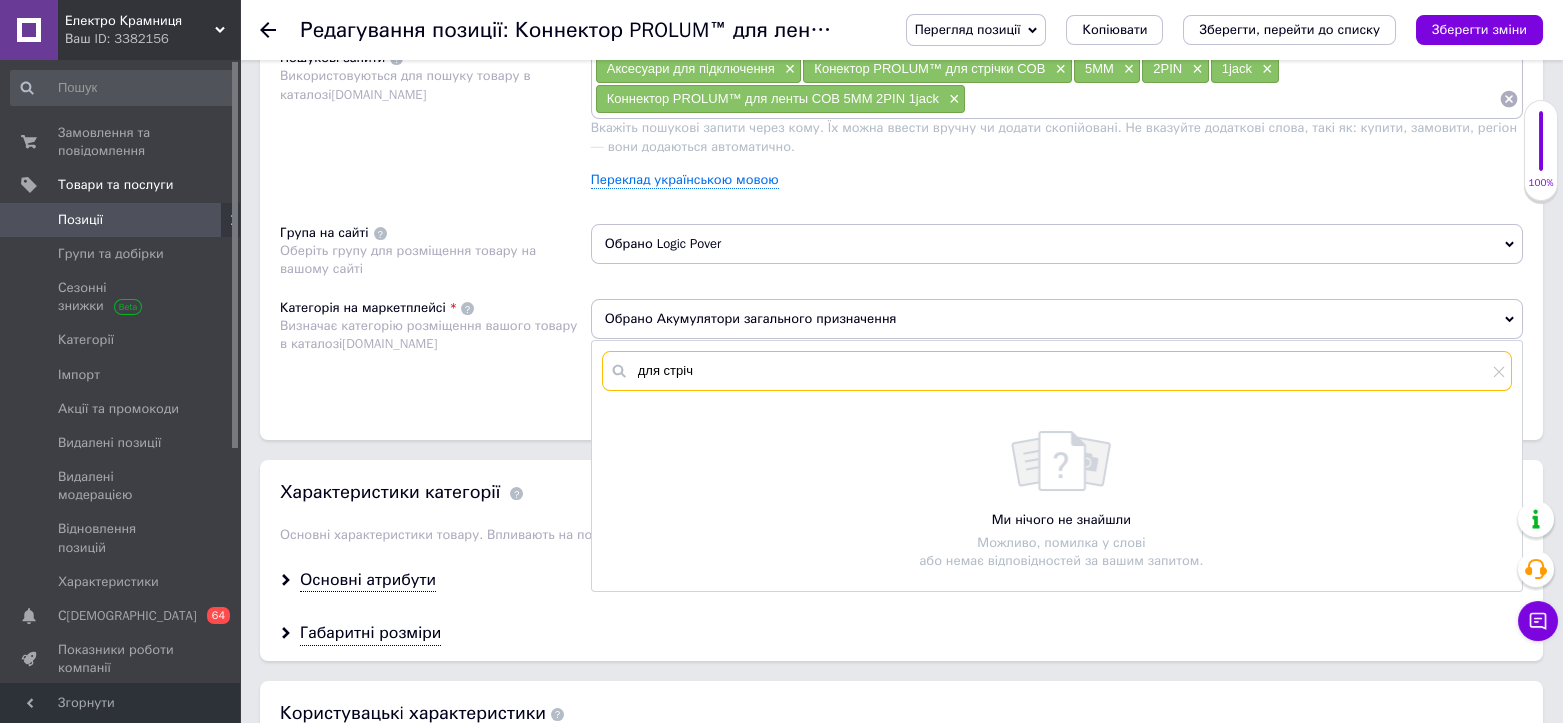 checkbox on "true" 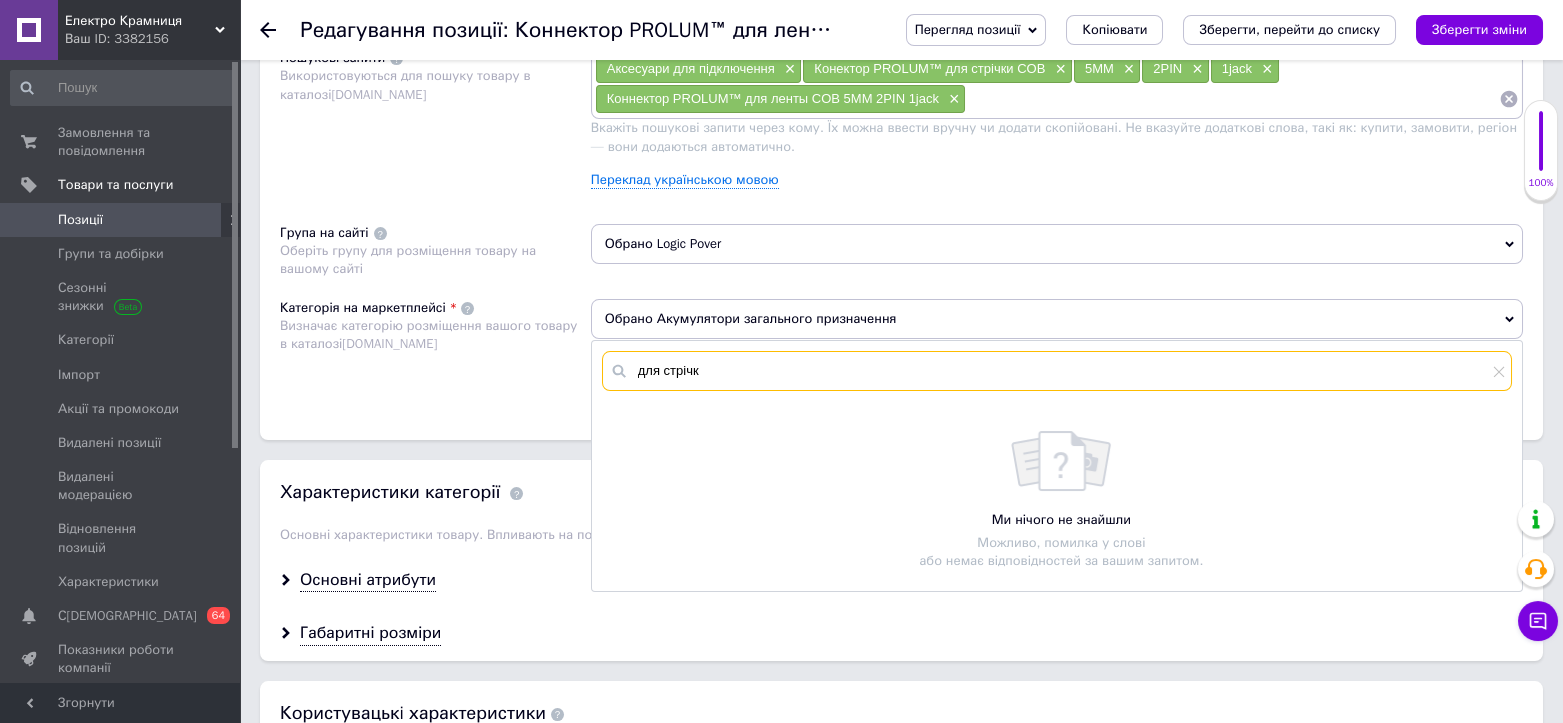checkbox on "true" 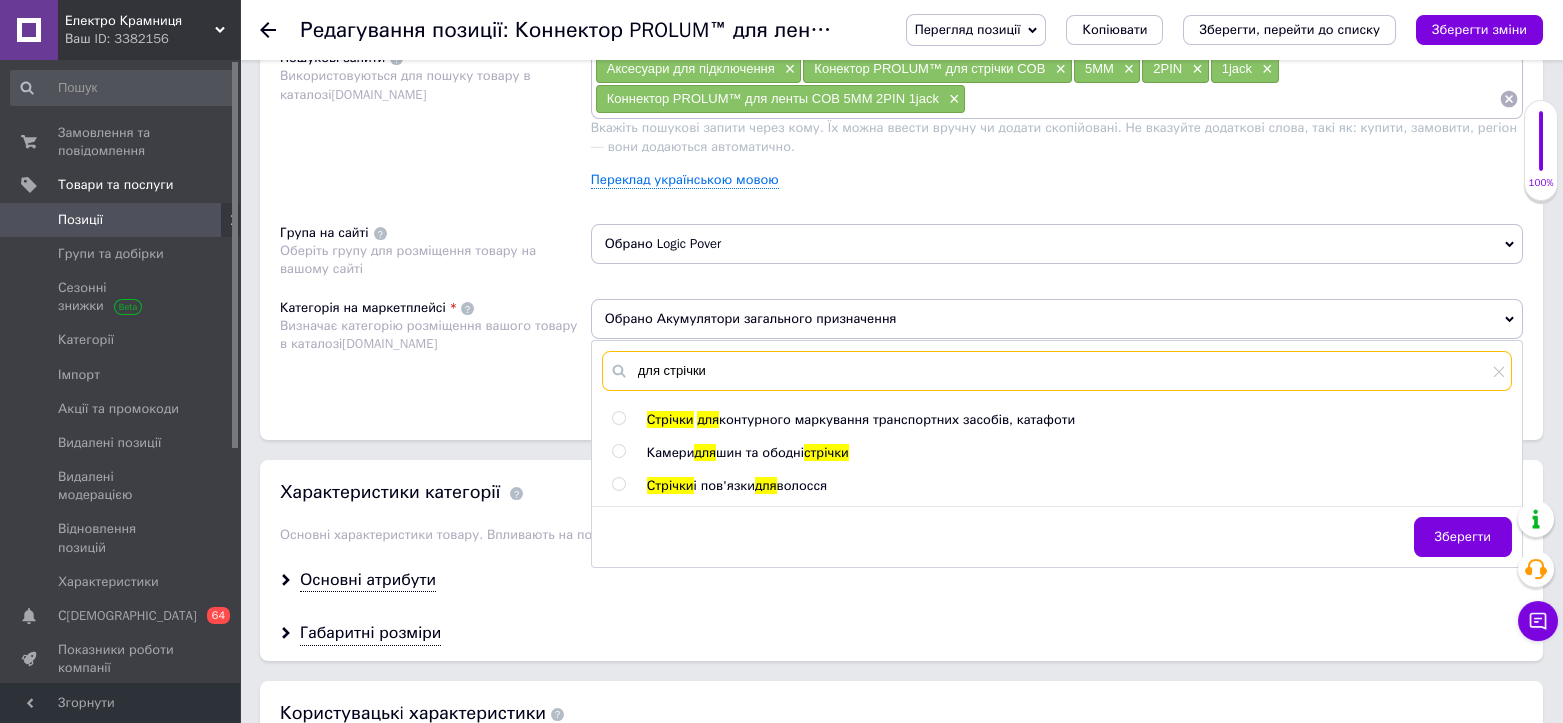 checkbox on "true" 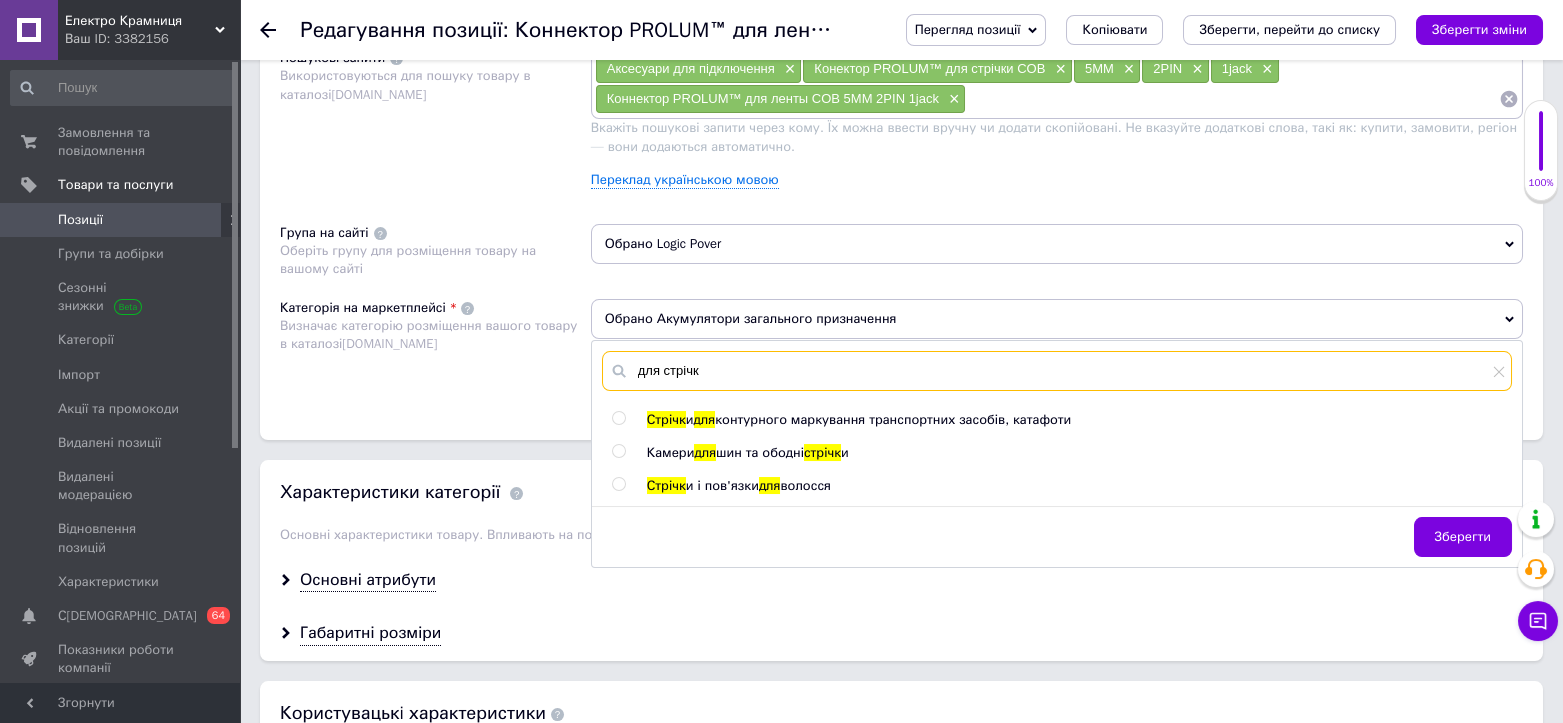 checkbox on "true" 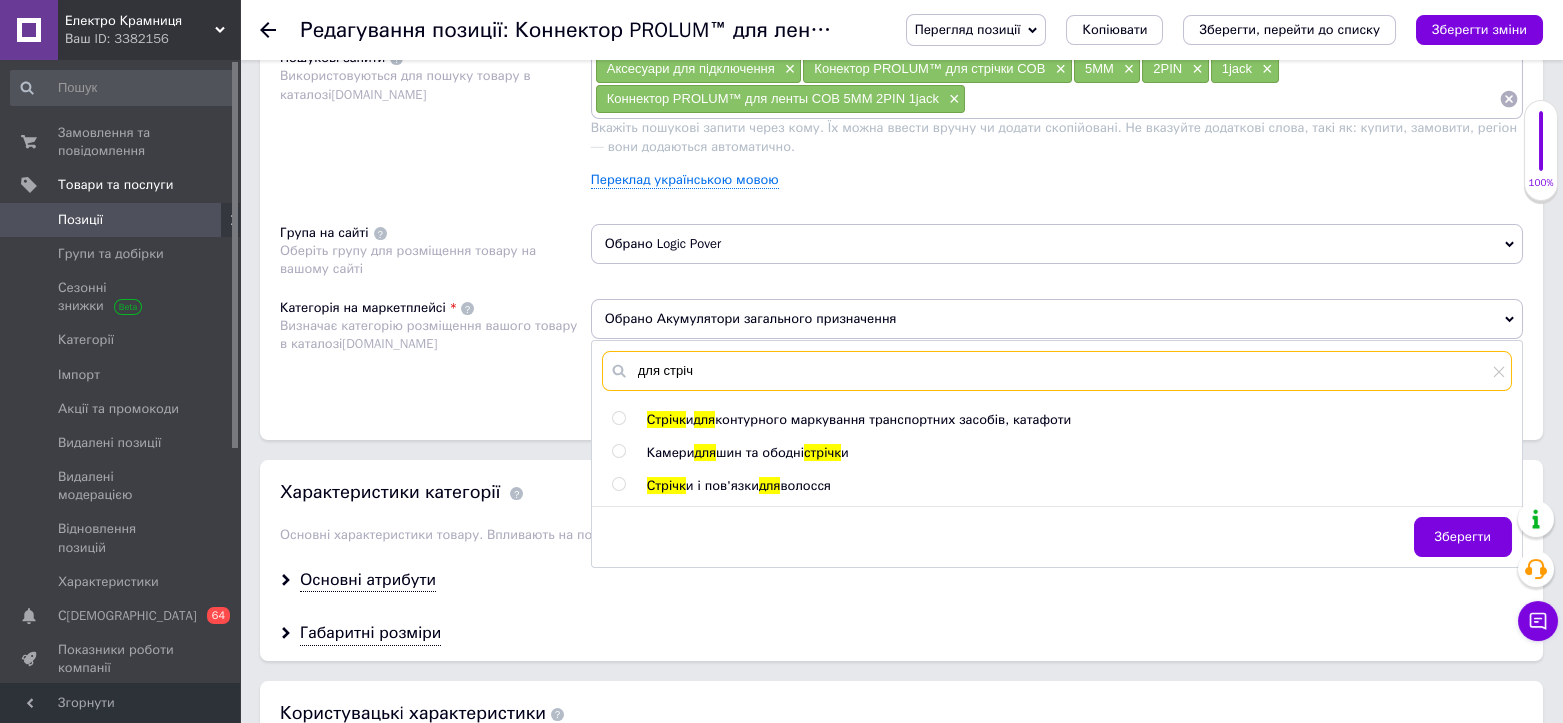 checkbox on "true" 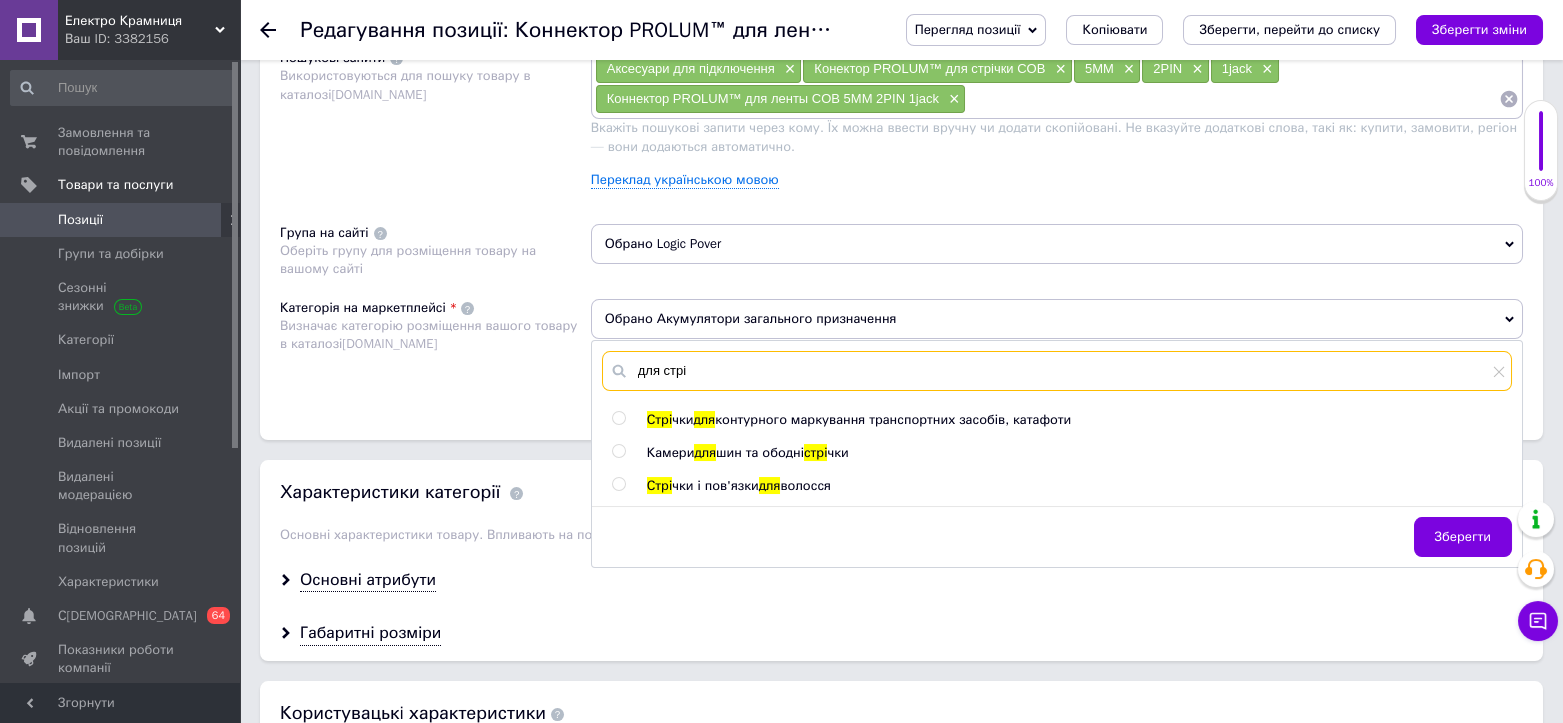 checkbox on "true" 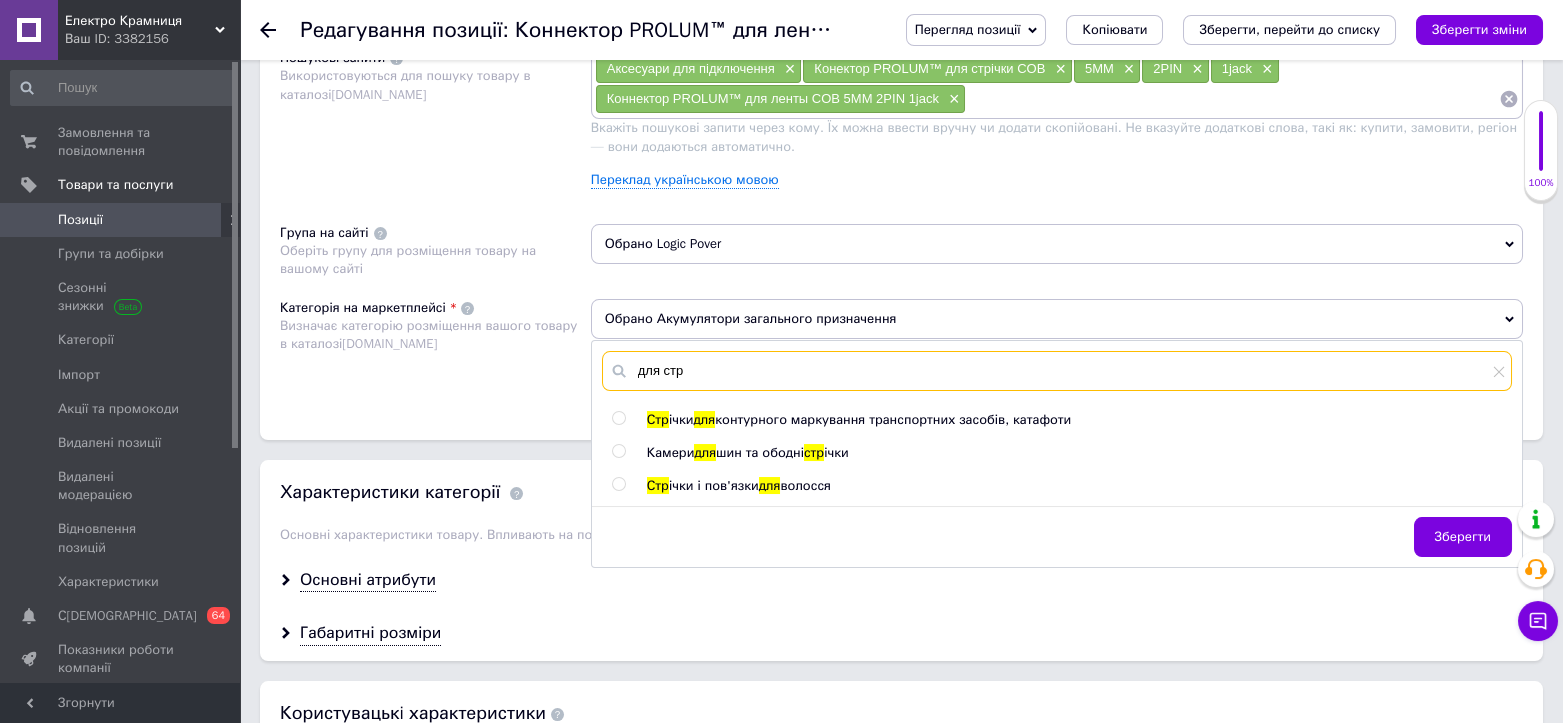 checkbox on "true" 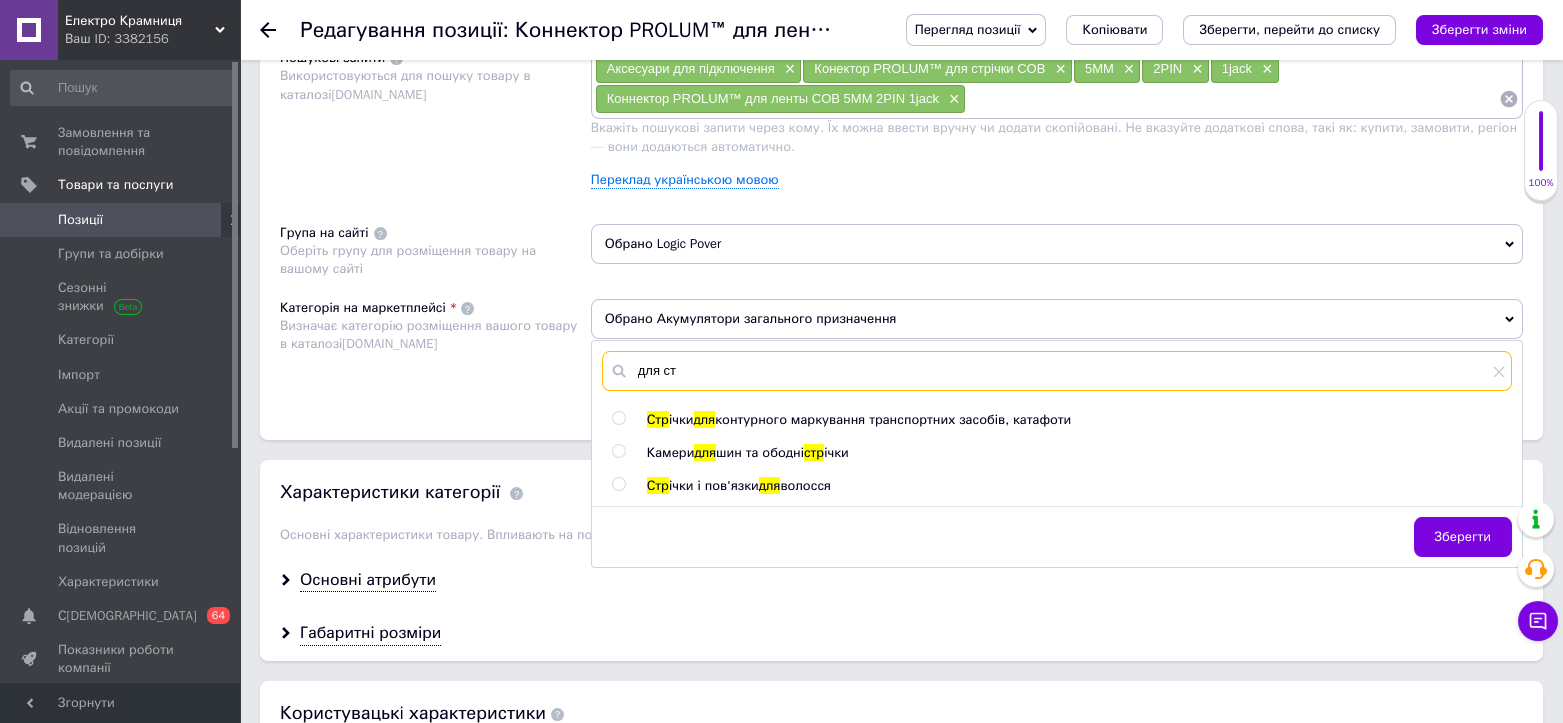 checkbox on "true" 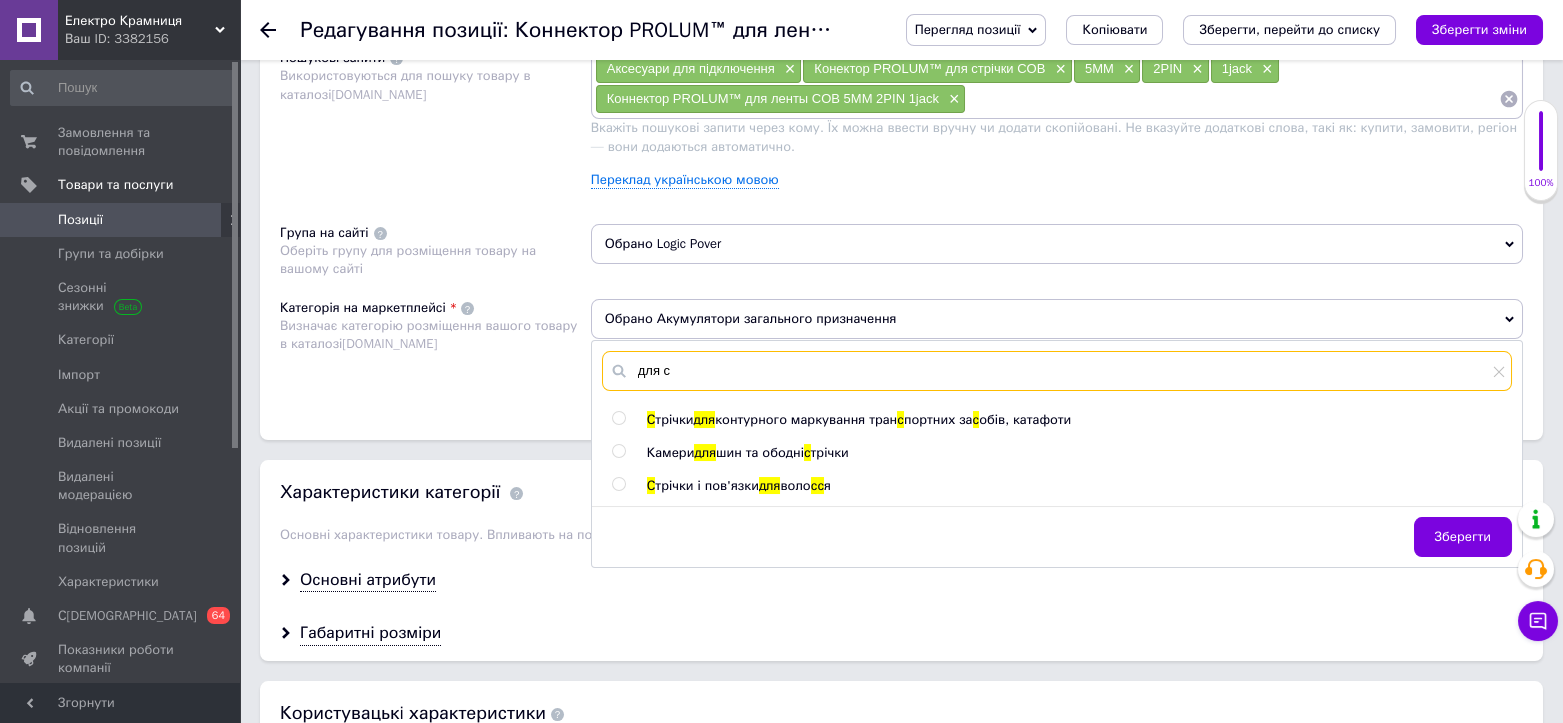 checkbox on "true" 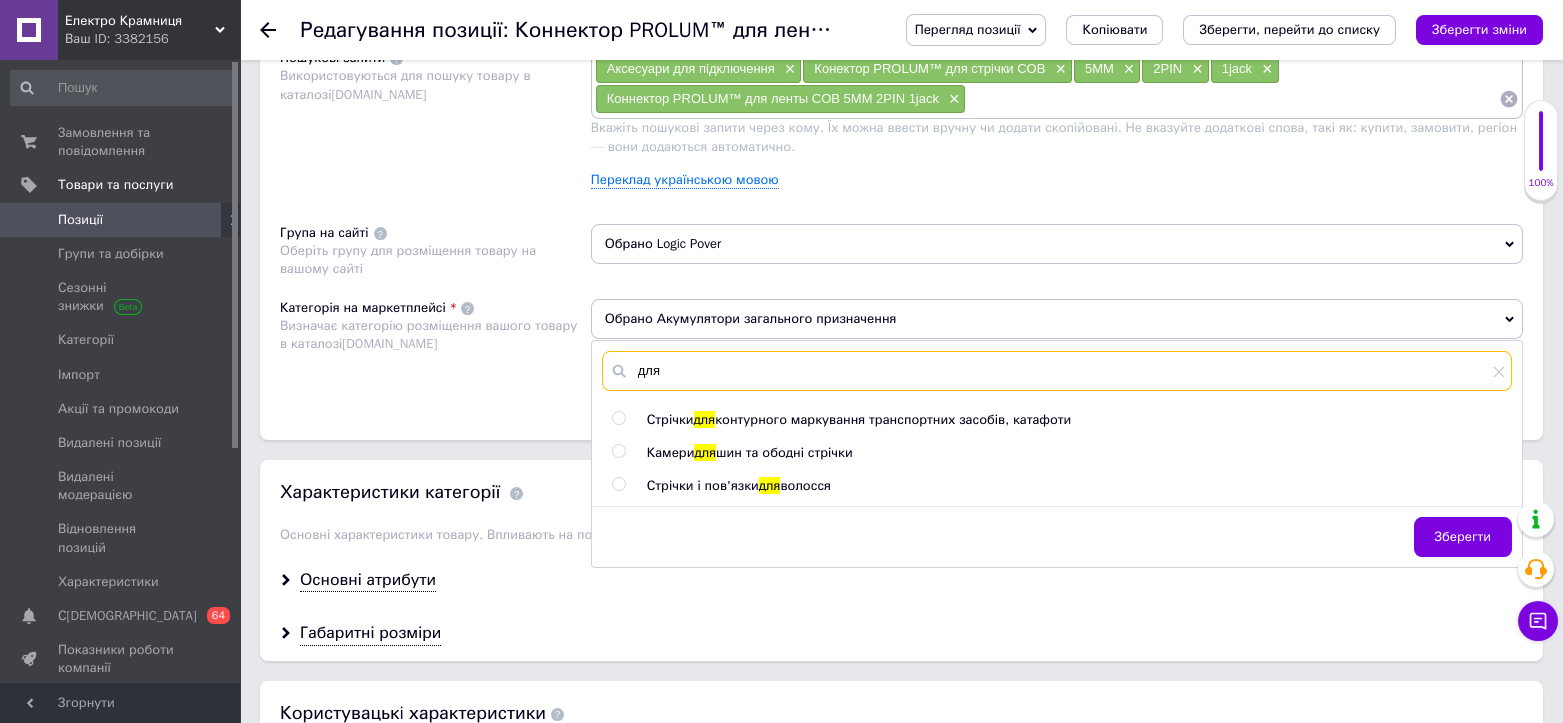 checkbox on "true" 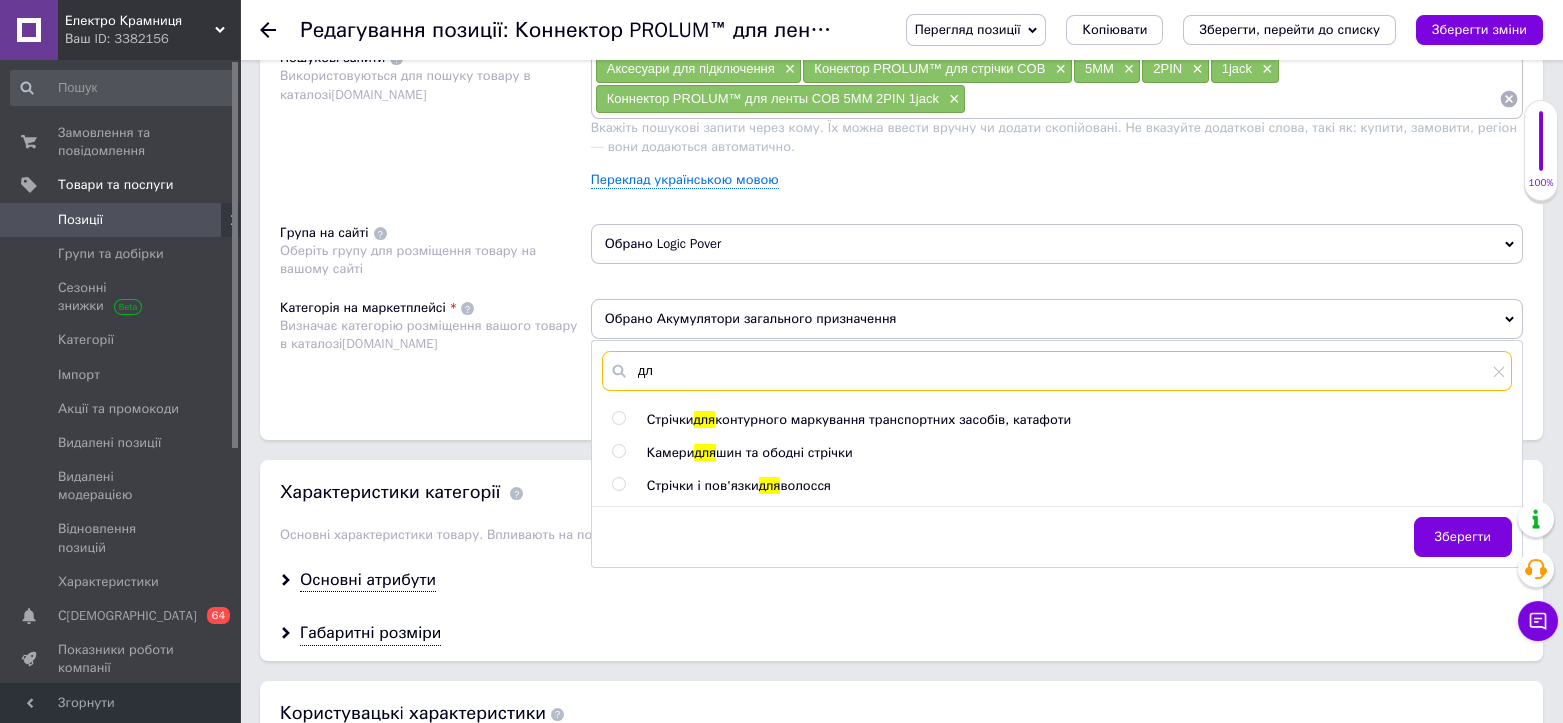 checkbox on "true" 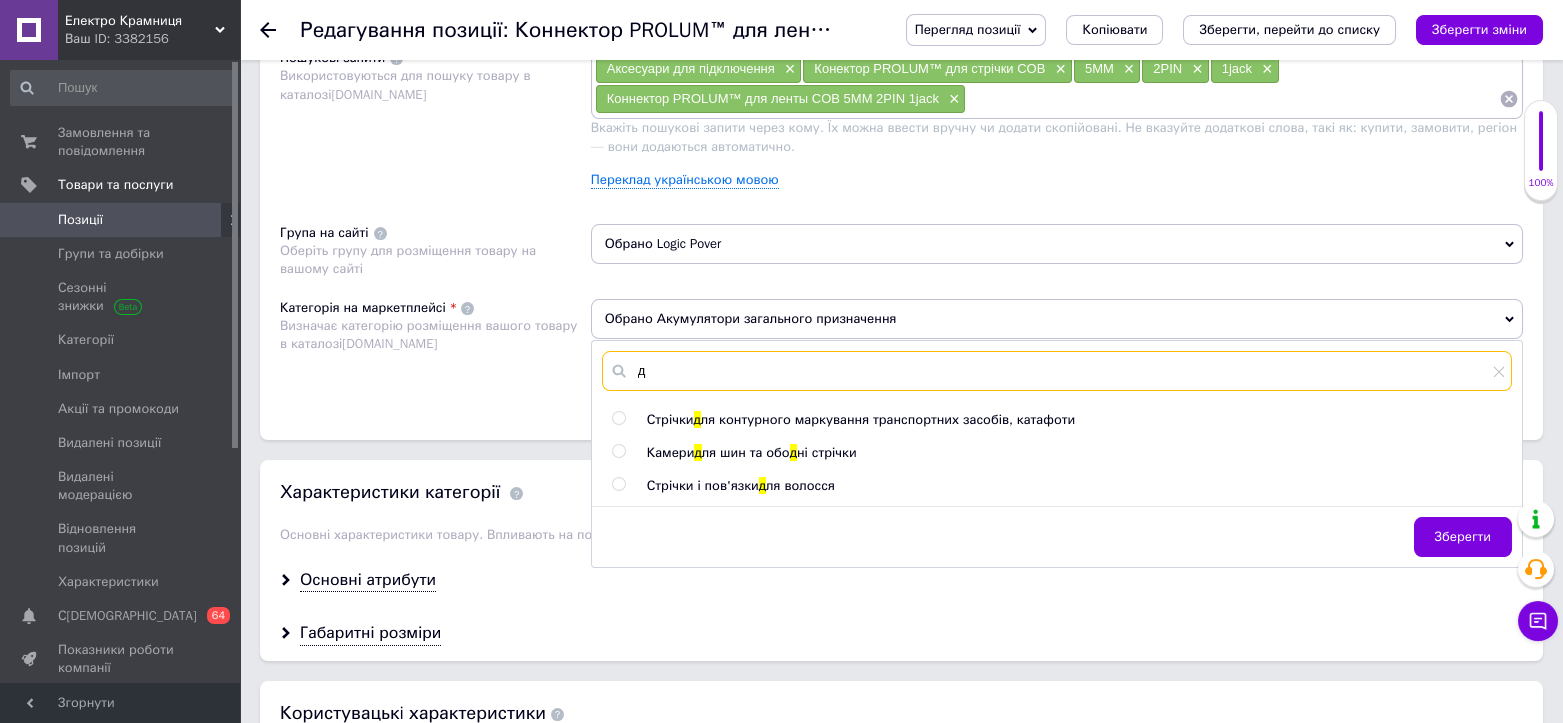 checkbox on "true" 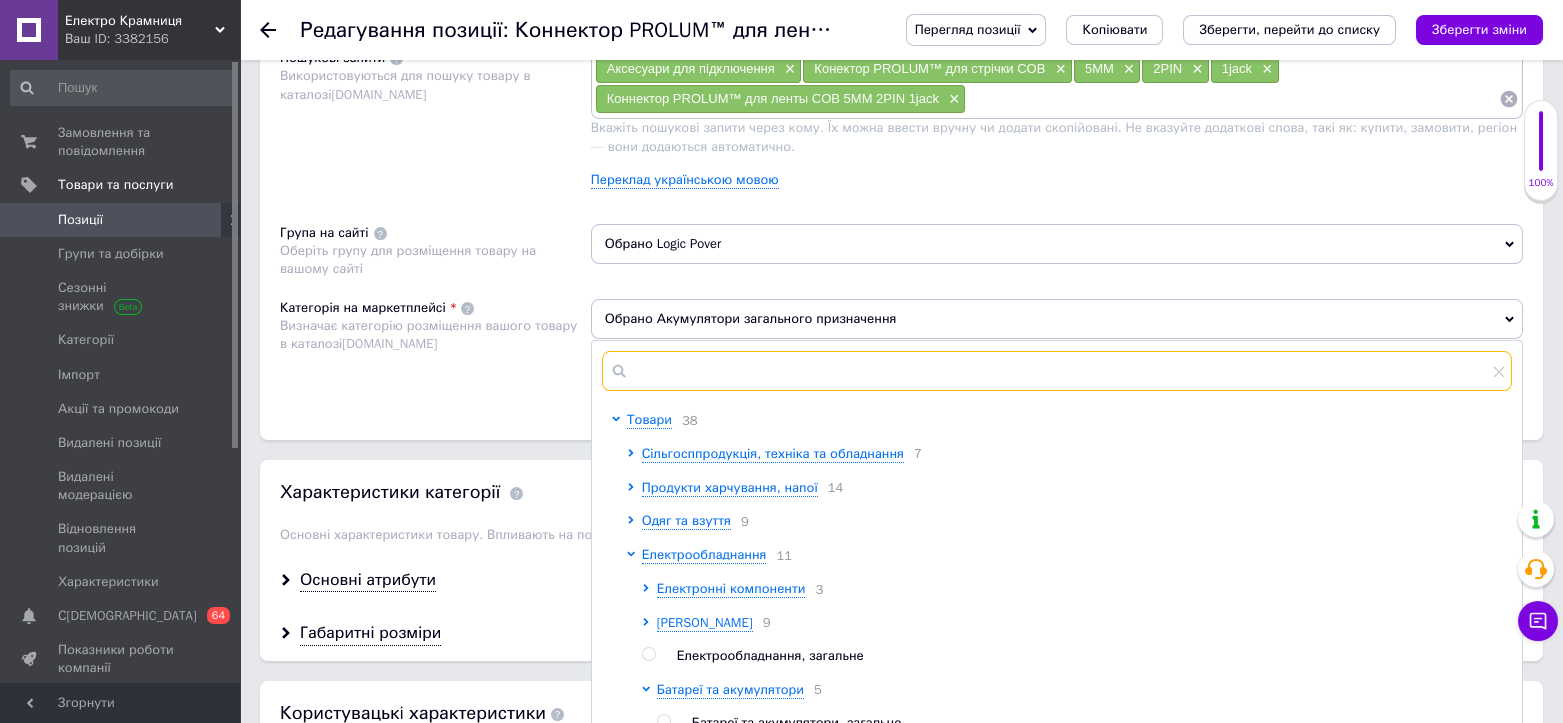 type on "к" 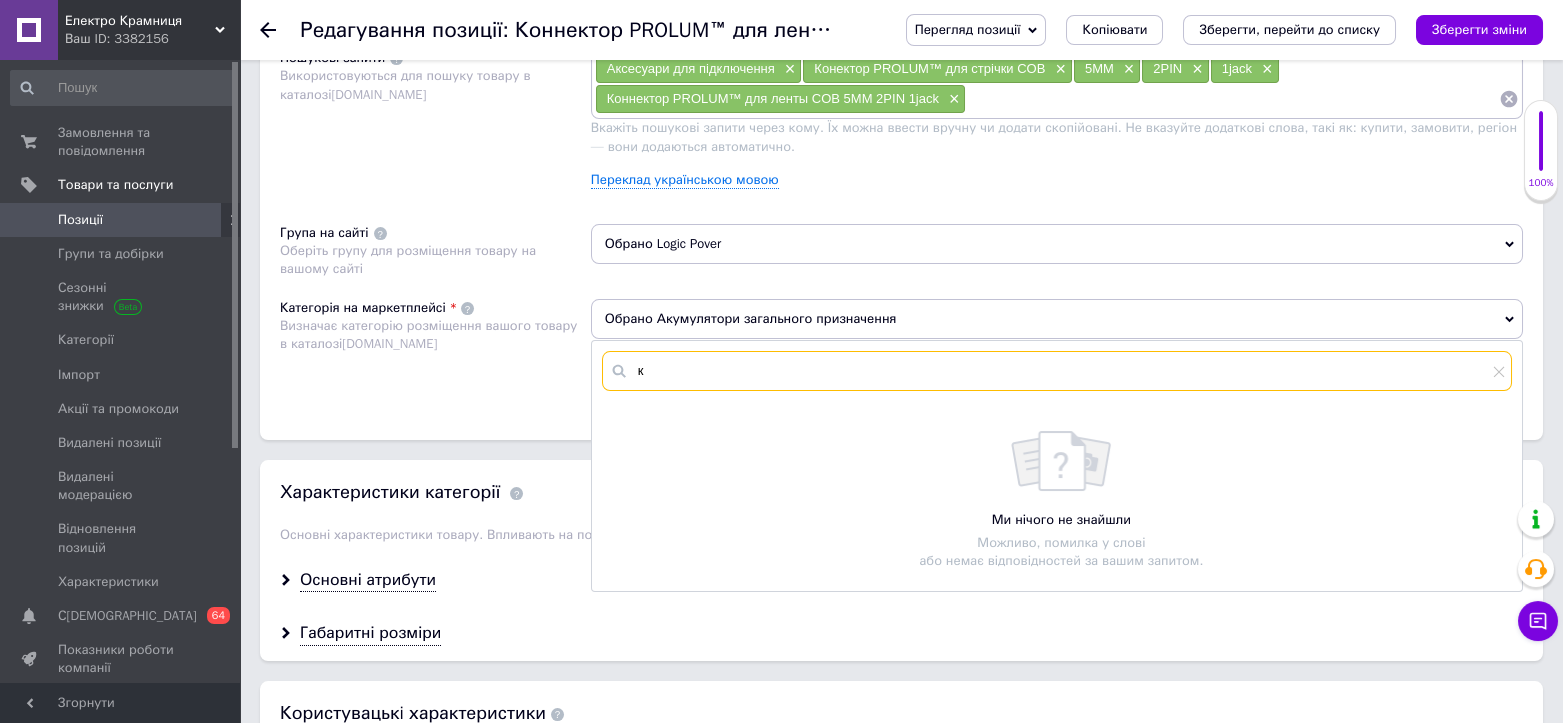 checkbox on "true" 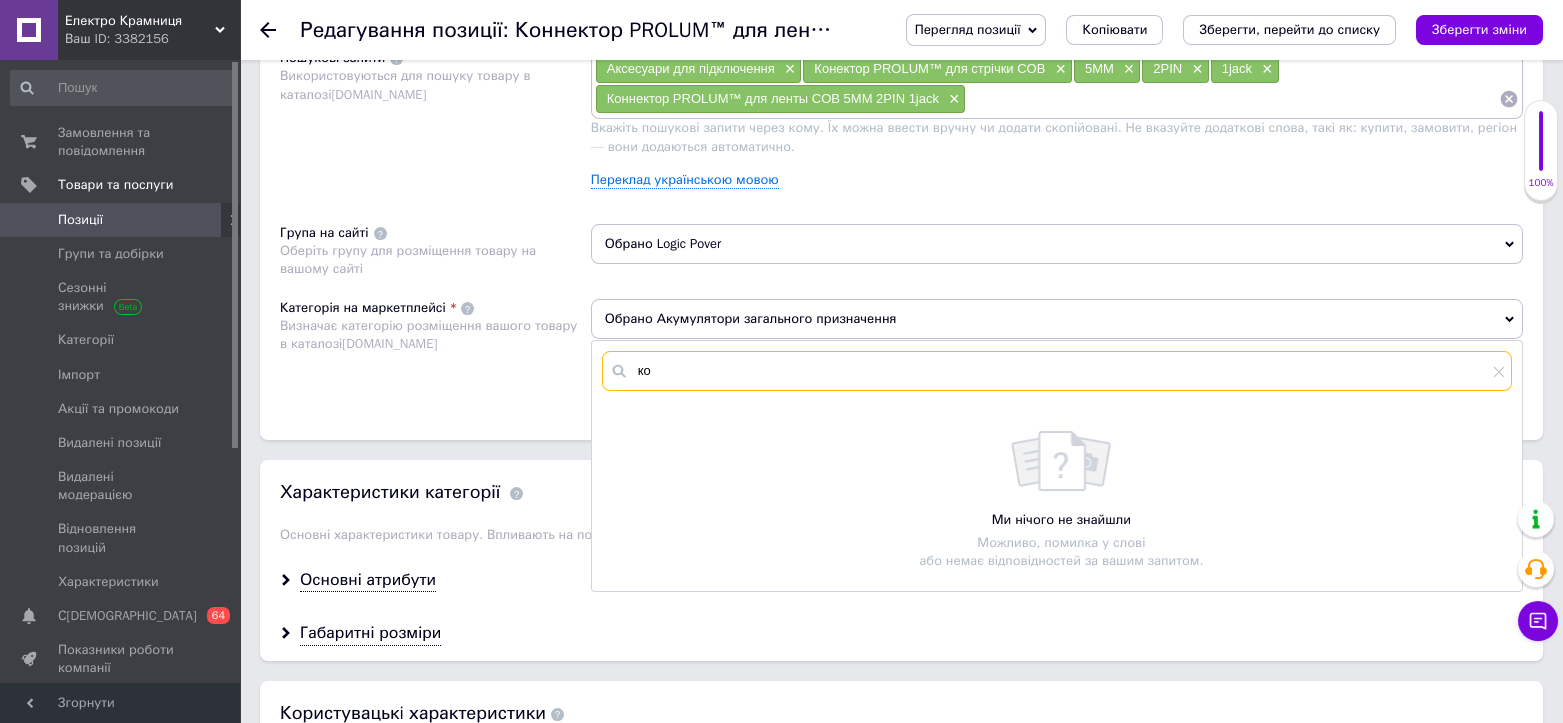 checkbox on "true" 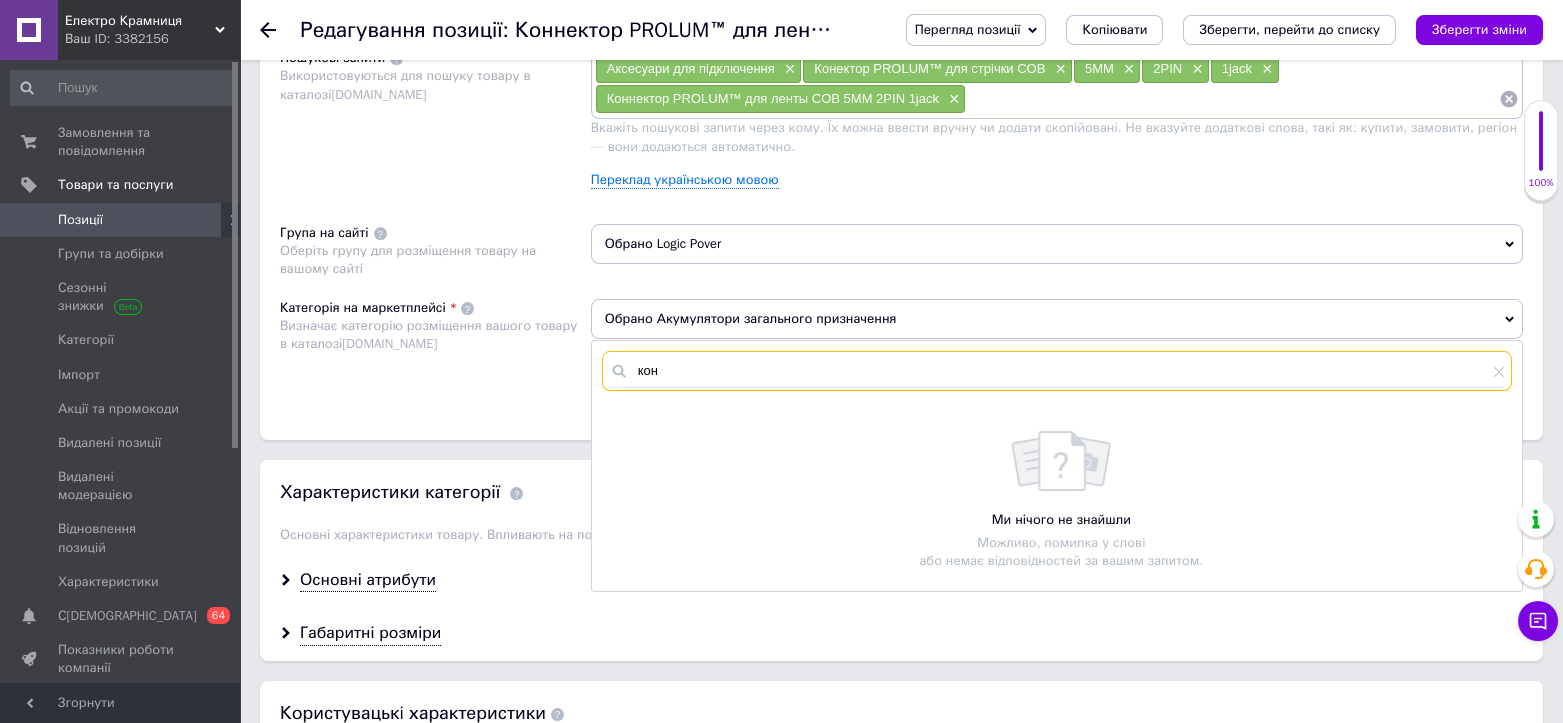 checkbox on "true" 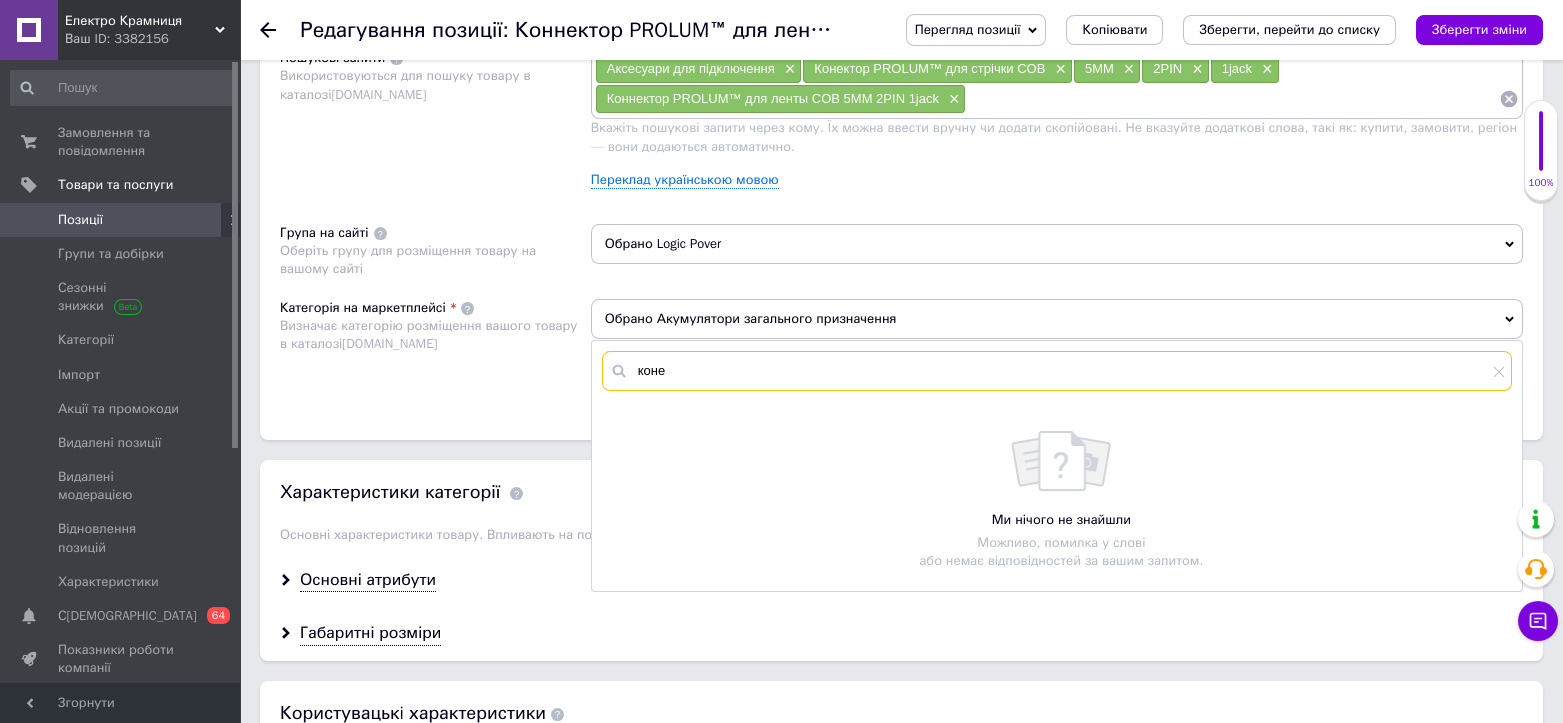 checkbox on "true" 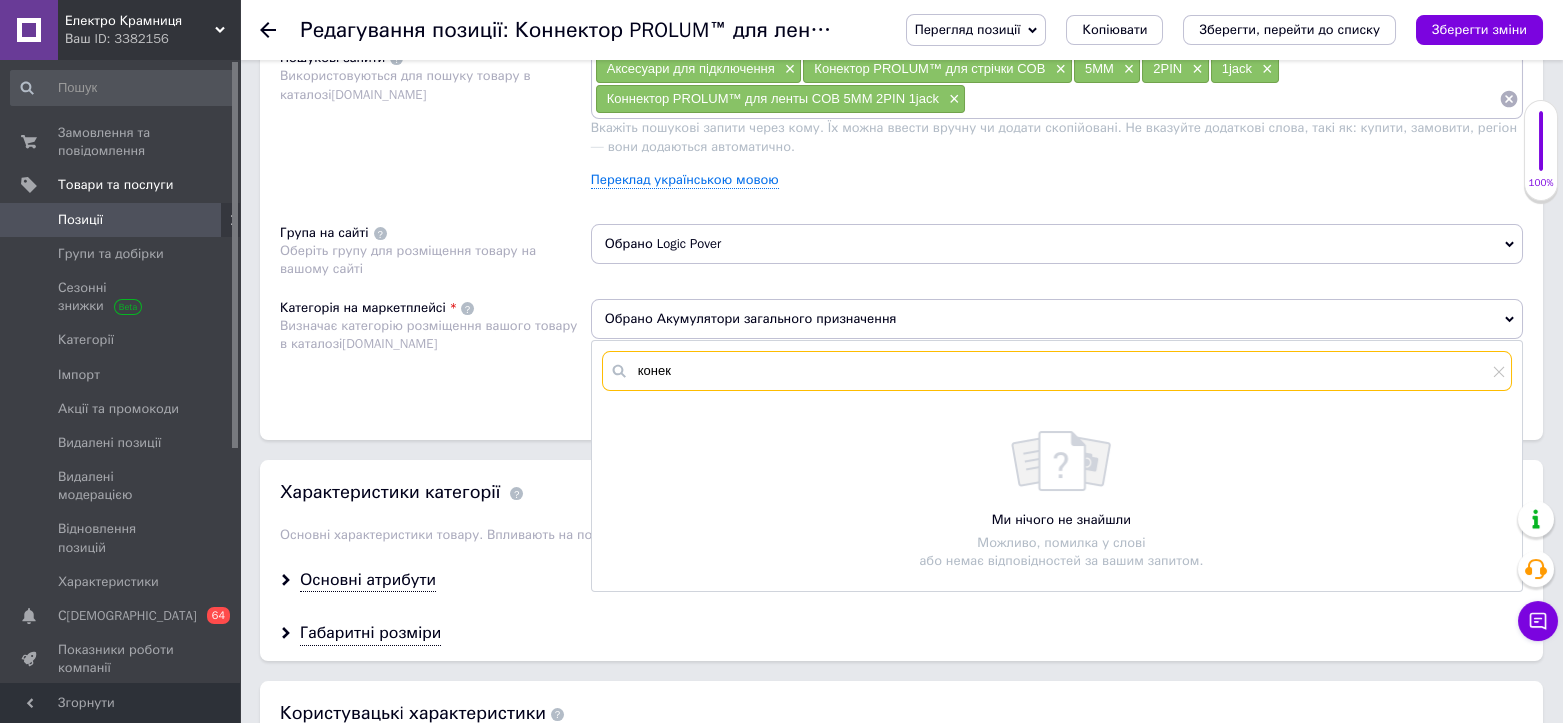checkbox on "true" 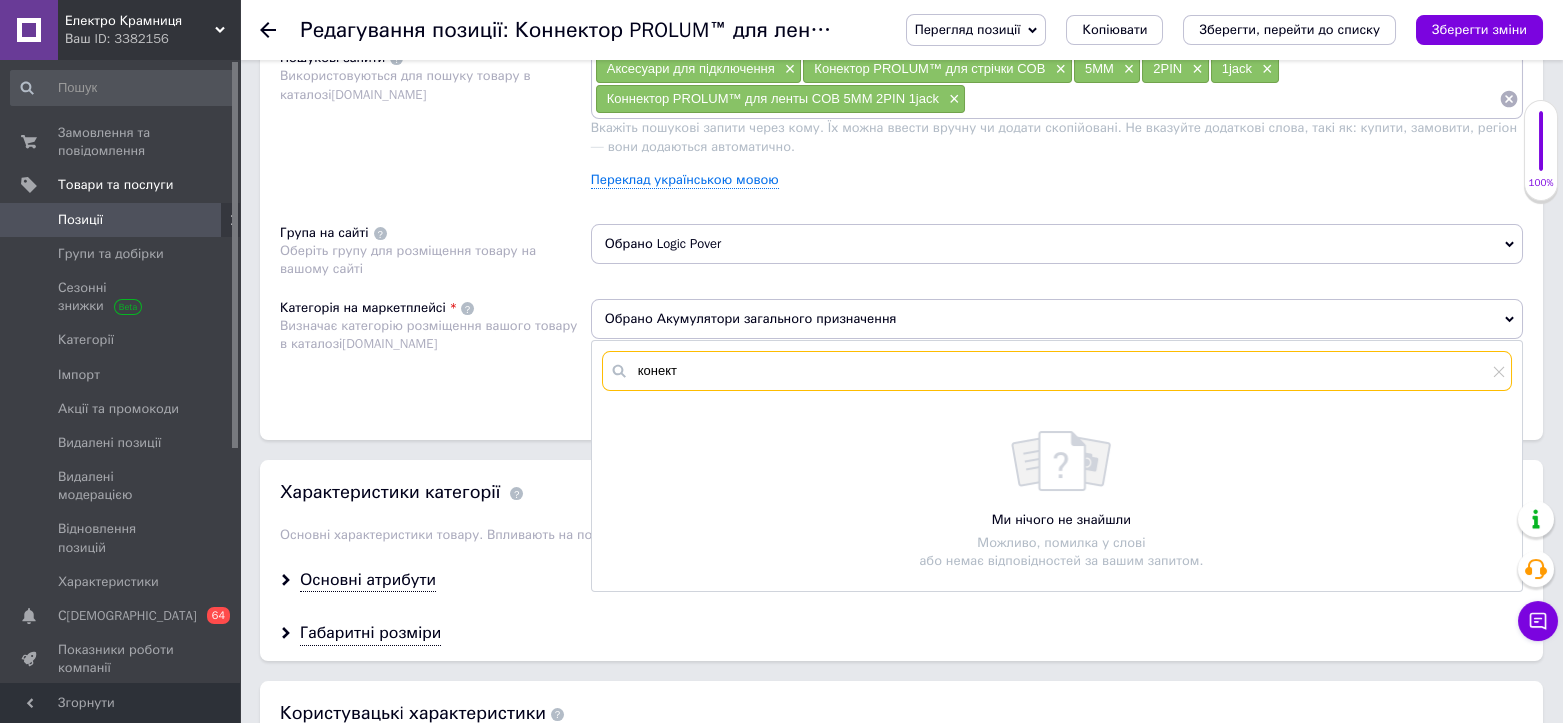 checkbox on "true" 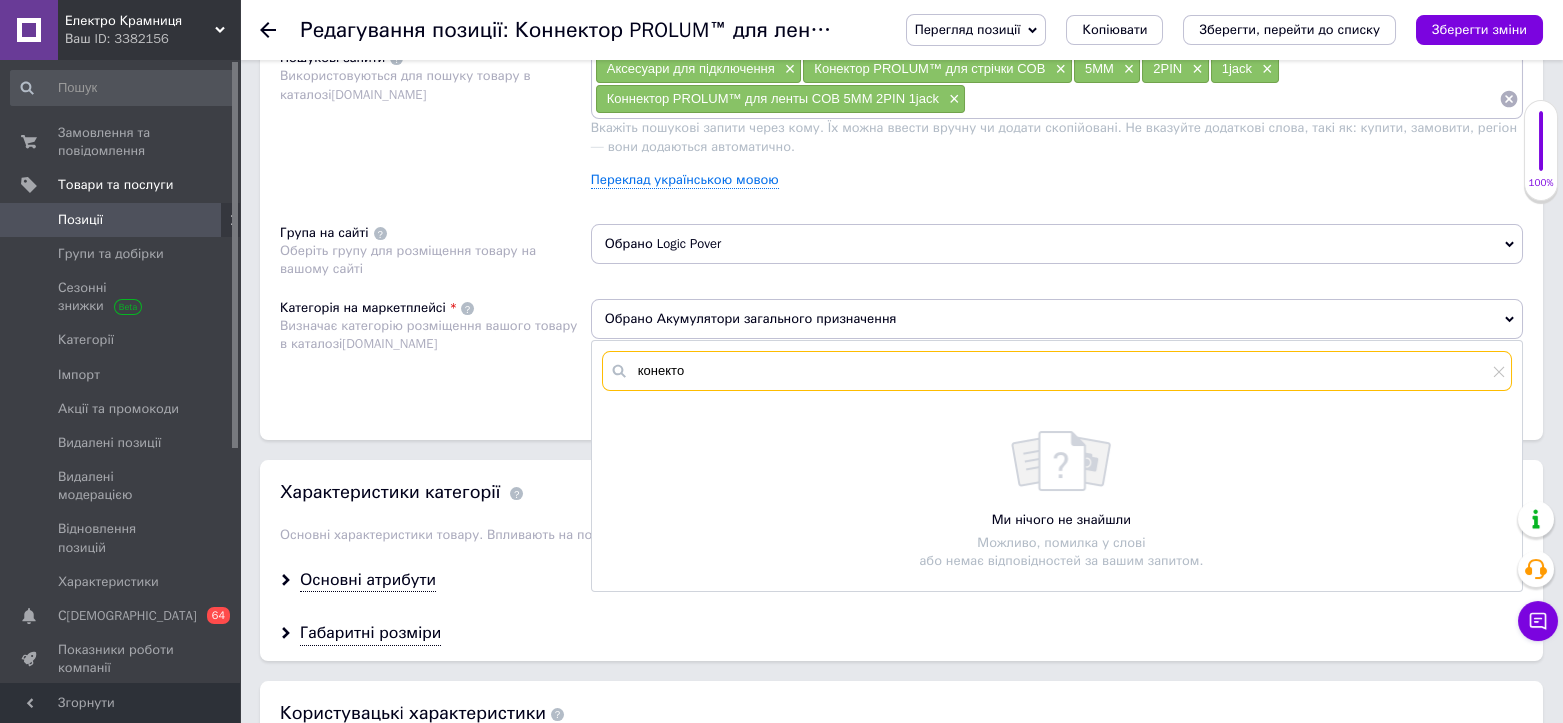 checkbox on "true" 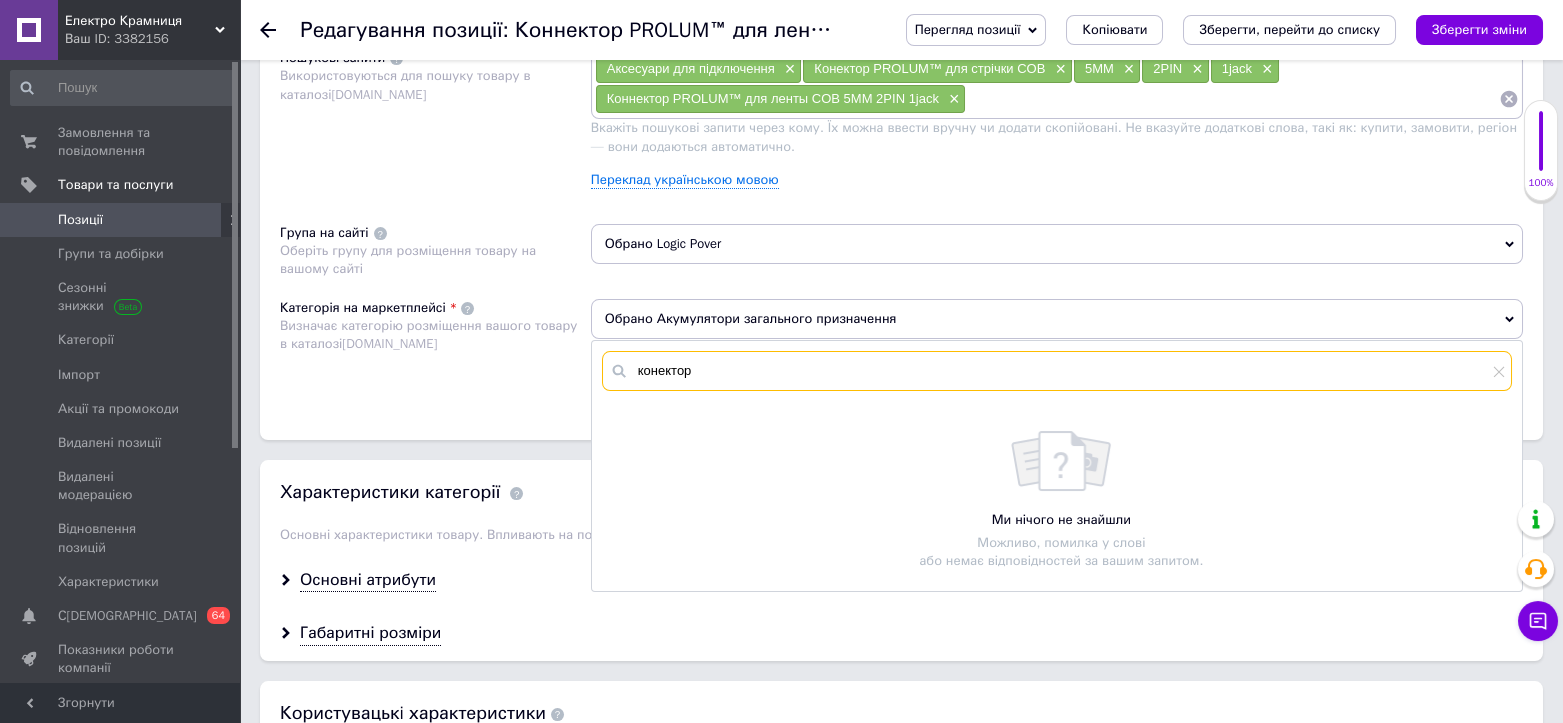 checkbox on "true" 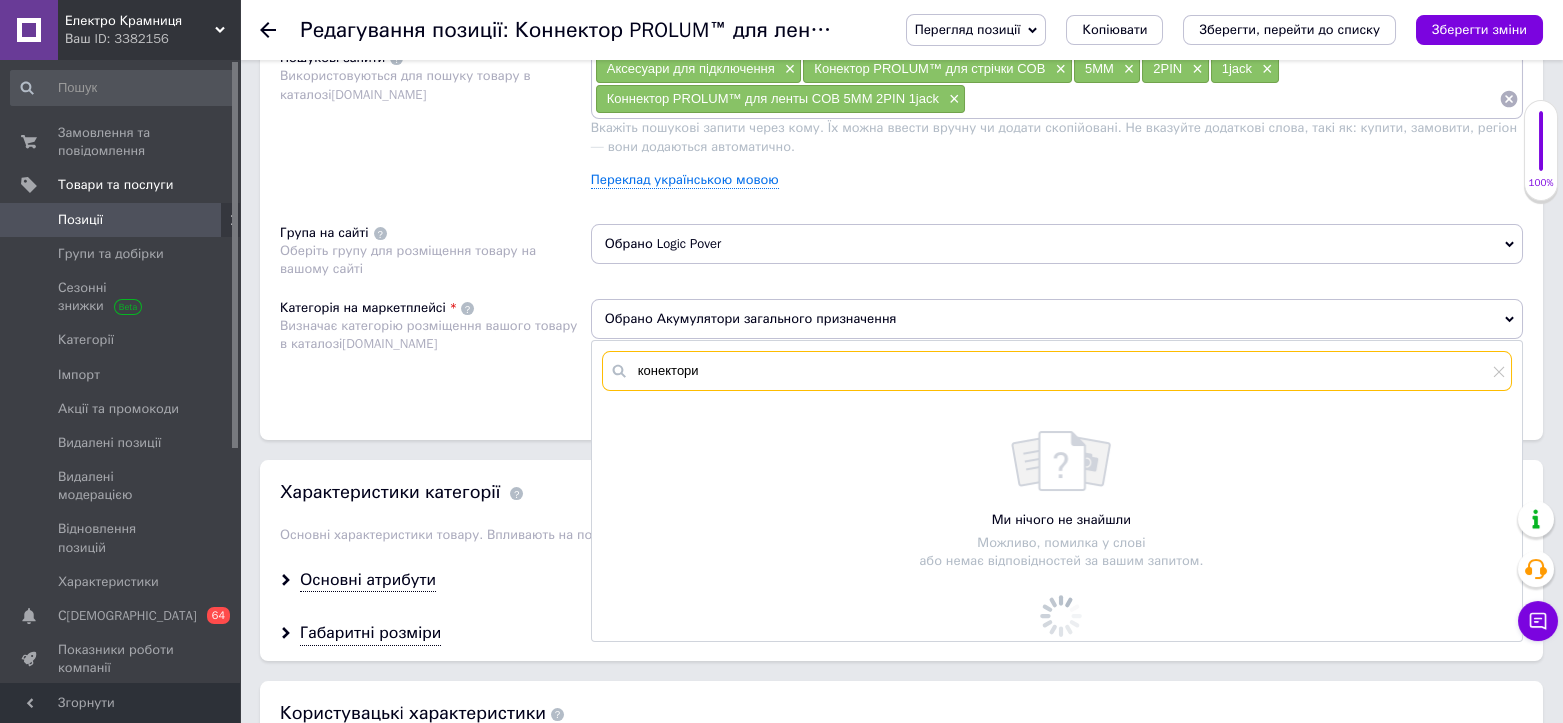 checkbox on "true" 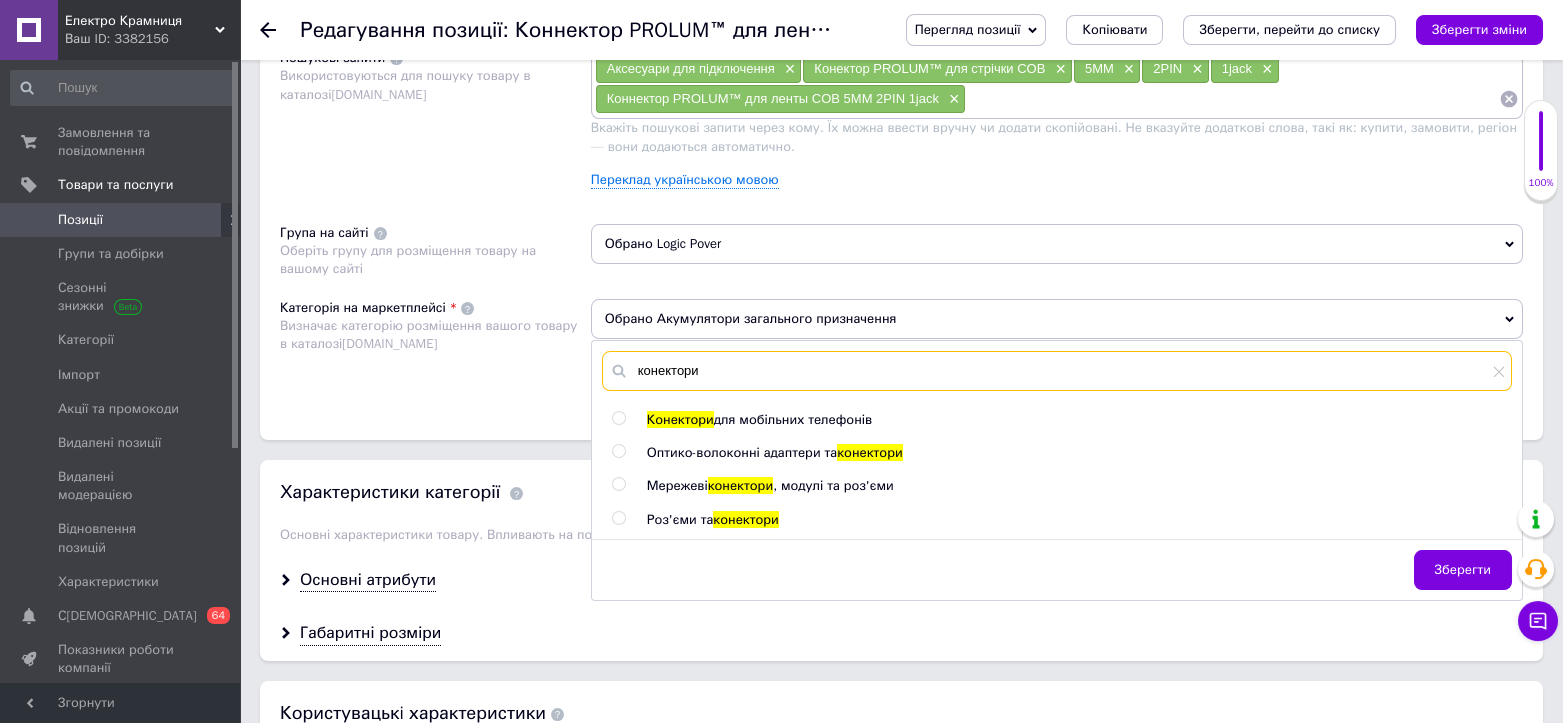 type on "конектори" 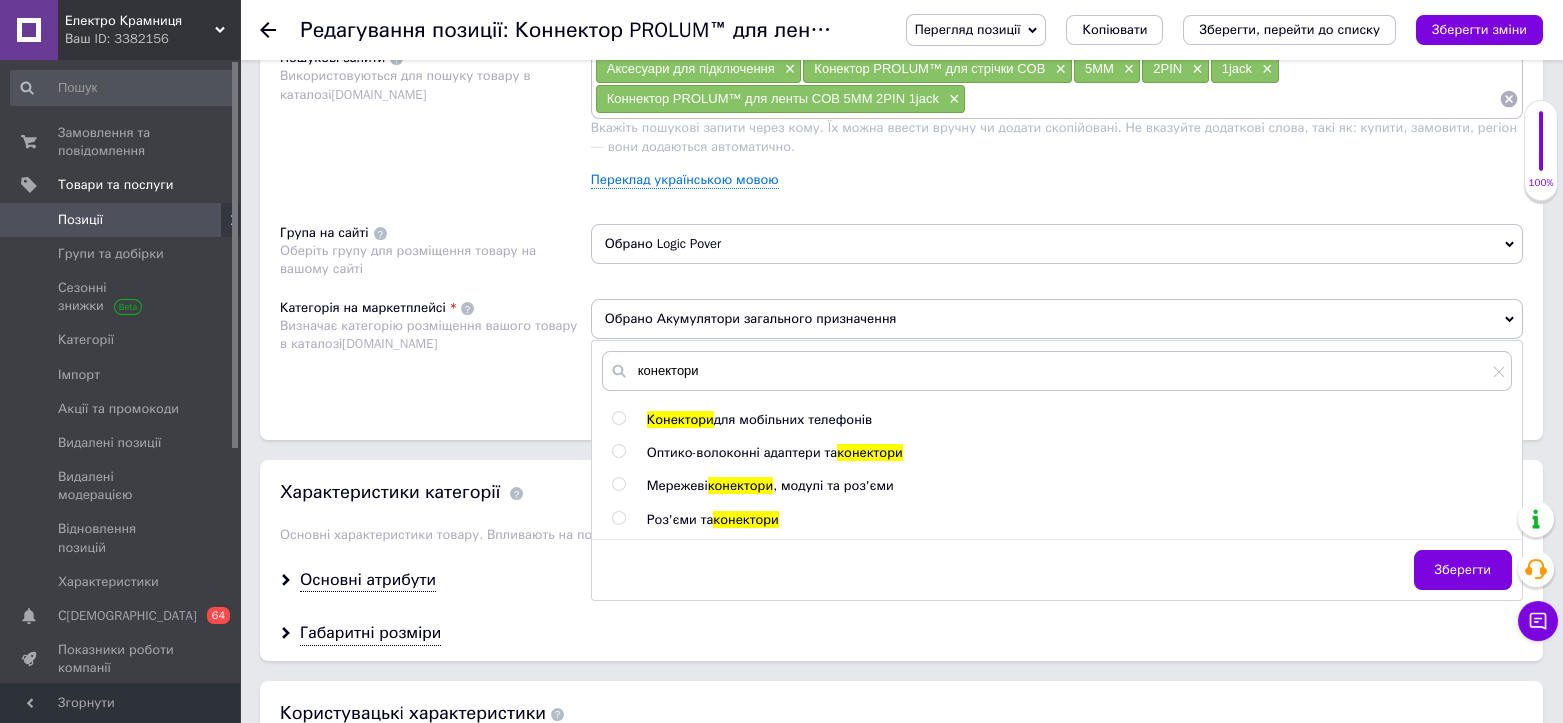 click at bounding box center (618, 518) 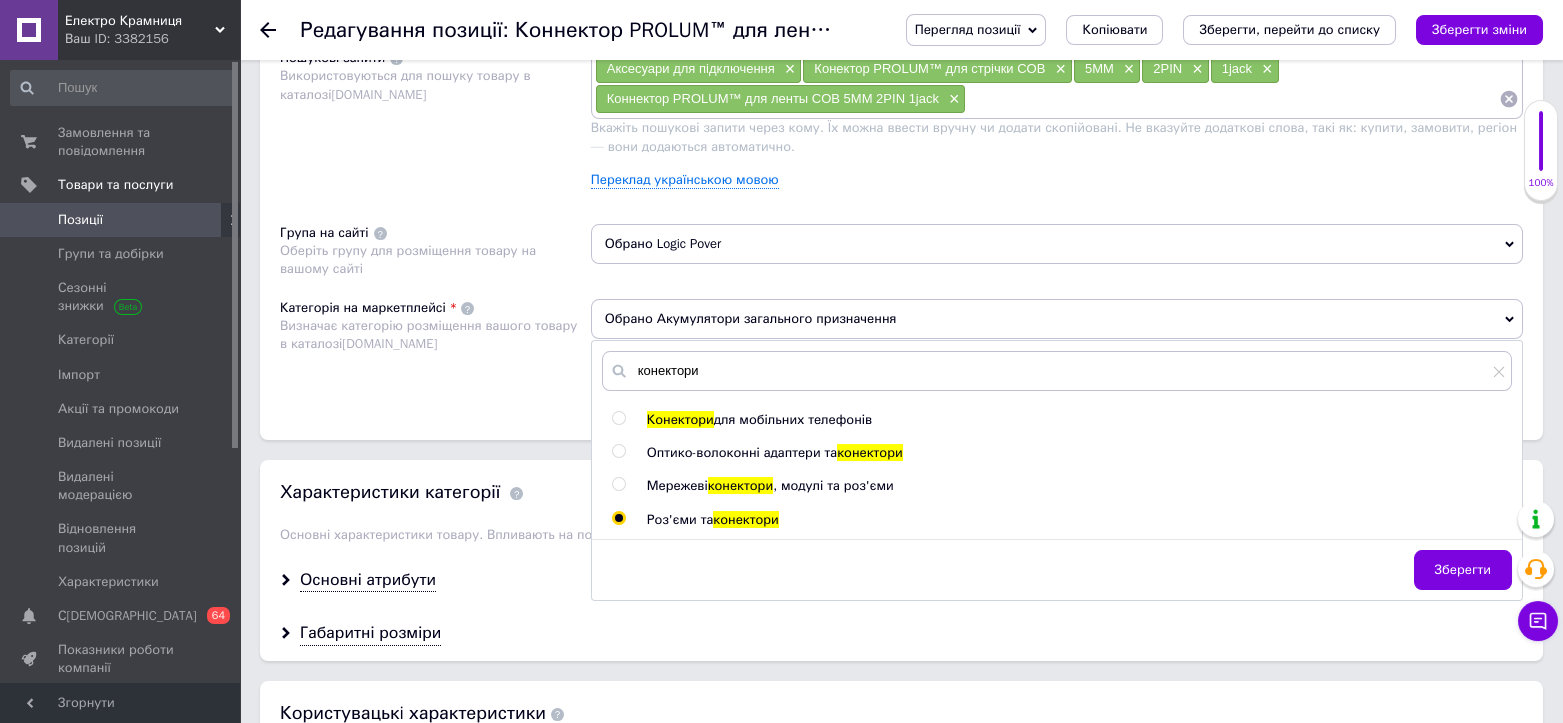 radio on "true" 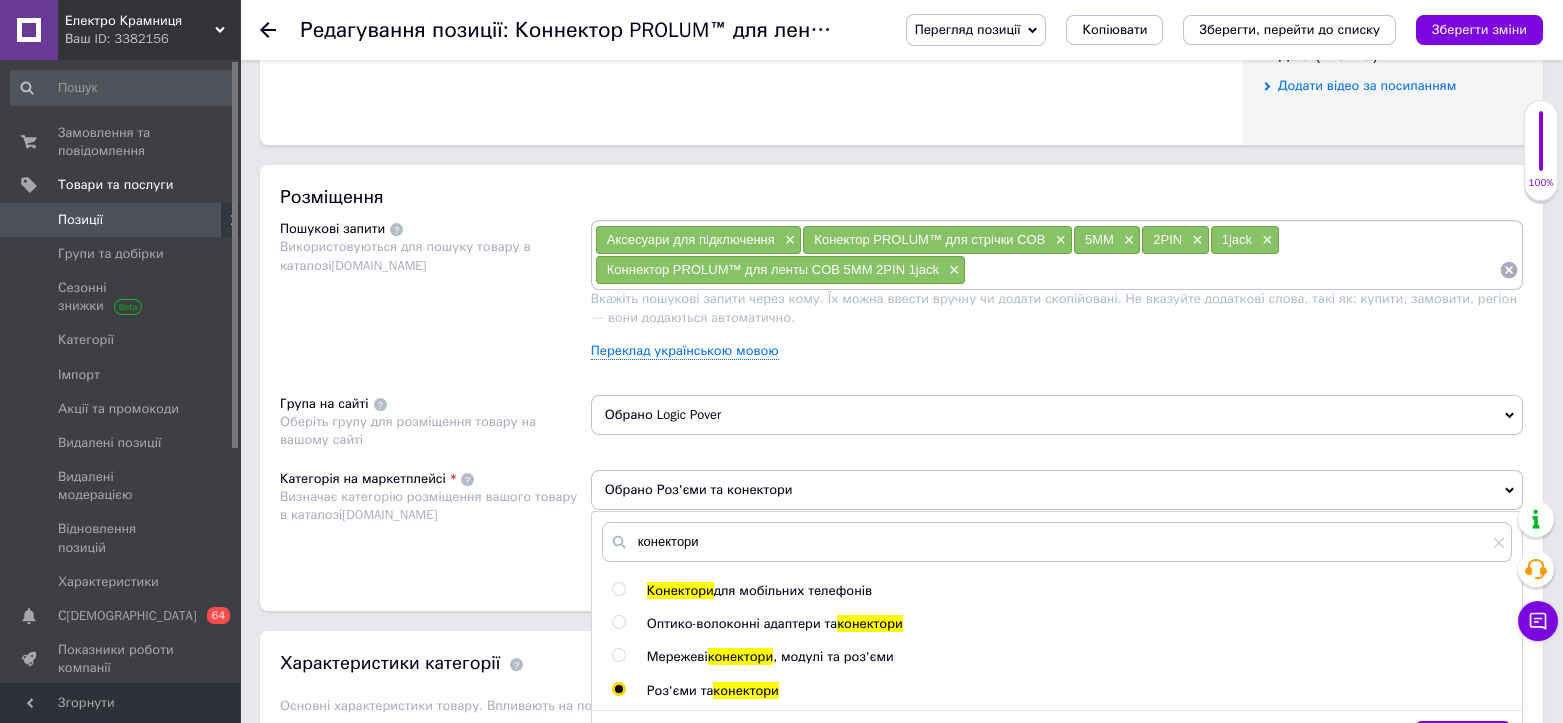 scroll, scrollTop: 1444, scrollLeft: 0, axis: vertical 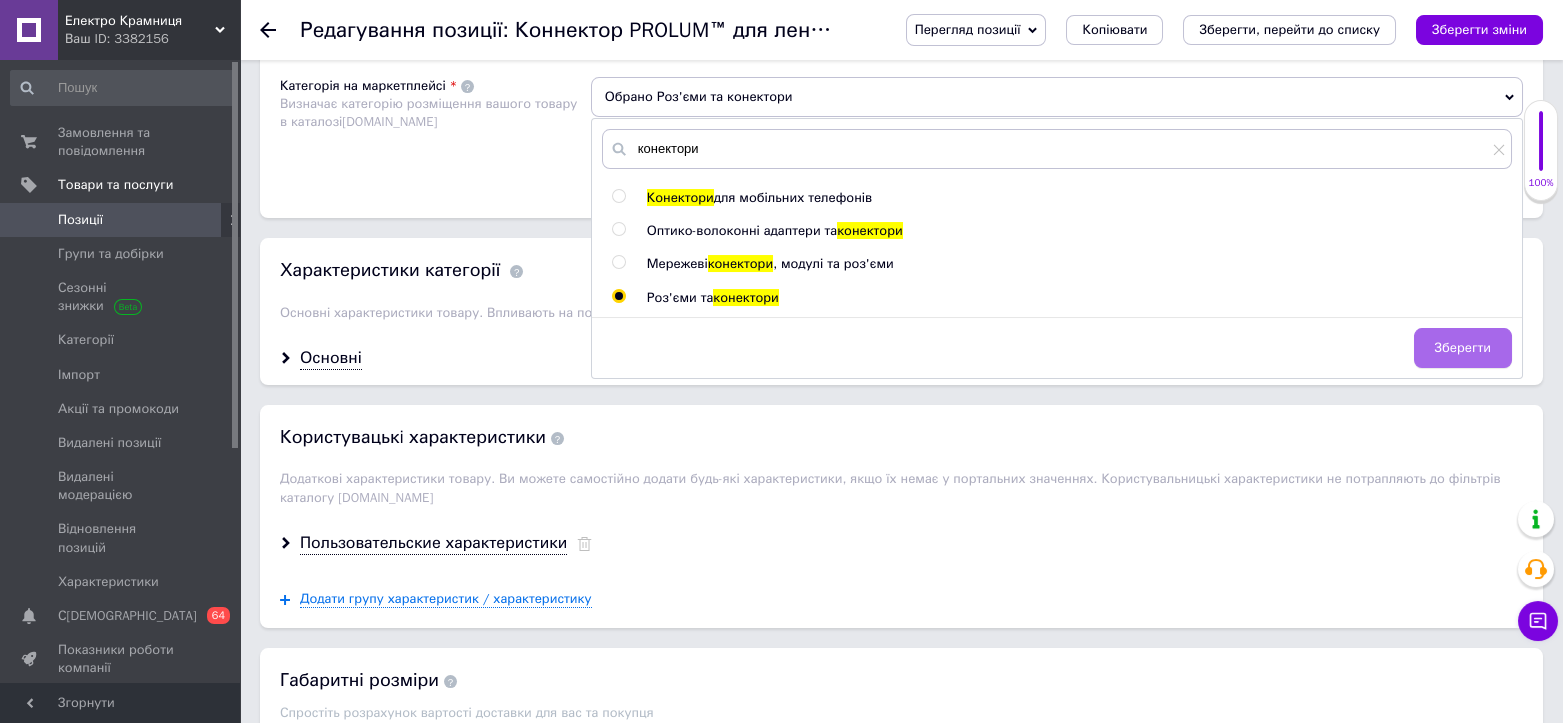 click on "Зберегти" at bounding box center [1463, 348] 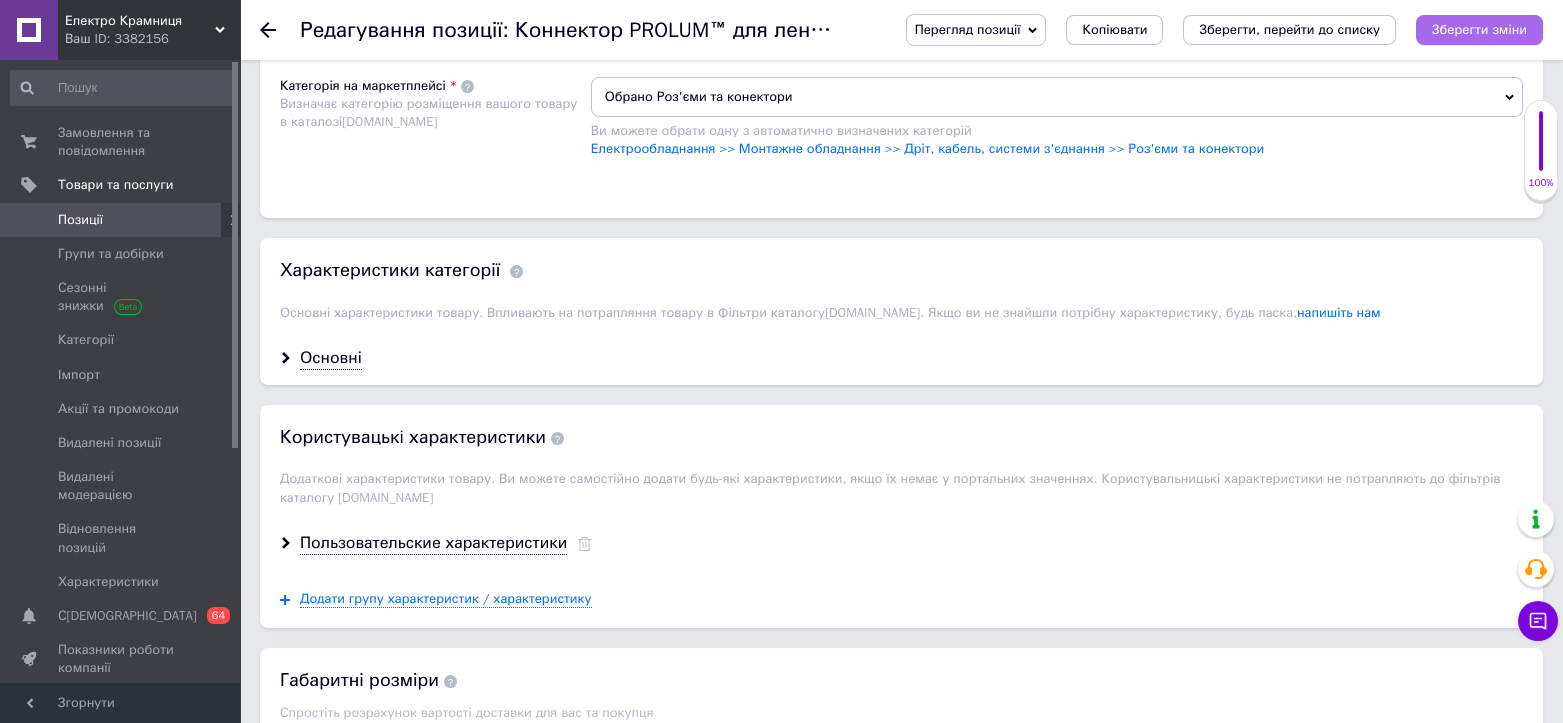 click on "Зберегти зміни" at bounding box center (1479, 29) 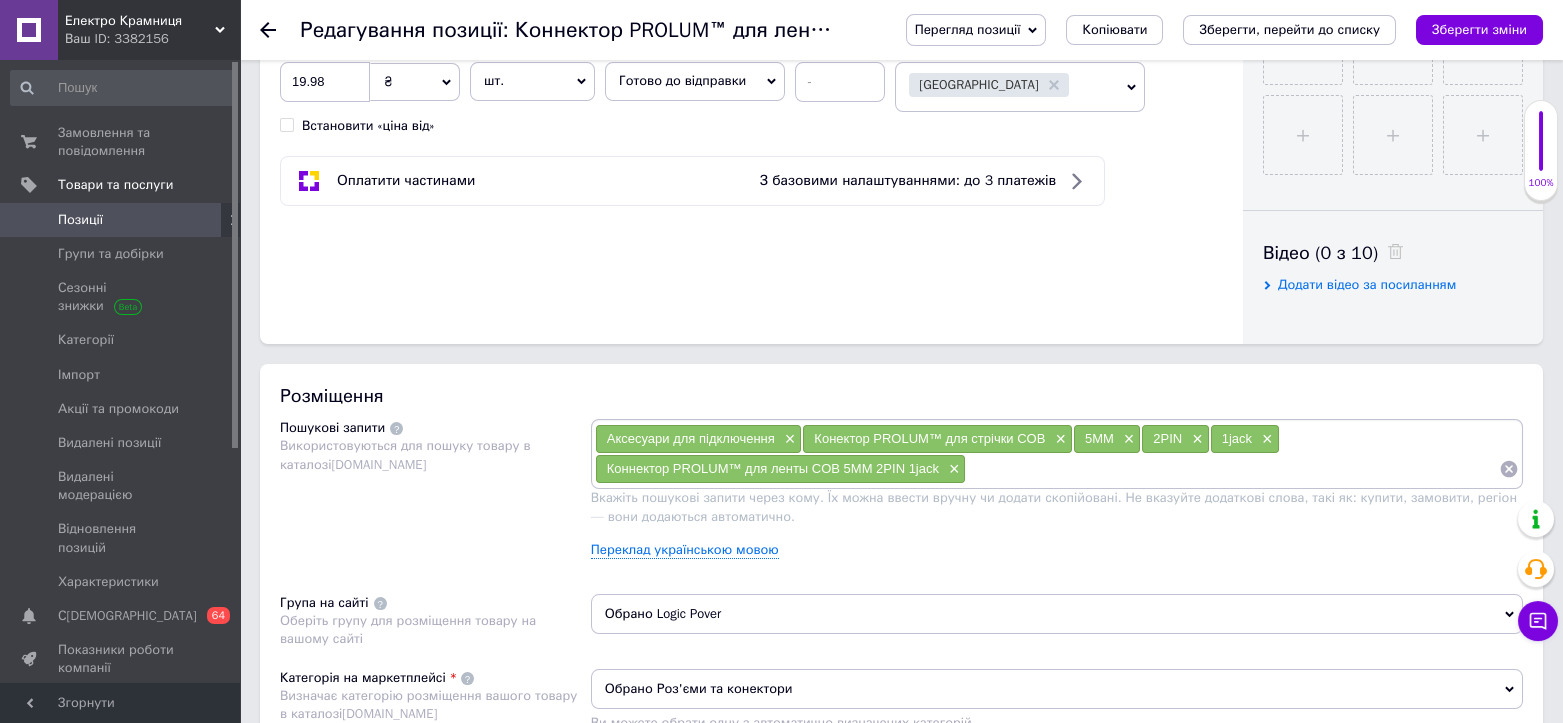 scroll, scrollTop: 1000, scrollLeft: 0, axis: vertical 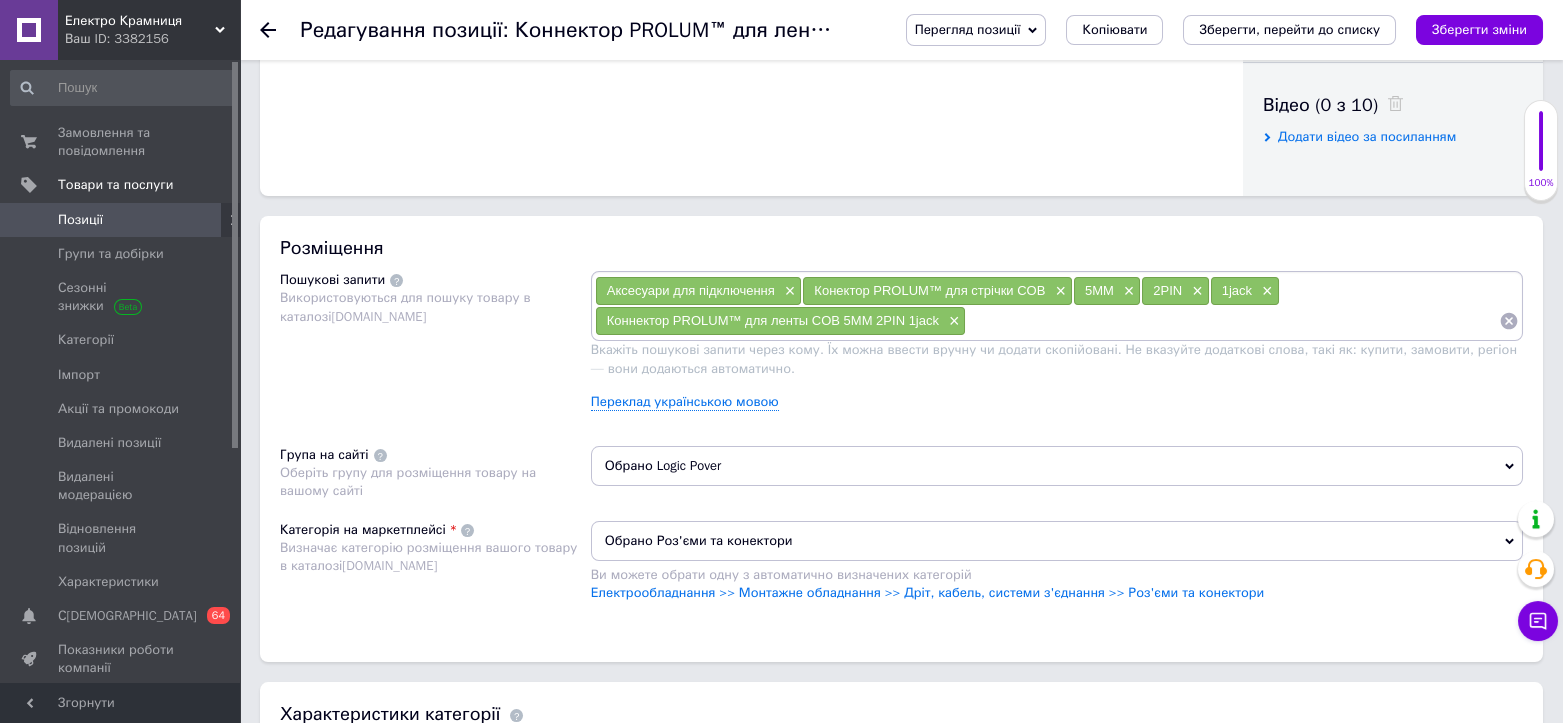click on "Обрано Logic Pover" at bounding box center [1057, 466] 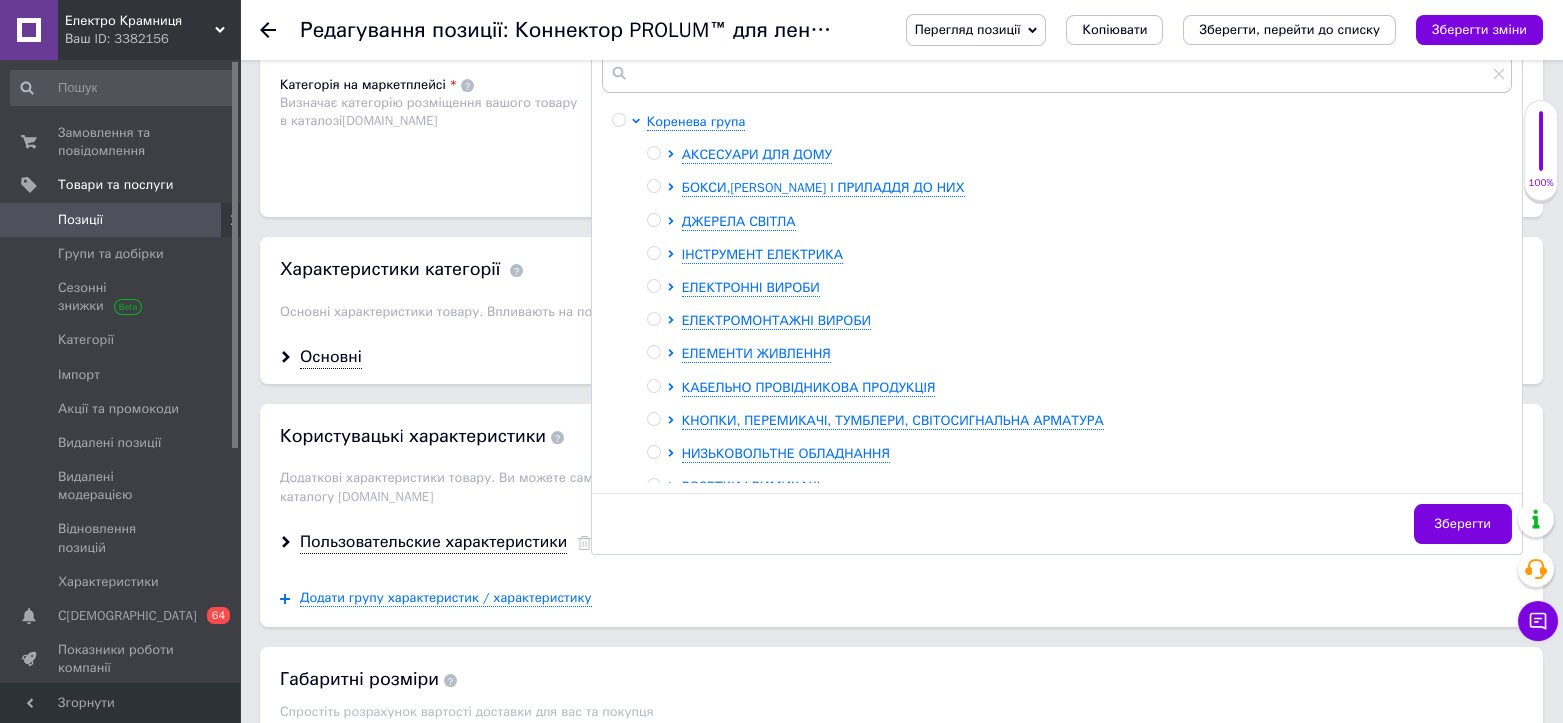 scroll, scrollTop: 1555, scrollLeft: 0, axis: vertical 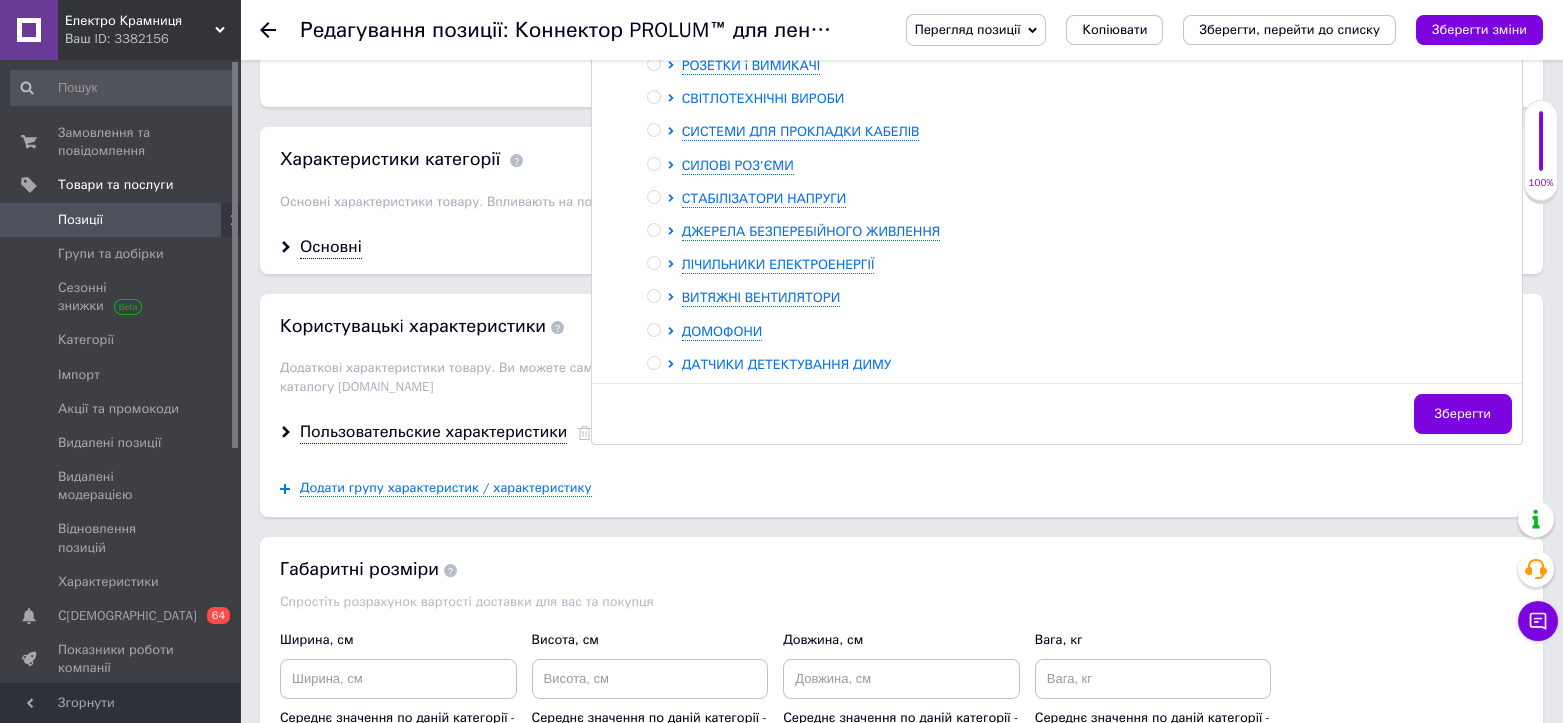 click 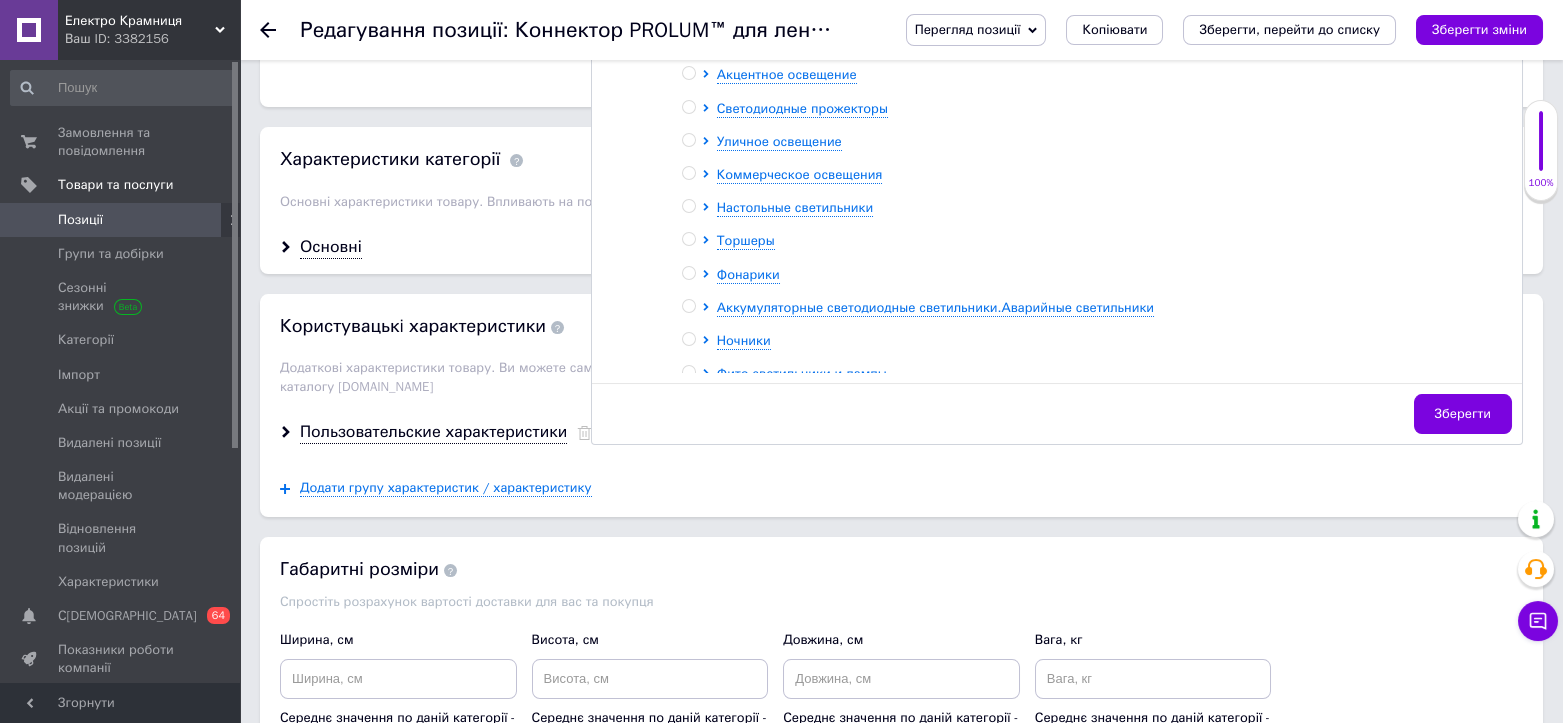 scroll, scrollTop: 645, scrollLeft: 0, axis: vertical 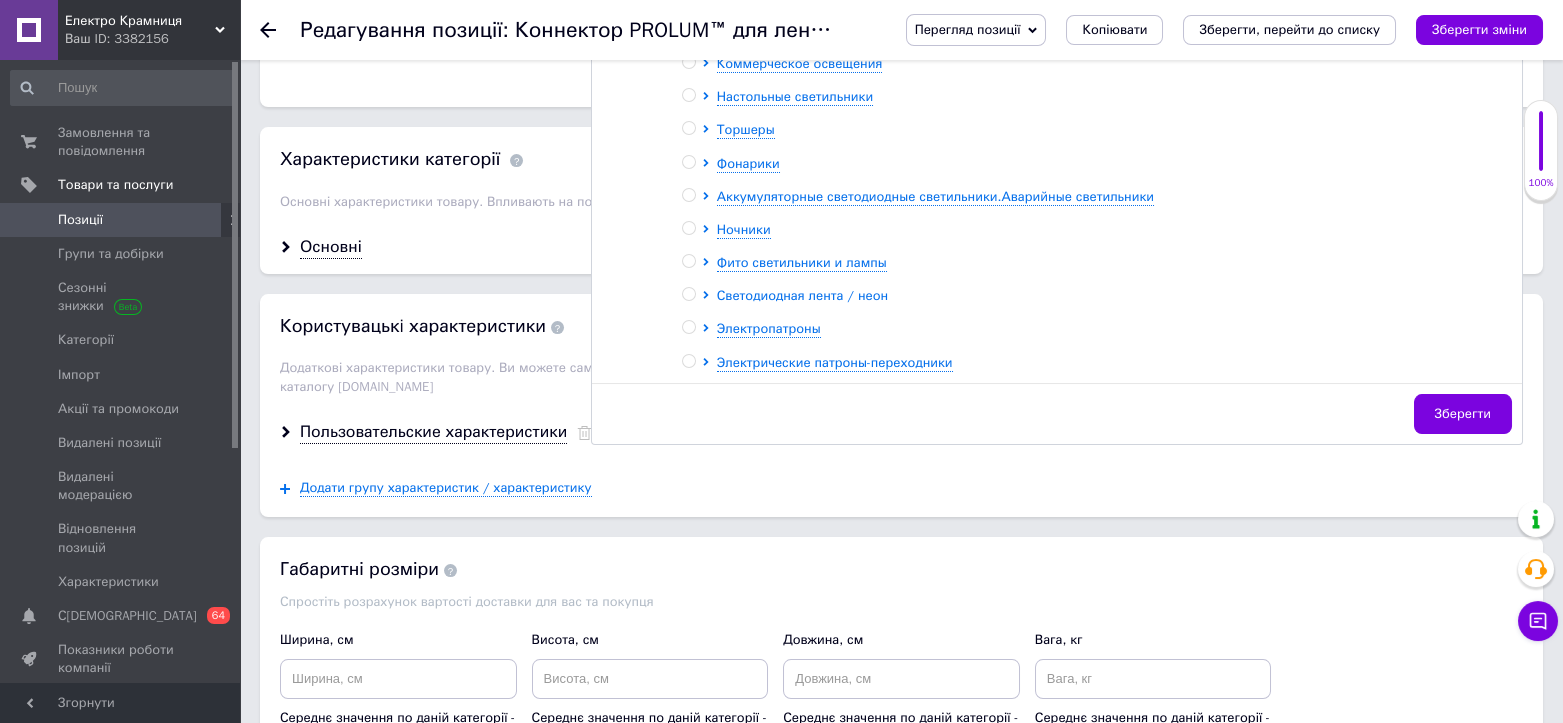 click 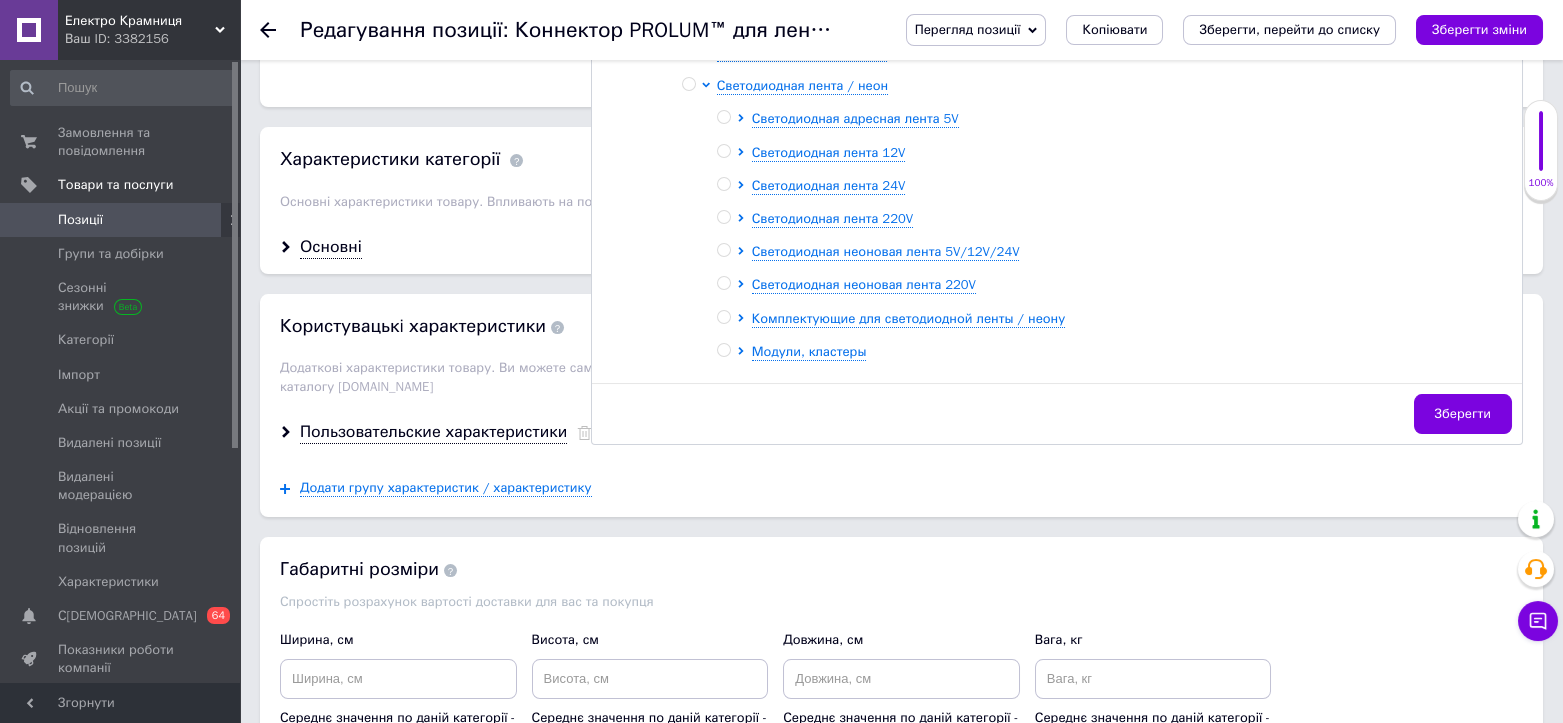 scroll, scrollTop: 867, scrollLeft: 0, axis: vertical 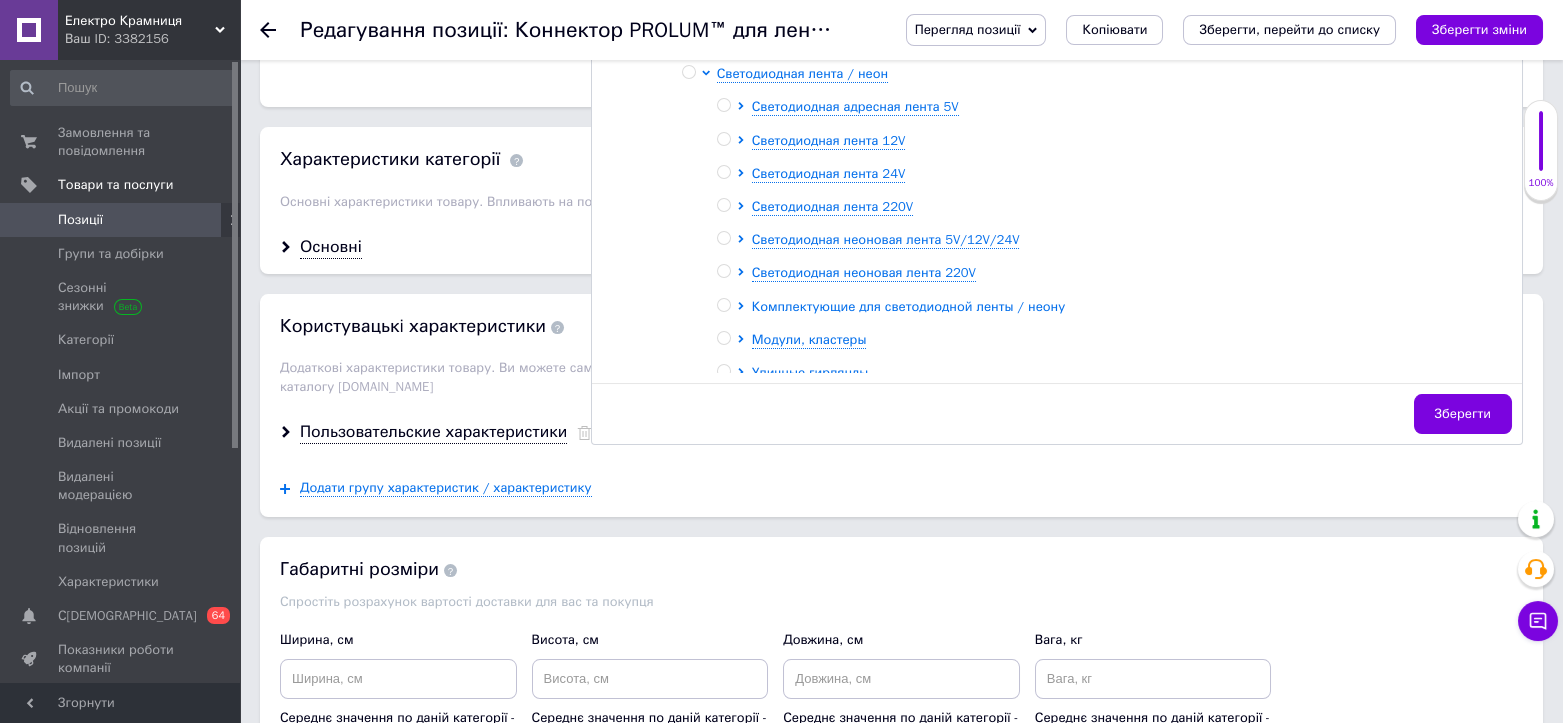 click 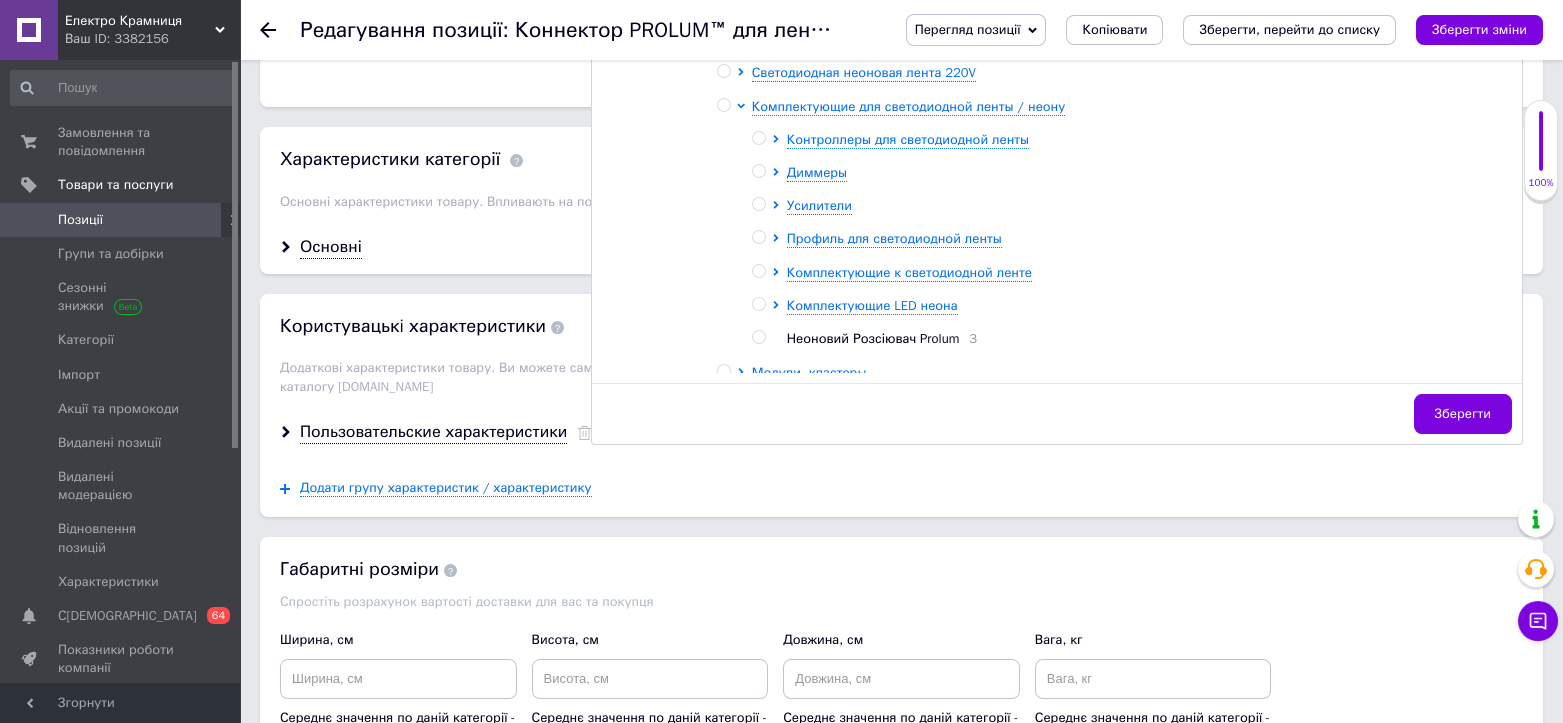 scroll, scrollTop: 1089, scrollLeft: 0, axis: vertical 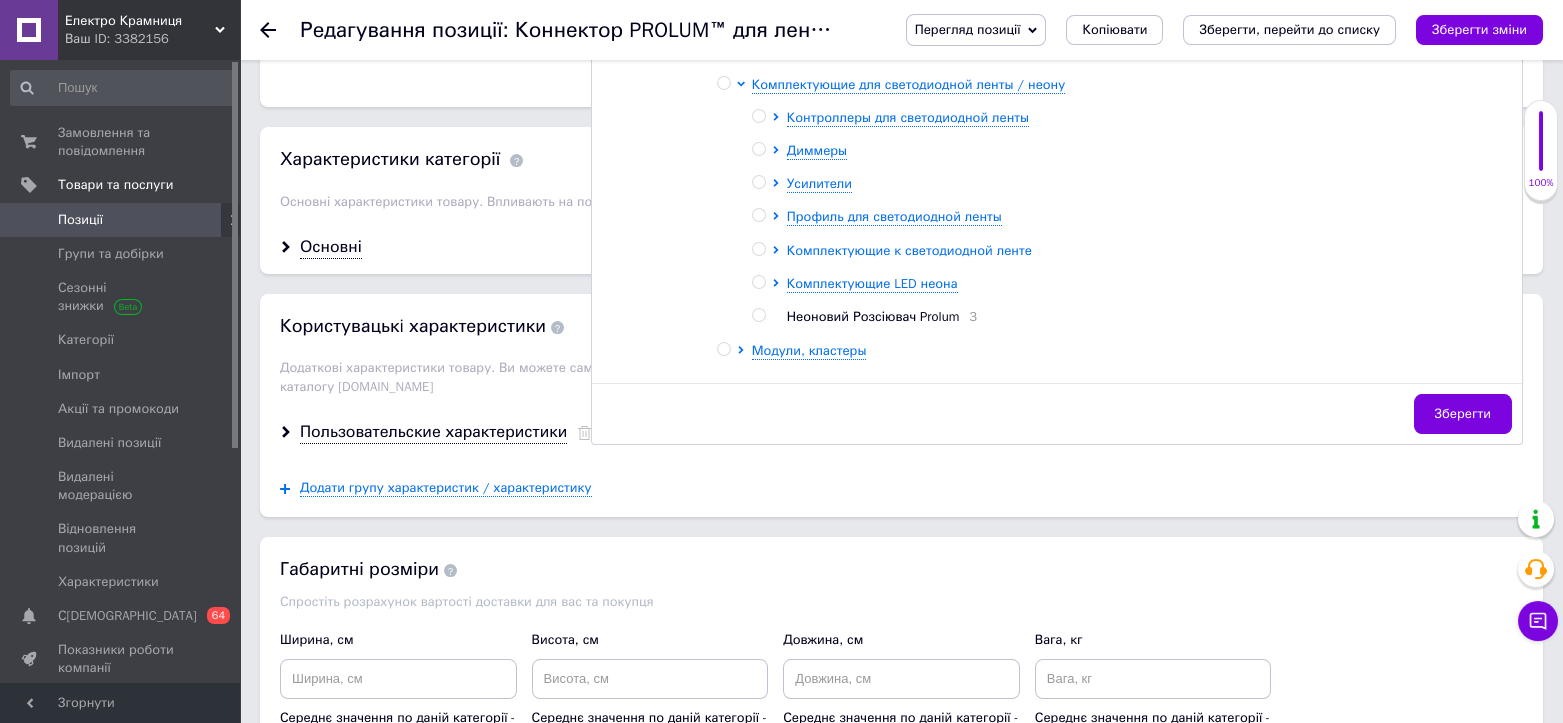 click 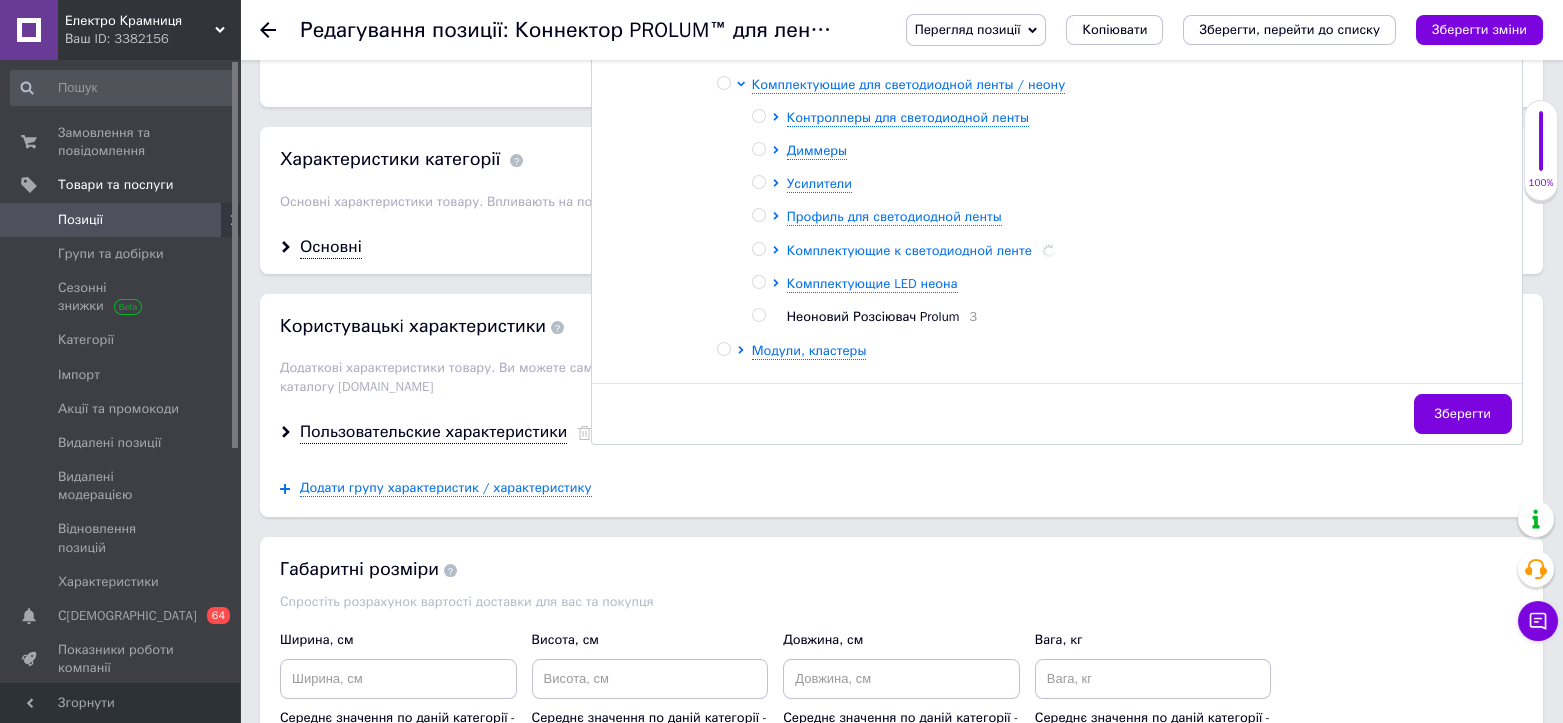 checkbox on "true" 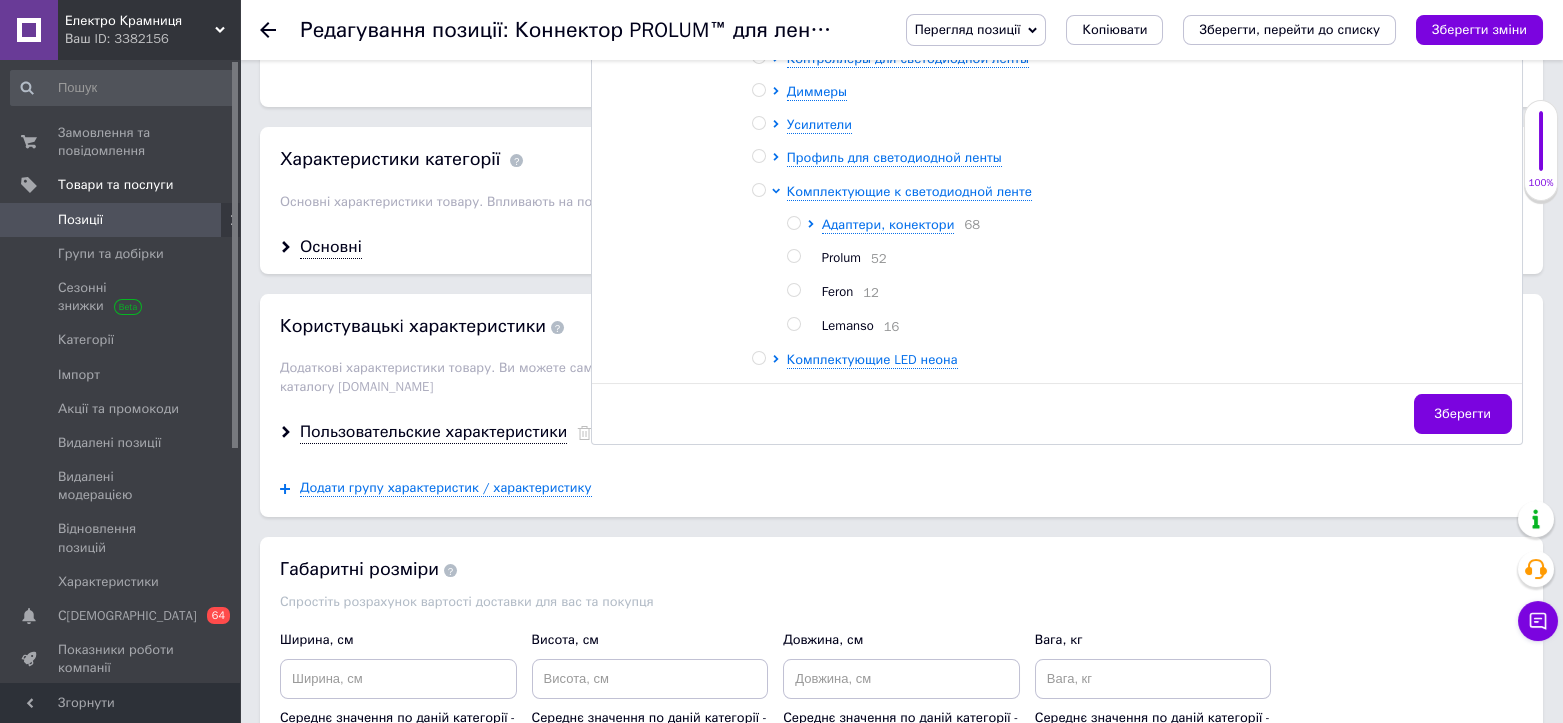 scroll, scrollTop: 1200, scrollLeft: 0, axis: vertical 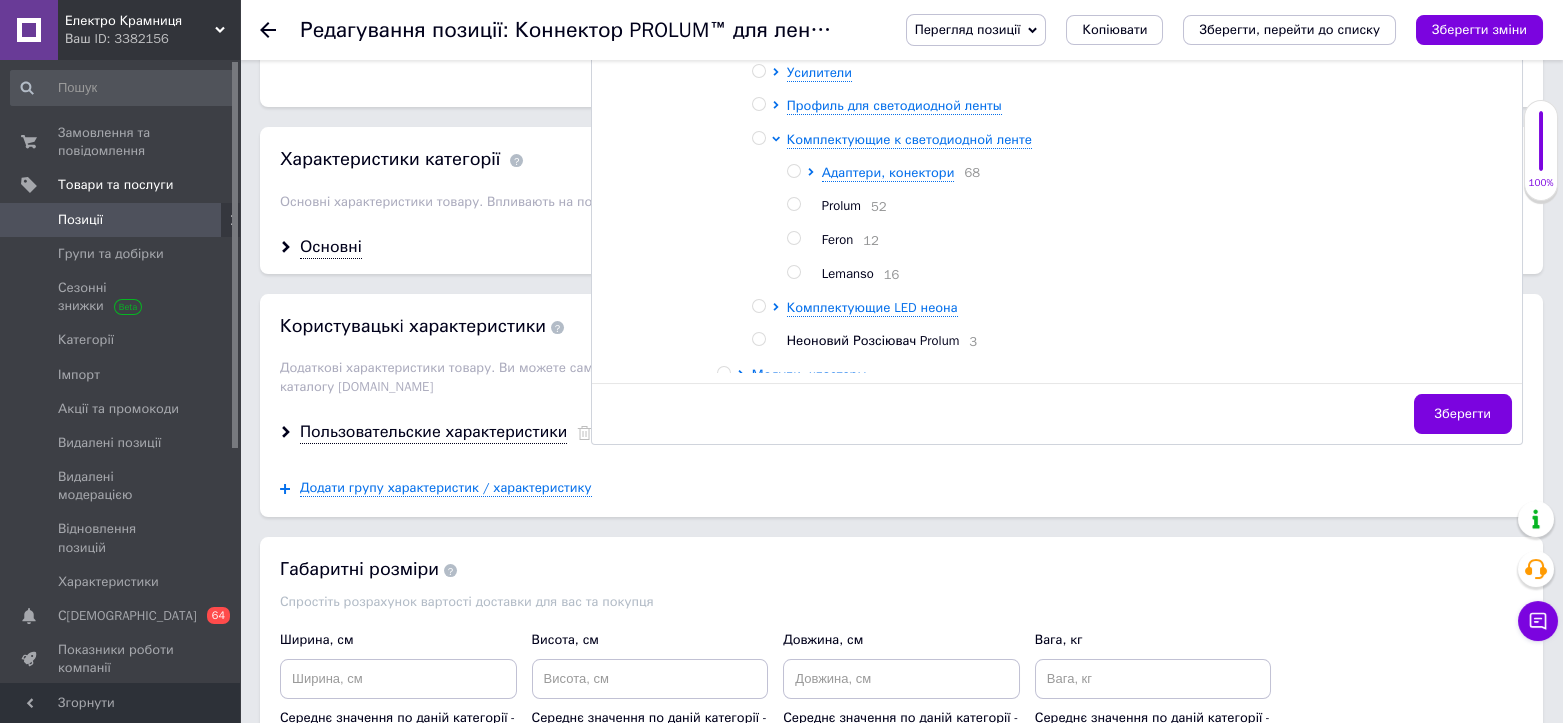 click at bounding box center [793, 204] 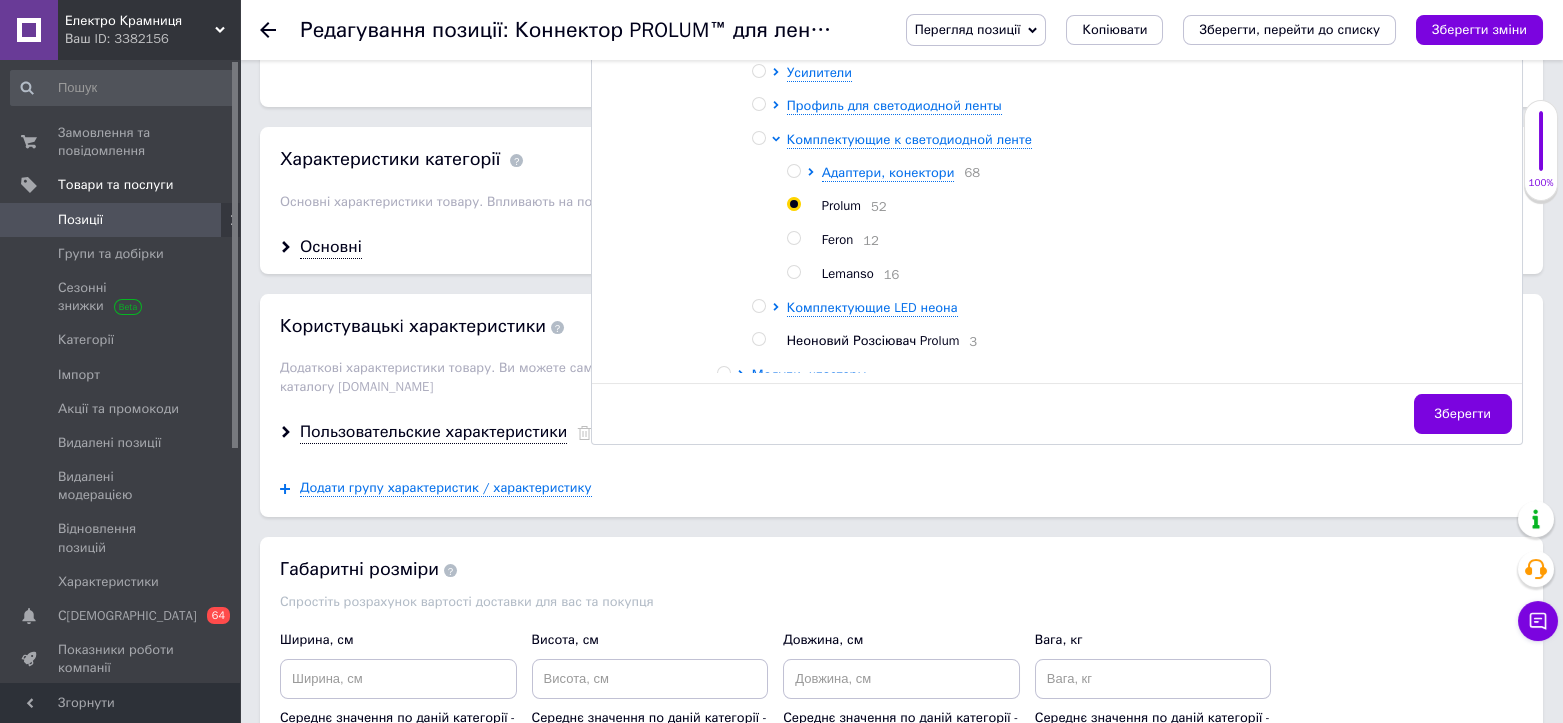 radio on "true" 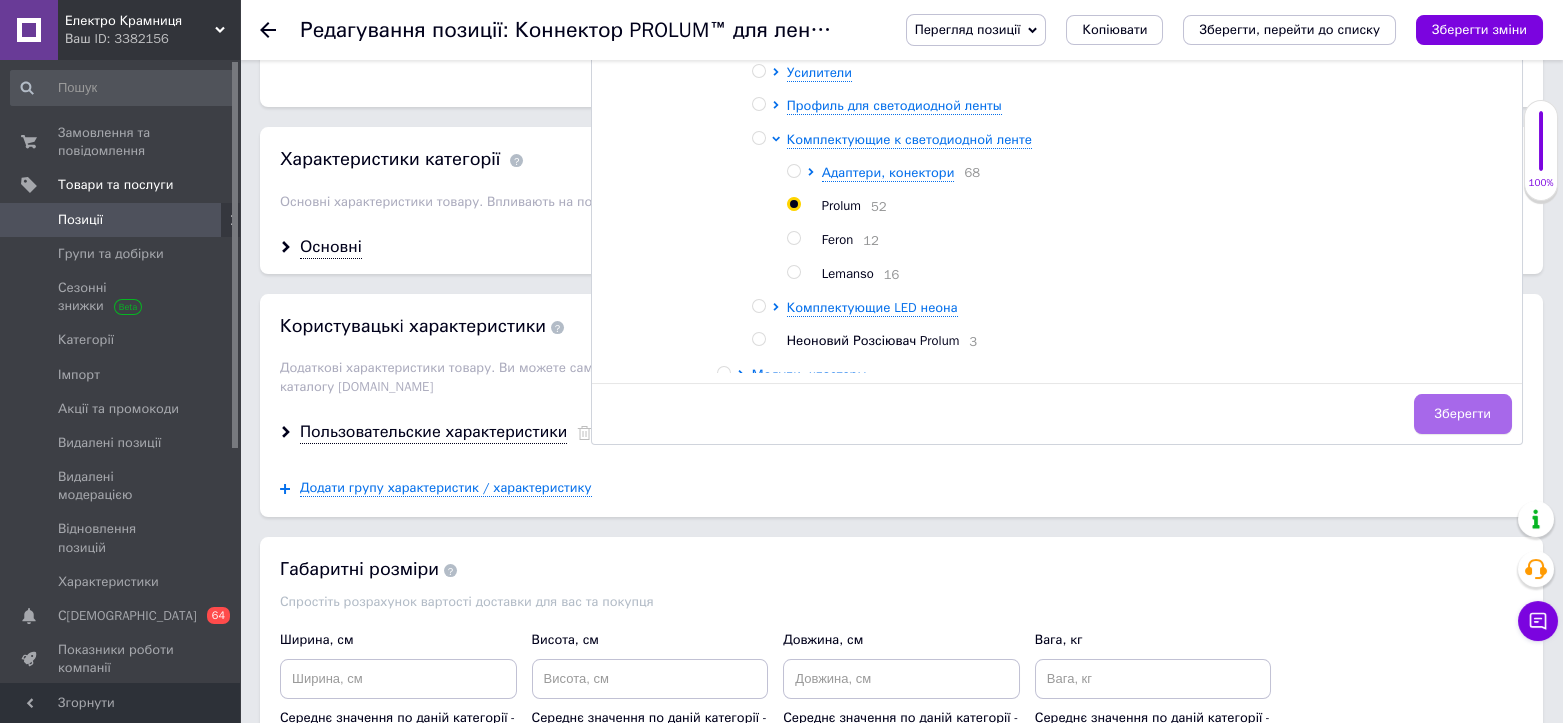 click on "Зберегти" at bounding box center (1463, 414) 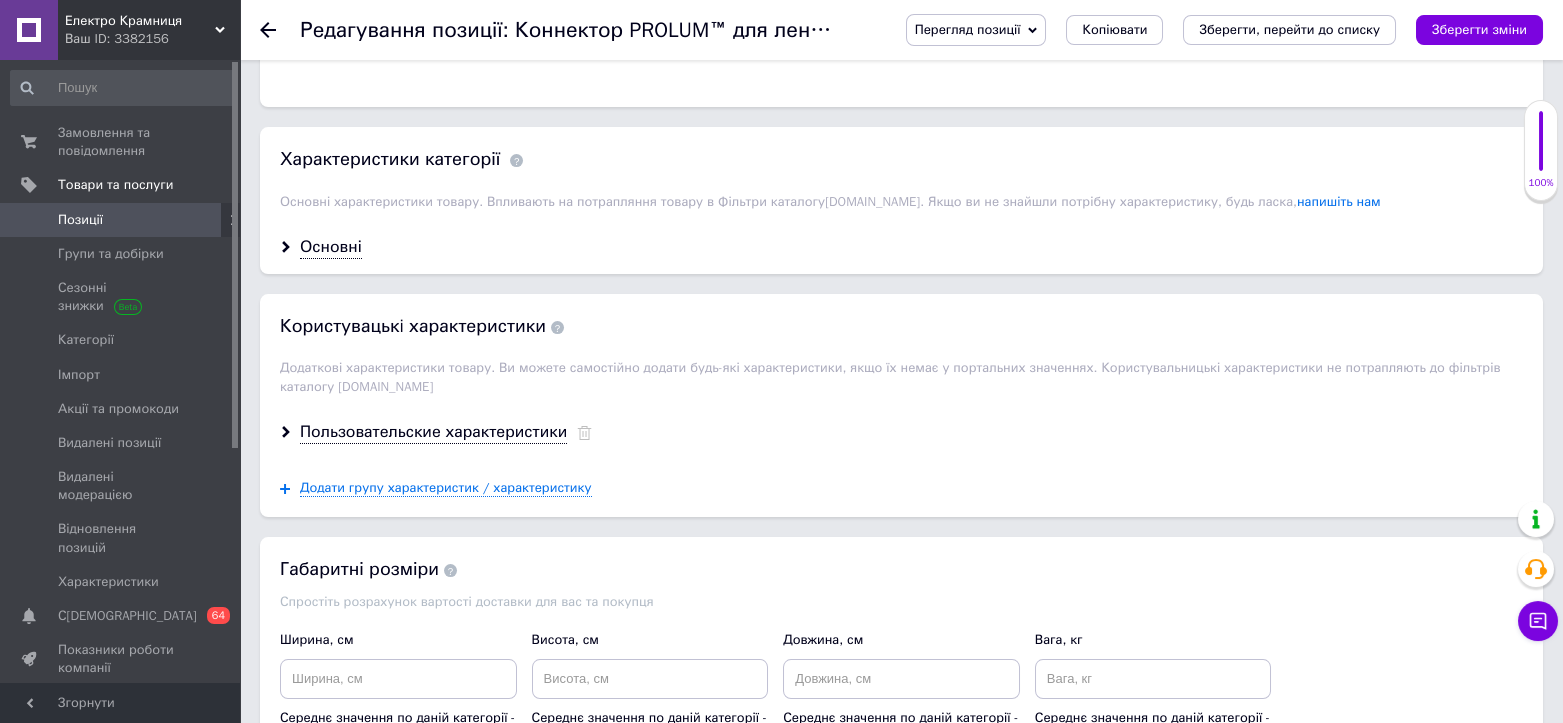 click on "Зберегти зміни" at bounding box center (1479, 29) 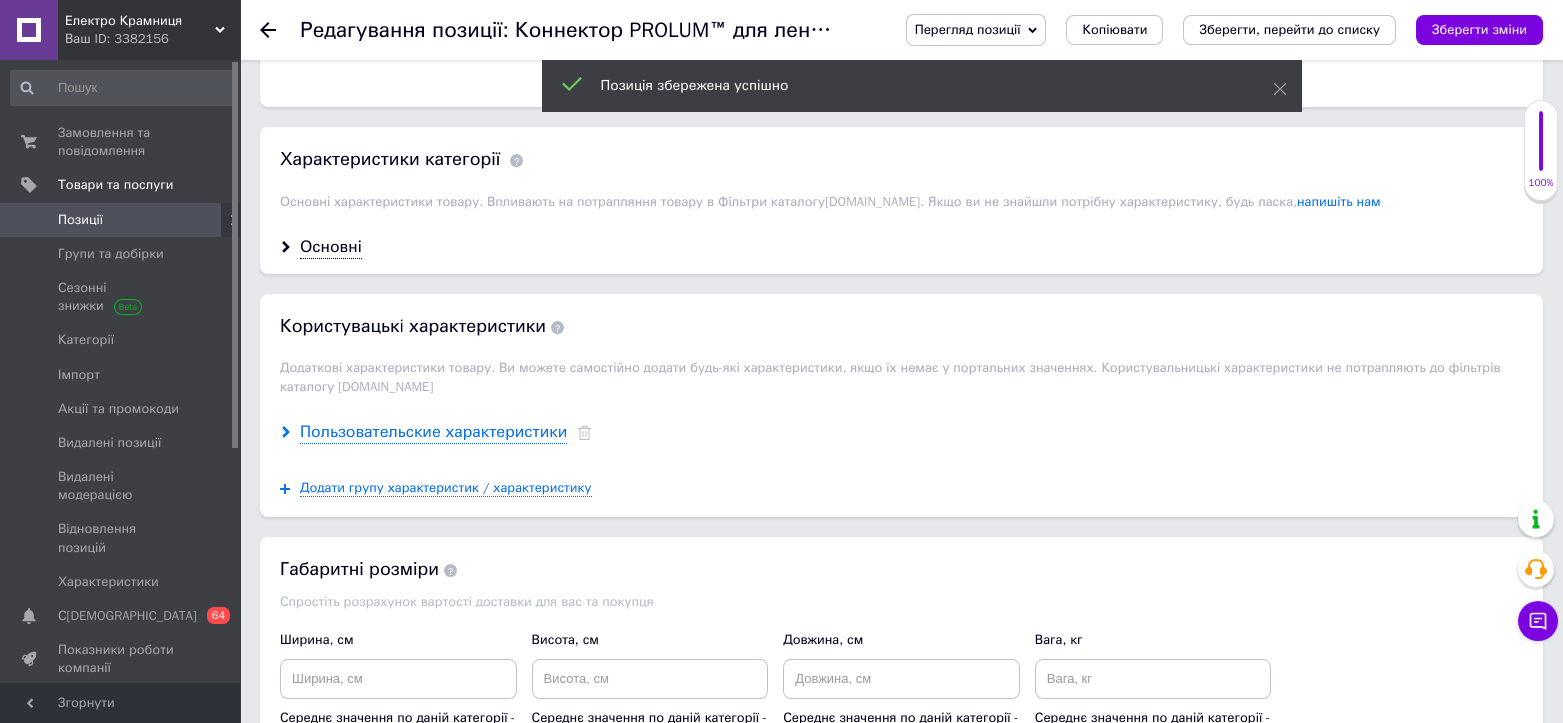 click 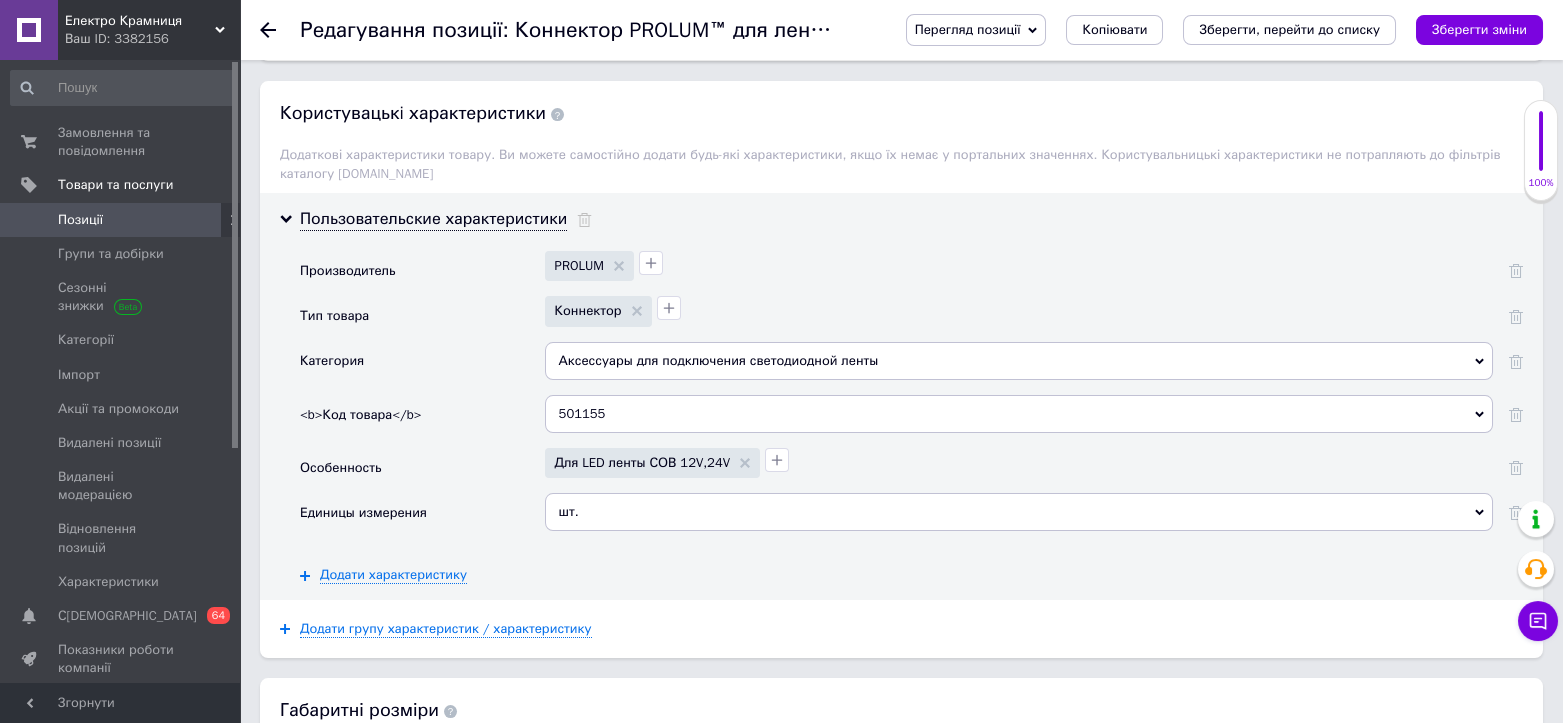 scroll, scrollTop: 1777, scrollLeft: 0, axis: vertical 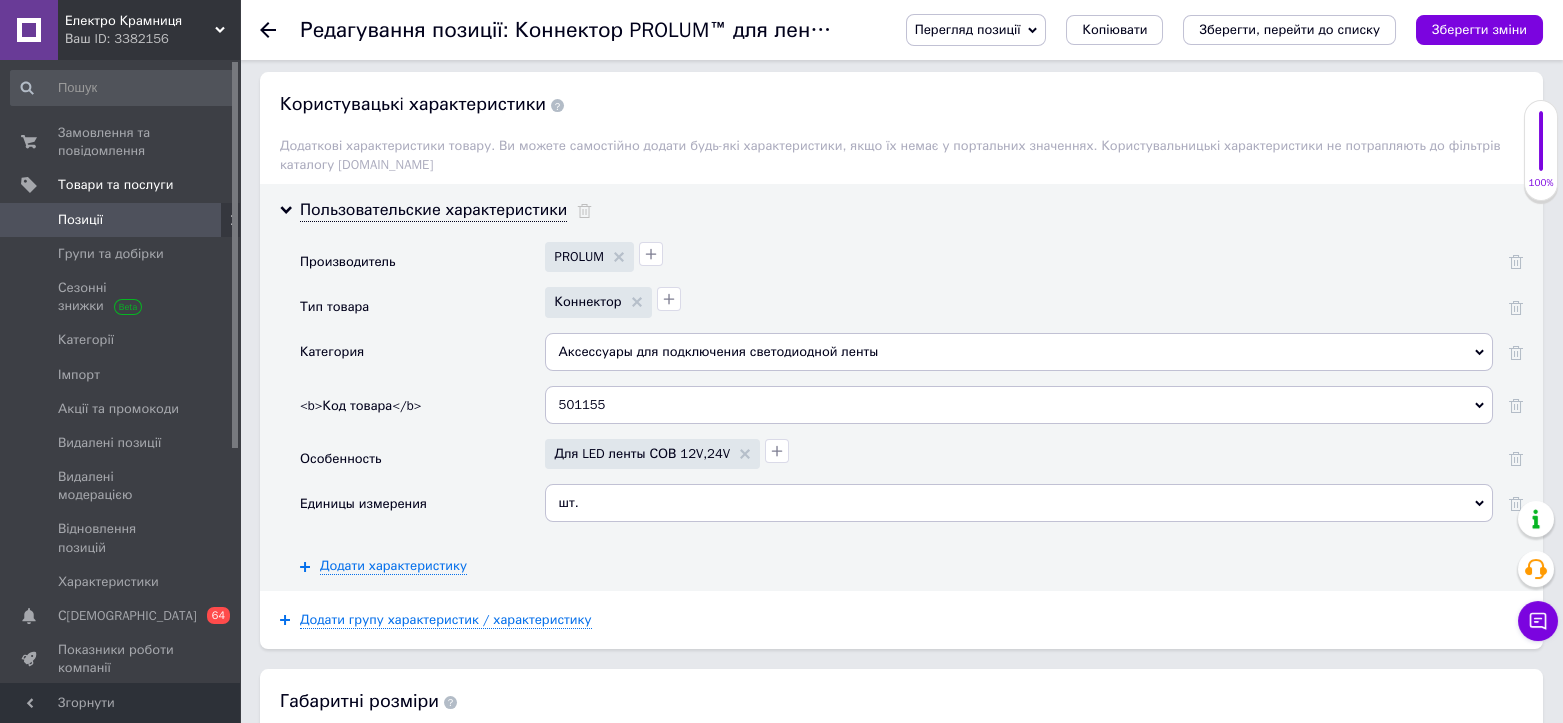 click on "Производитель PROLUM Тип товара Коннектор Категория Аксессуары для подключения светодиодной ленты Додати ваше значення Аксессуары для подключения светодиодной ленты <b>Код товара</b> 501155 Додати ваше значення 501155 Особенность Для LED ленты СОВ 12V,24V Единицы измерения шт. Додати ваше значення шт. Додати характеристику" at bounding box center (911, 408) 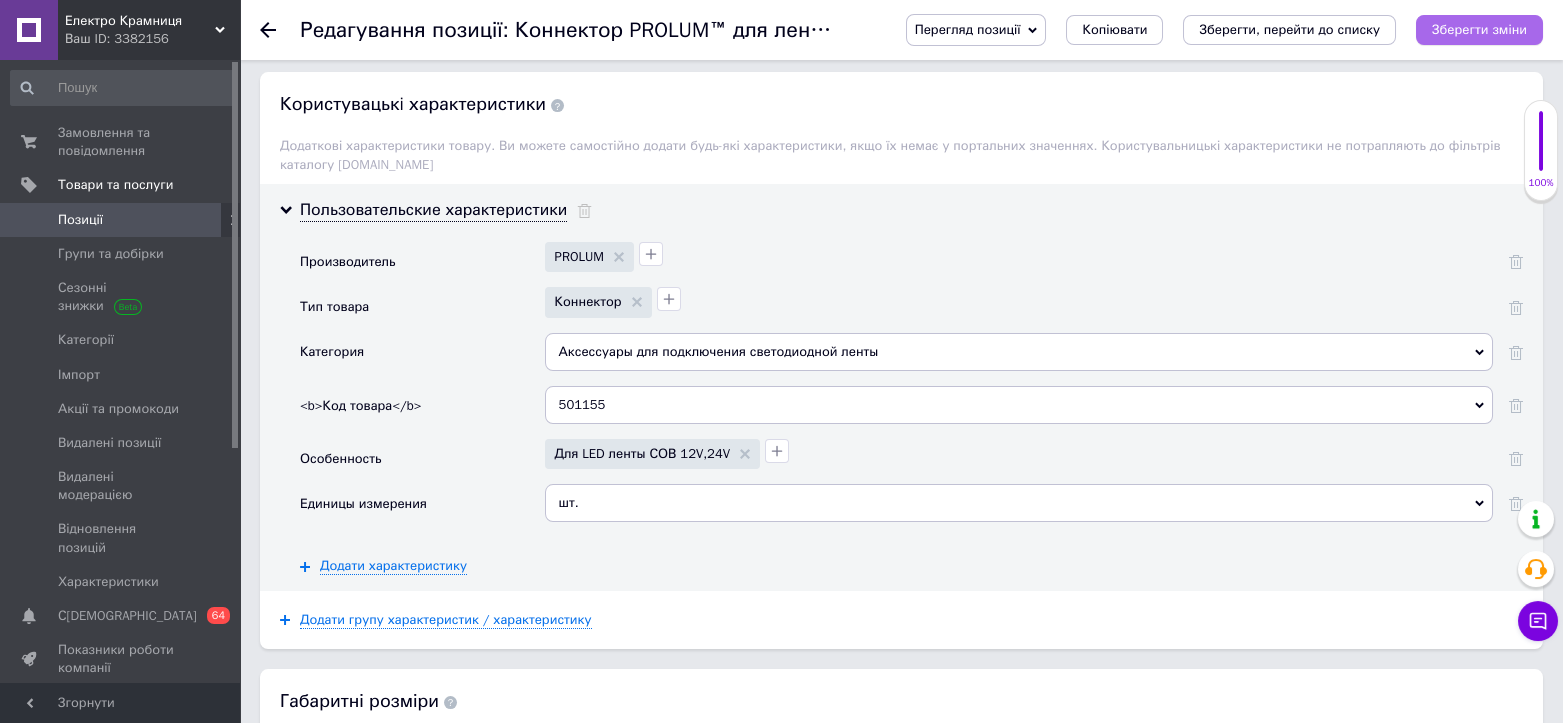click on "Зберегти зміни" at bounding box center [1479, 29] 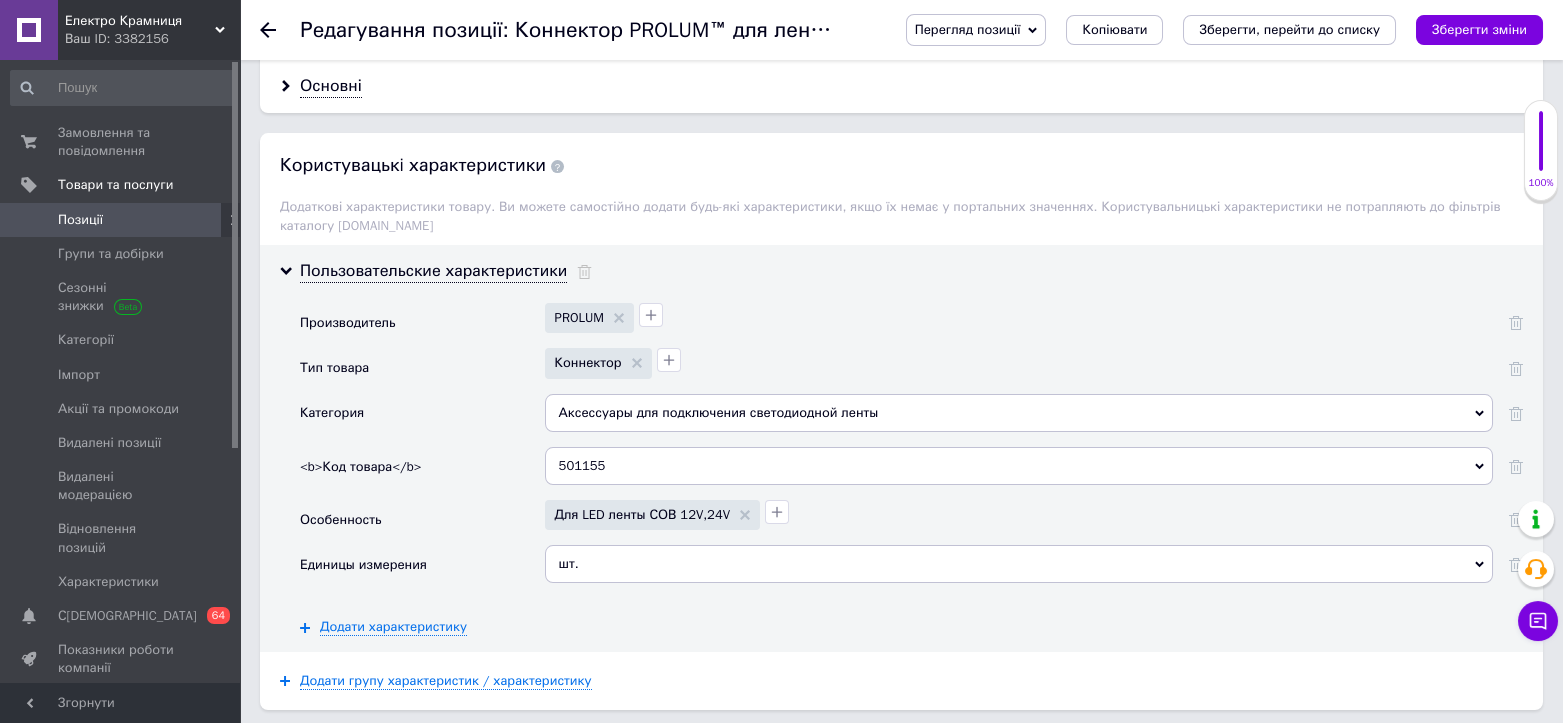 scroll, scrollTop: 1666, scrollLeft: 0, axis: vertical 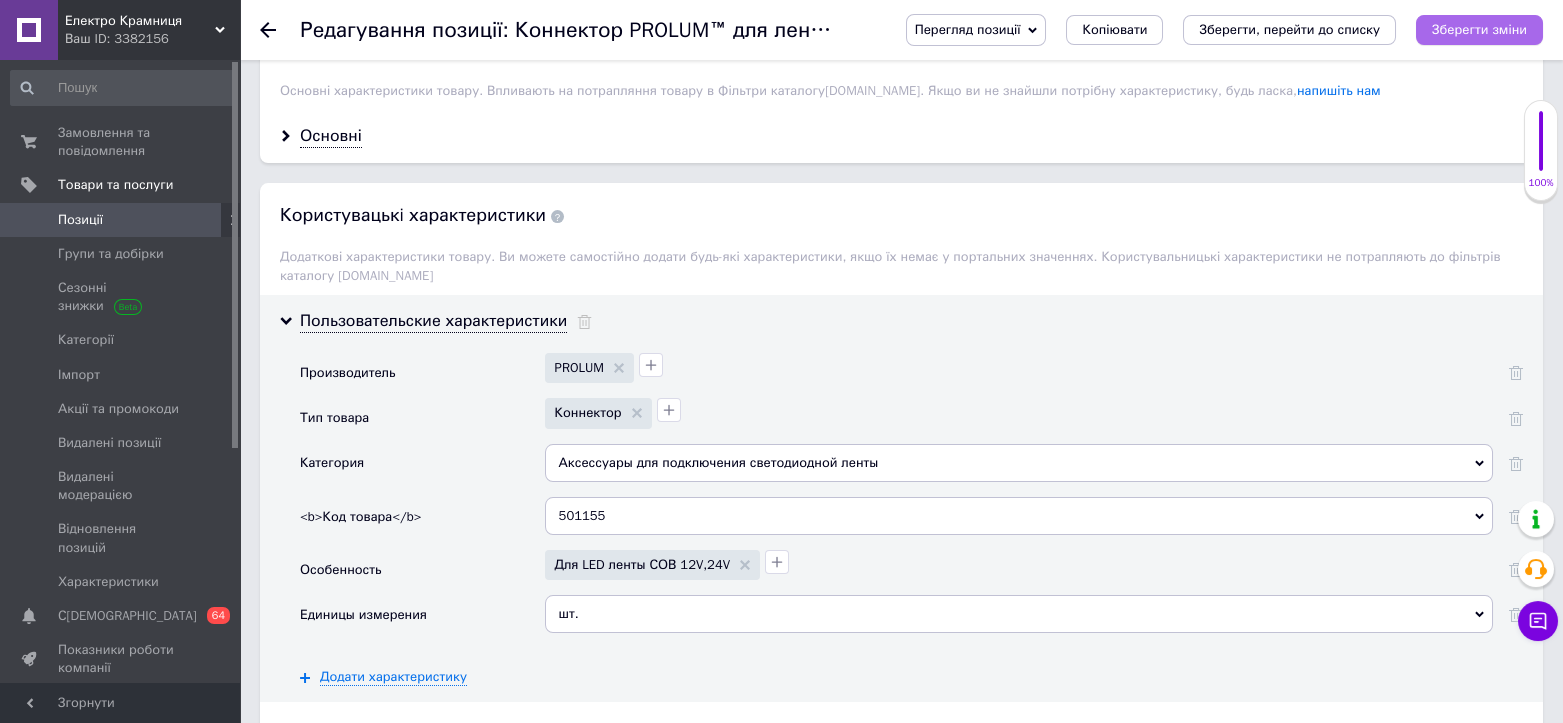 click on "Зберегти зміни" at bounding box center (1479, 29) 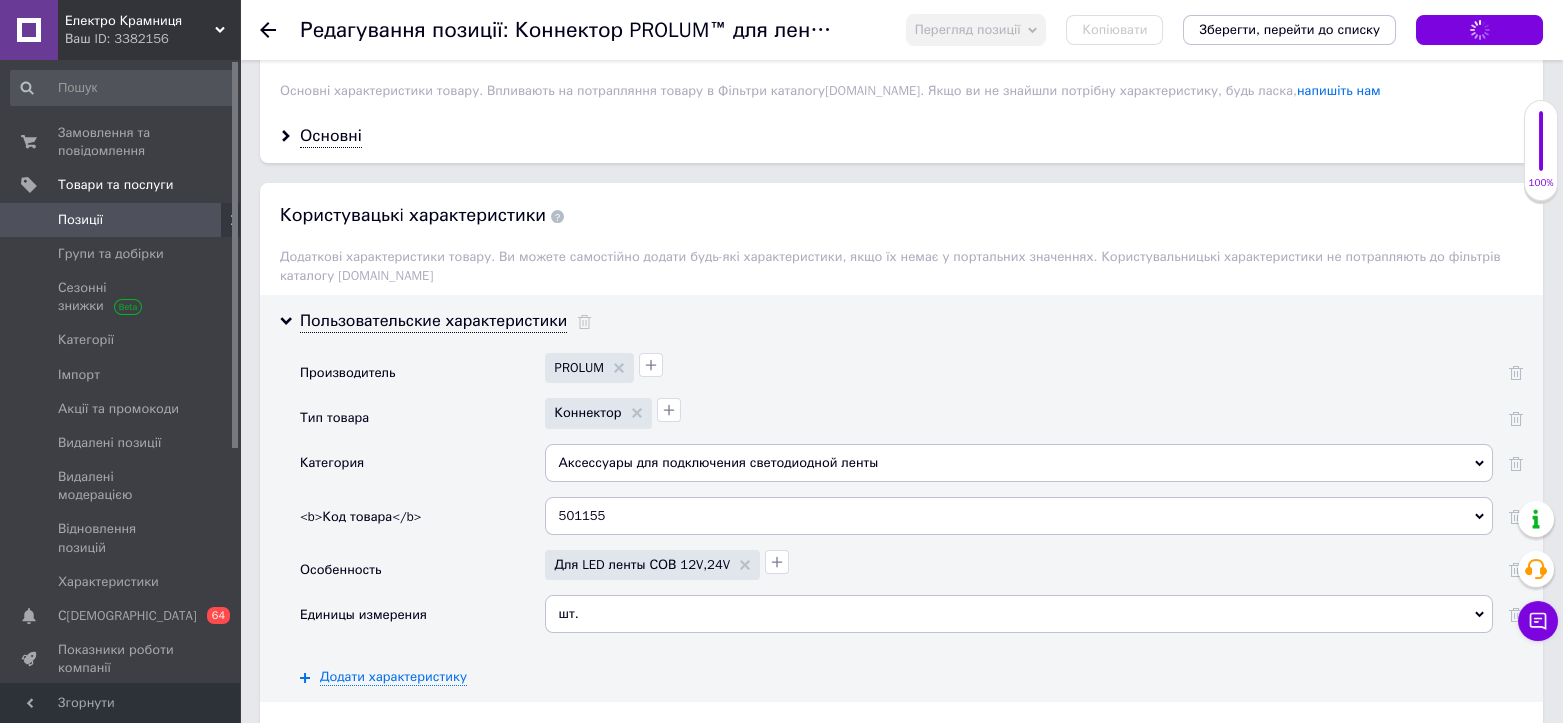 click on "Позиції" at bounding box center (80, 220) 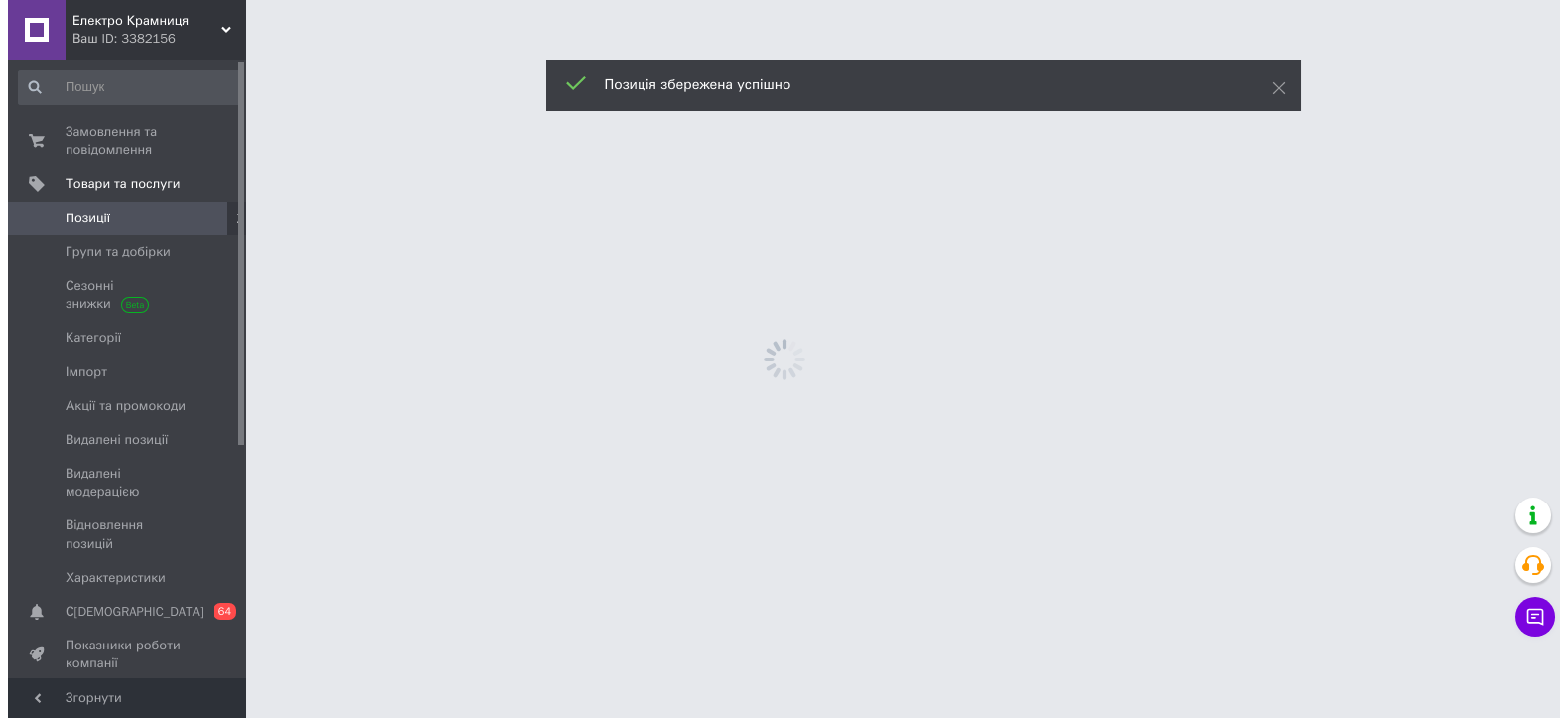 scroll, scrollTop: 0, scrollLeft: 0, axis: both 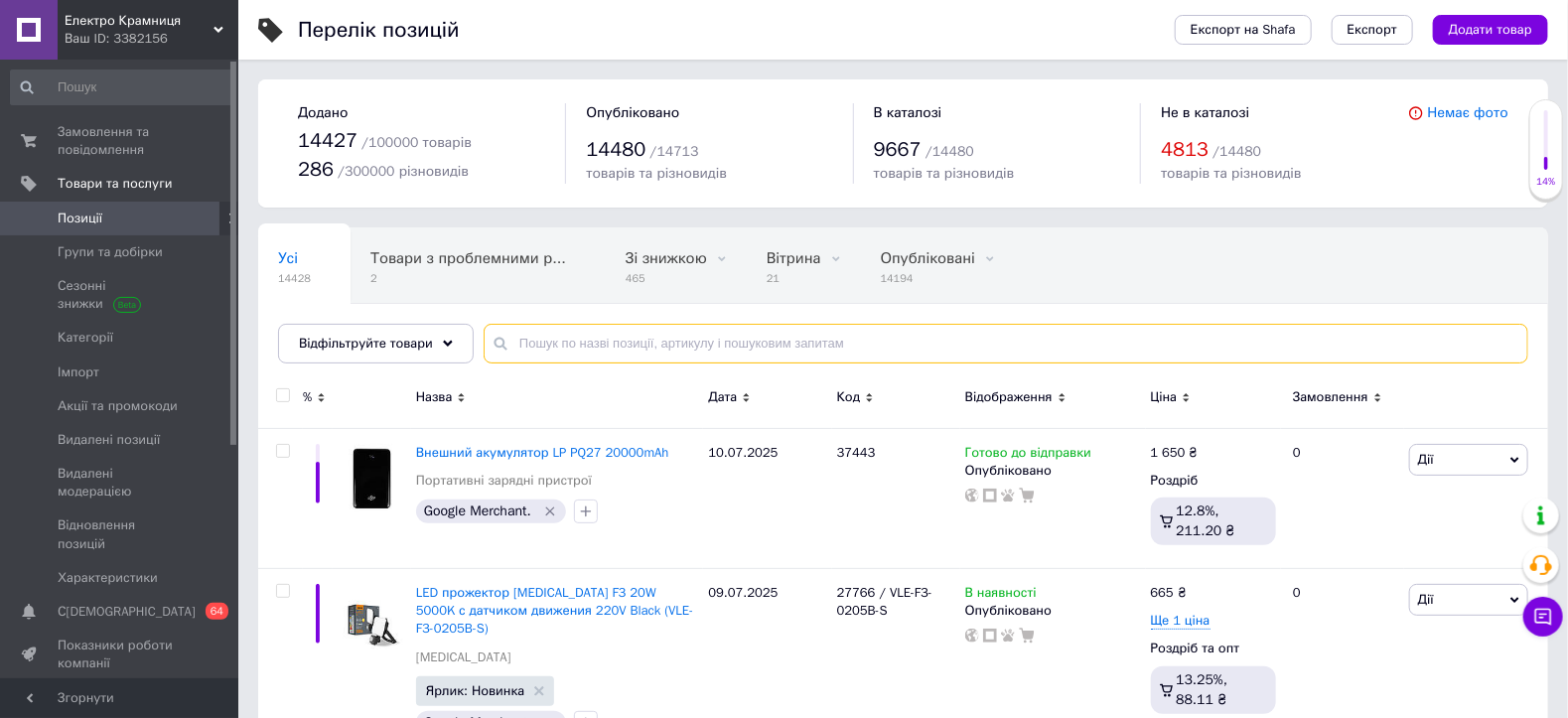 click at bounding box center (1006, 344) 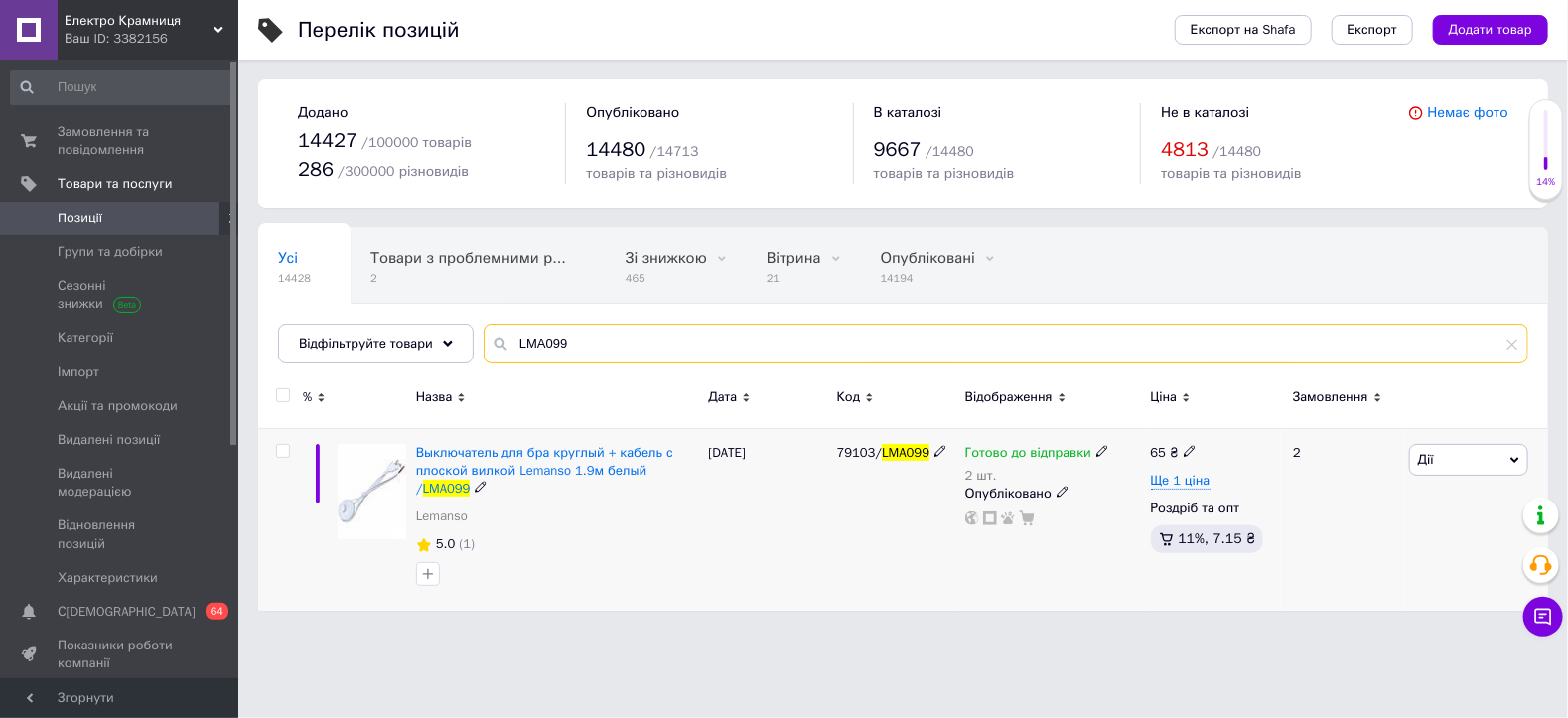 type on "LMA099" 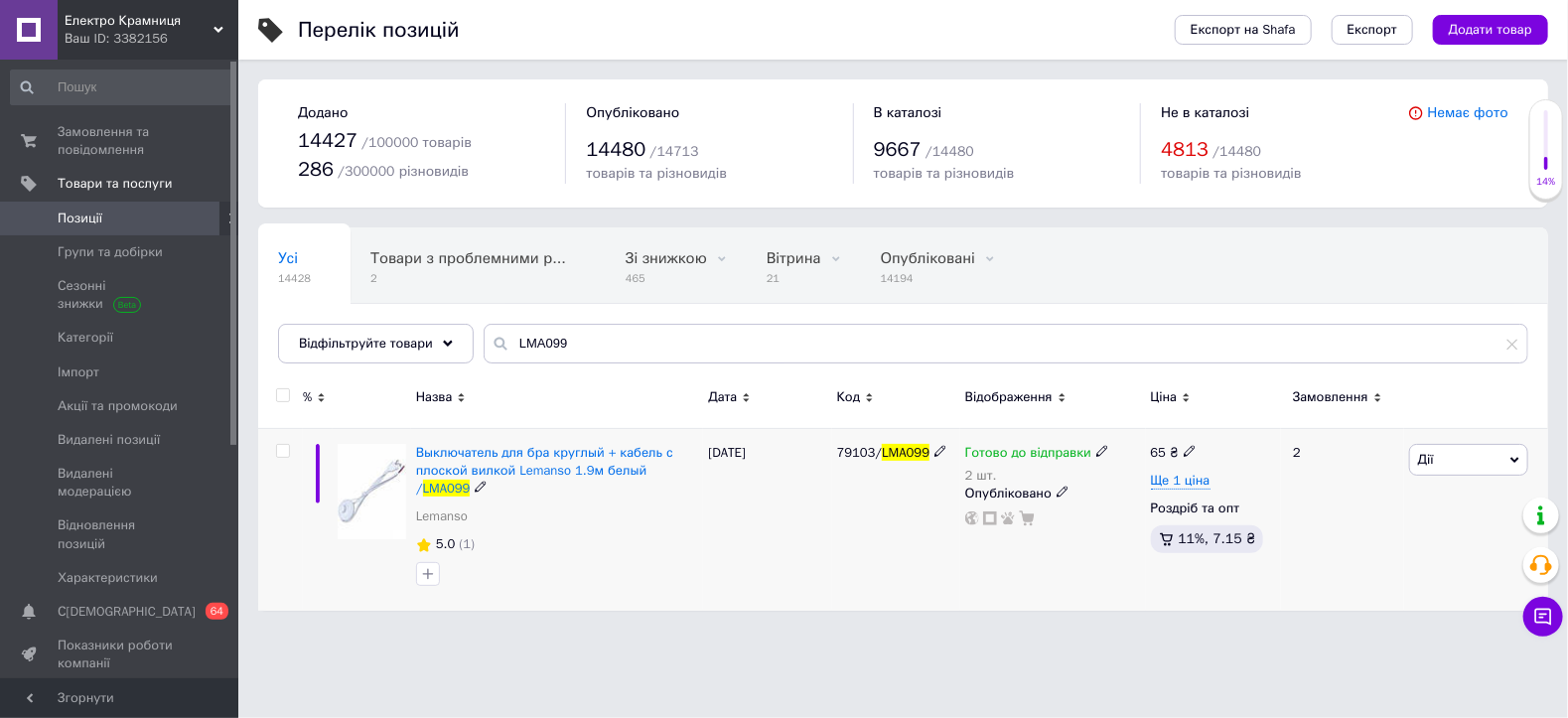 click 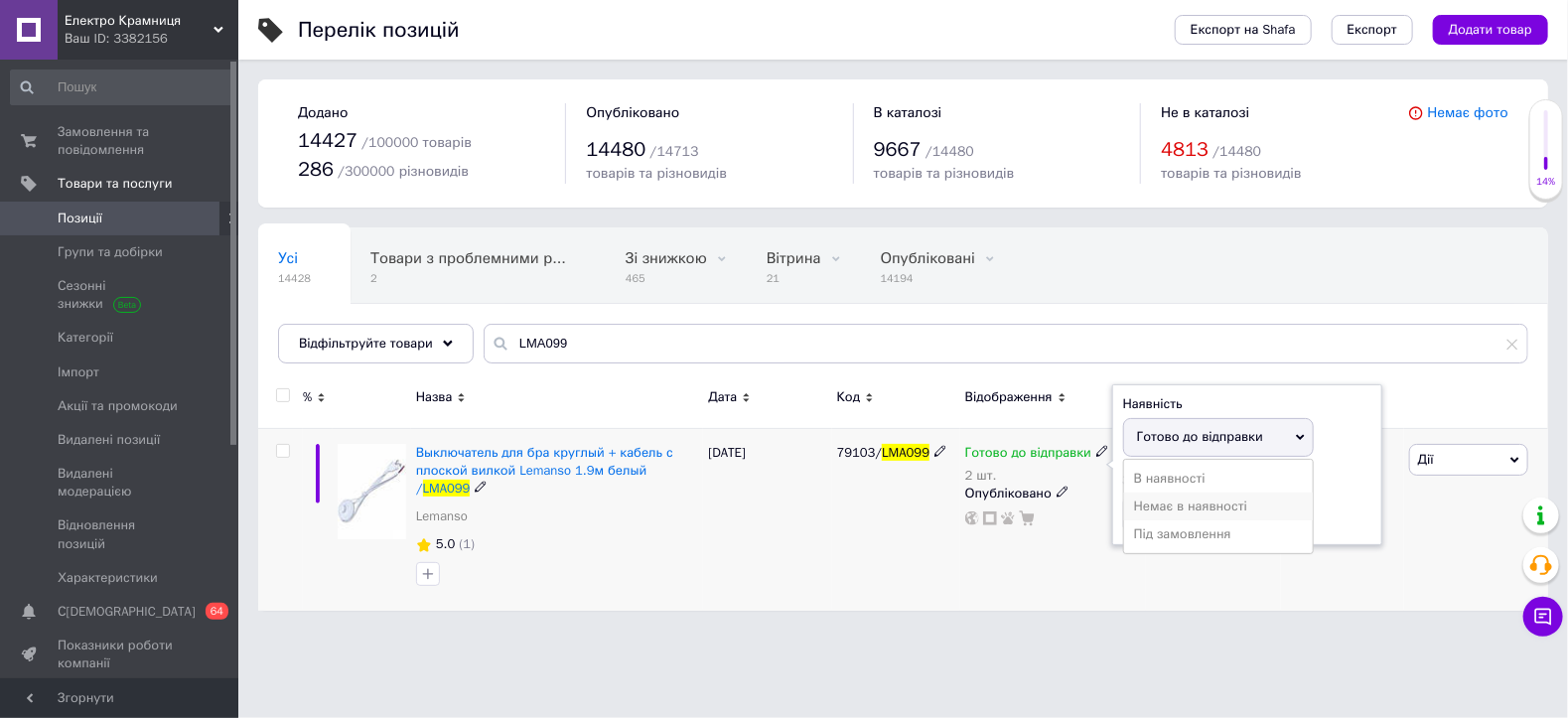 click on "Немає в наявності" at bounding box center (1218, 506) 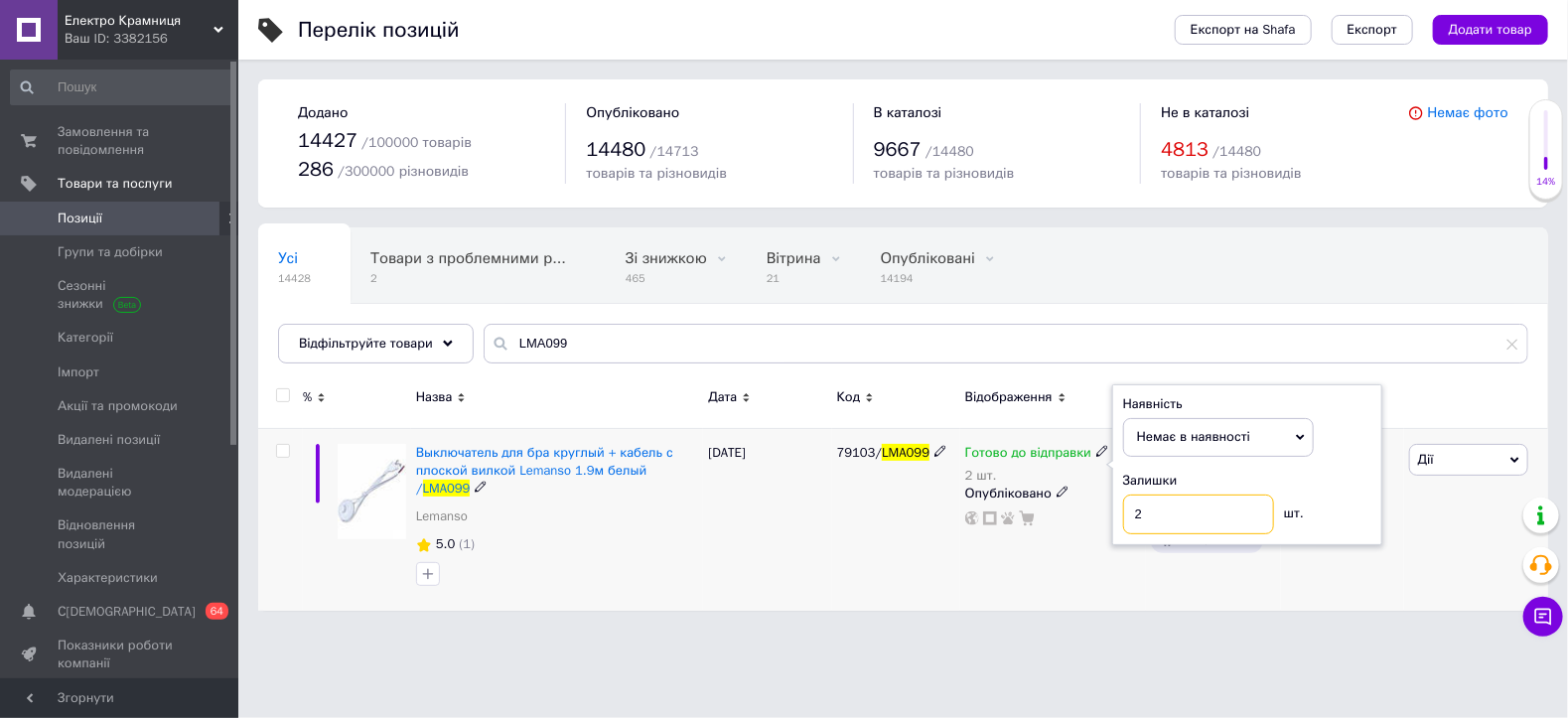 click on "2" at bounding box center (1199, 514) 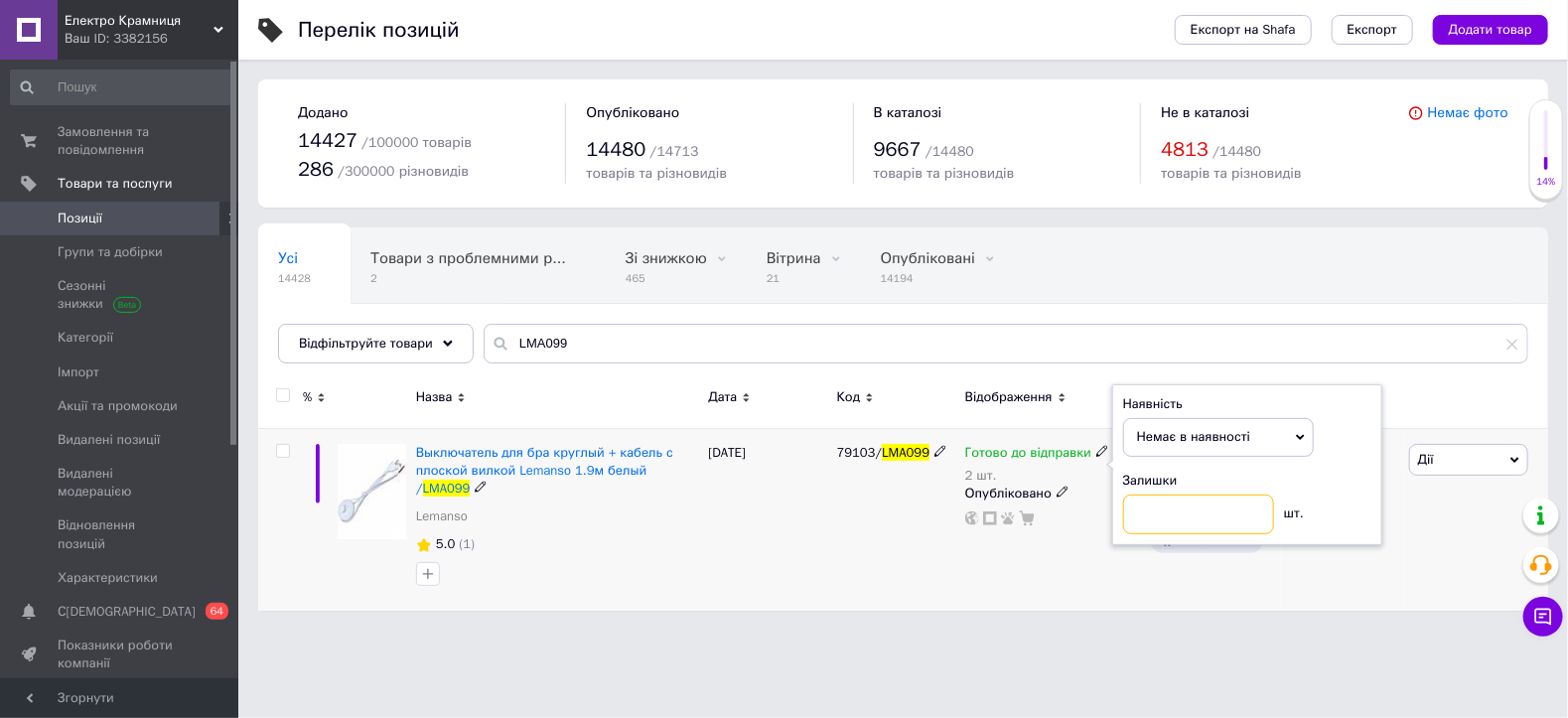 type 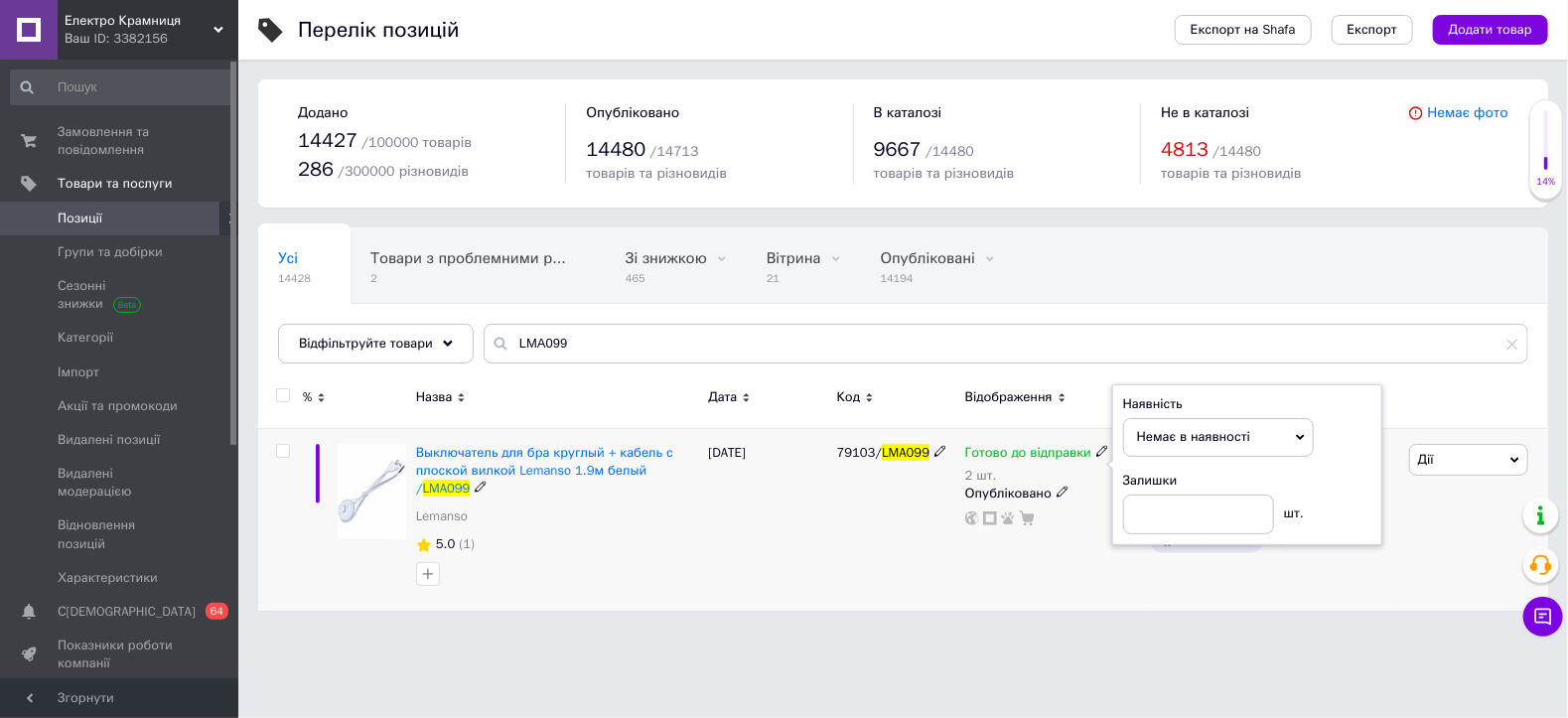 click on "79103/  LMA099" at bounding box center (896, 519) 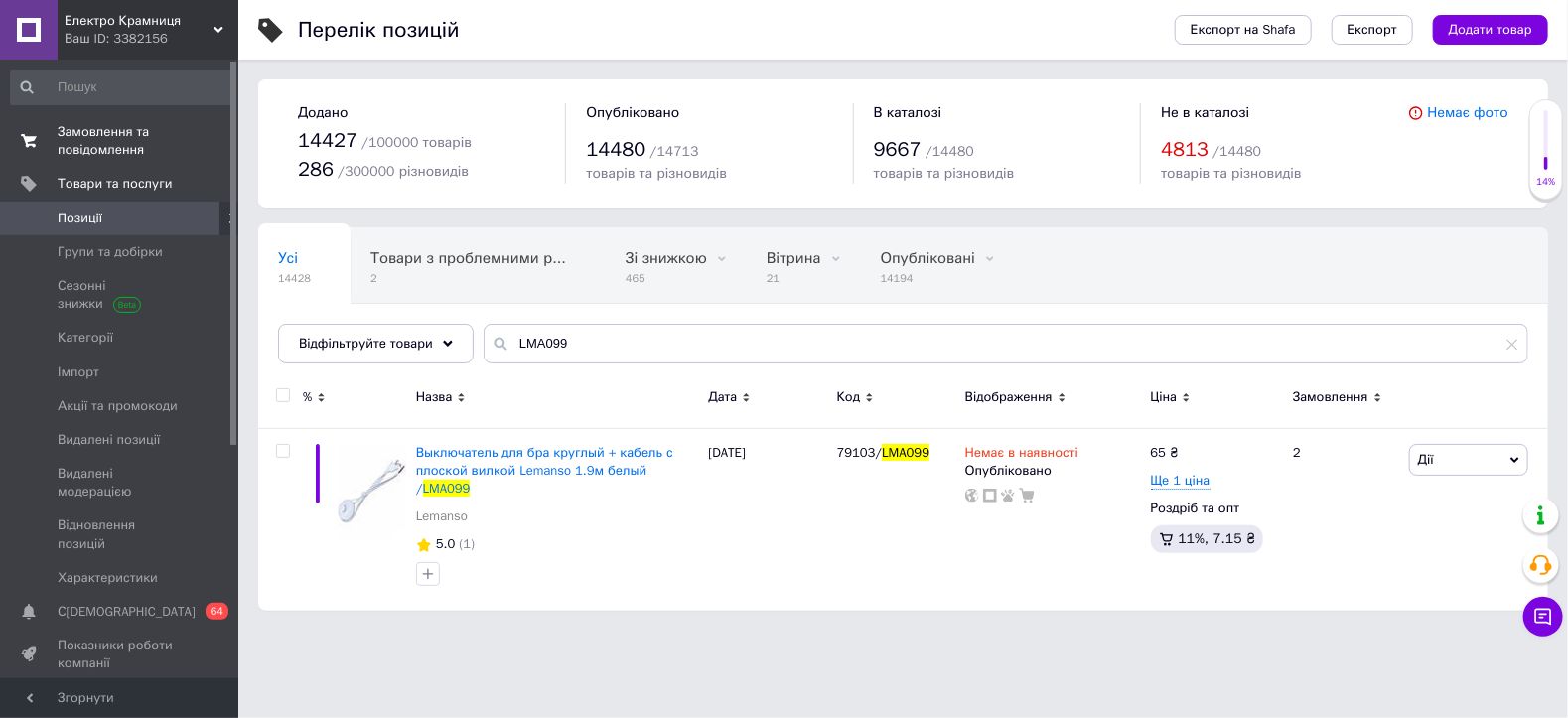 click on "Замовлення та повідомлення" at bounding box center [120, 141] 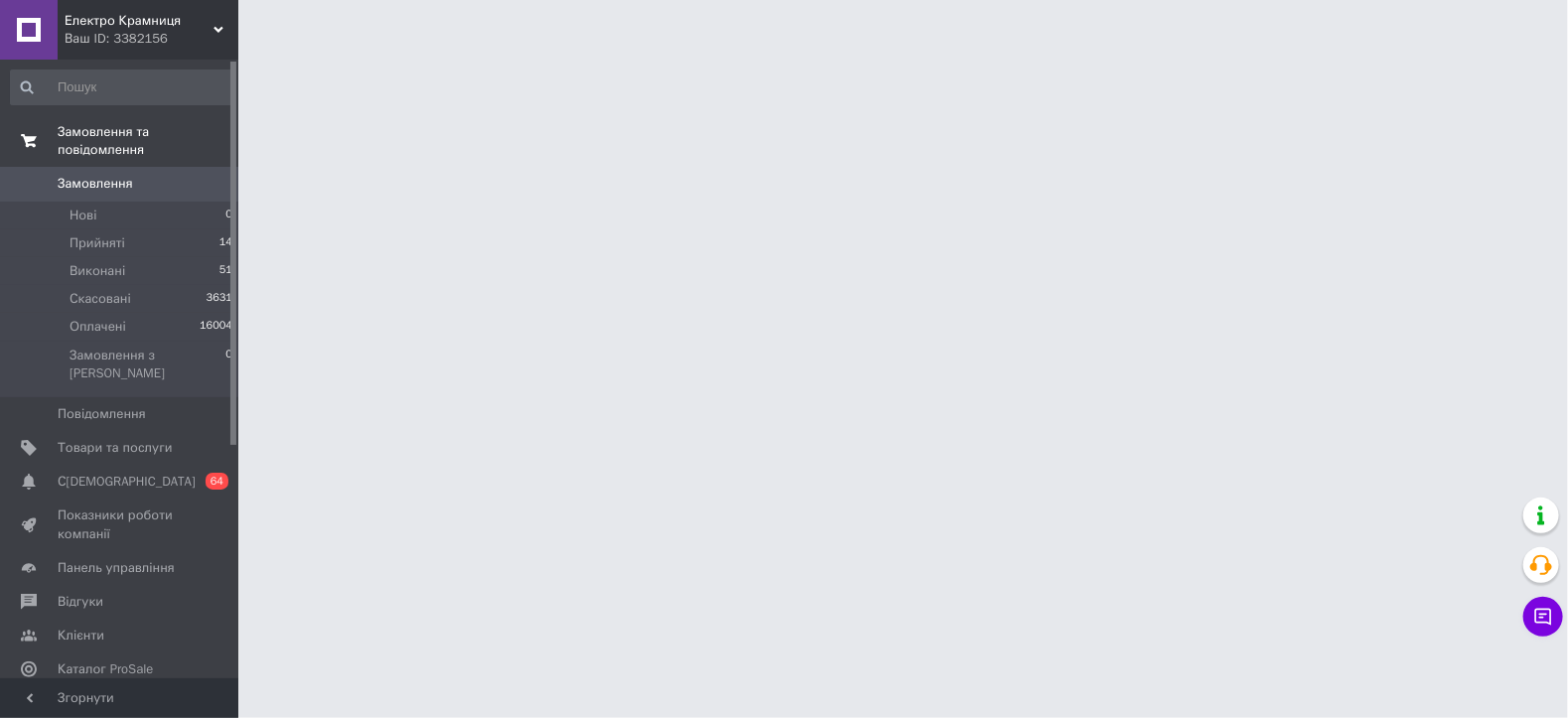click on "Замовлення та повідомлення" at bounding box center (122, 141) 